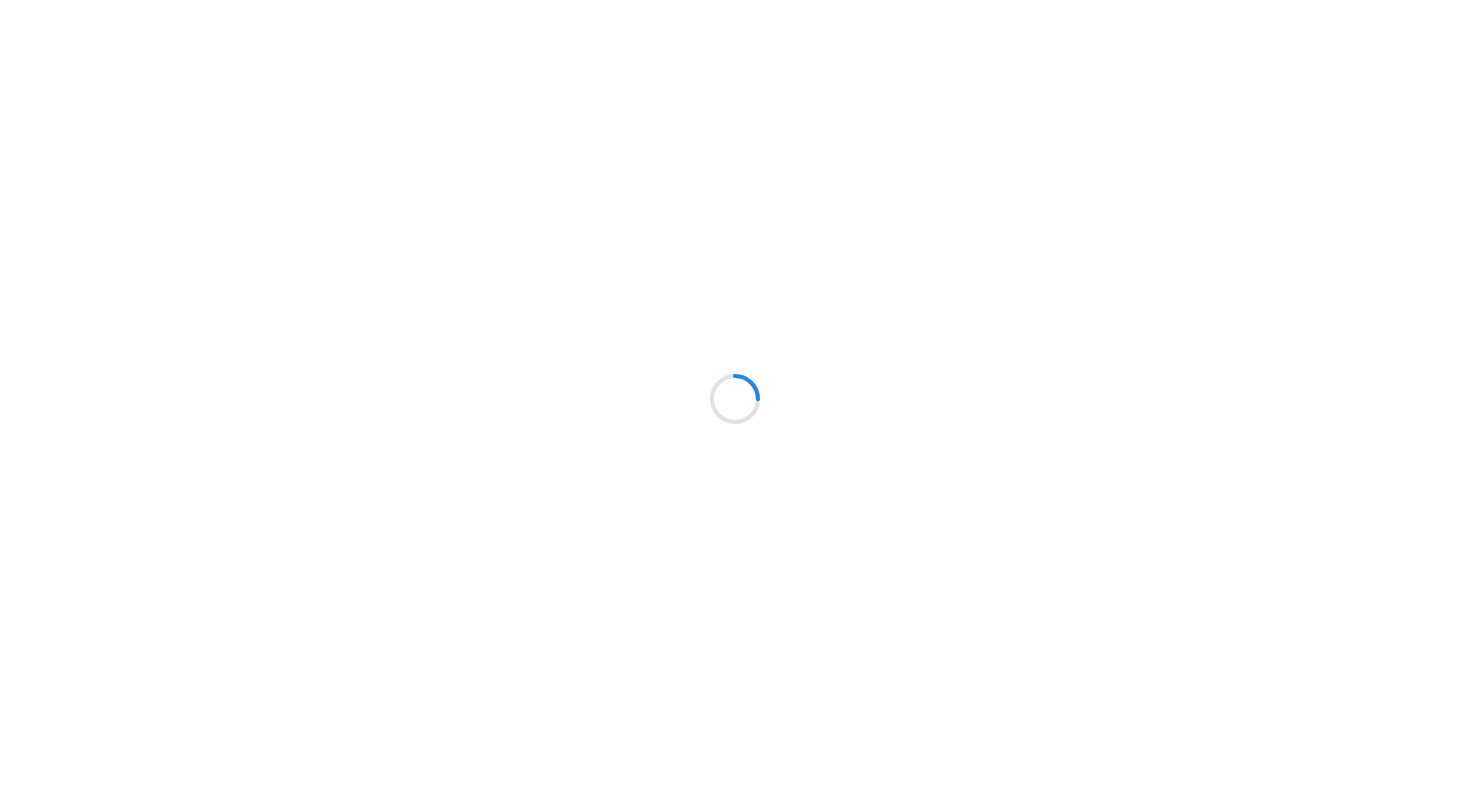 scroll, scrollTop: 0, scrollLeft: 0, axis: both 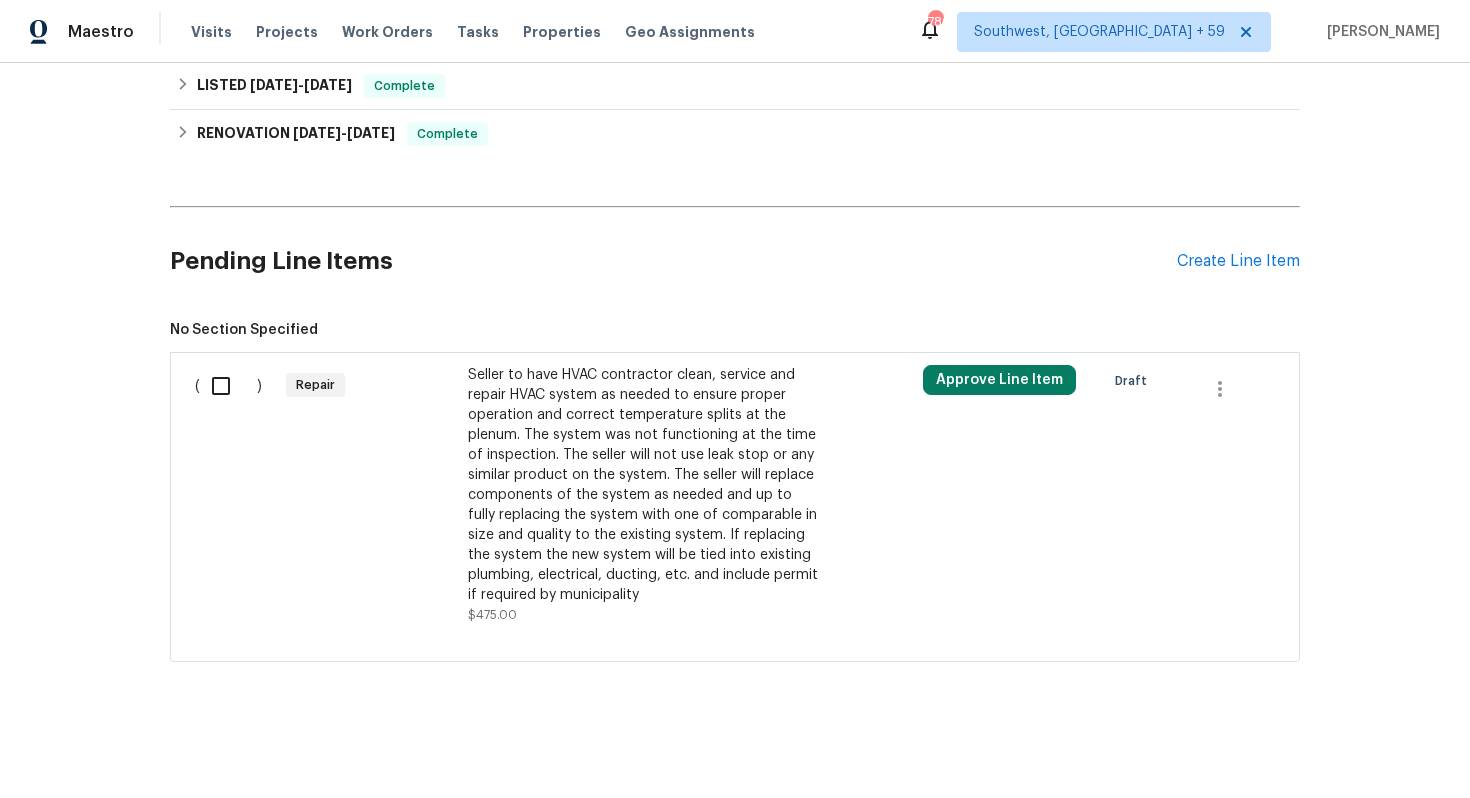click on "Seller to have HVAC contractor clean, service and repair HVAC system as needed to ensure proper operation and correct temperature splits at the plenum. The system was not functioning at the time of inspection. The seller will not use leak stop or any similar product on the system.  The seller will replace components of the system as needed and up to fully replacing the system with one of comparable in size and quality to the existing system.  If replacing the system the new system will be tied into existing plumbing, electrical, ducting, etc. and include permit if required by municipality" at bounding box center [644, 485] 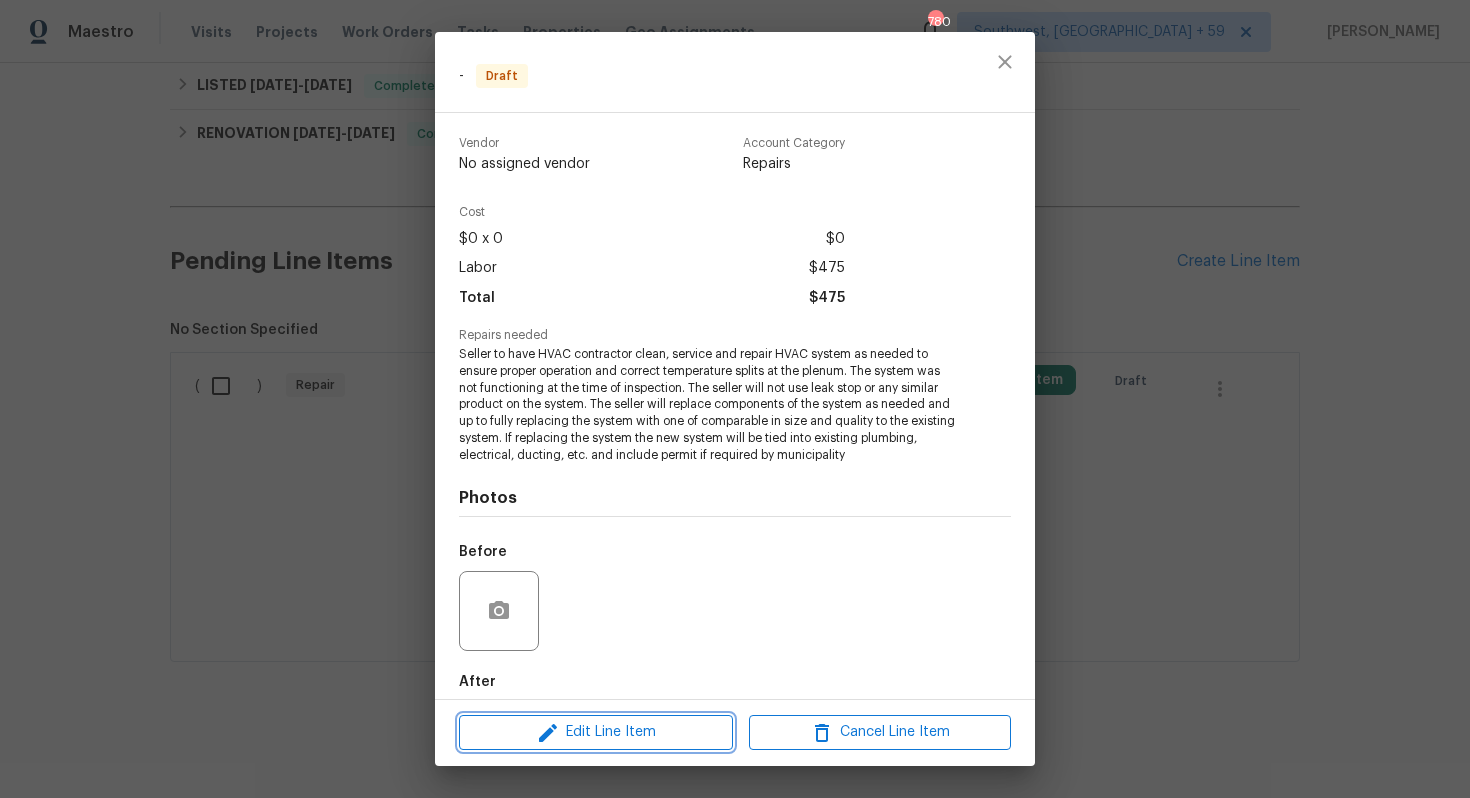 click on "Edit Line Item" at bounding box center (596, 732) 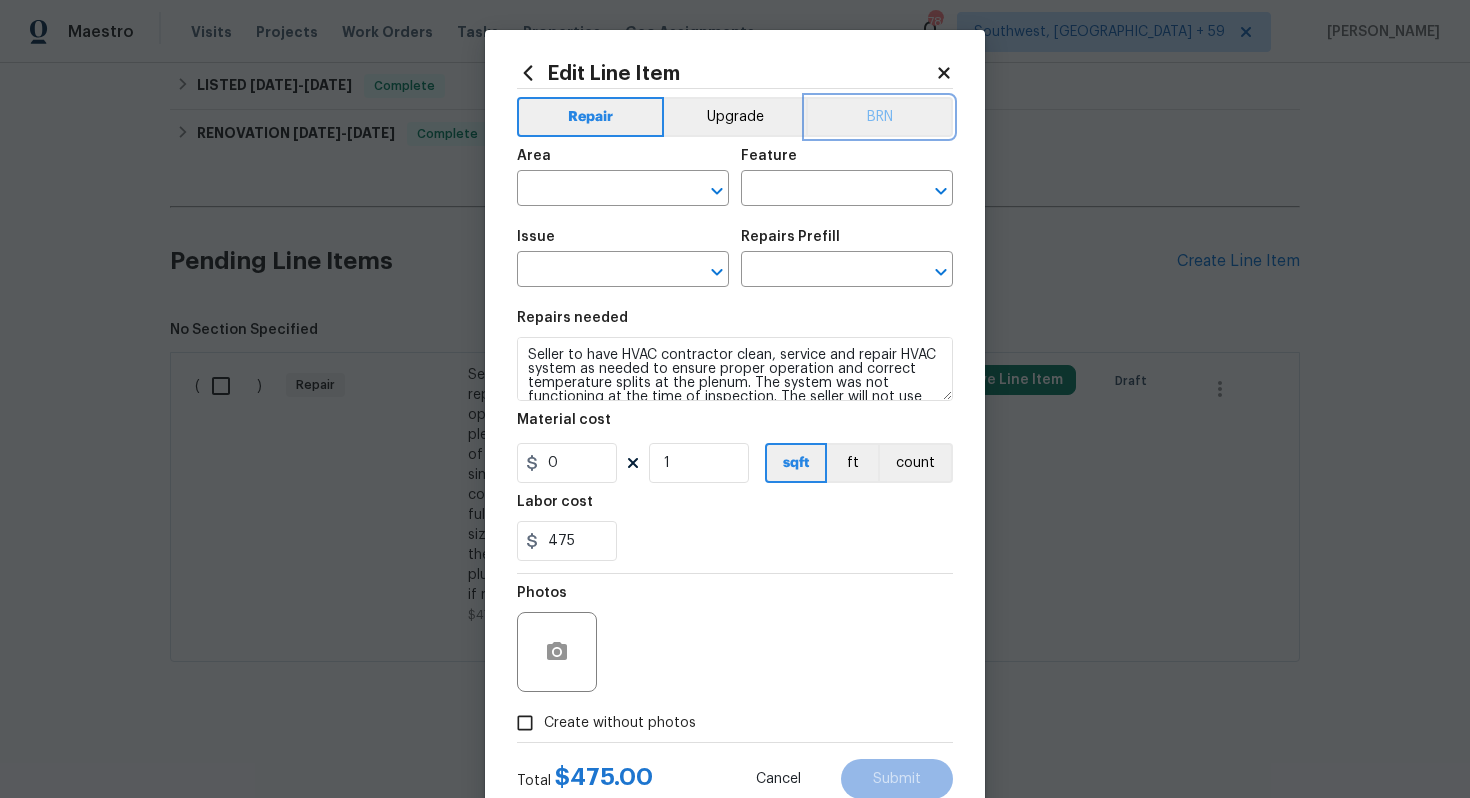 click on "BRN" at bounding box center [879, 117] 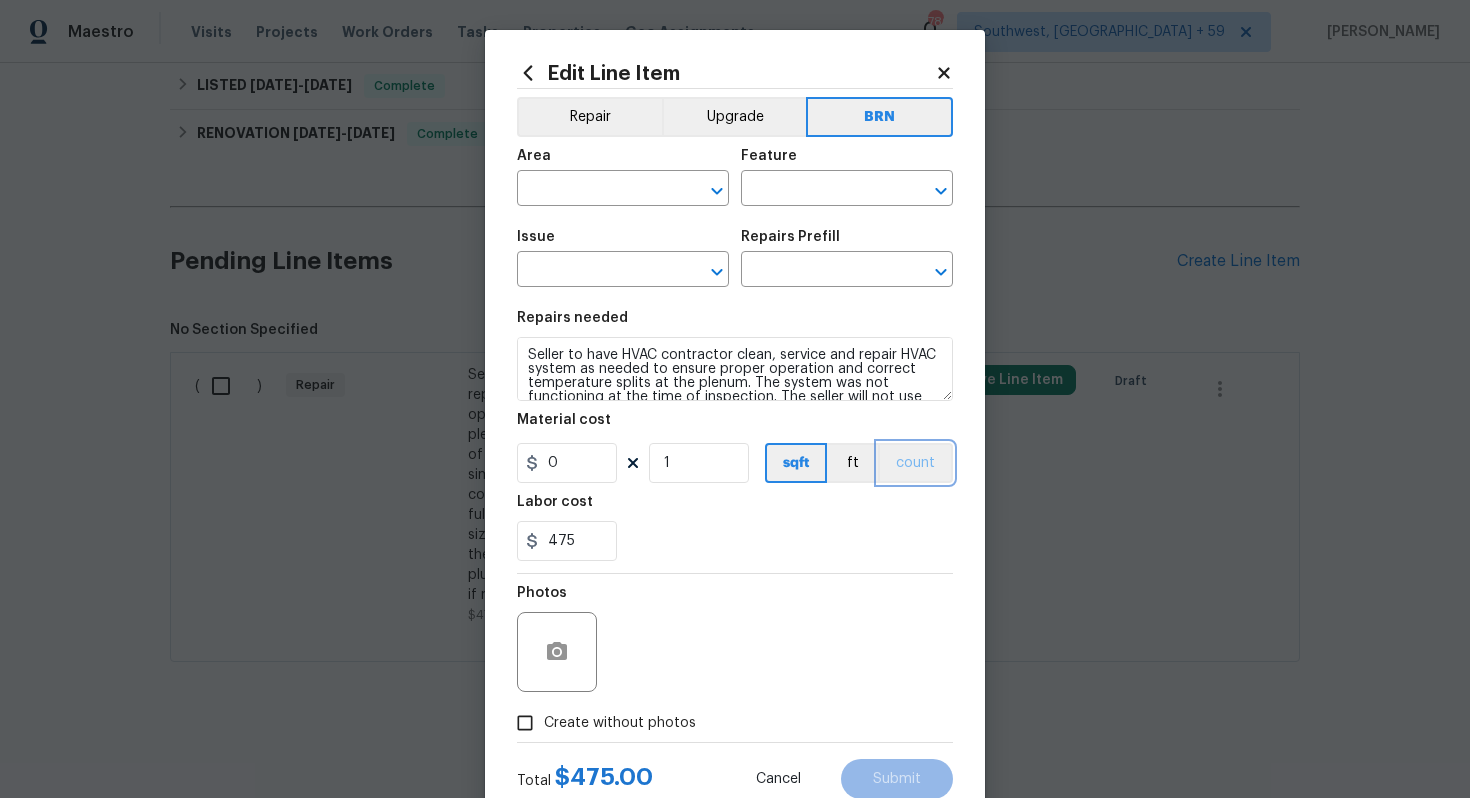 click on "count" at bounding box center [915, 463] 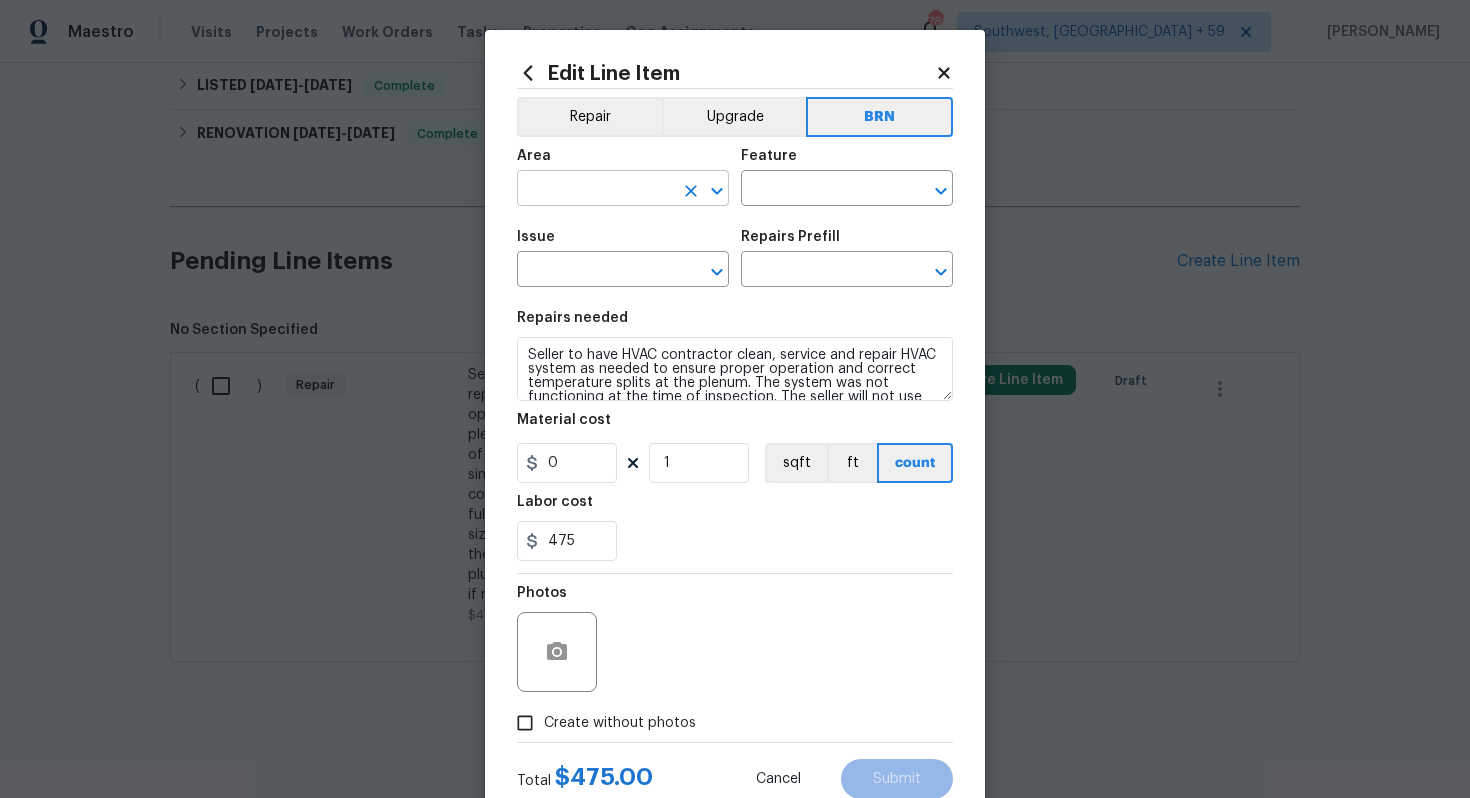 click at bounding box center (595, 190) 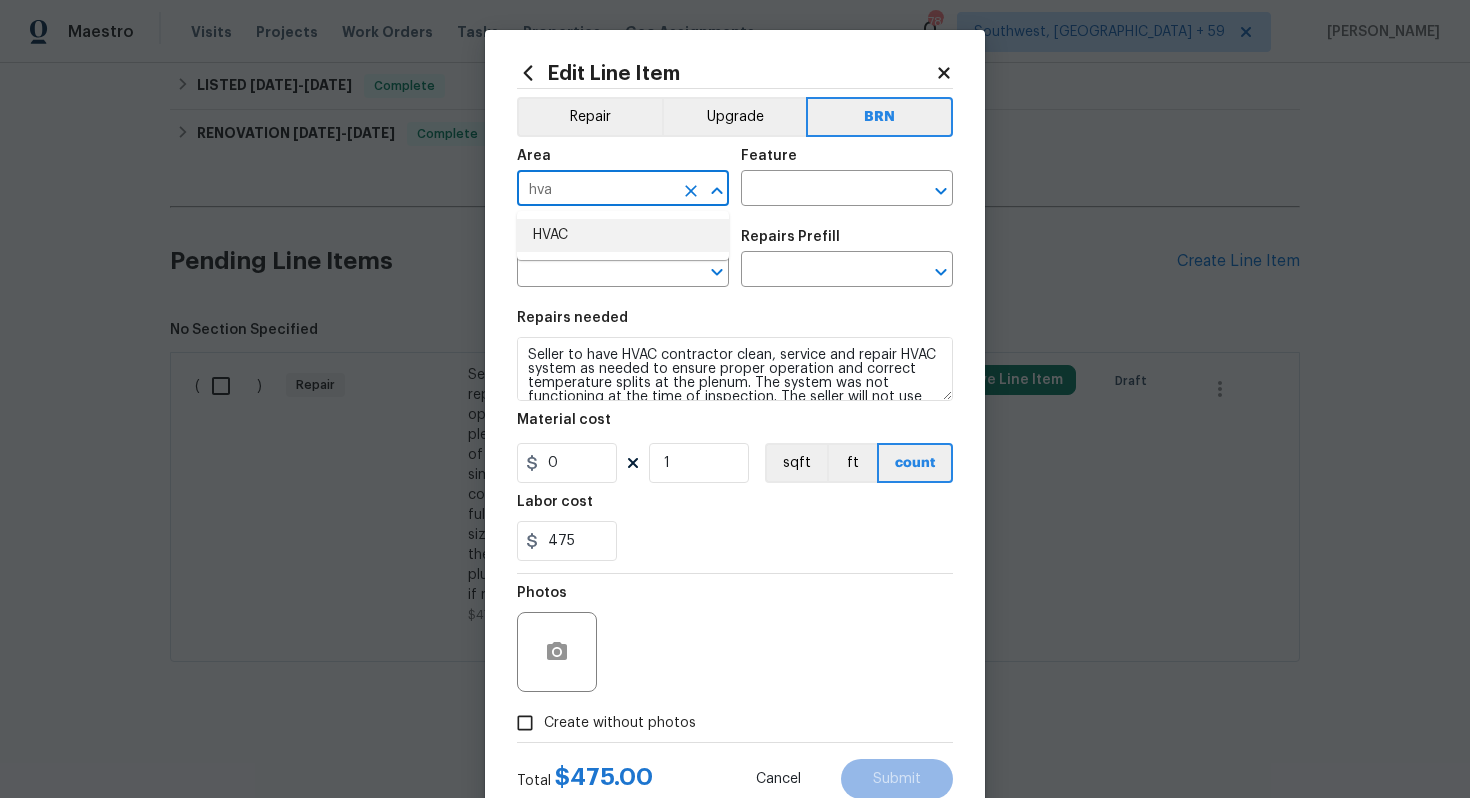 click on "HVAC" at bounding box center [623, 235] 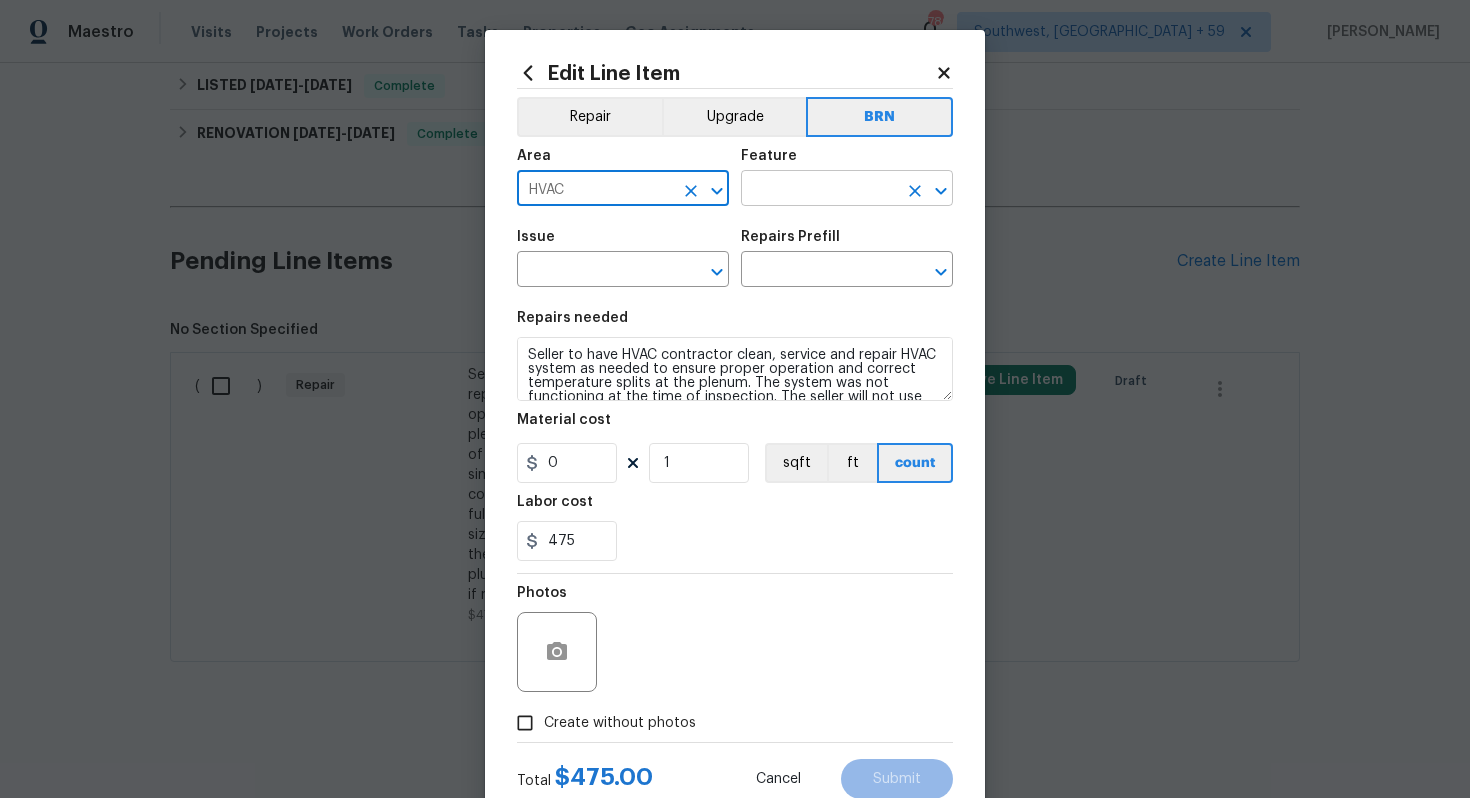 type on "HVAC" 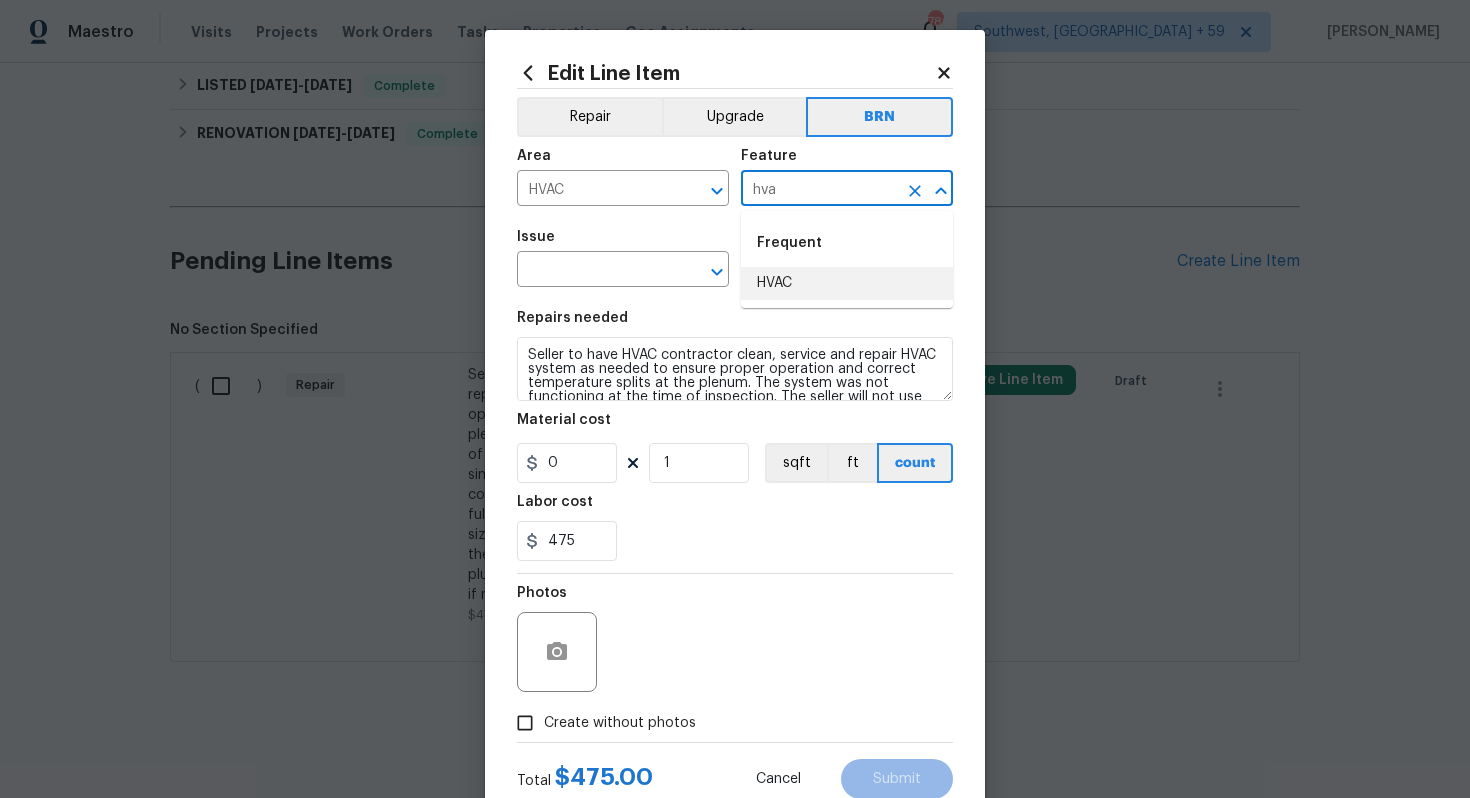 click on "HVAC" at bounding box center (847, 283) 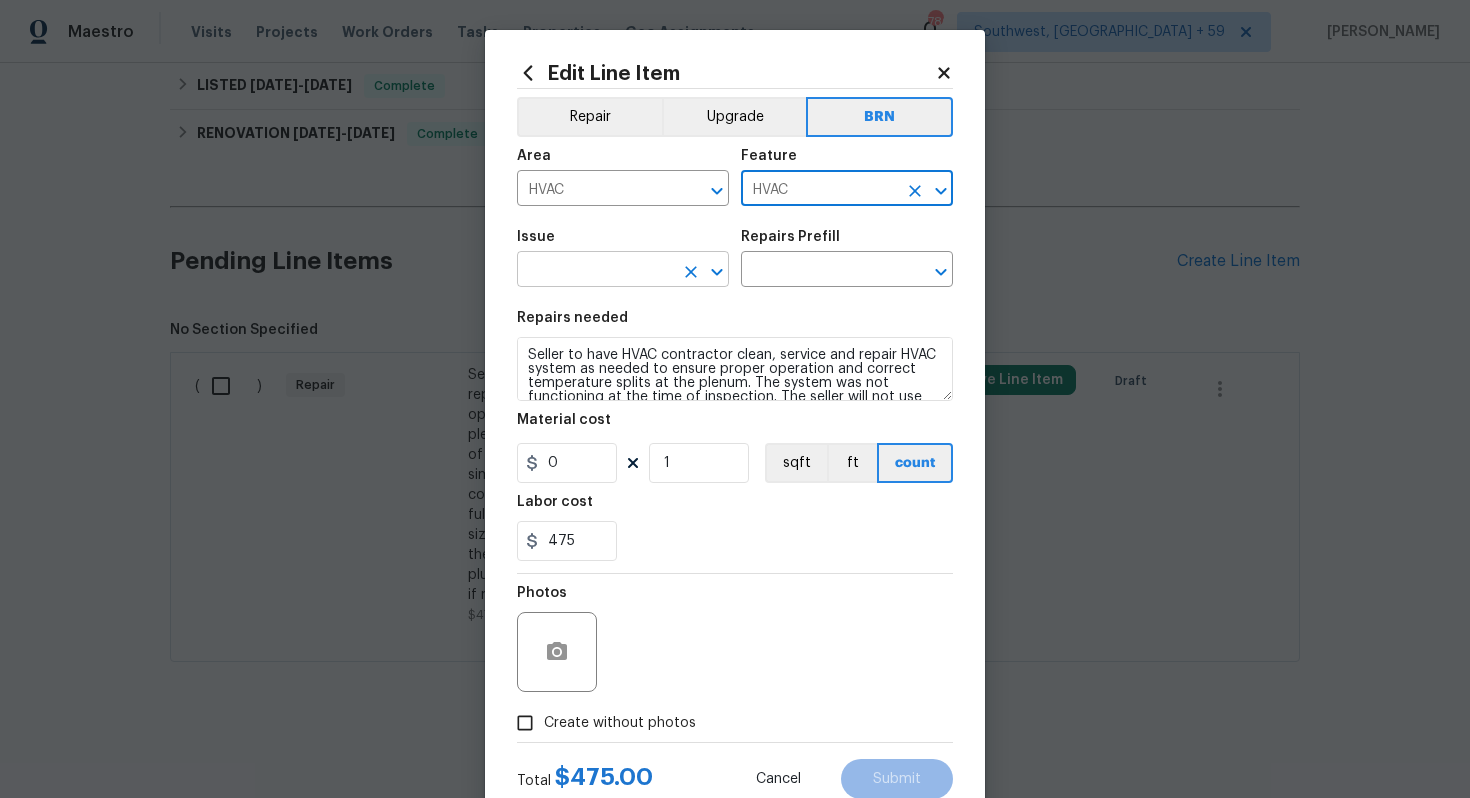 type on "HVAC" 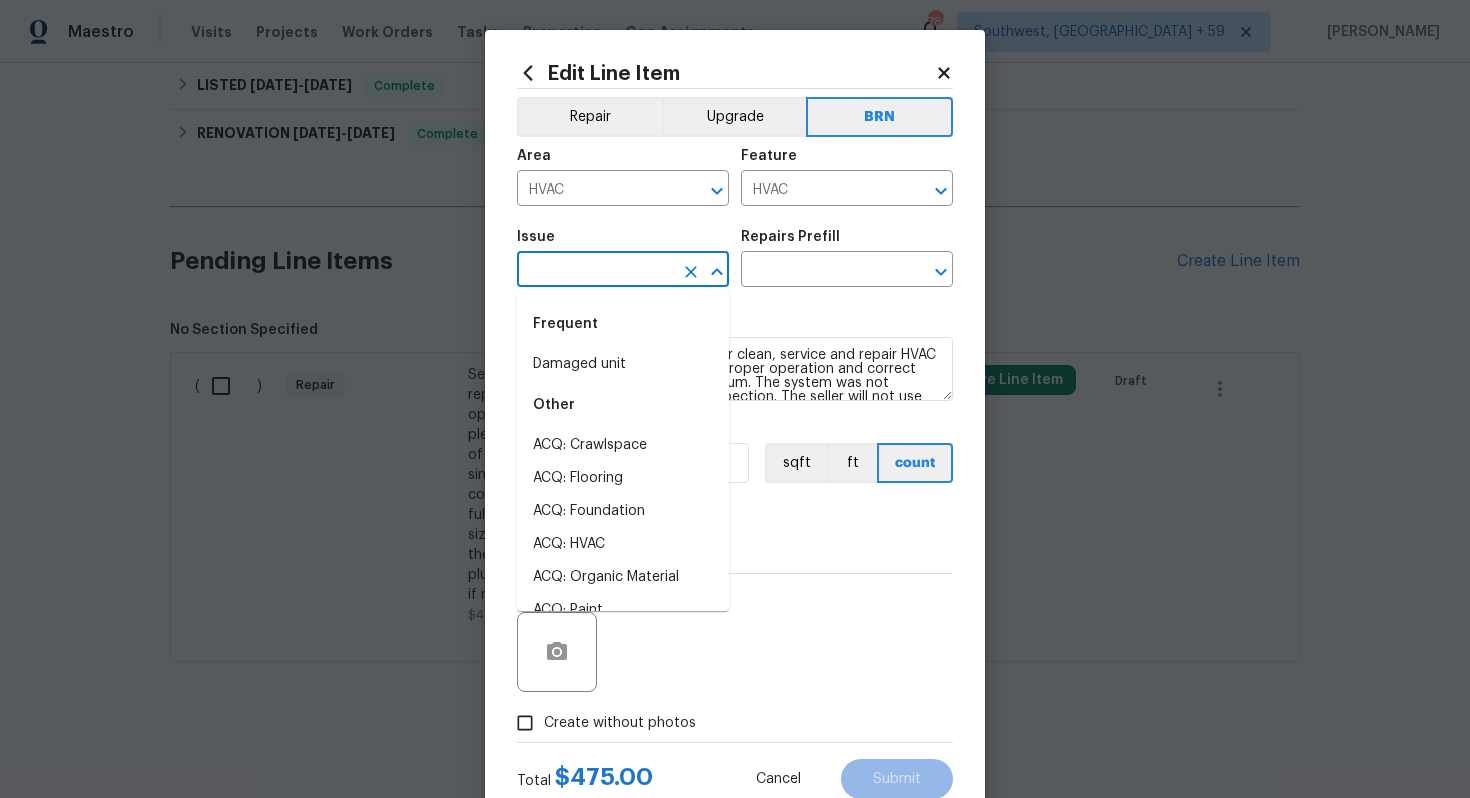 click at bounding box center (595, 271) 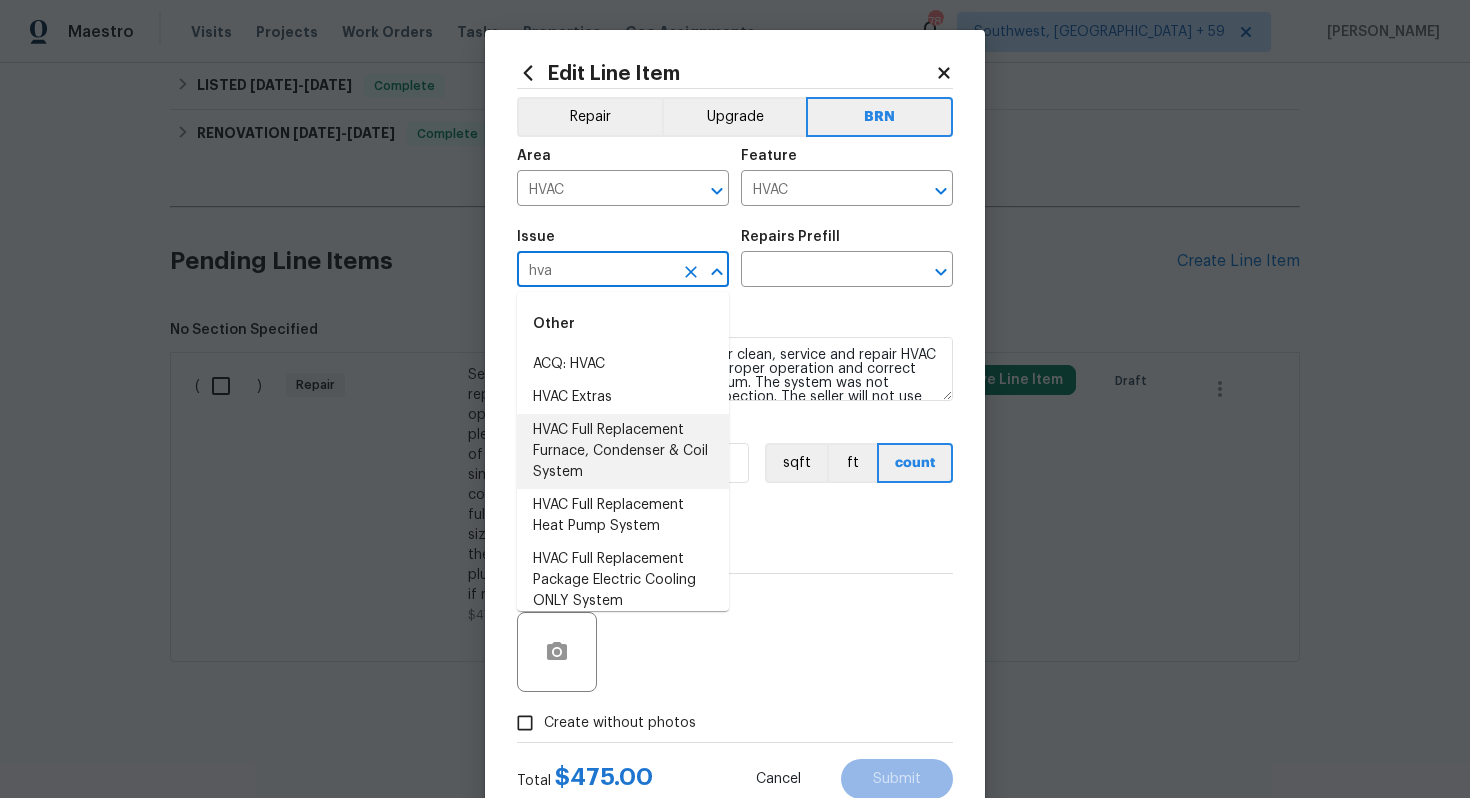 click on "HVAC Full Replacement Furnace, Condenser & Coil System" at bounding box center (623, 451) 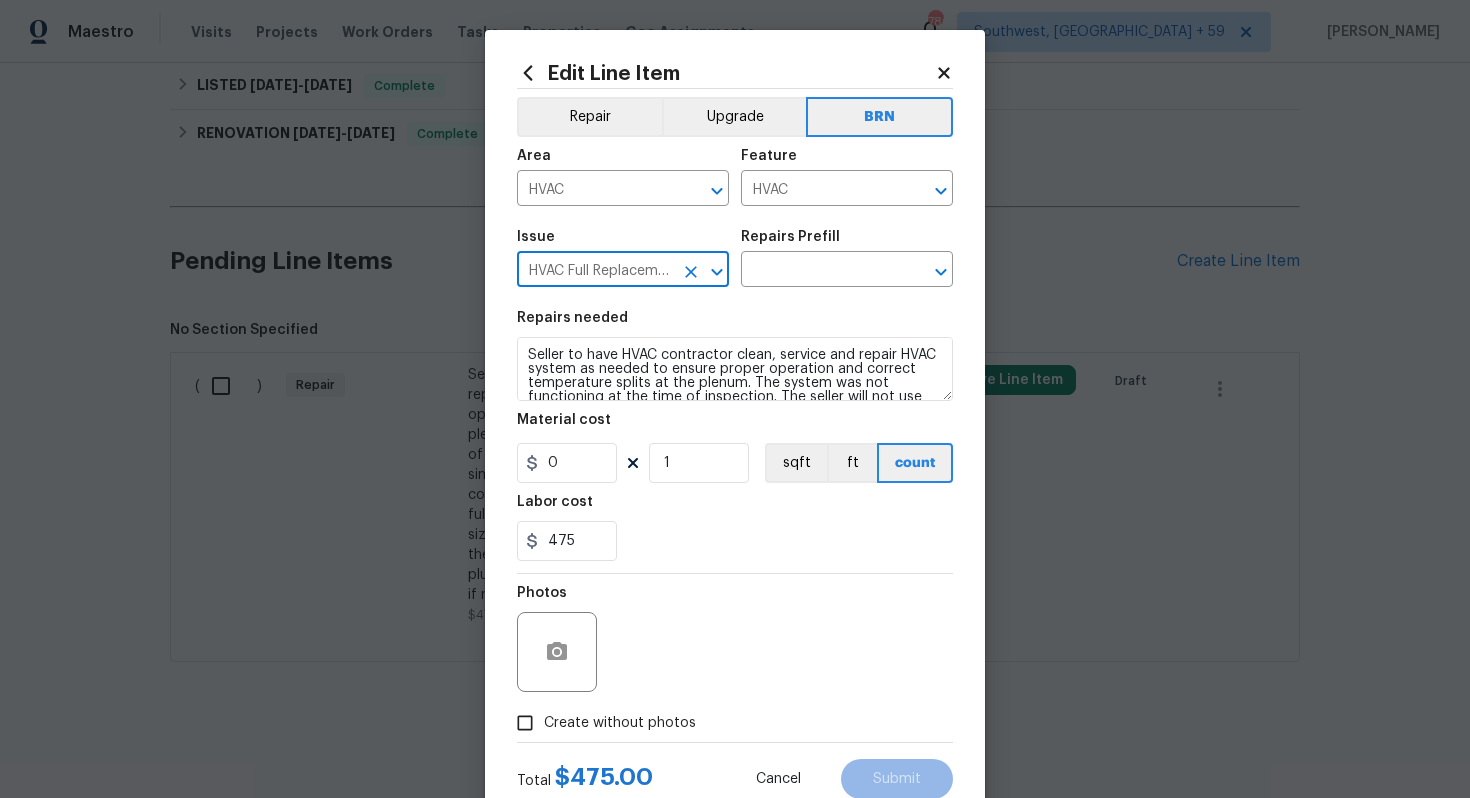 type on "HVAC Full Replacement Furnace, Condenser & Coil System" 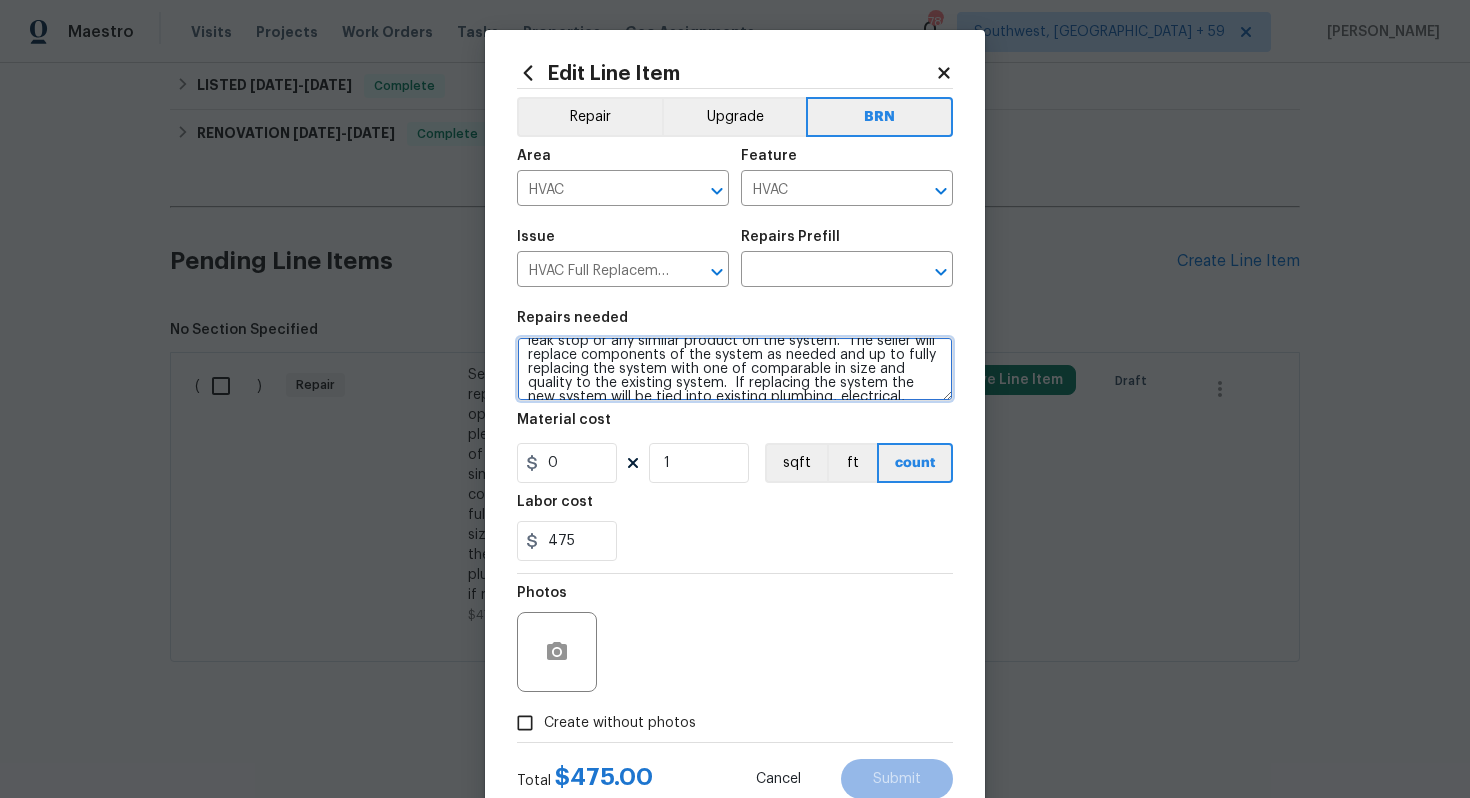 scroll, scrollTop: 98, scrollLeft: 0, axis: vertical 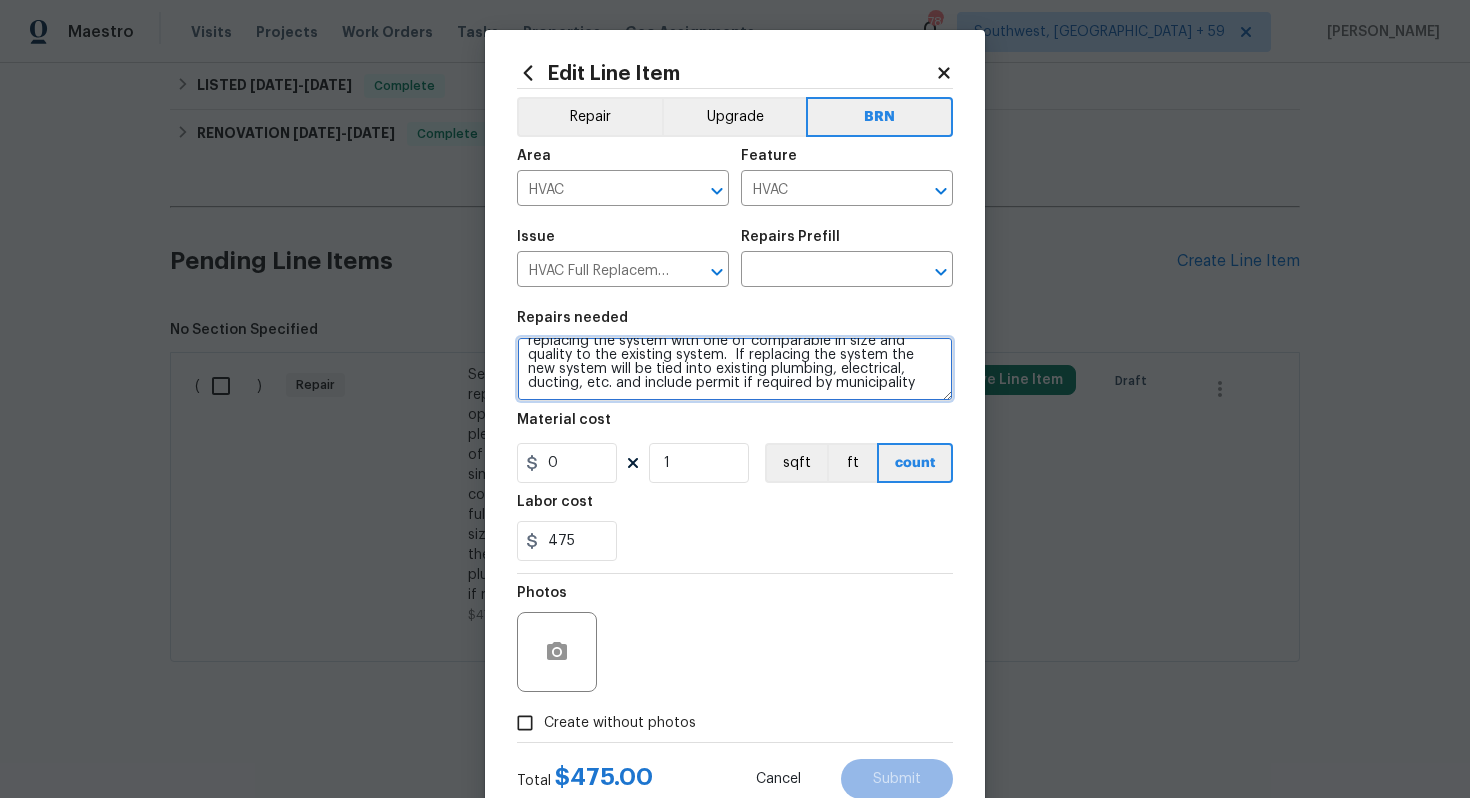 drag, startPoint x: 524, startPoint y: 354, endPoint x: 645, endPoint y: 424, distance: 139.78912 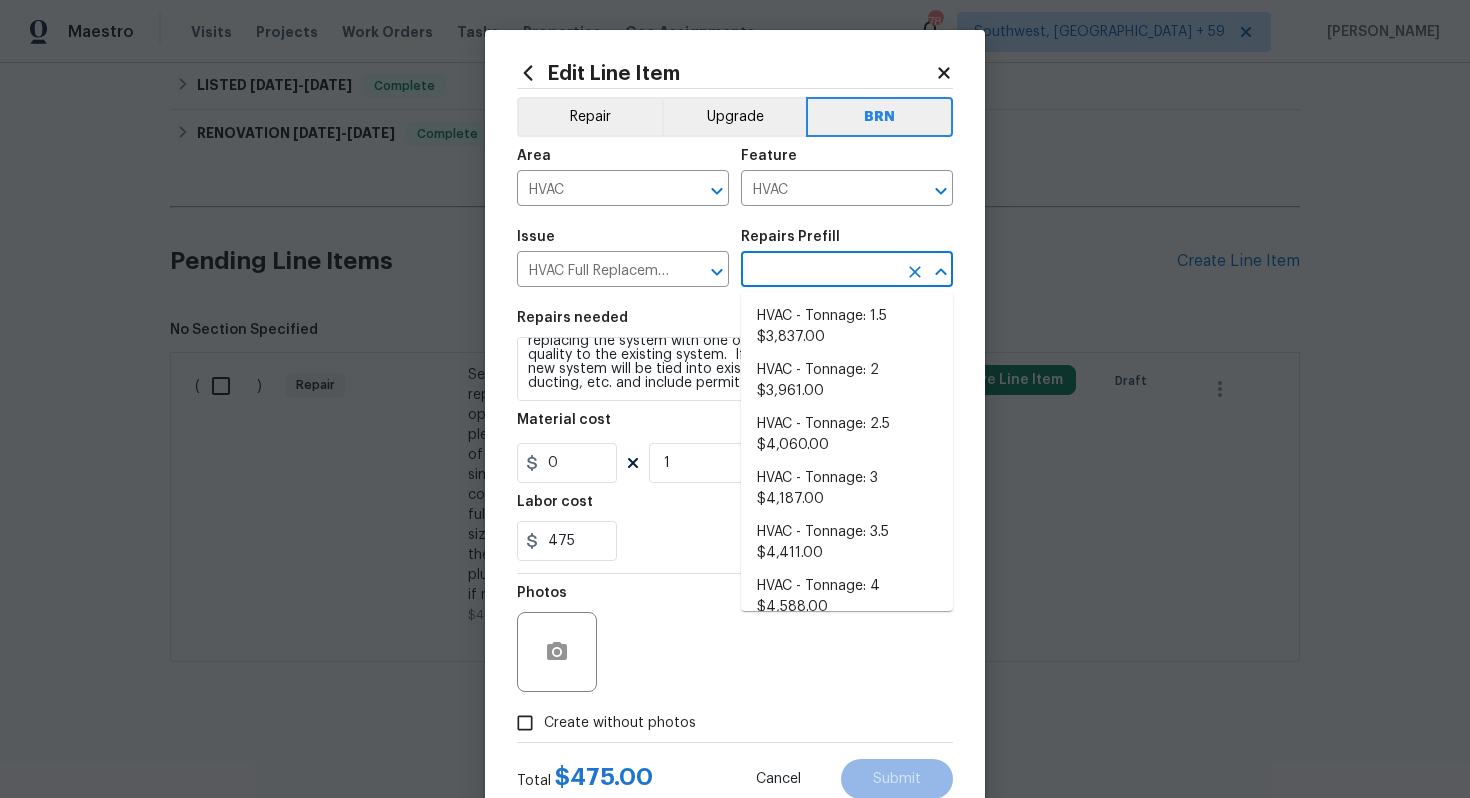click at bounding box center (819, 271) 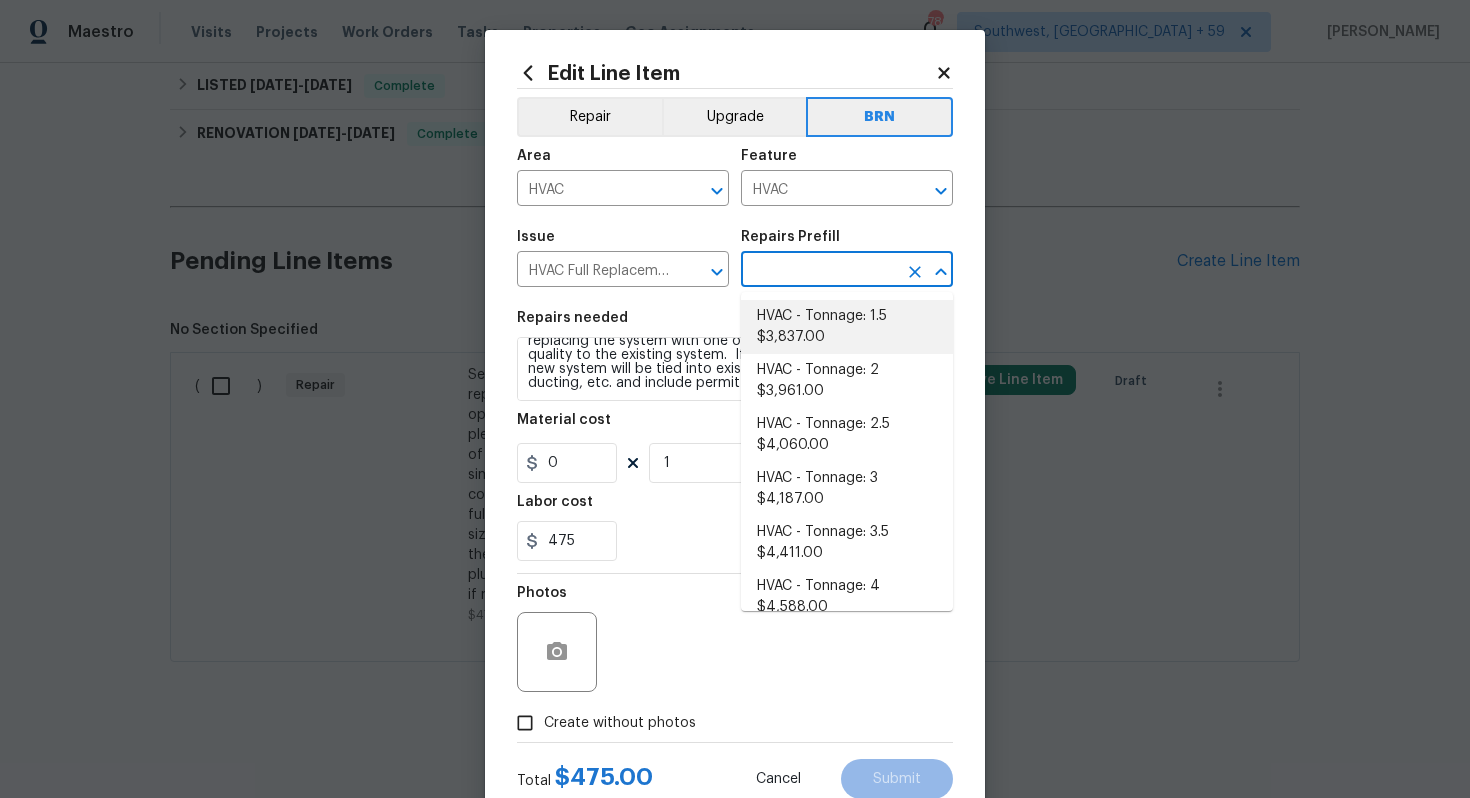 click on "HVAC - Tonnage: 1.5 $3,837.00" at bounding box center (847, 327) 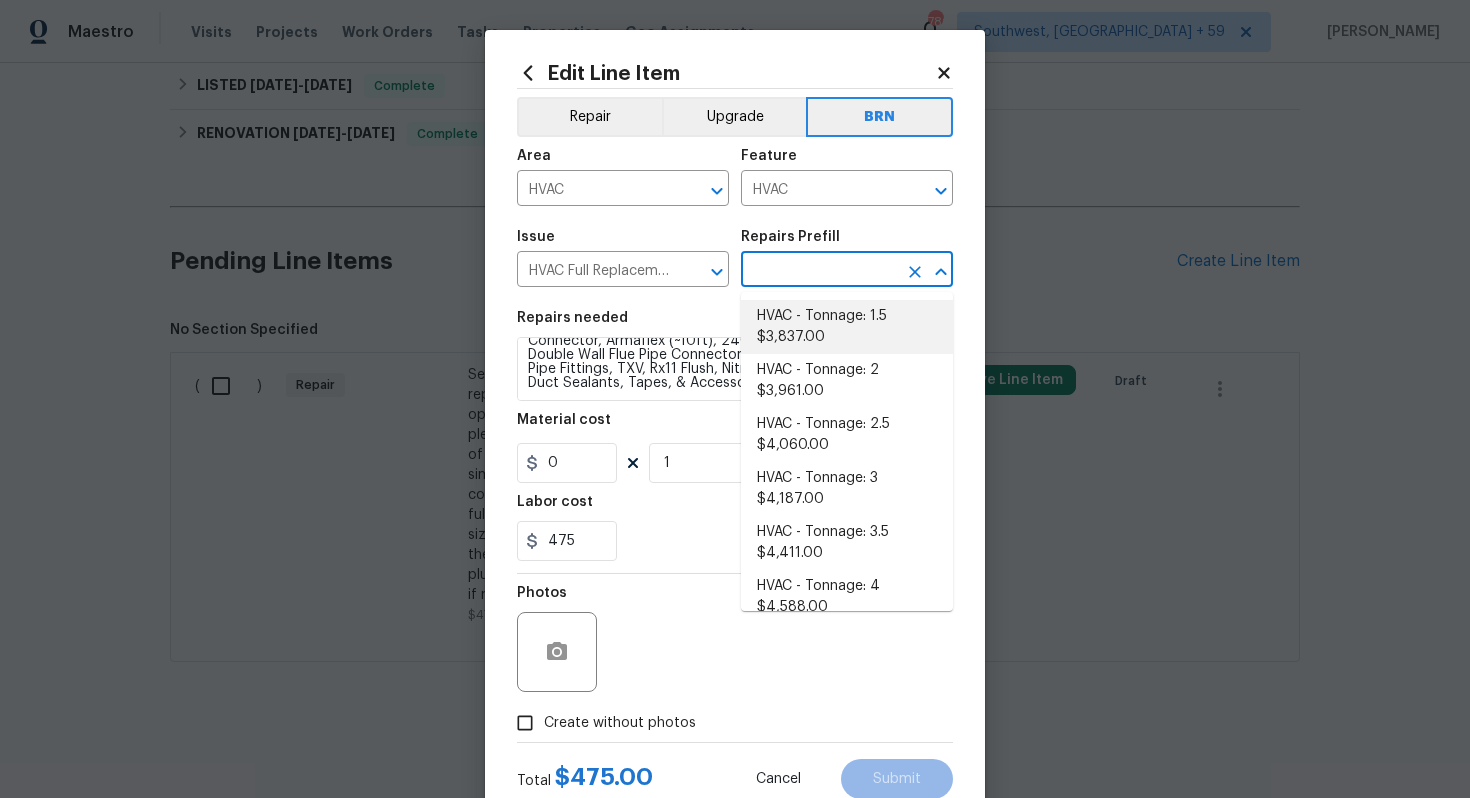 type on "HVAC - Tonnage: 1.5 $3,837.00" 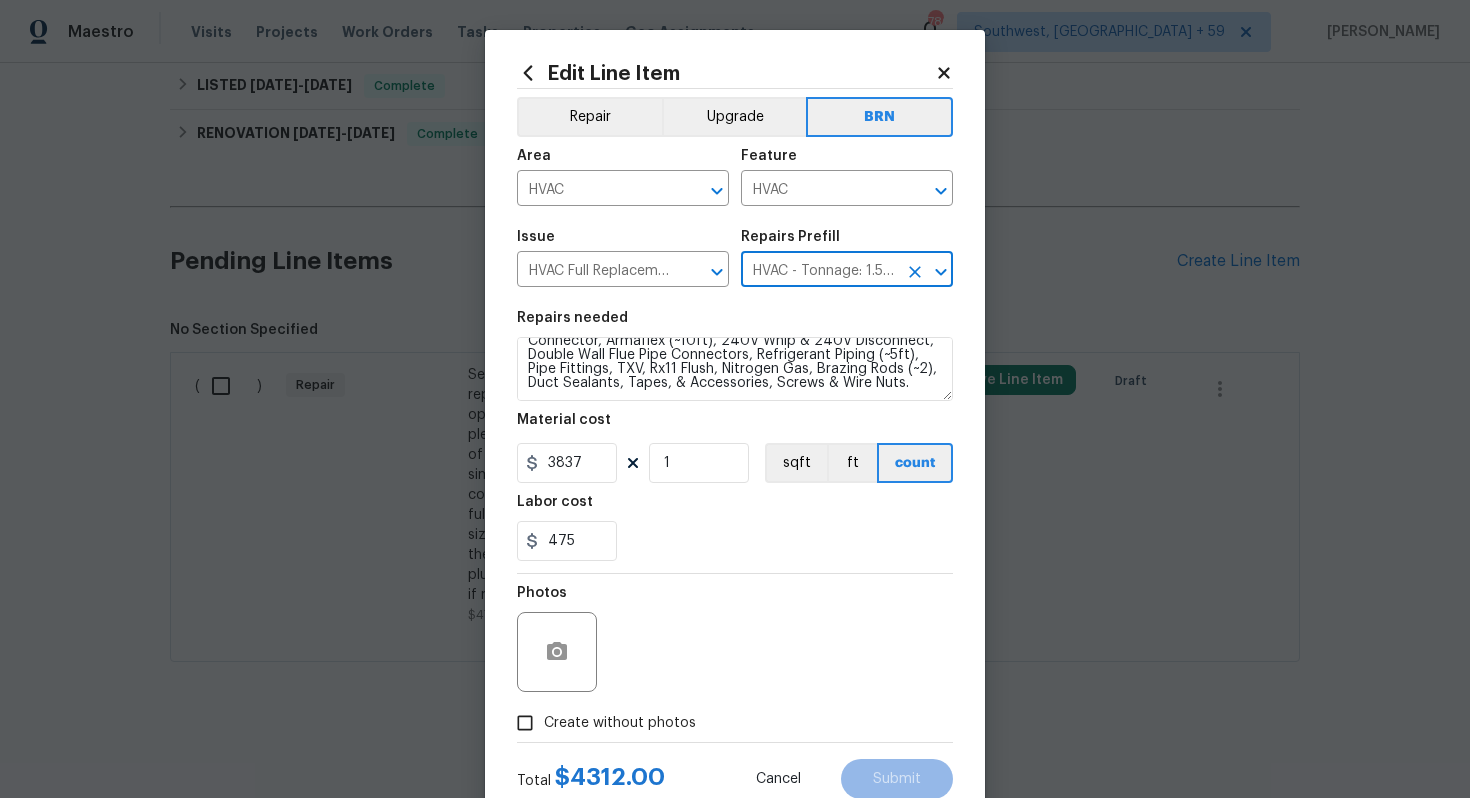 scroll, scrollTop: 0, scrollLeft: 0, axis: both 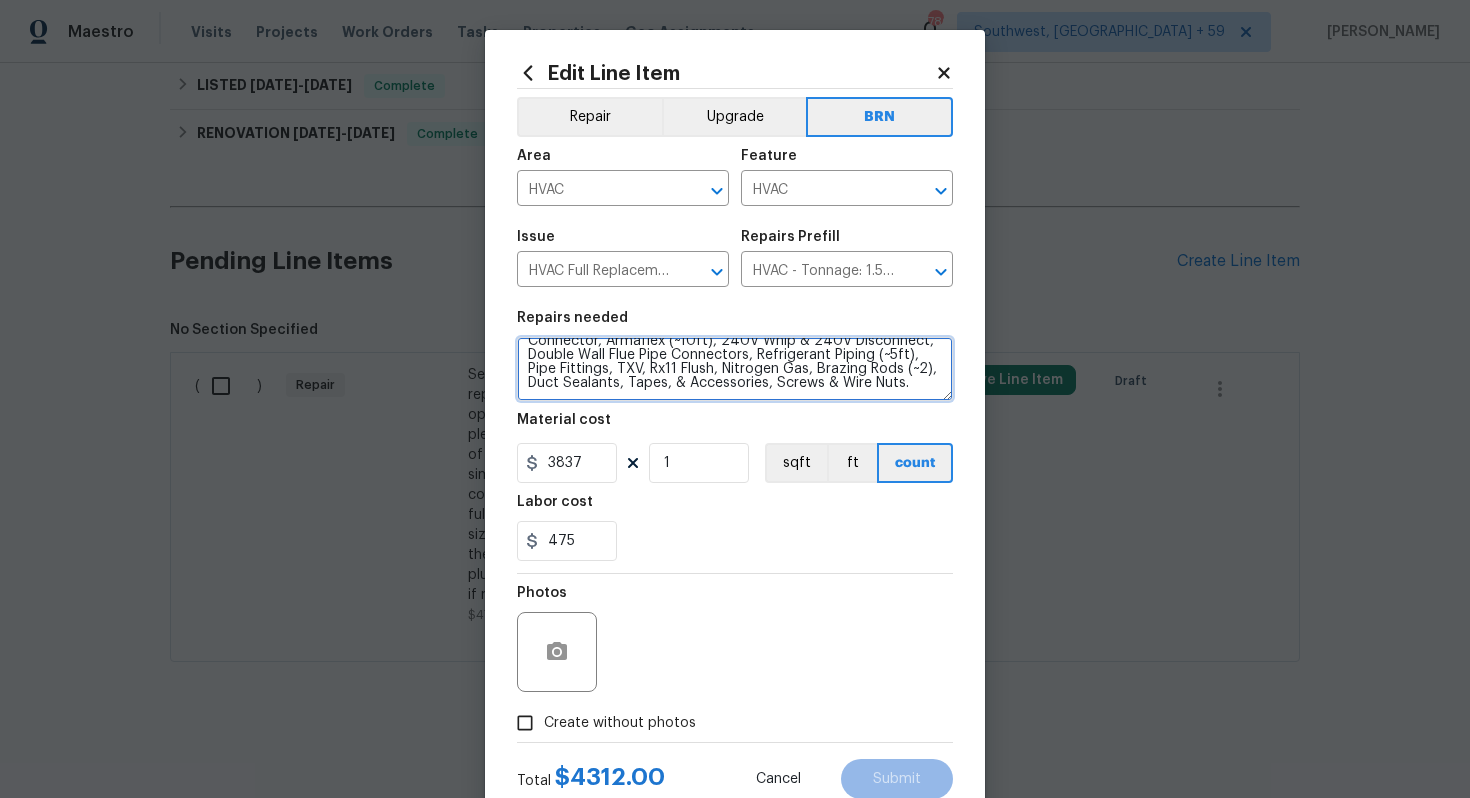 drag, startPoint x: 529, startPoint y: 355, endPoint x: 629, endPoint y: 422, distance: 120.37026 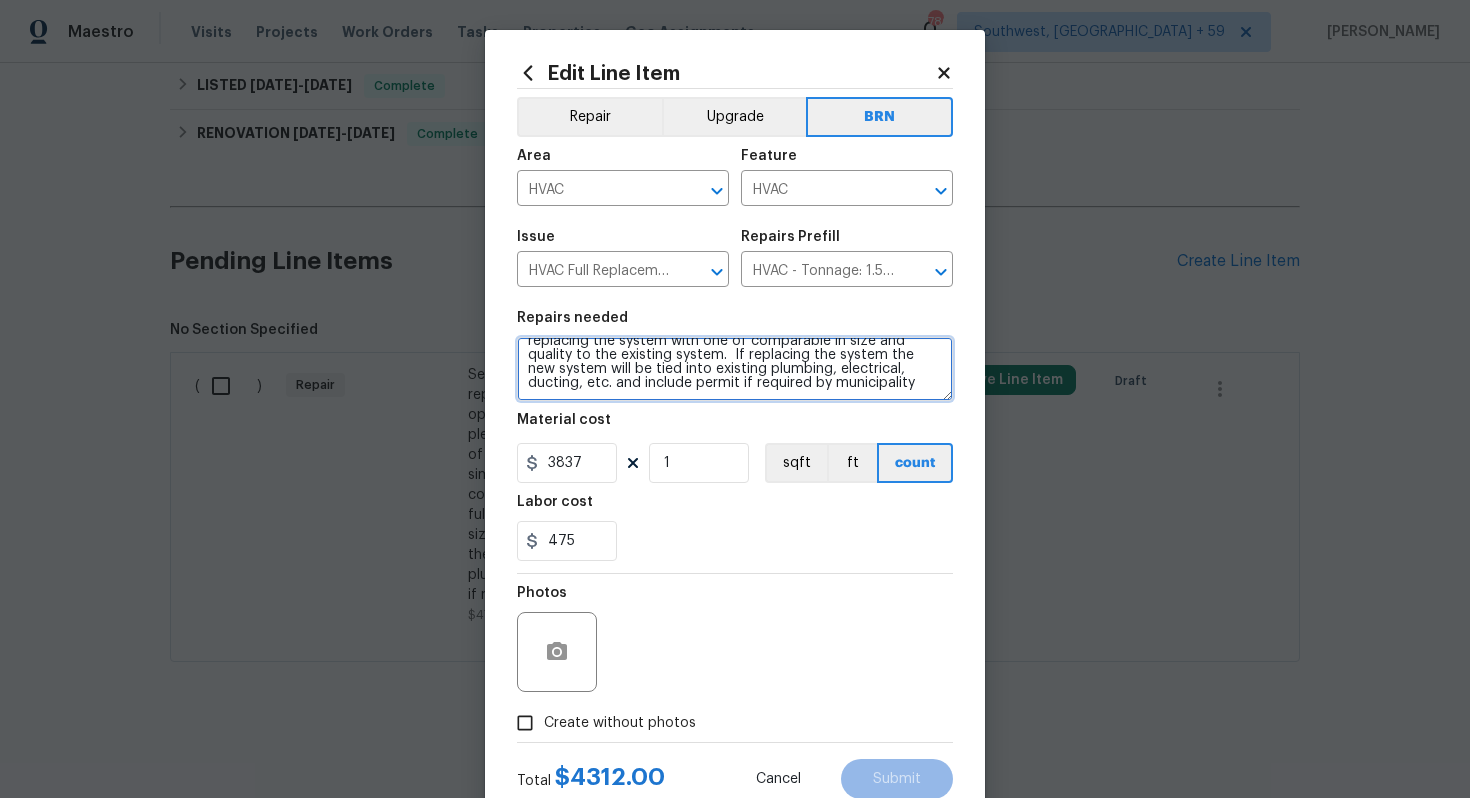 type on "Seller to have HVAC contractor clean, service and repair HVAC system as needed to ensure proper operation and correct temperature splits at the plenum. The system was not functioning at the time of inspection. The seller will not use leak stop or any similar product on the system.  The seller will replace components of the system as needed and up to fully replacing the system with one of comparable in size and quality to the existing system.  If replacing the system the new system will be tied into existing plumbing, electrical, ducting, etc. and include permit if required by municipality" 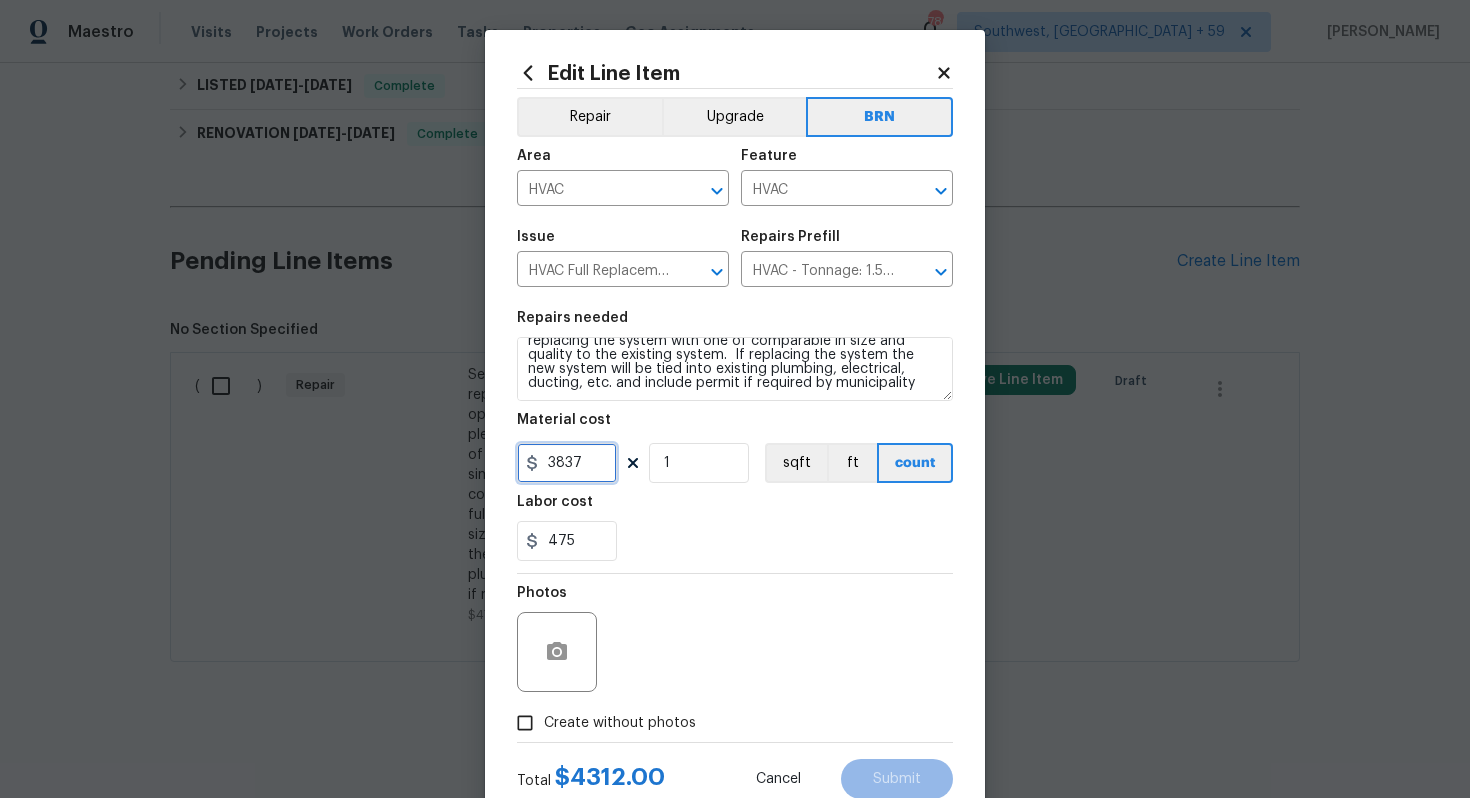 drag, startPoint x: 588, startPoint y: 467, endPoint x: 522, endPoint y: 467, distance: 66 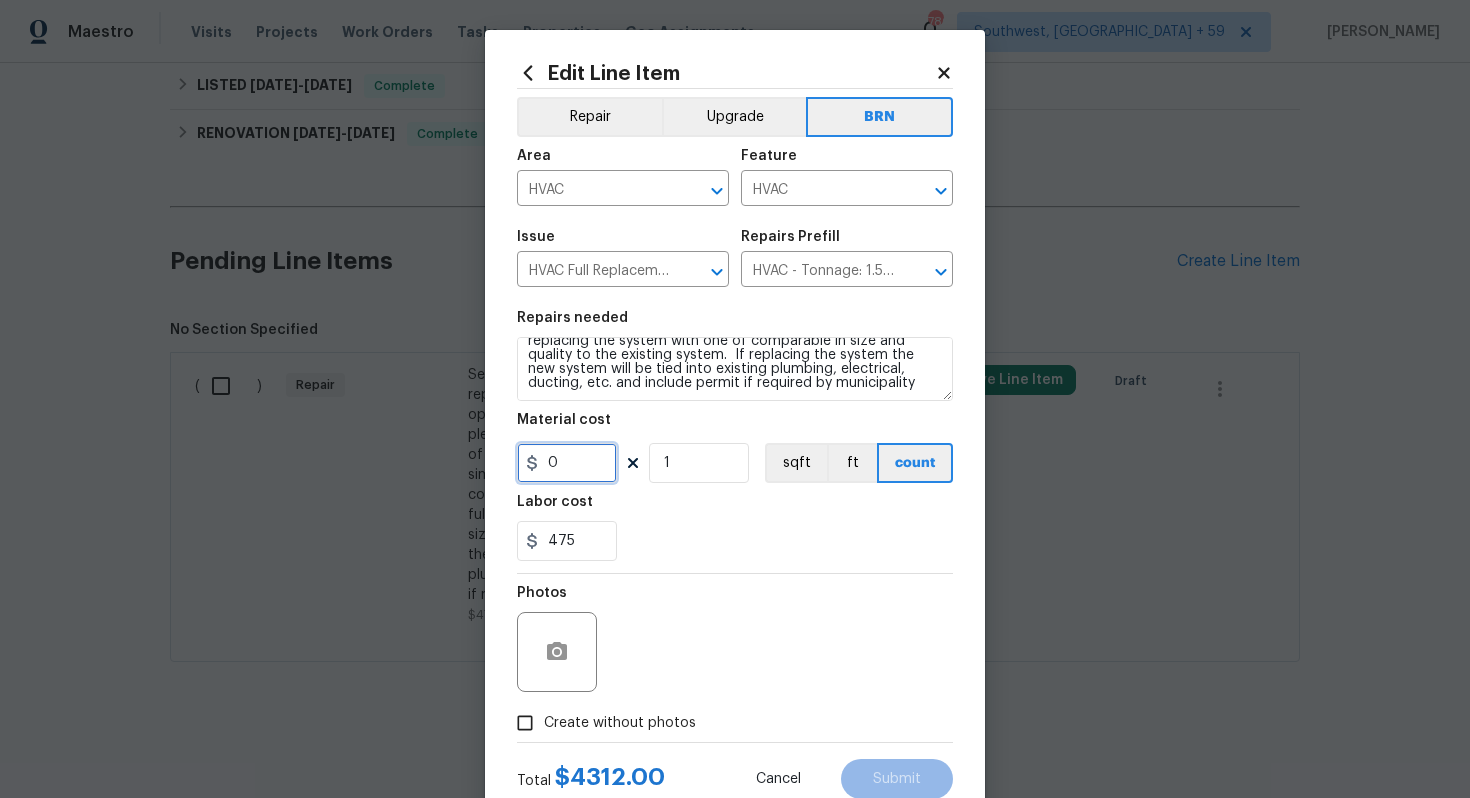 type on "0" 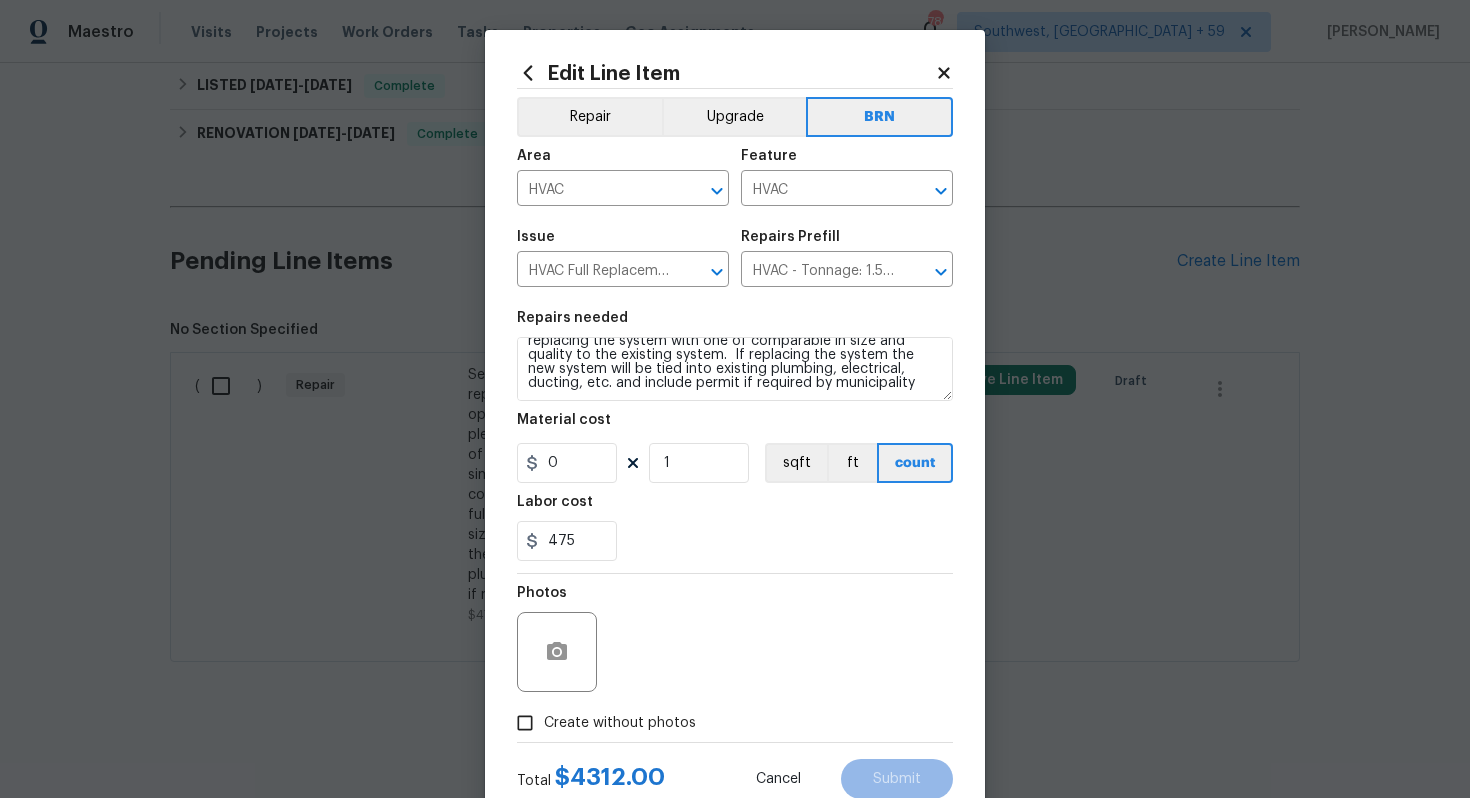 click on "Photos" at bounding box center (735, 639) 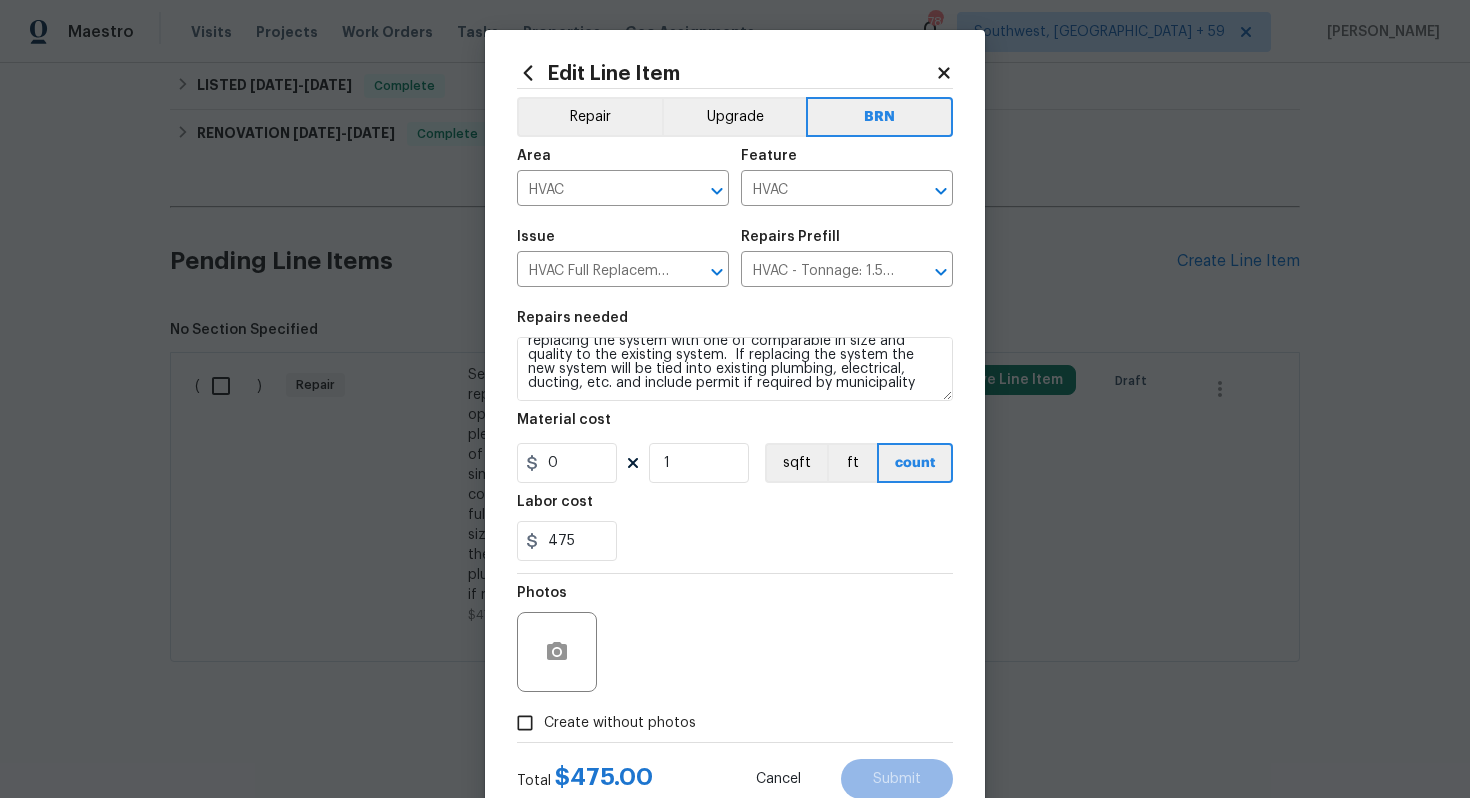 scroll, scrollTop: 64, scrollLeft: 0, axis: vertical 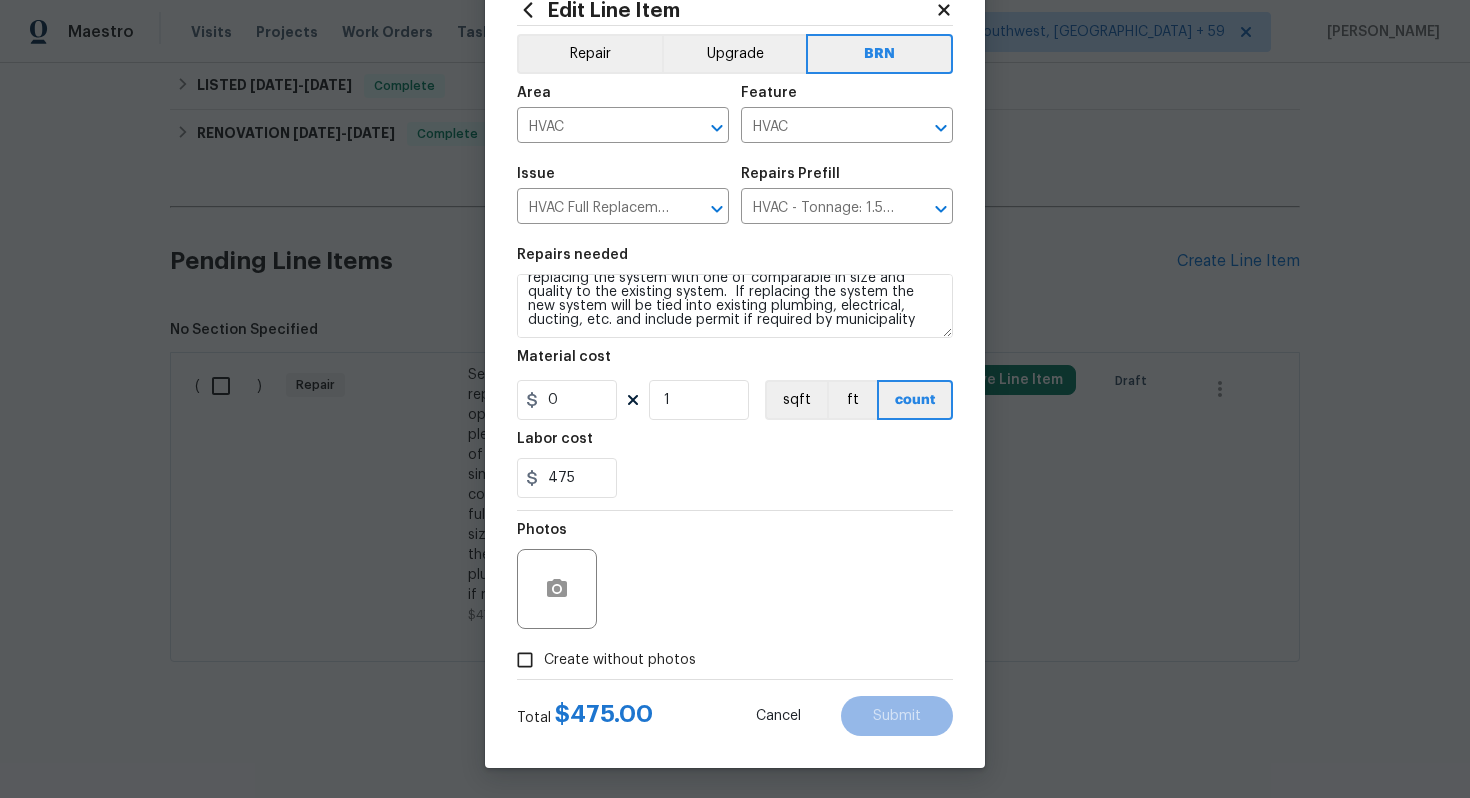 click on "Create without photos" at bounding box center (620, 660) 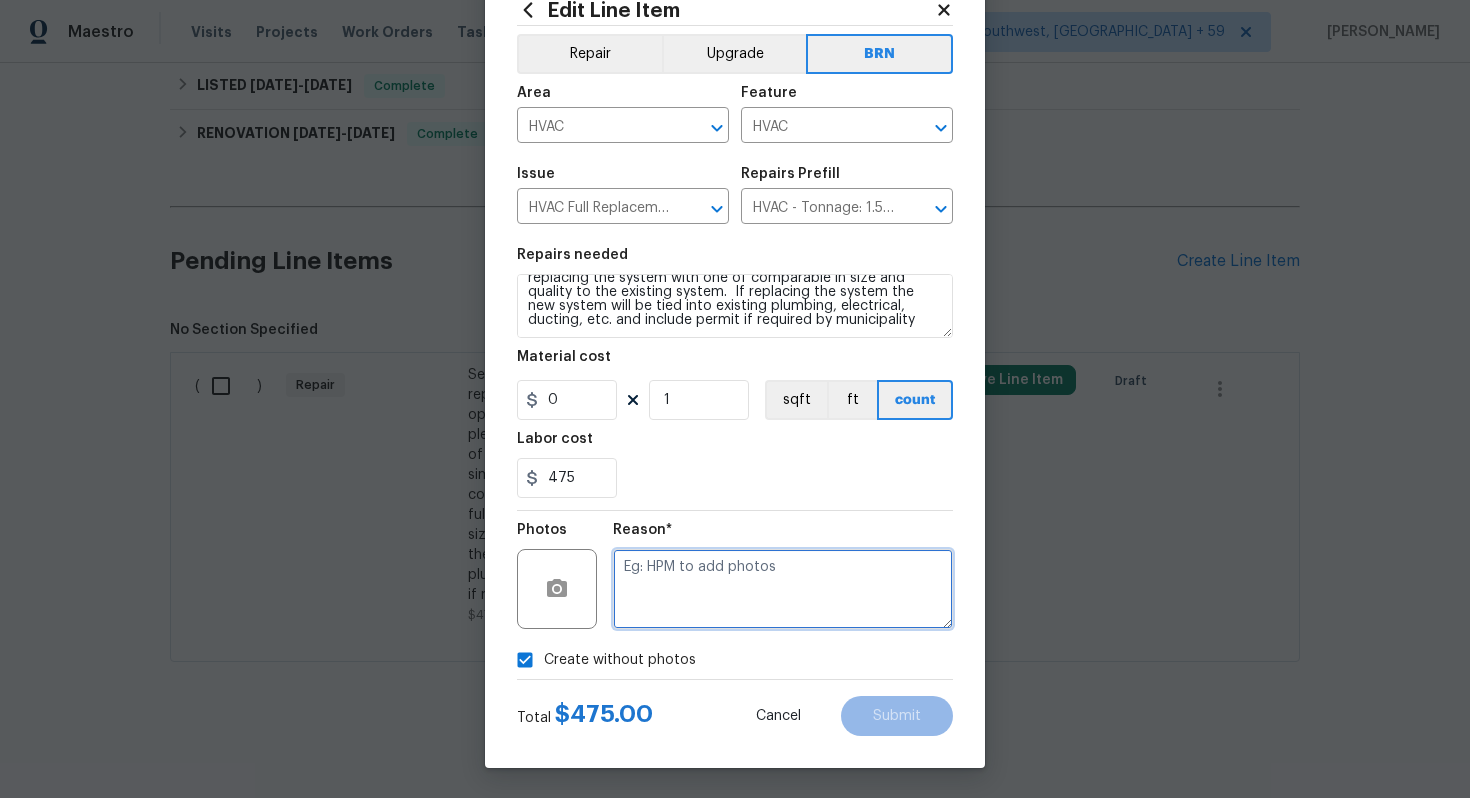 click at bounding box center [783, 589] 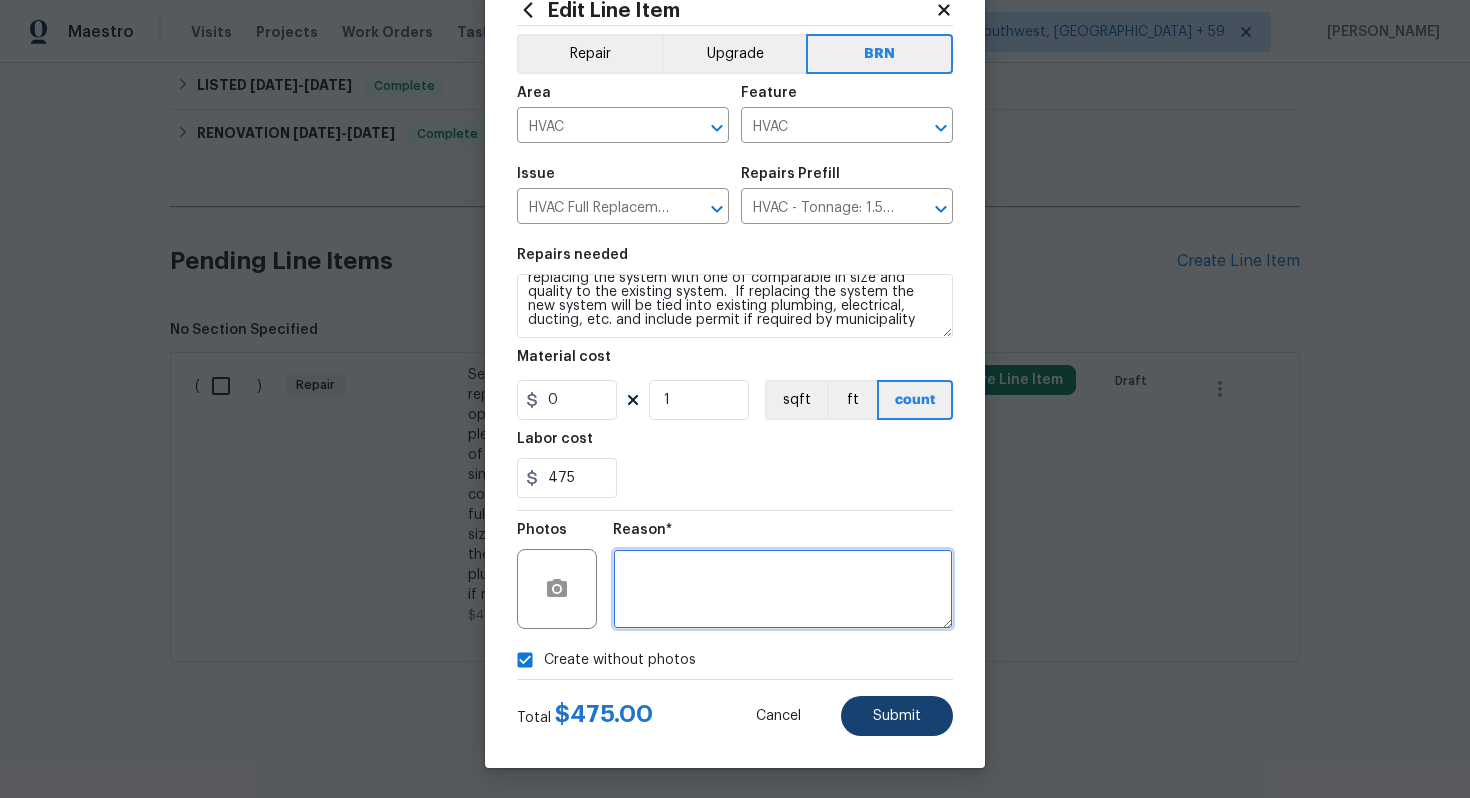 type 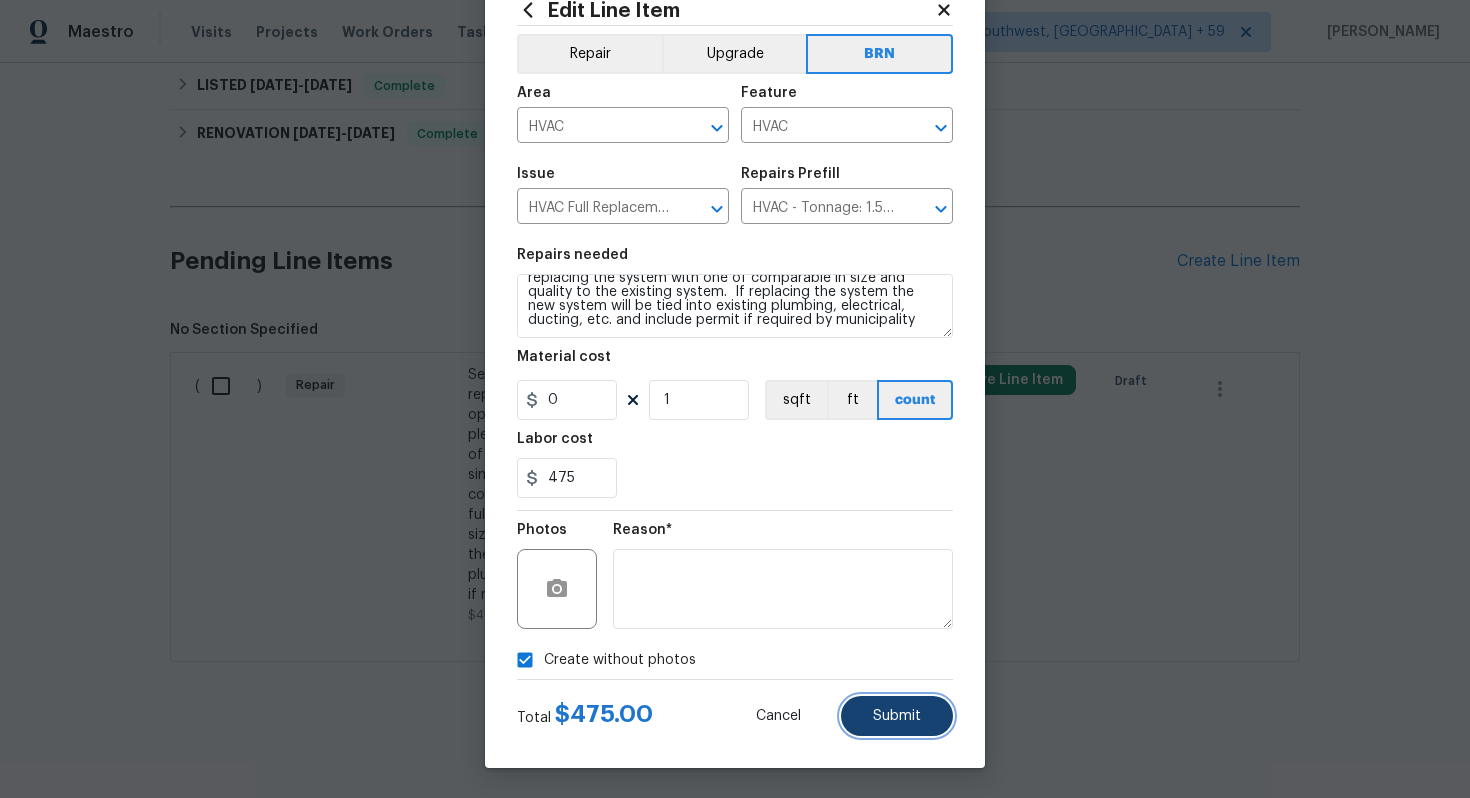 click on "Submit" at bounding box center [897, 716] 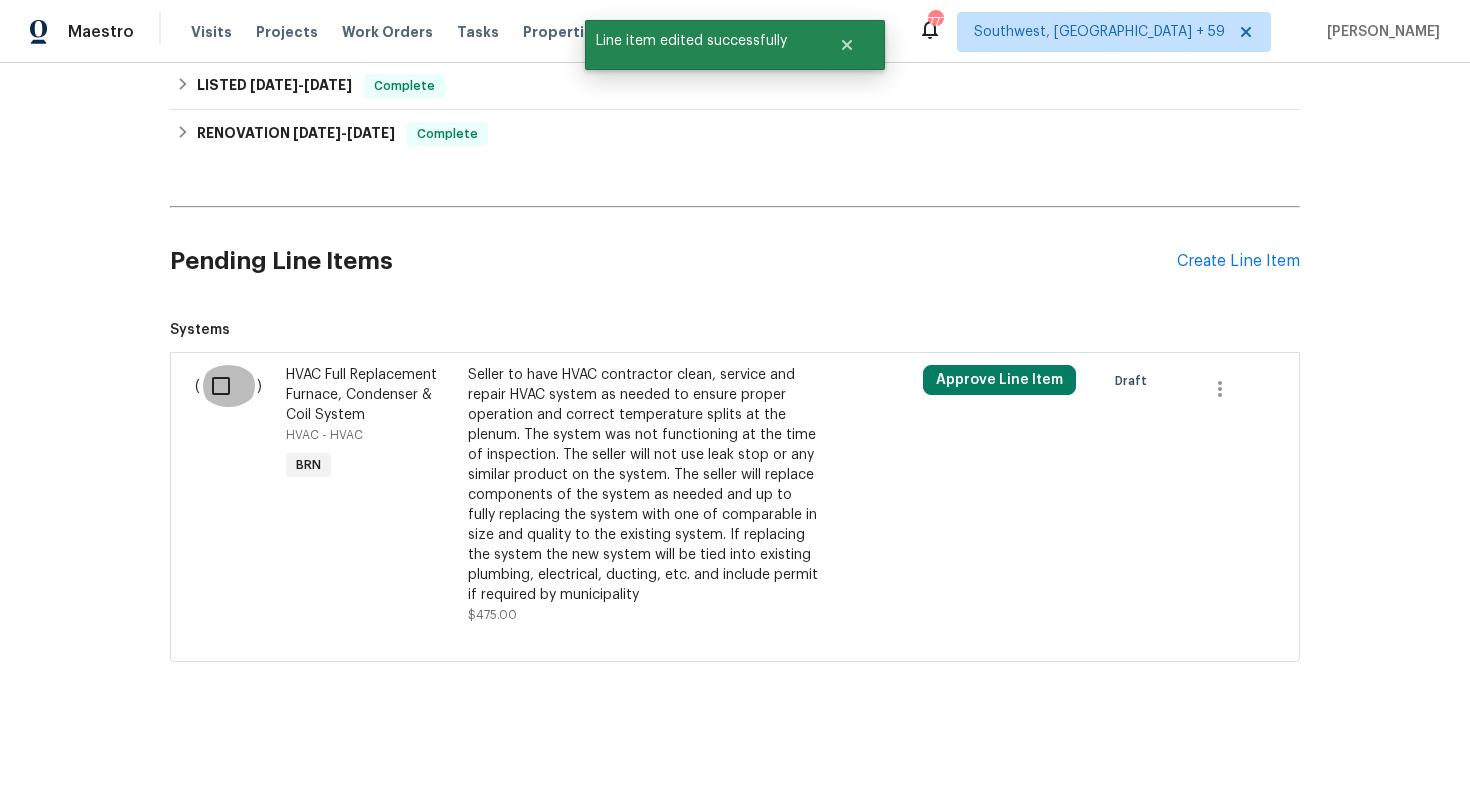 click at bounding box center [228, 386] 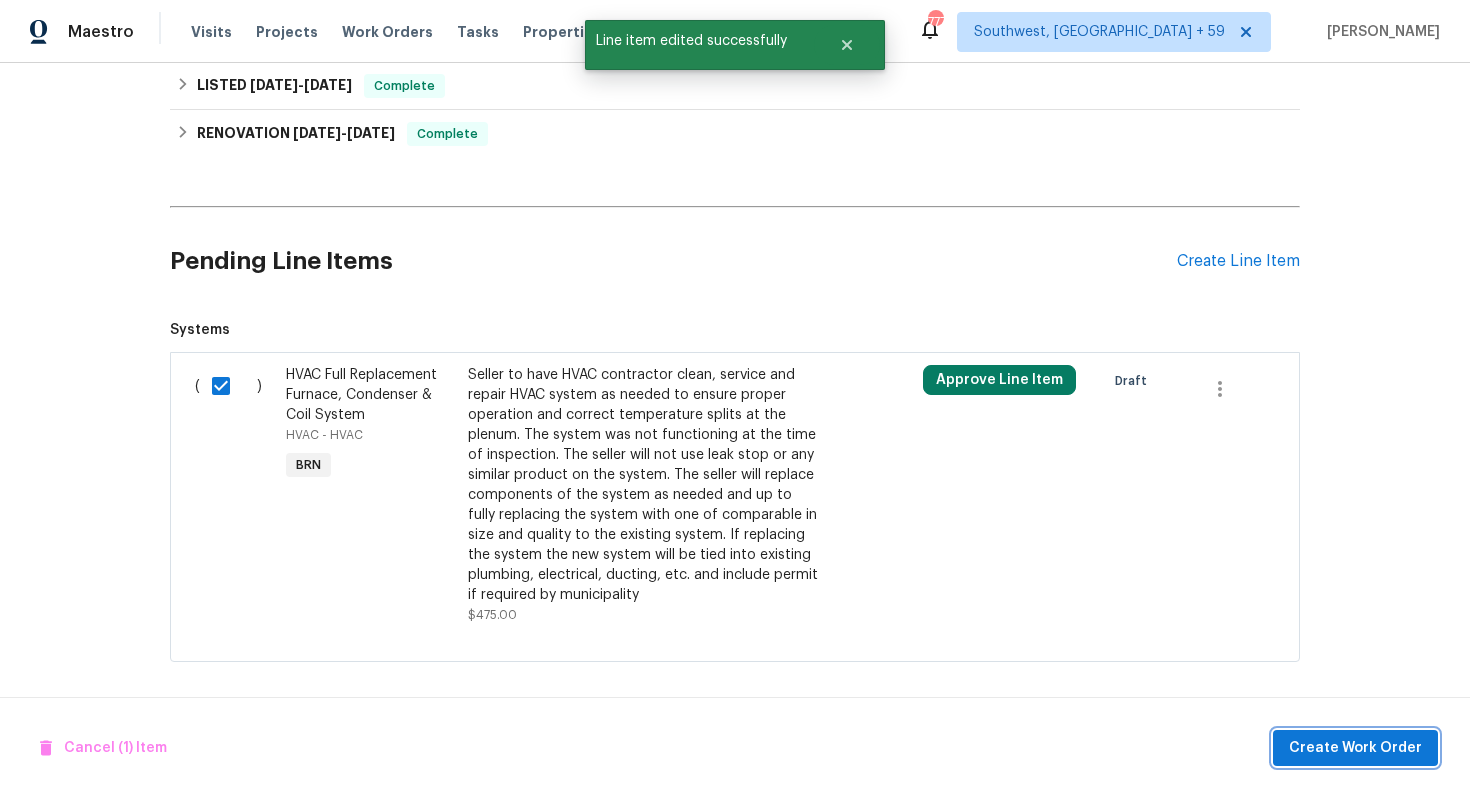 click on "Create Work Order" at bounding box center [1355, 748] 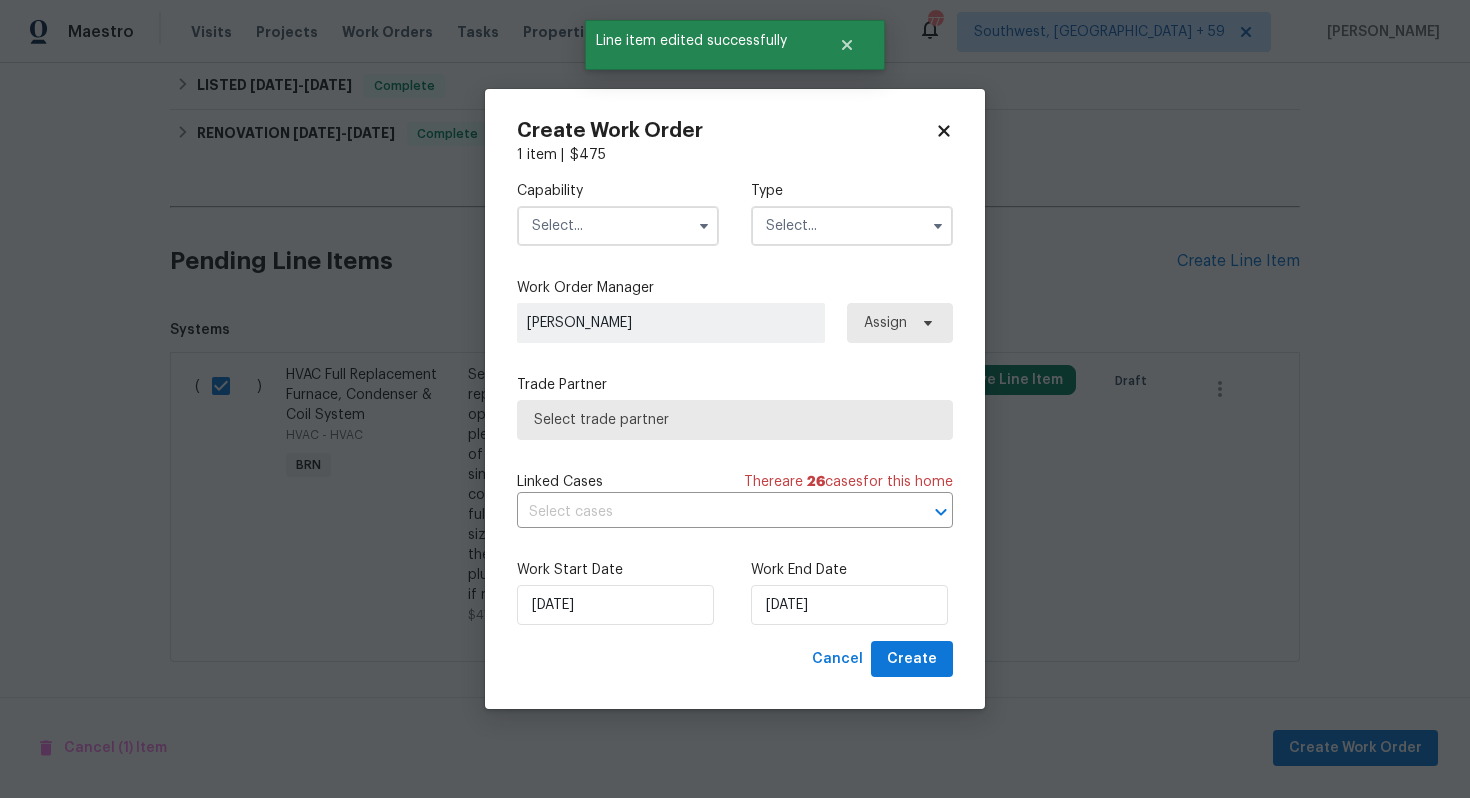 click at bounding box center (704, 226) 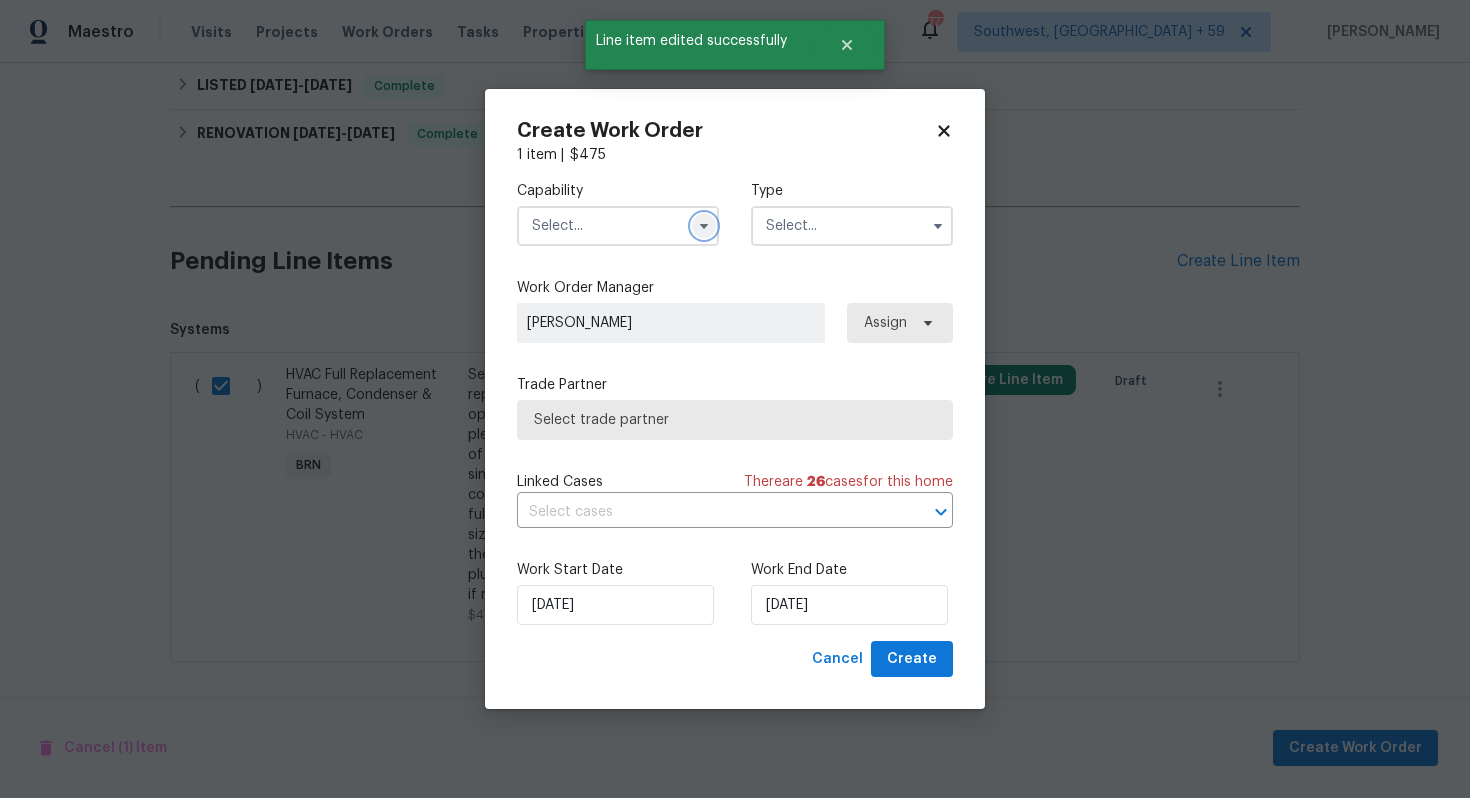 click 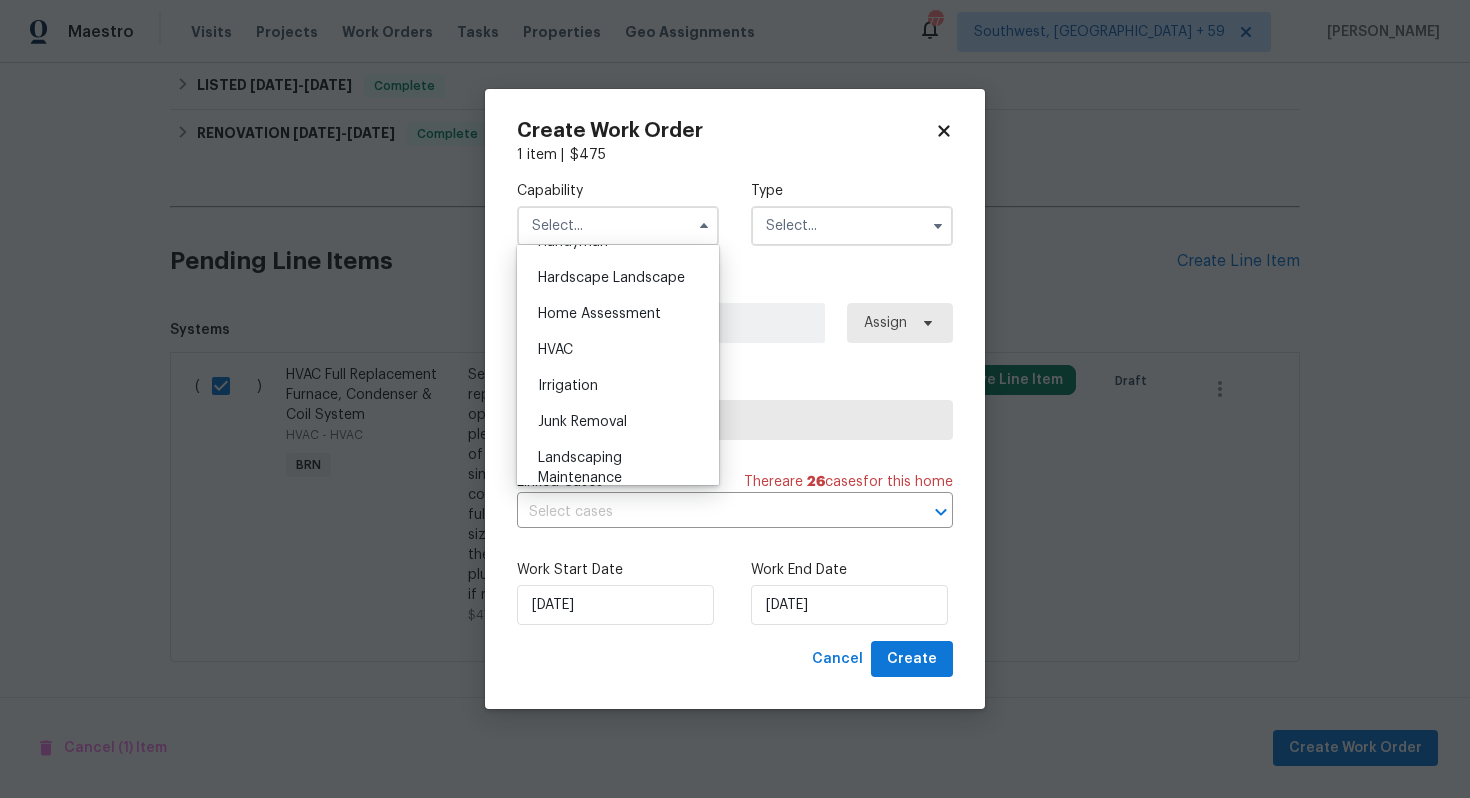 scroll, scrollTop: 1138, scrollLeft: 0, axis: vertical 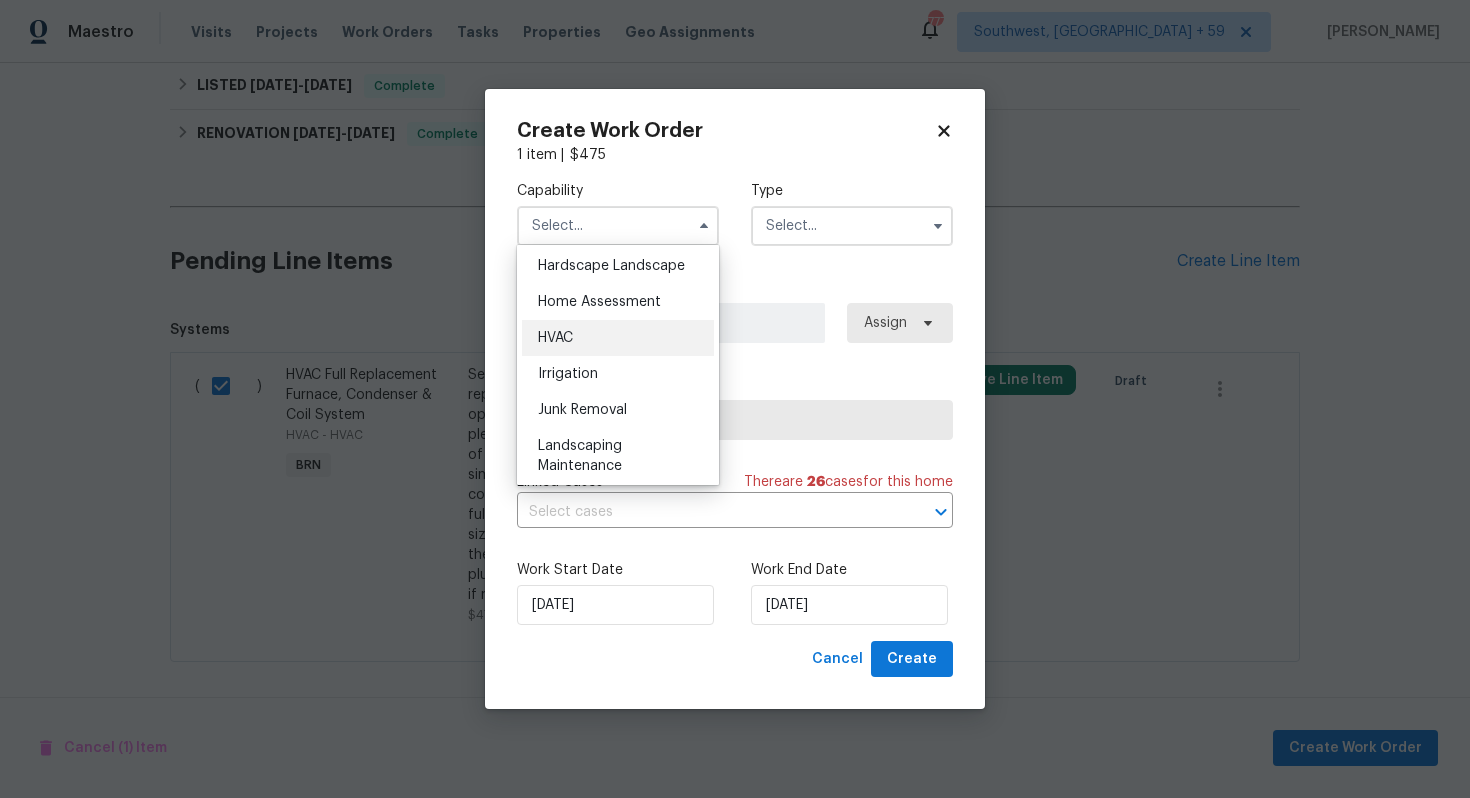 click on "HVAC" at bounding box center (618, 338) 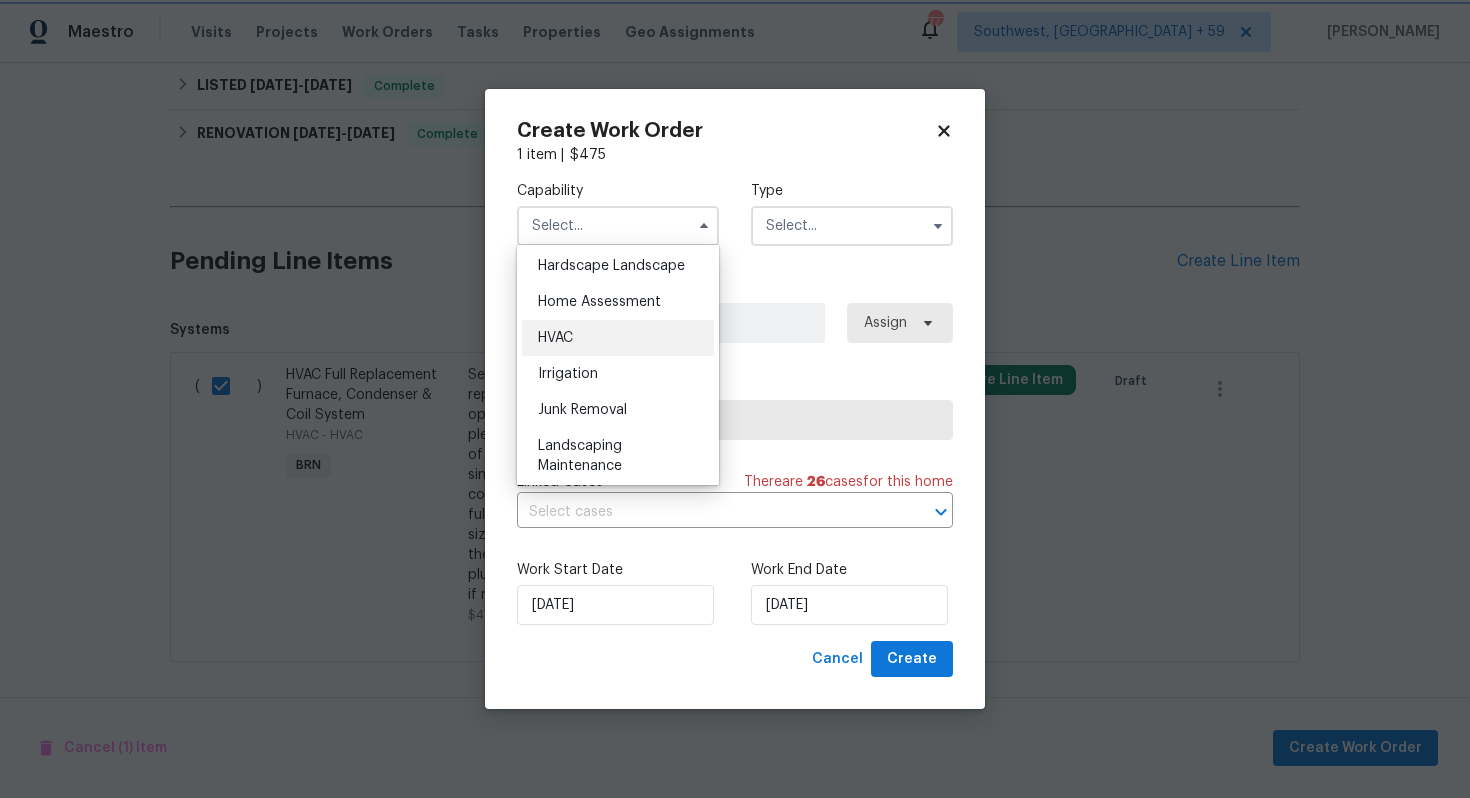 type on "HVAC" 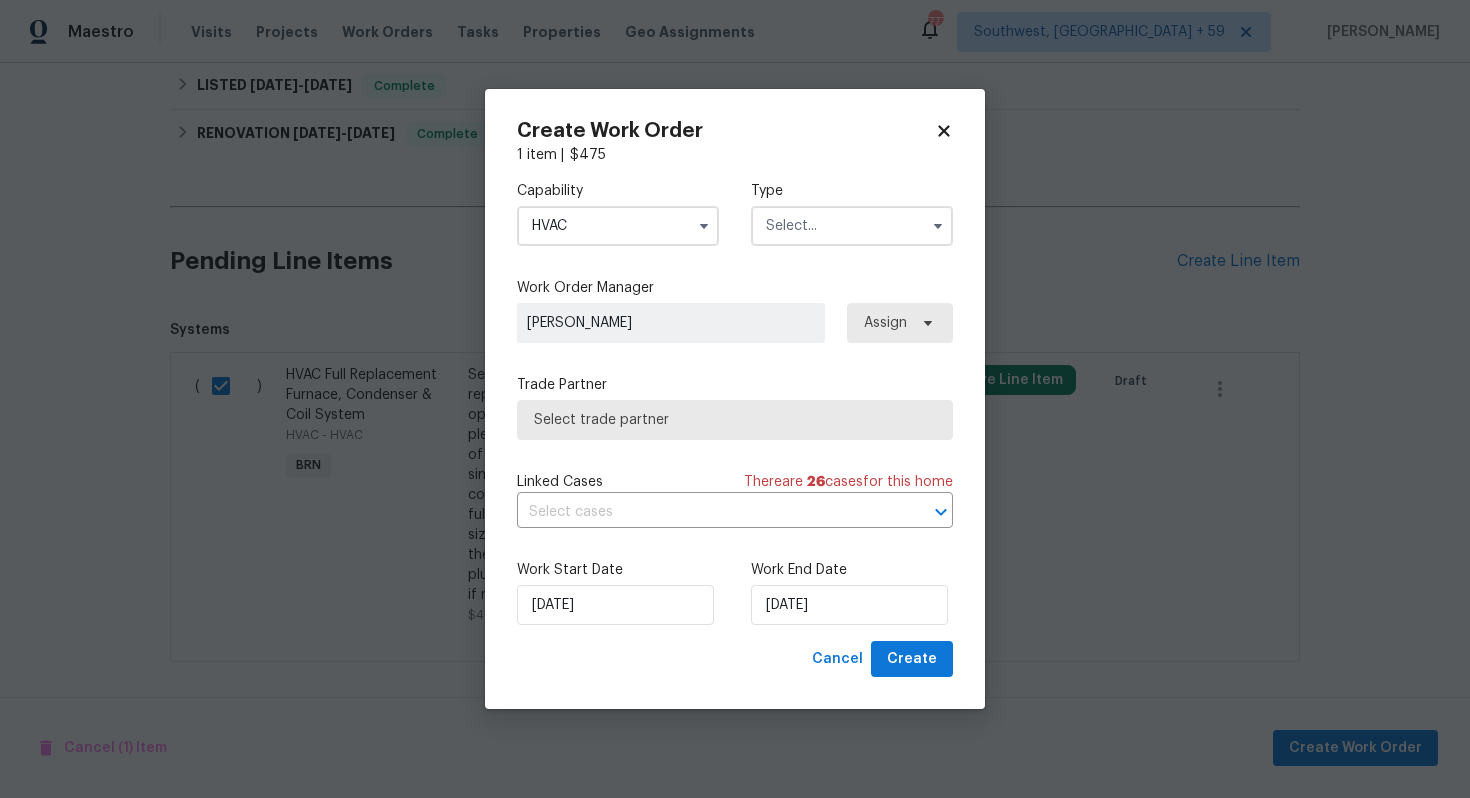 click at bounding box center [852, 226] 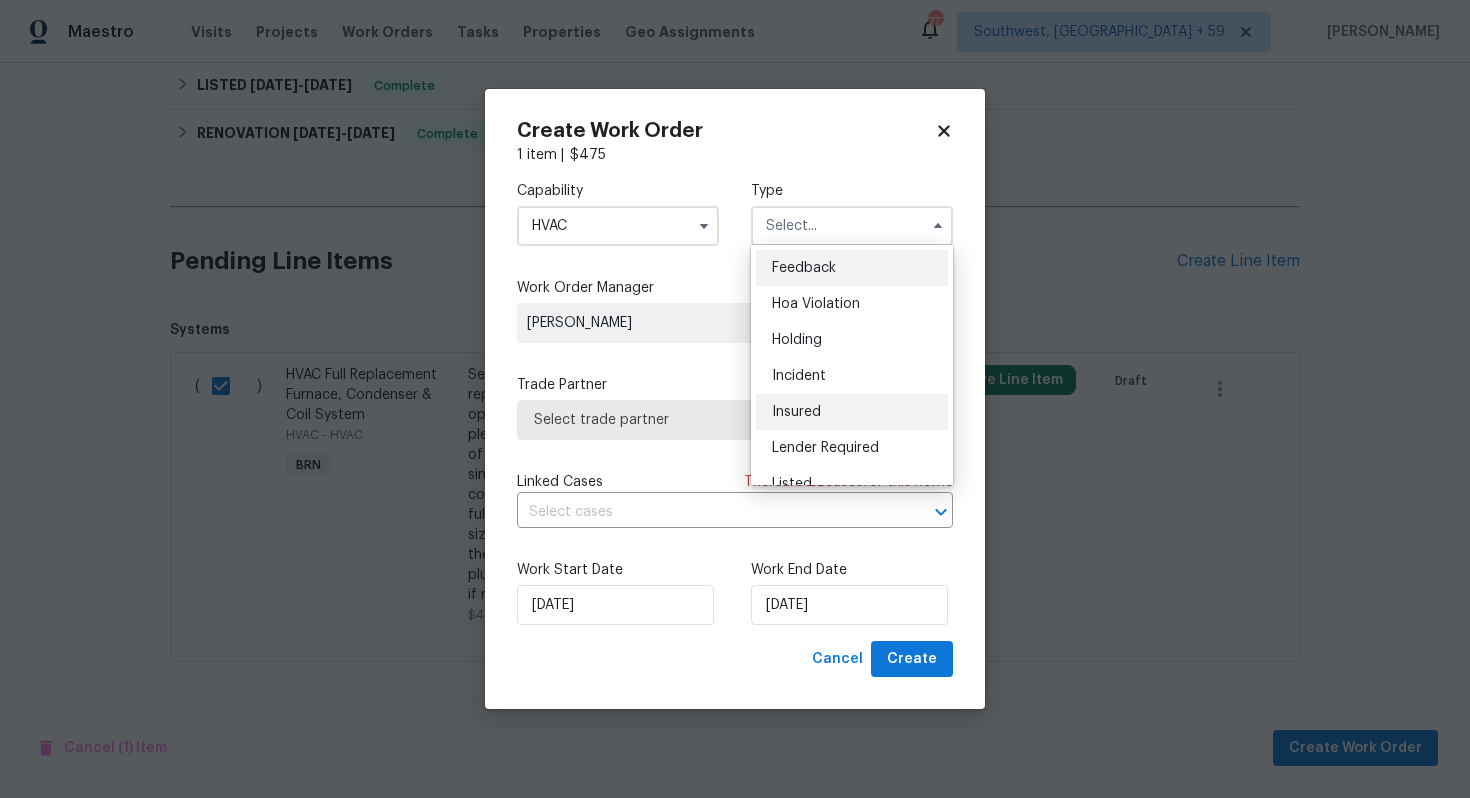 scroll, scrollTop: 454, scrollLeft: 0, axis: vertical 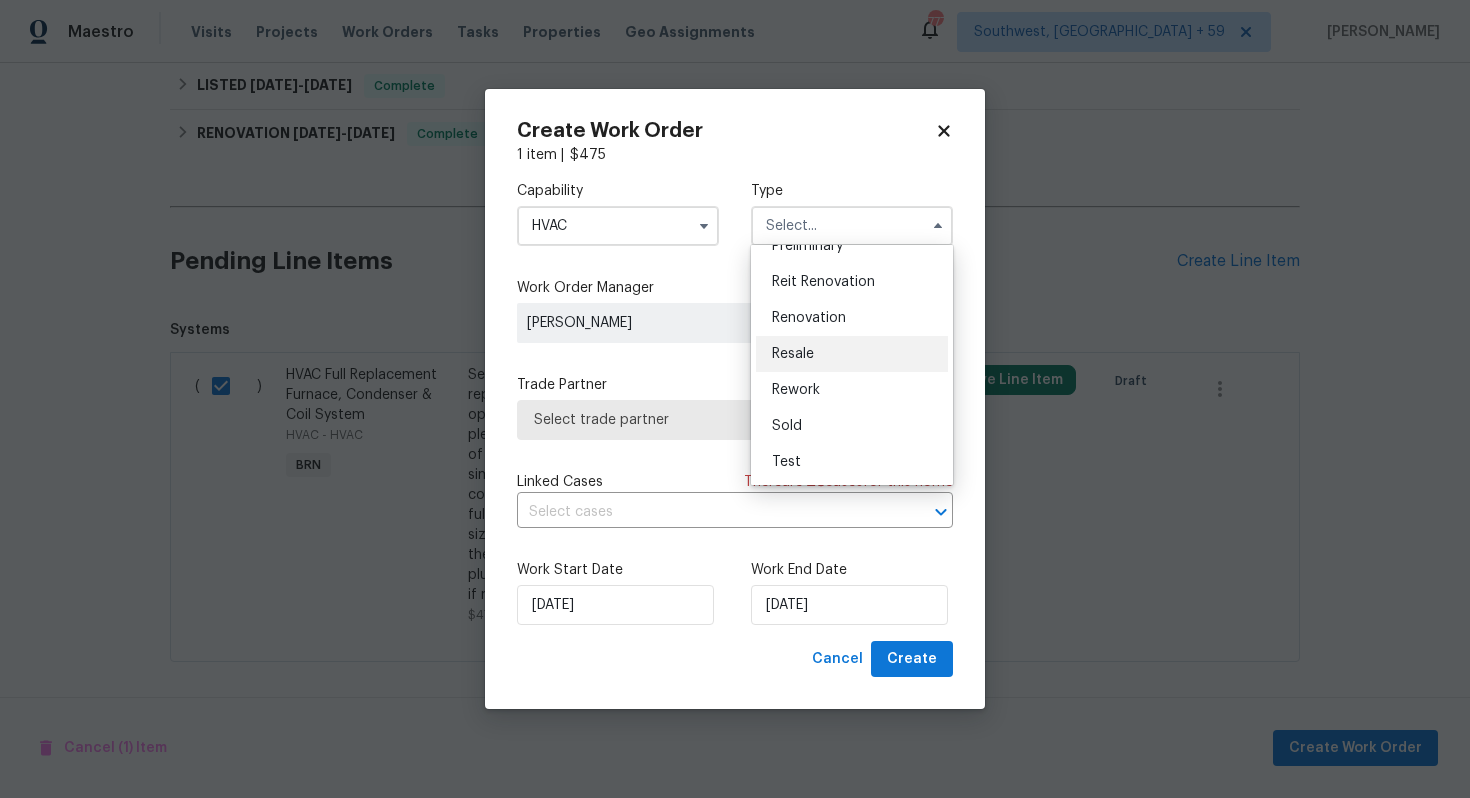 click on "Resale" at bounding box center (852, 354) 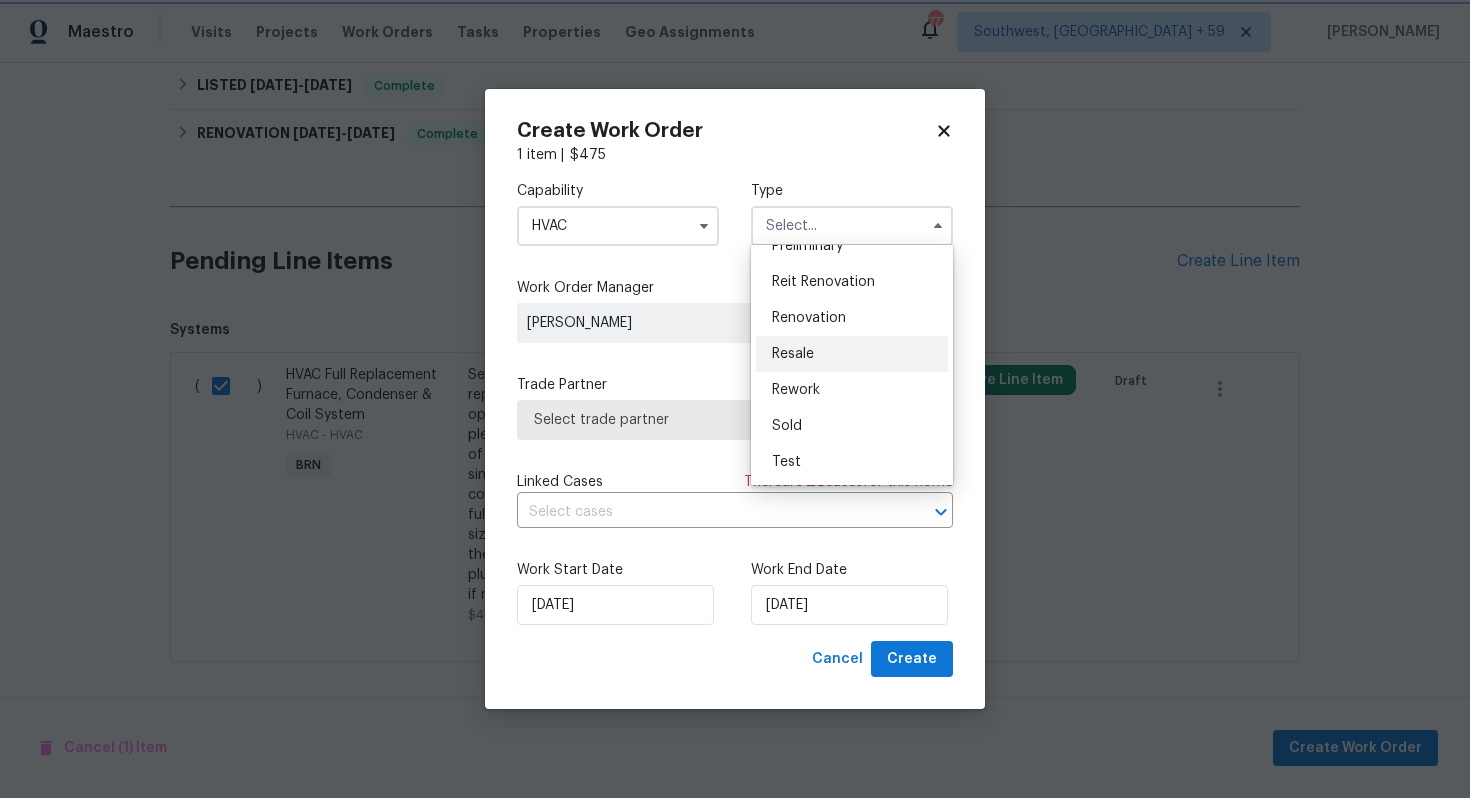 type on "Resale" 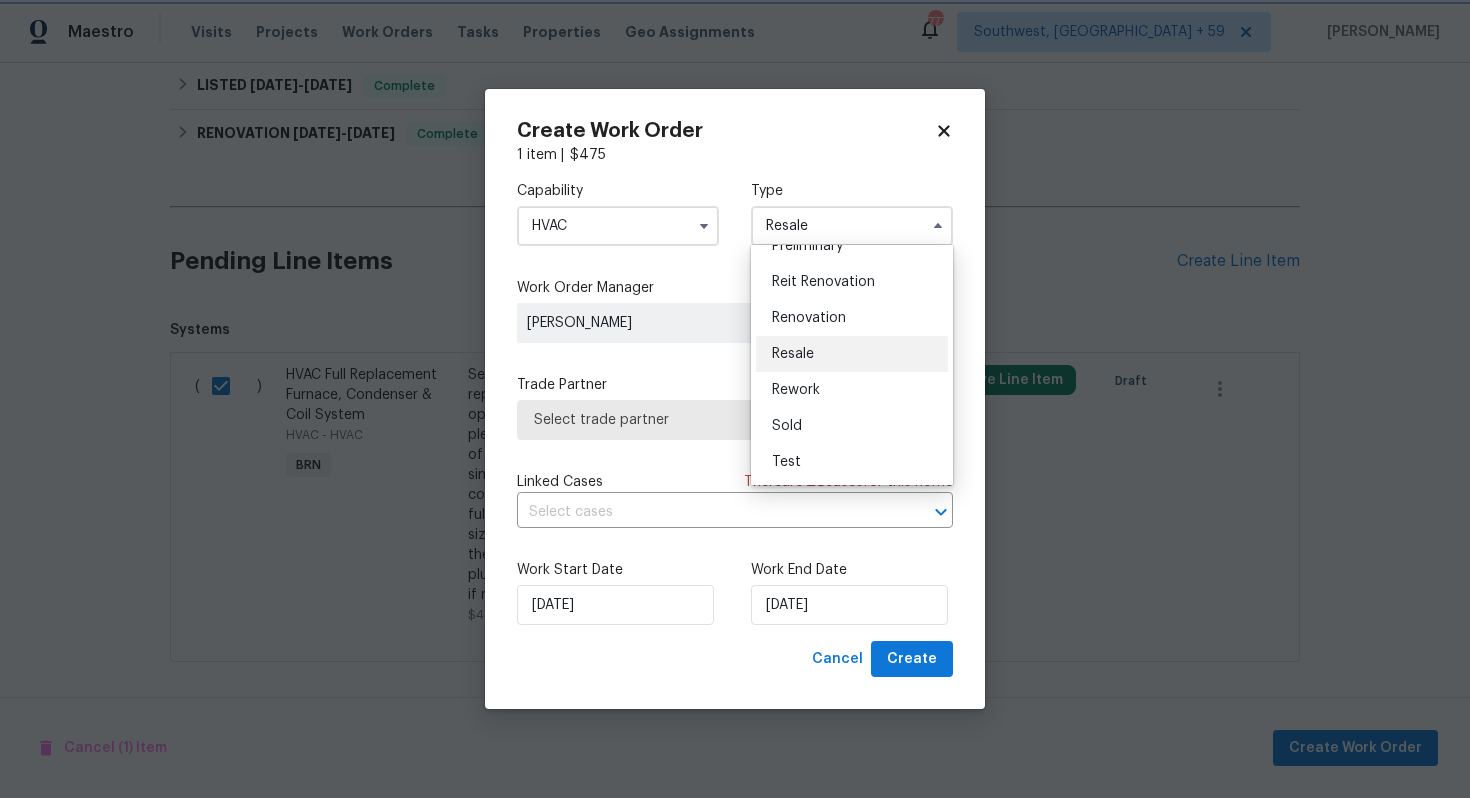 scroll, scrollTop: 0, scrollLeft: 0, axis: both 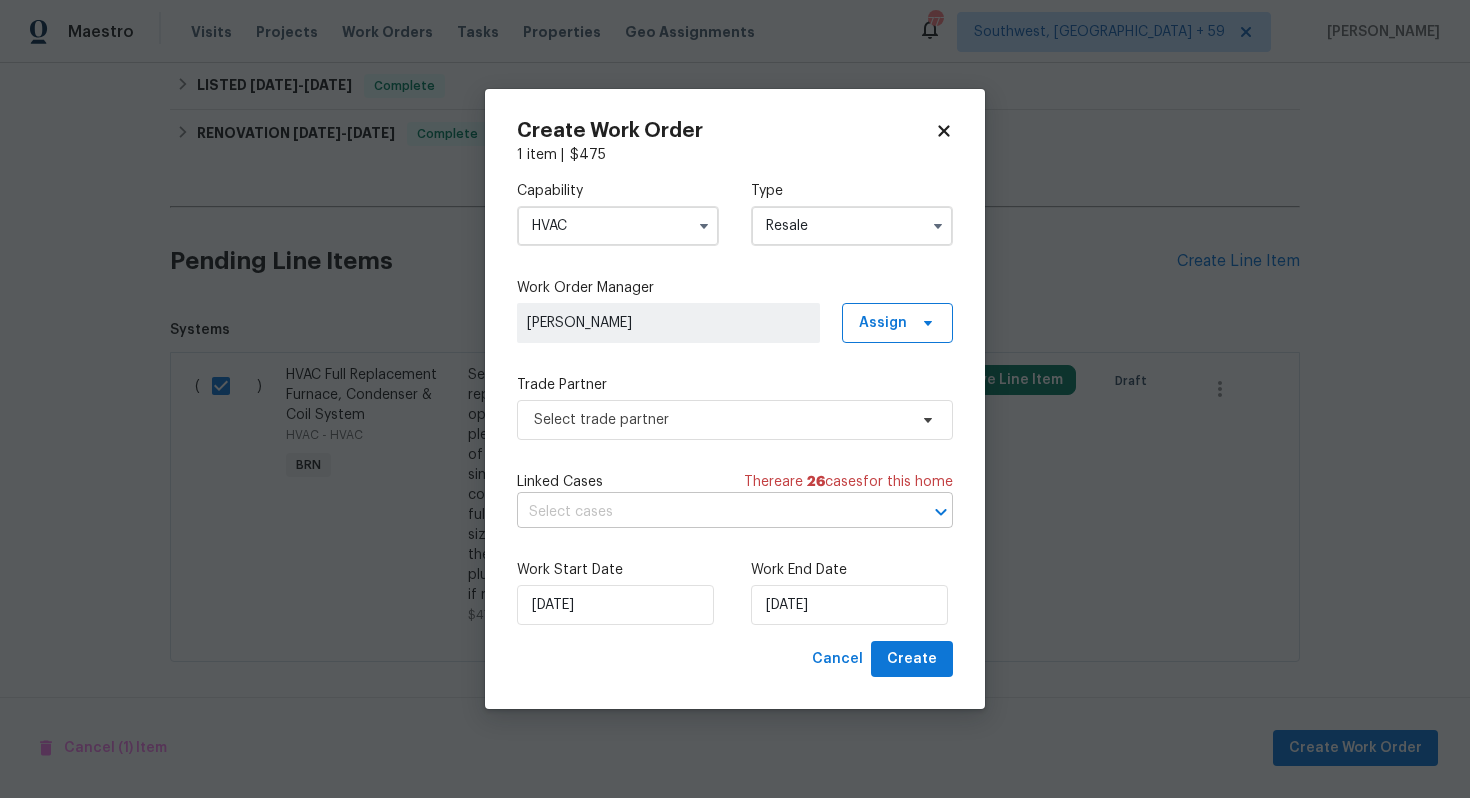 click at bounding box center (707, 512) 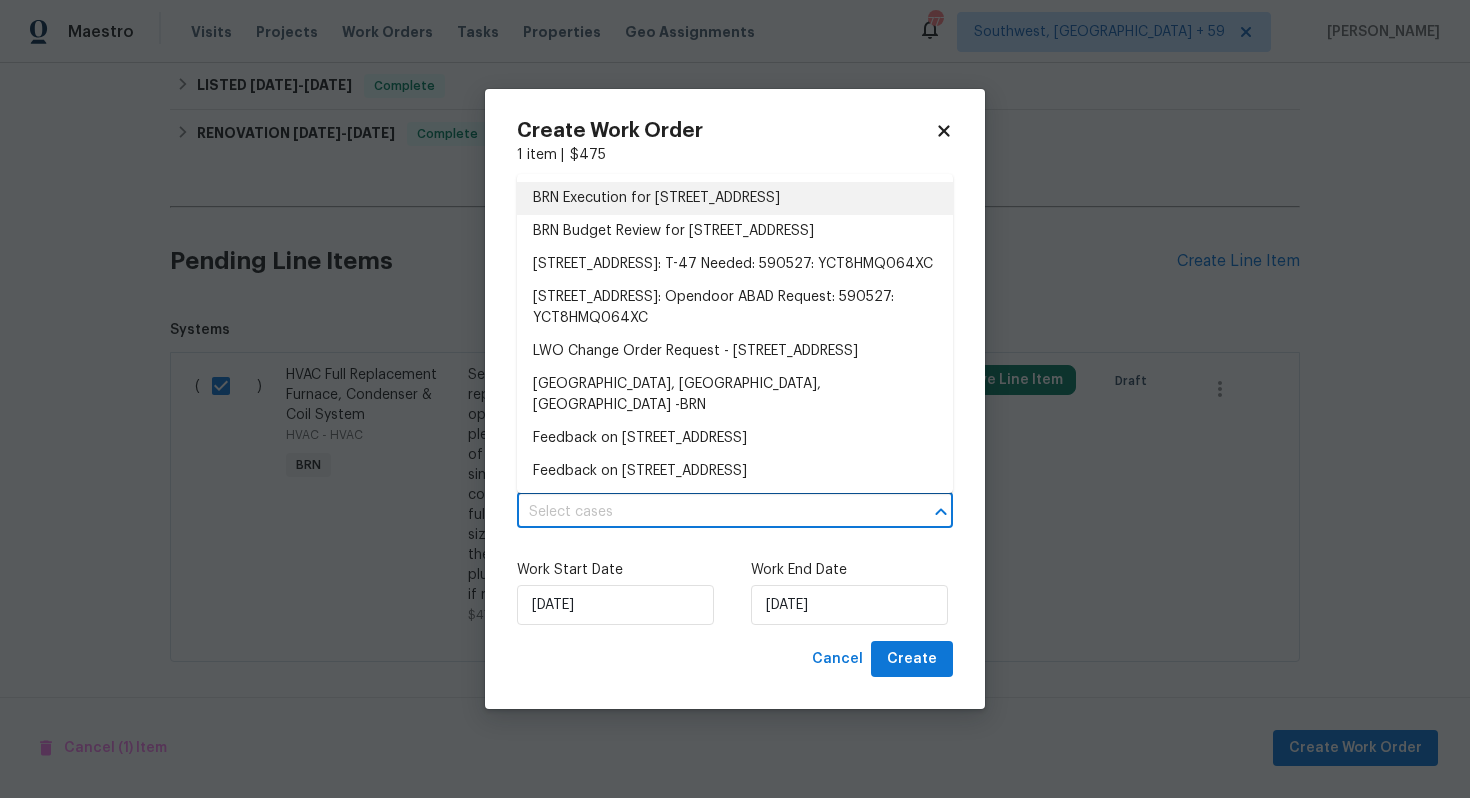 click on "BRN Execution for 1317 Sunset Dr, Dickinson, TX 77539" at bounding box center (735, 198) 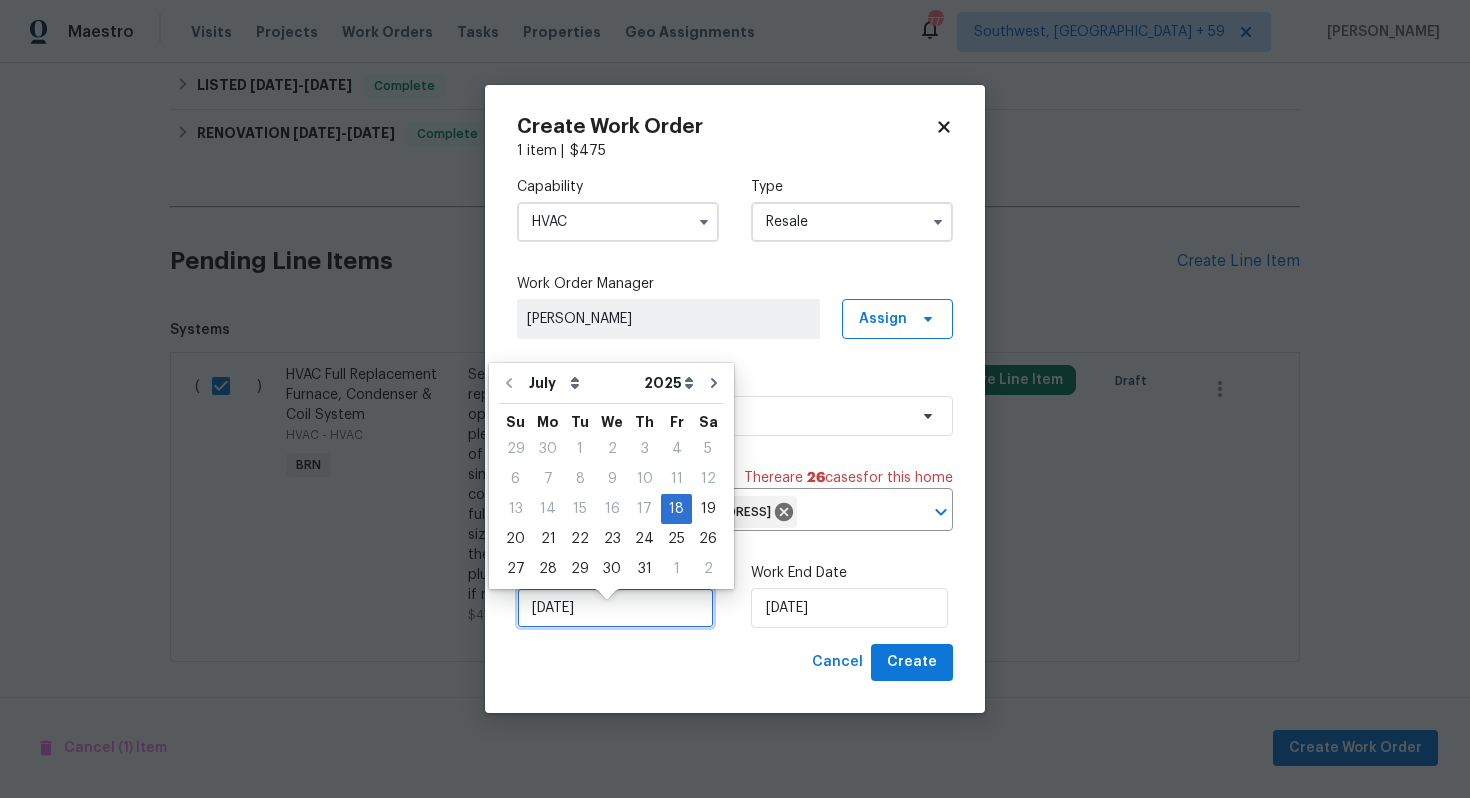 click on "[DATE]" at bounding box center [615, 608] 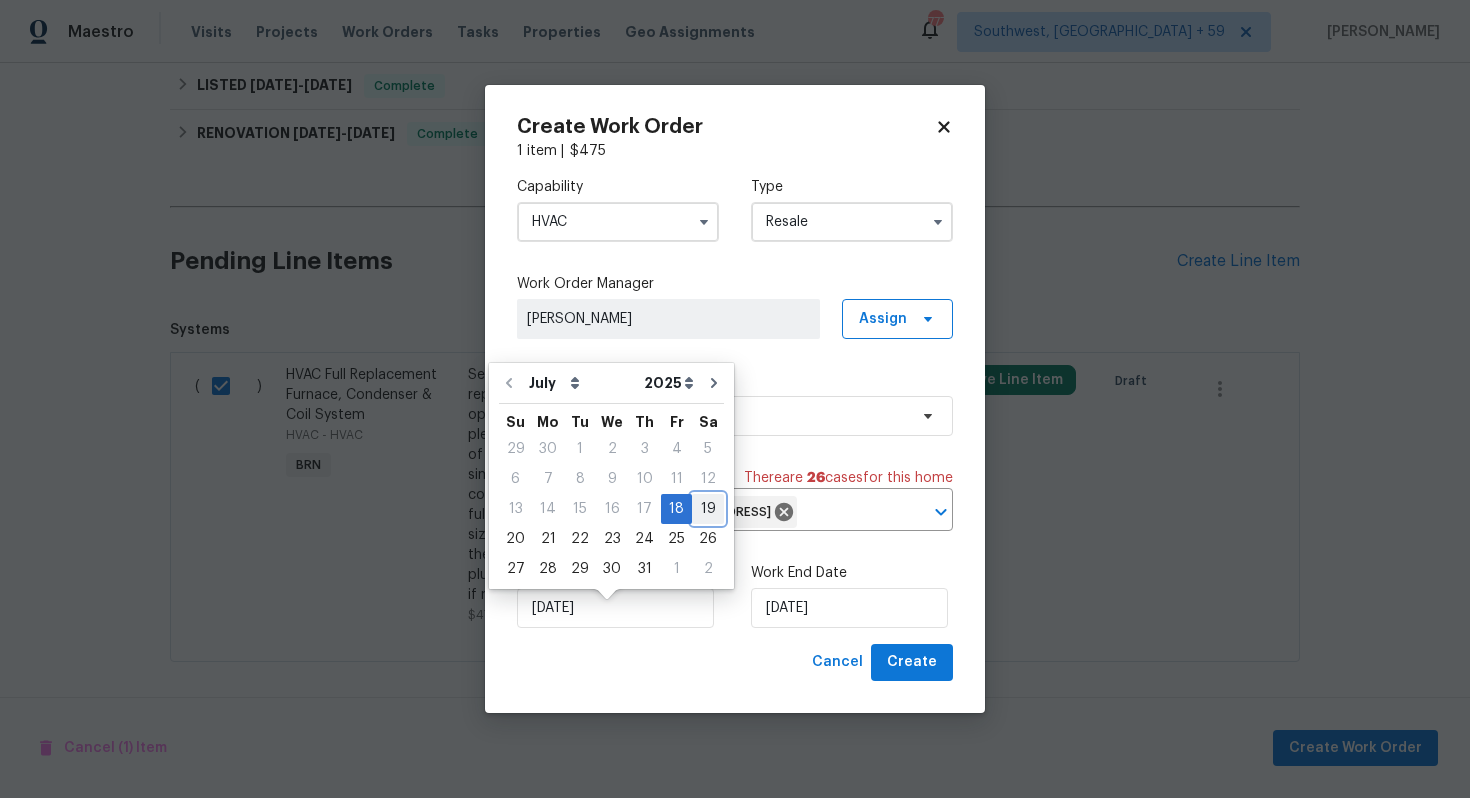 click on "19" at bounding box center (708, 509) 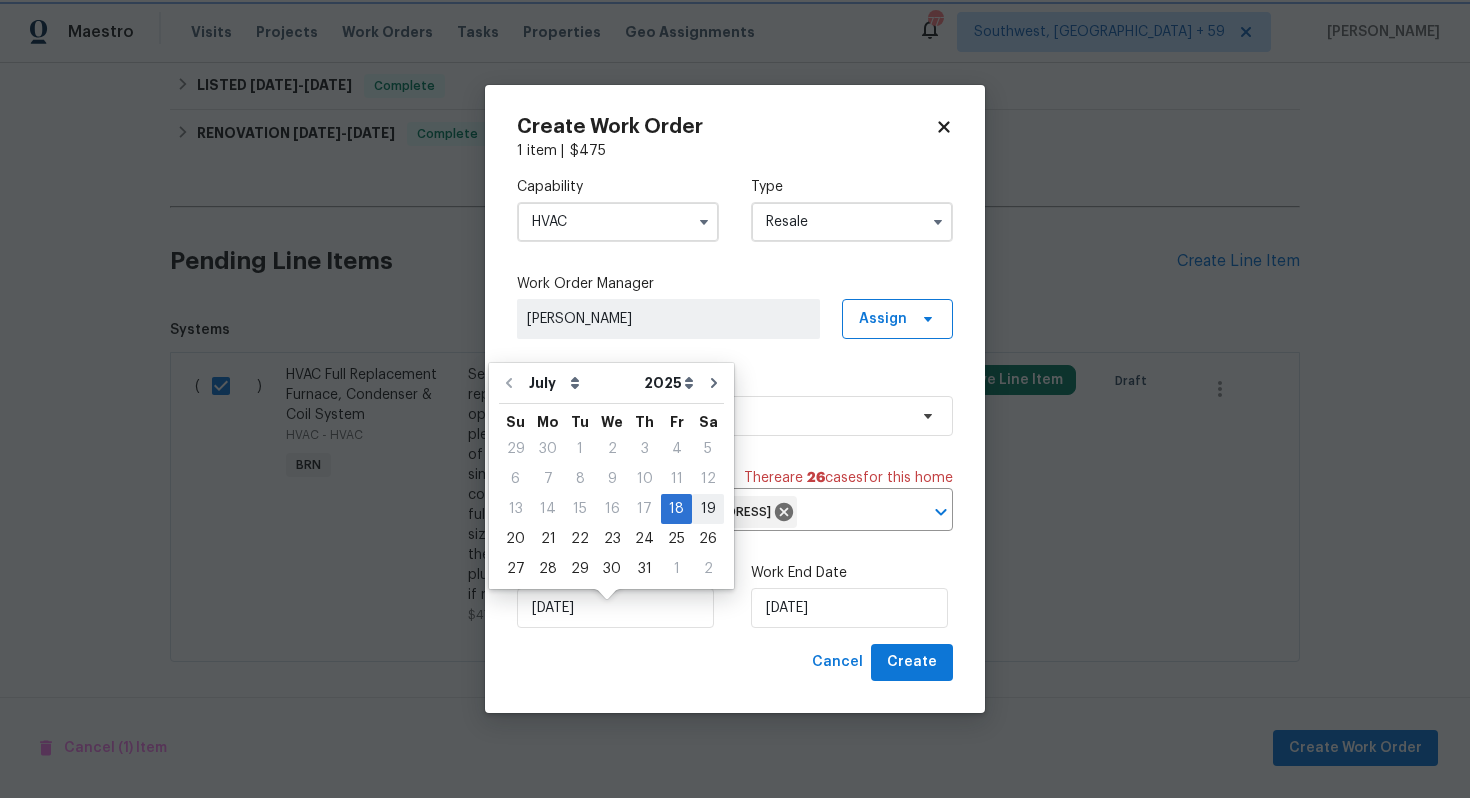 type on "[DATE]" 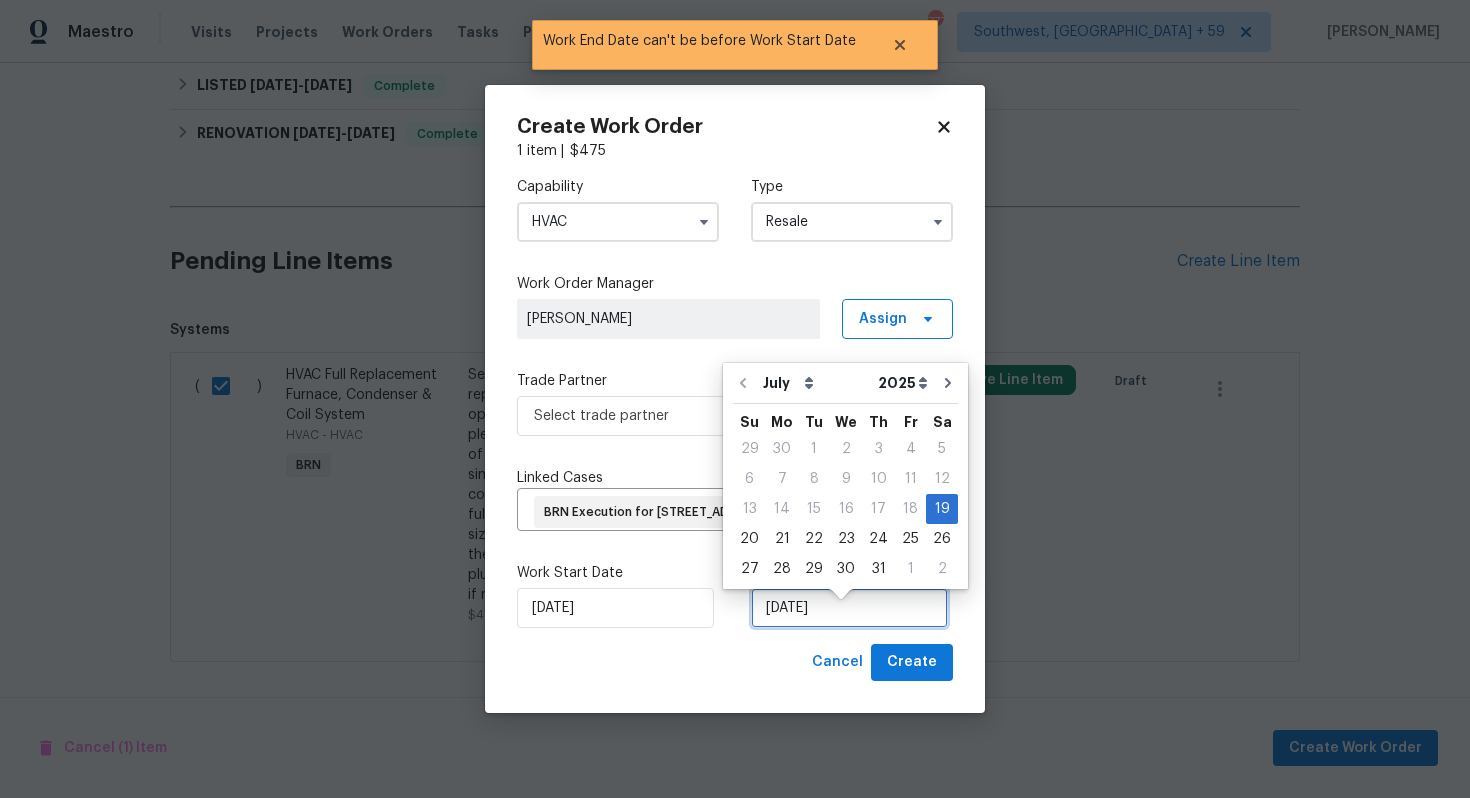 click on "[DATE]" at bounding box center (849, 608) 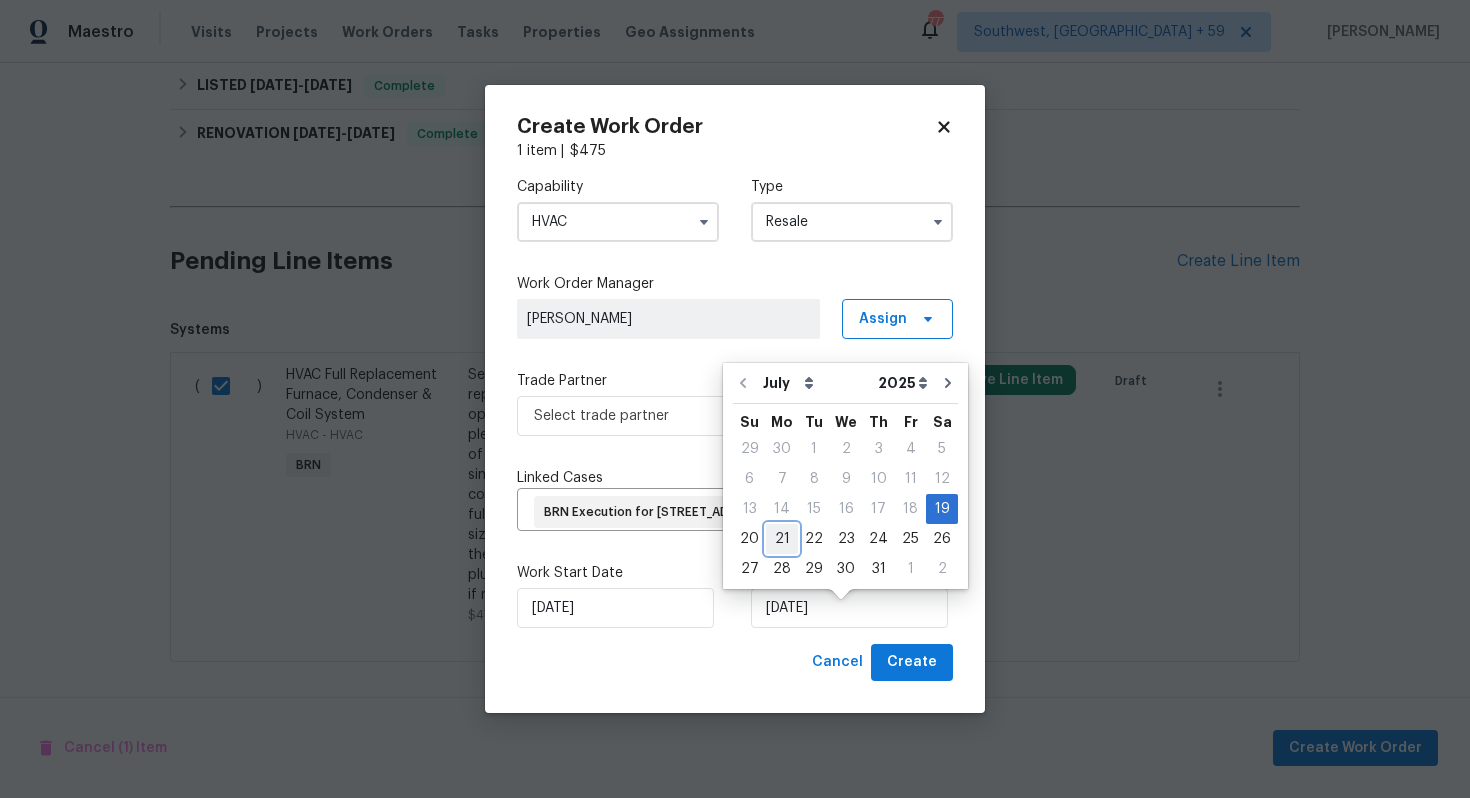 click on "21" at bounding box center [782, 539] 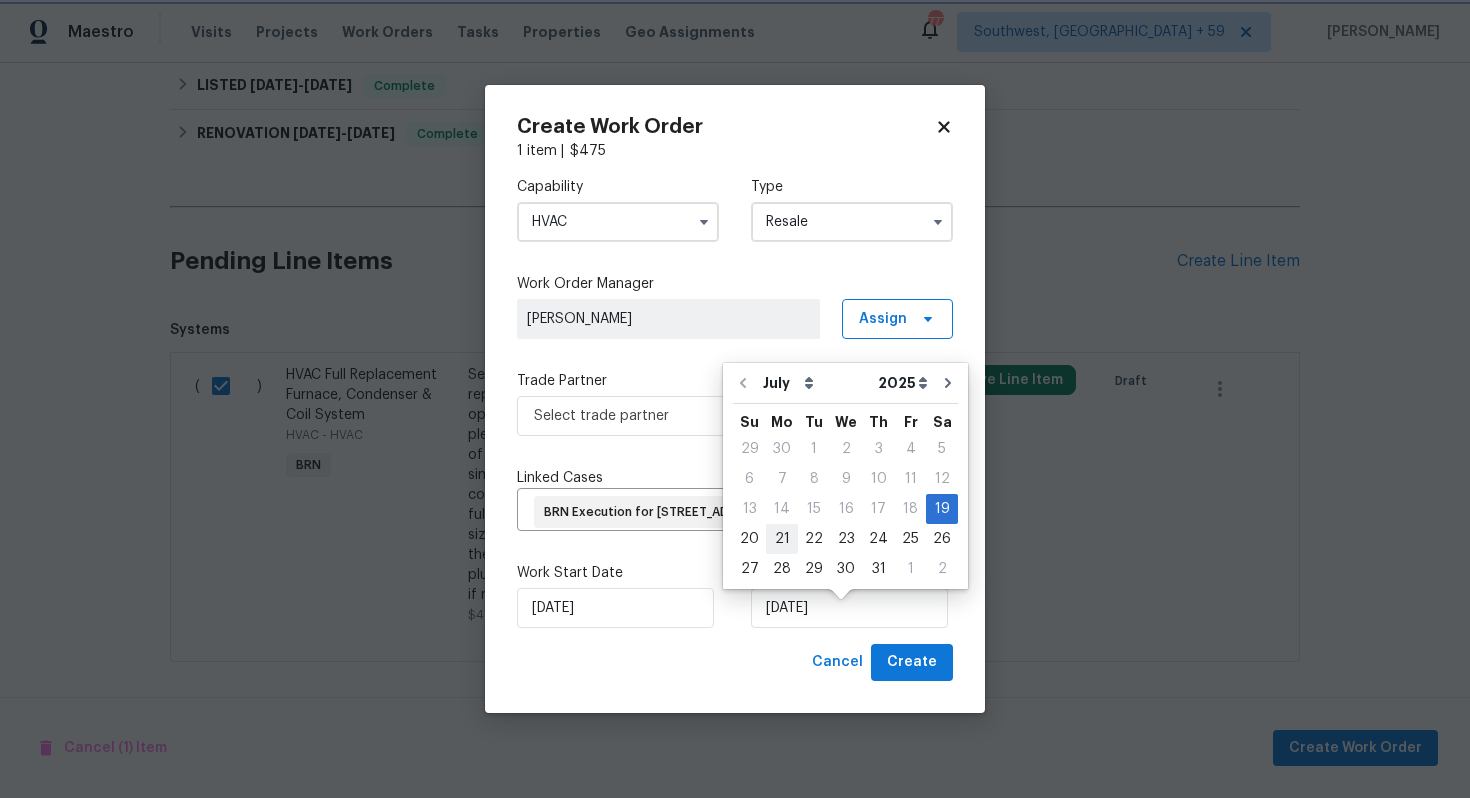 type on "[DATE]" 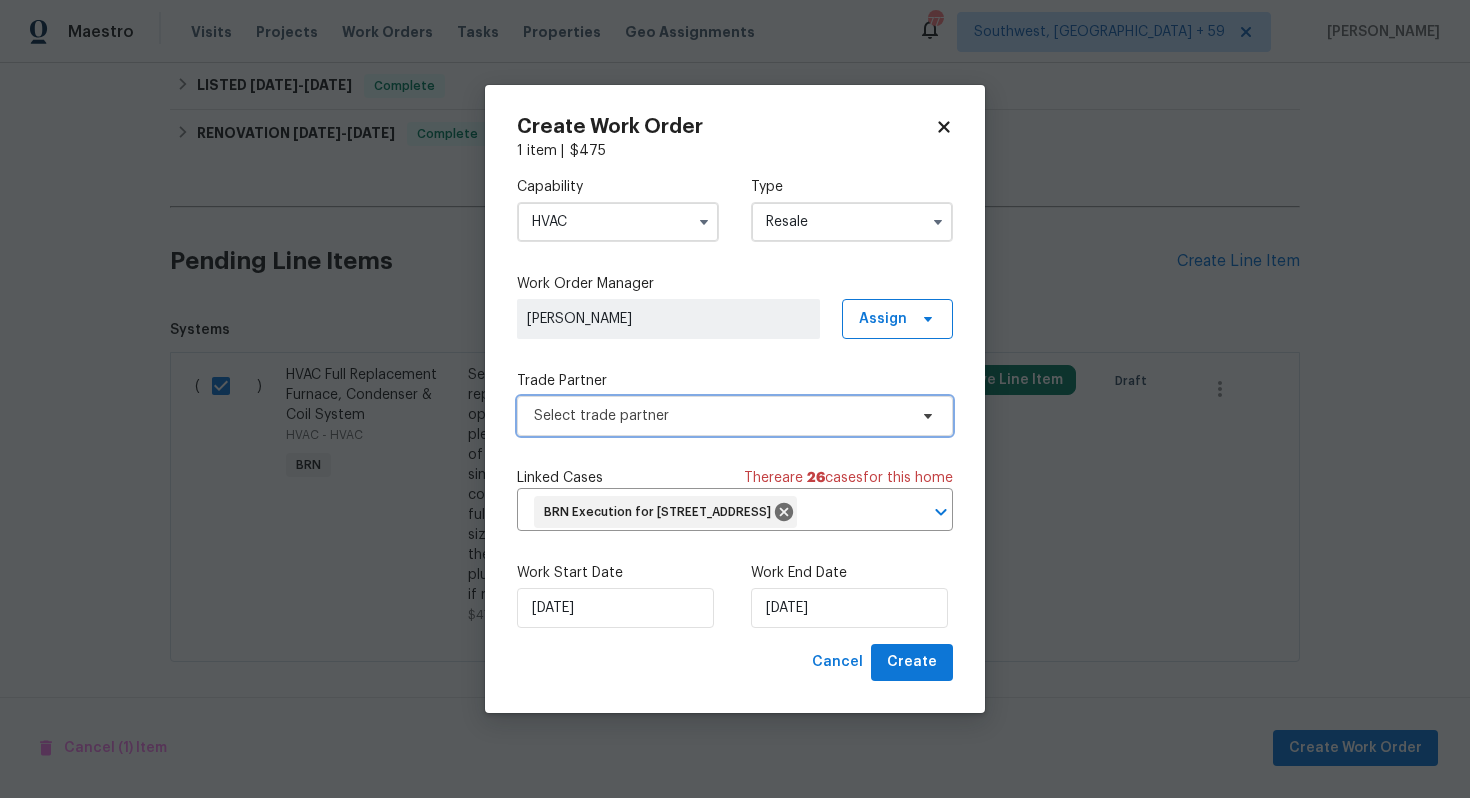 click on "Select trade partner" at bounding box center (720, 416) 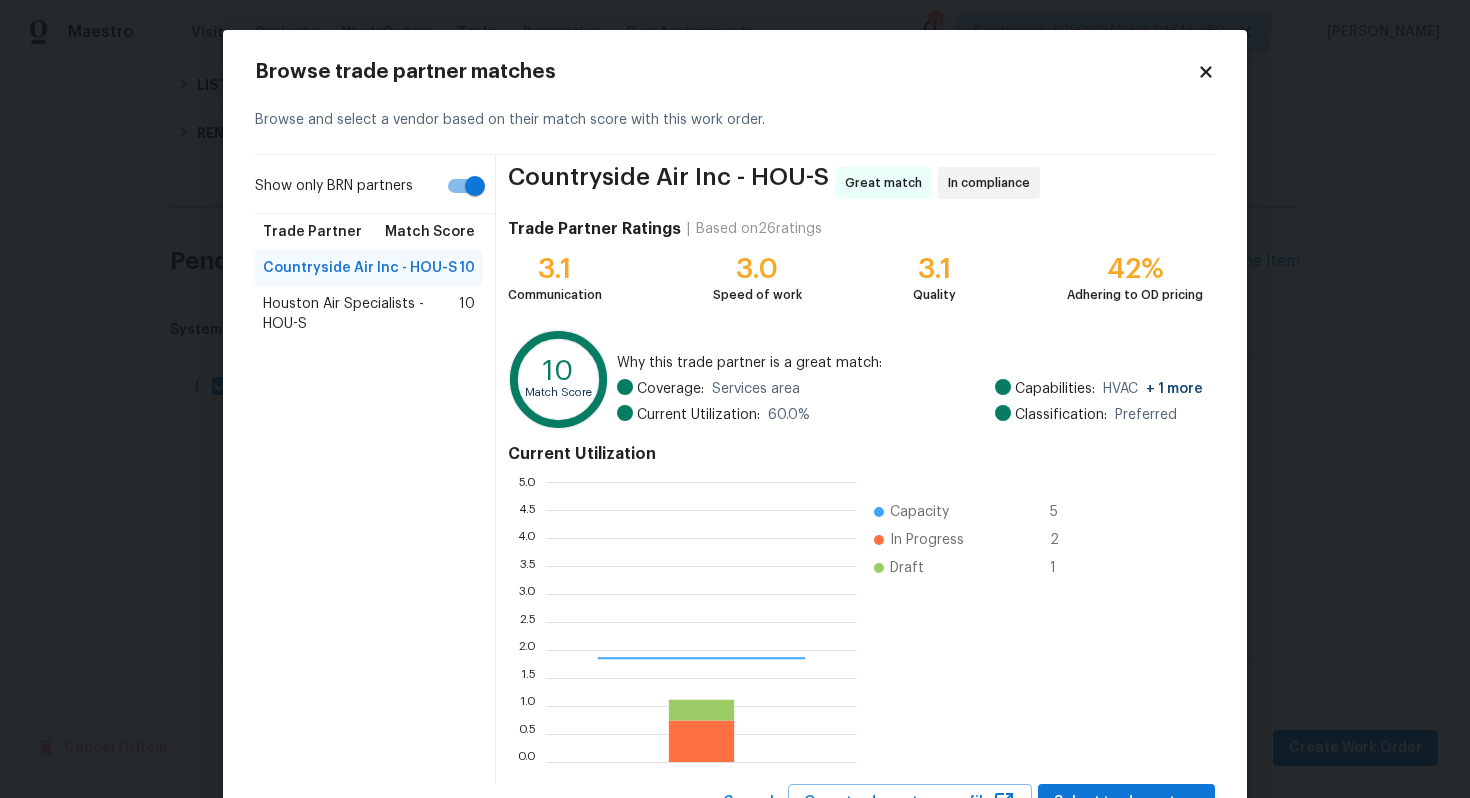 scroll, scrollTop: 2, scrollLeft: 1, axis: both 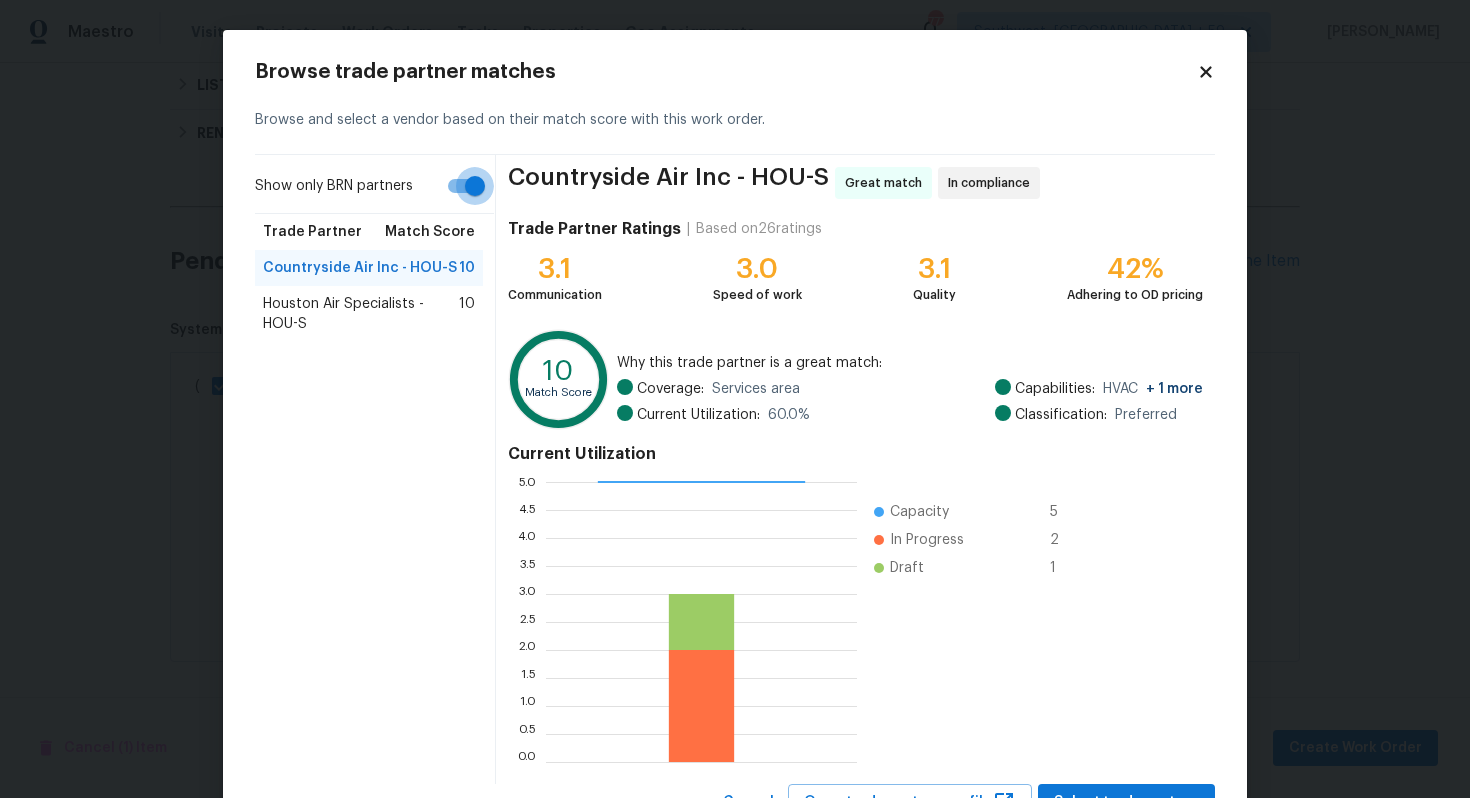 click on "Show only BRN partners" at bounding box center [475, 186] 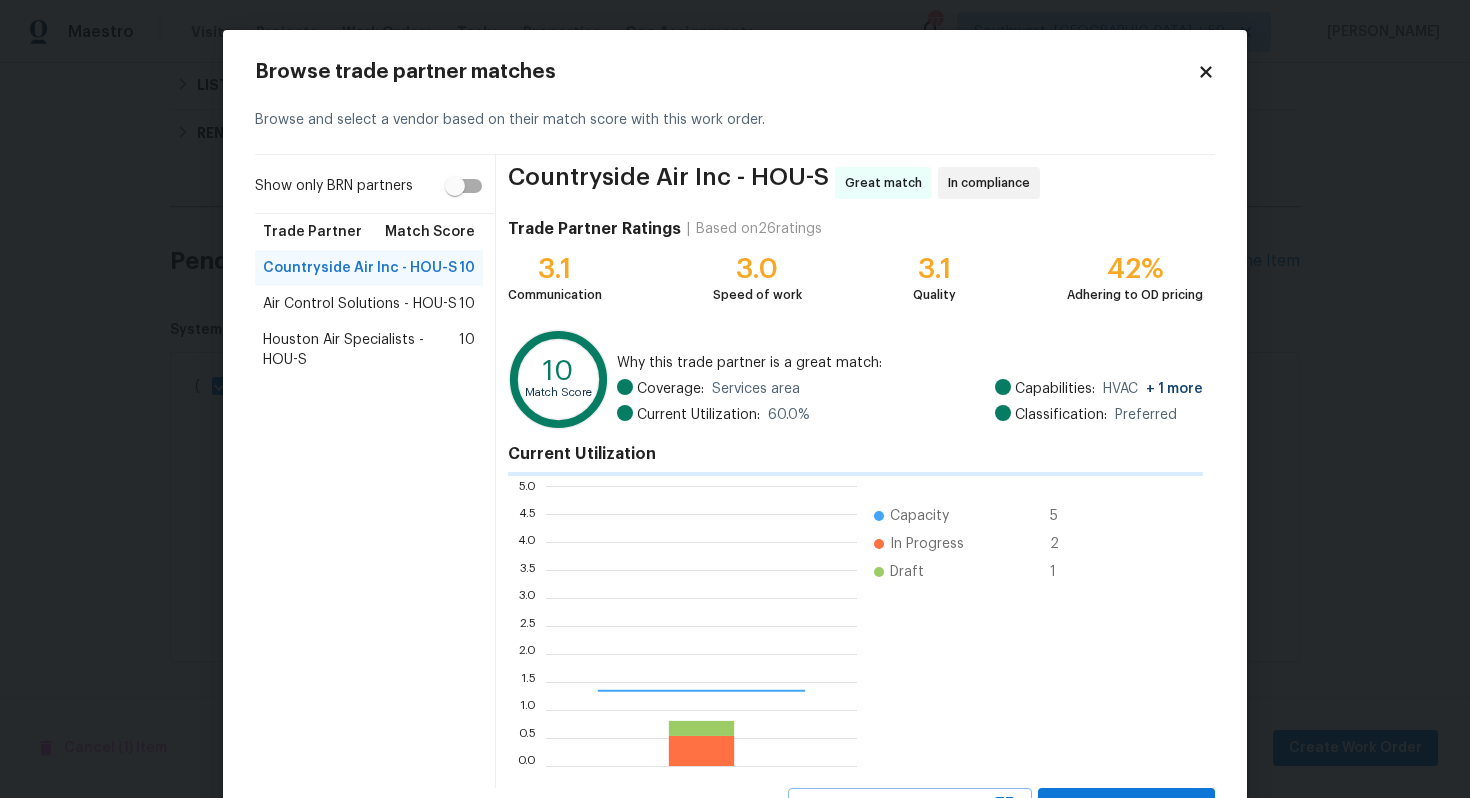 scroll, scrollTop: 2, scrollLeft: 1, axis: both 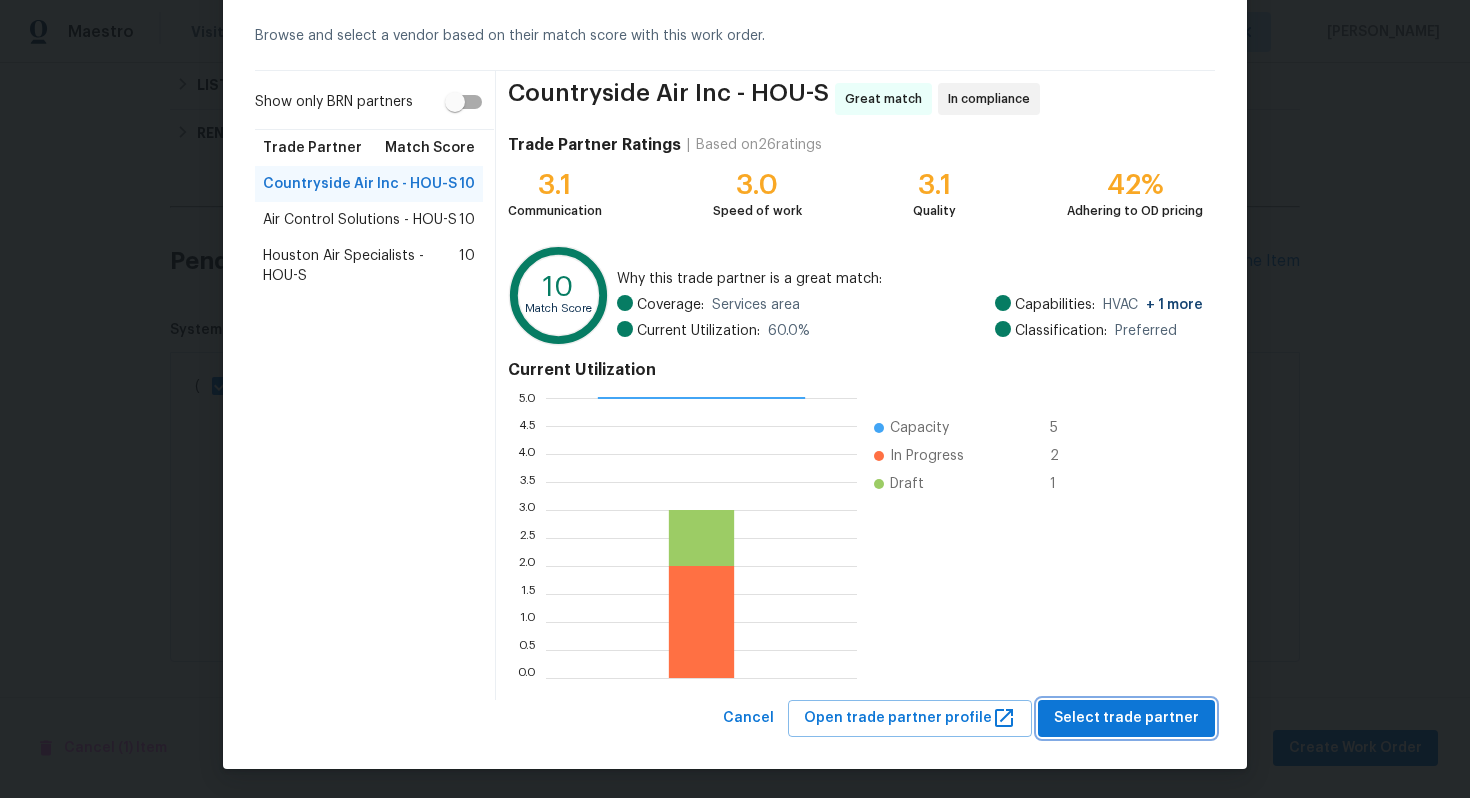 click on "Select trade partner" at bounding box center (1126, 718) 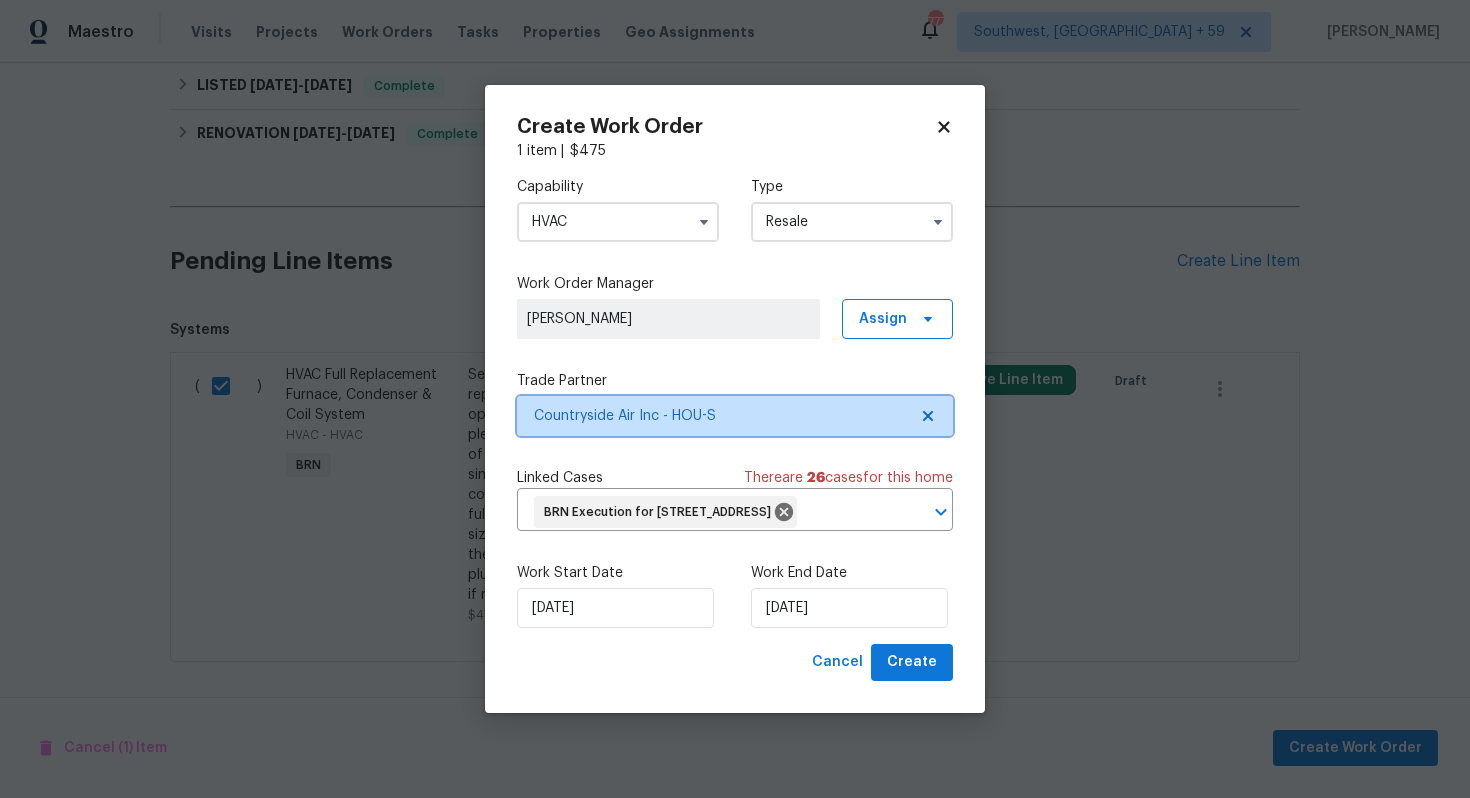 scroll, scrollTop: 0, scrollLeft: 0, axis: both 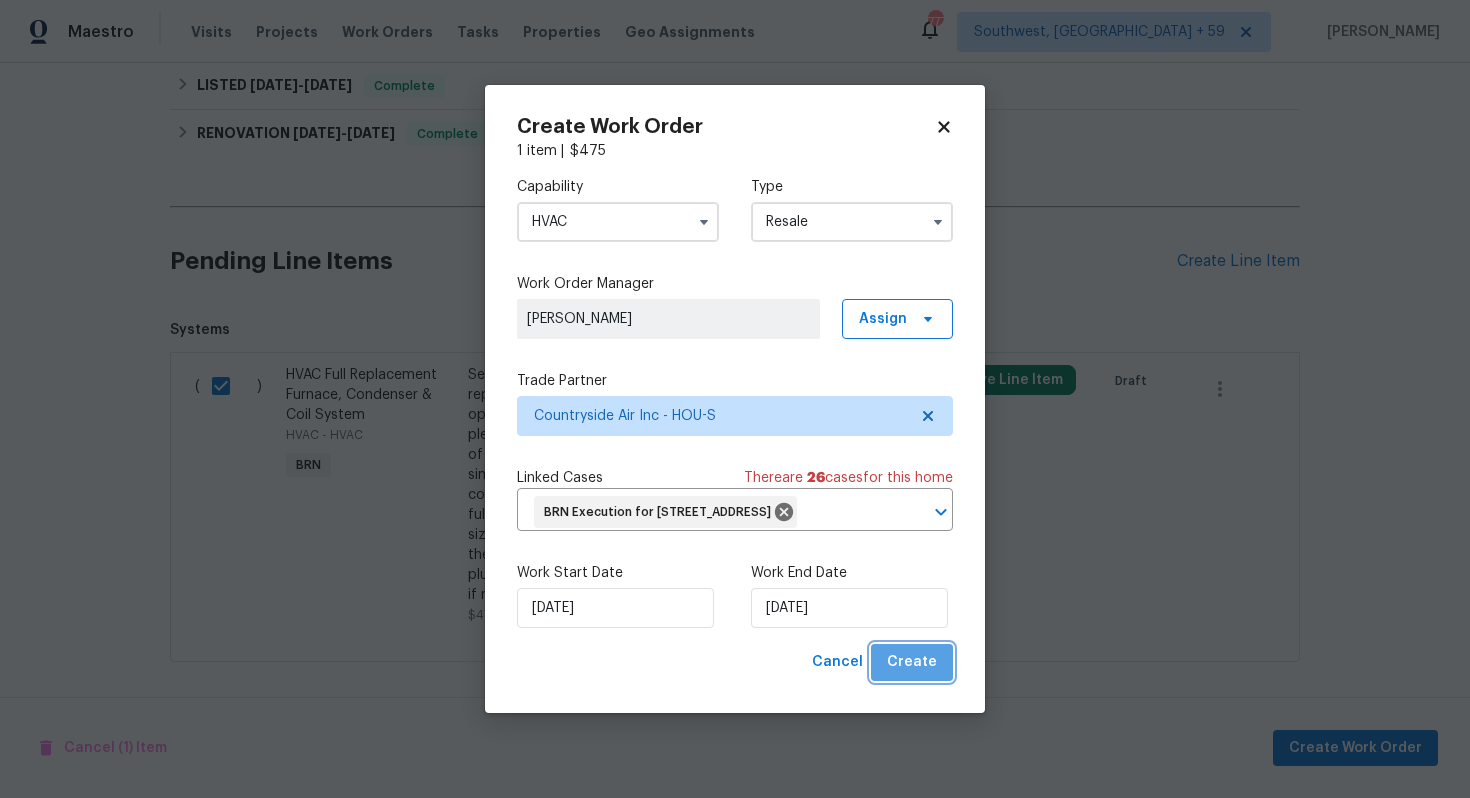 click on "Create" at bounding box center (912, 662) 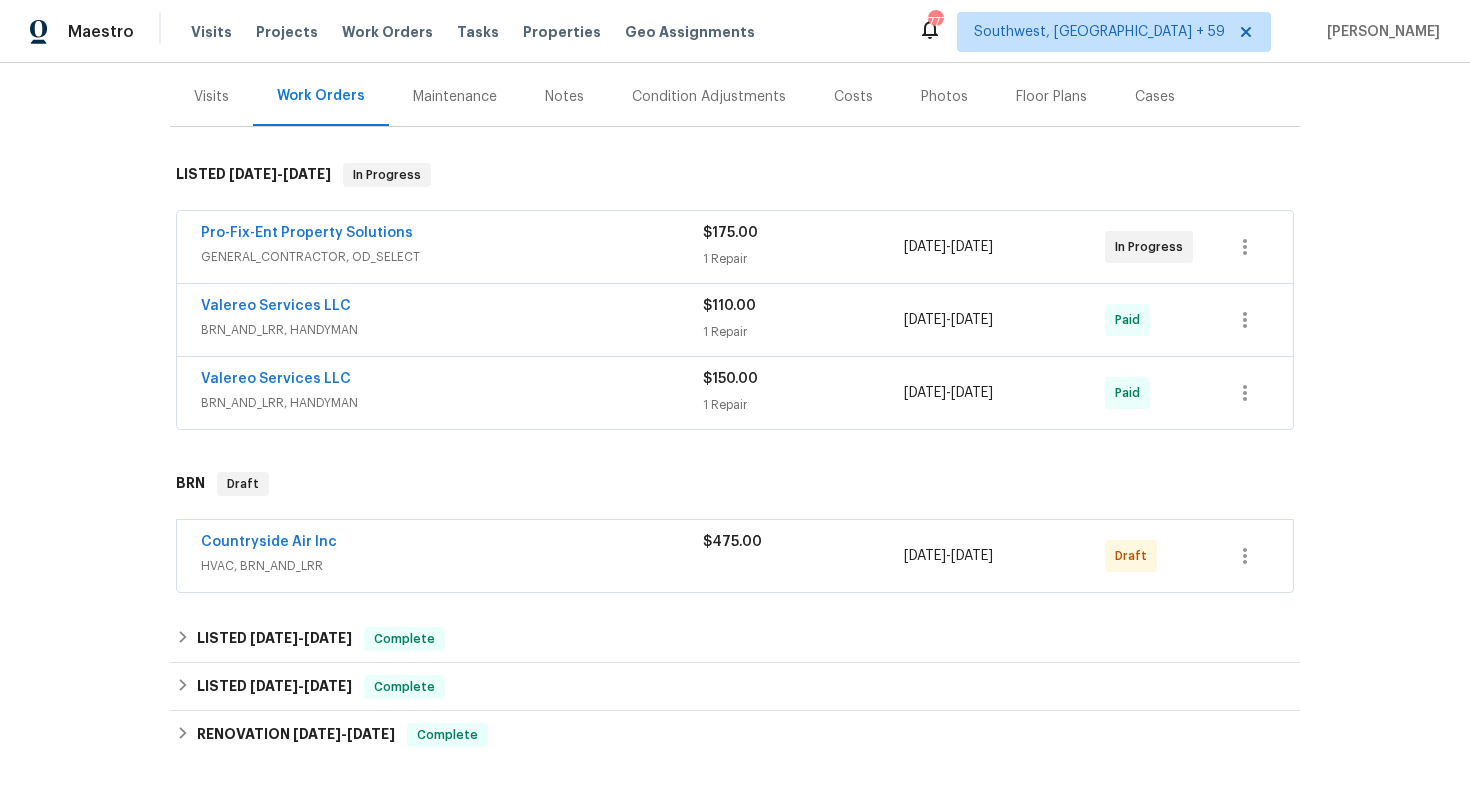 scroll, scrollTop: 272, scrollLeft: 0, axis: vertical 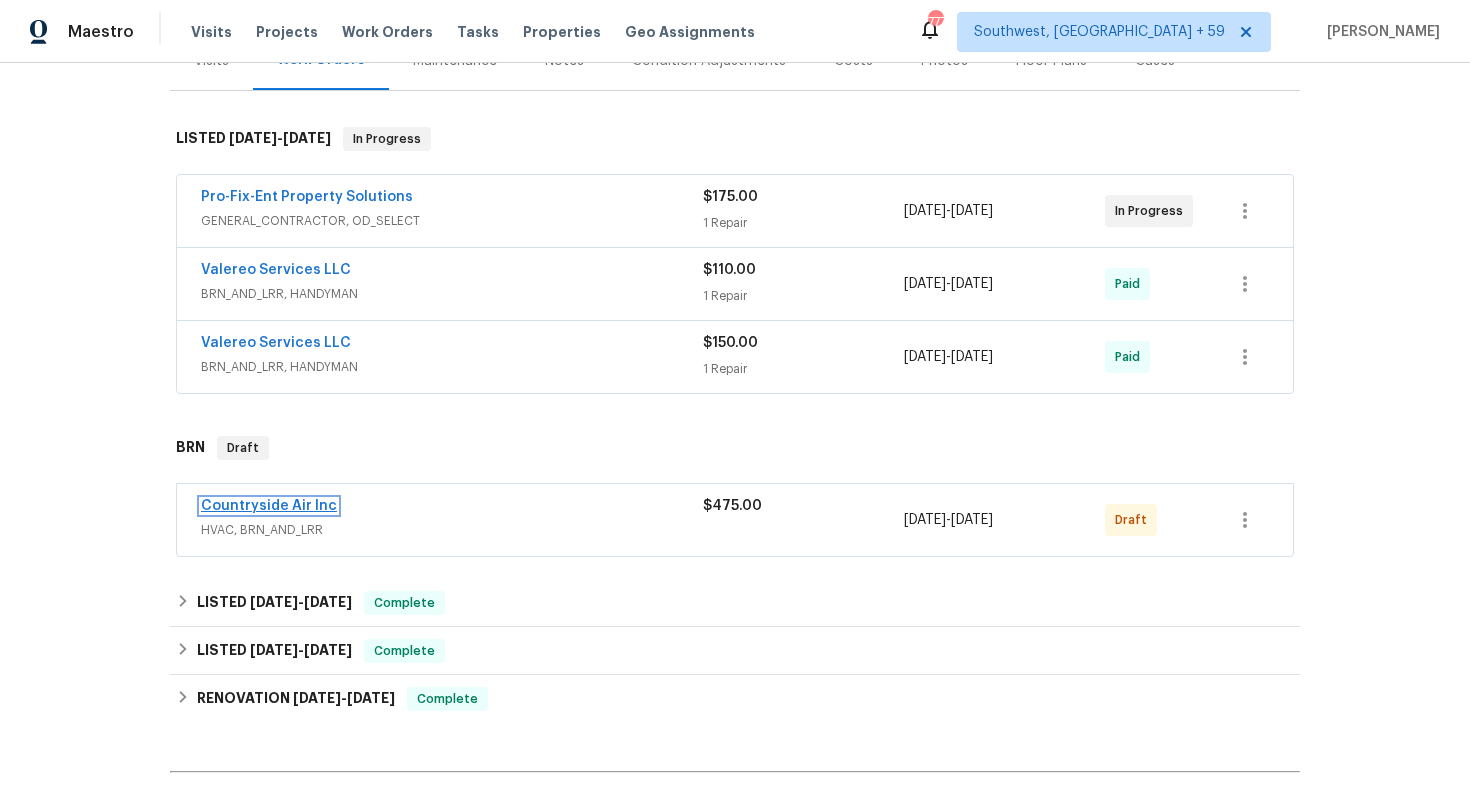 click on "Countryside Air Inc" at bounding box center (269, 506) 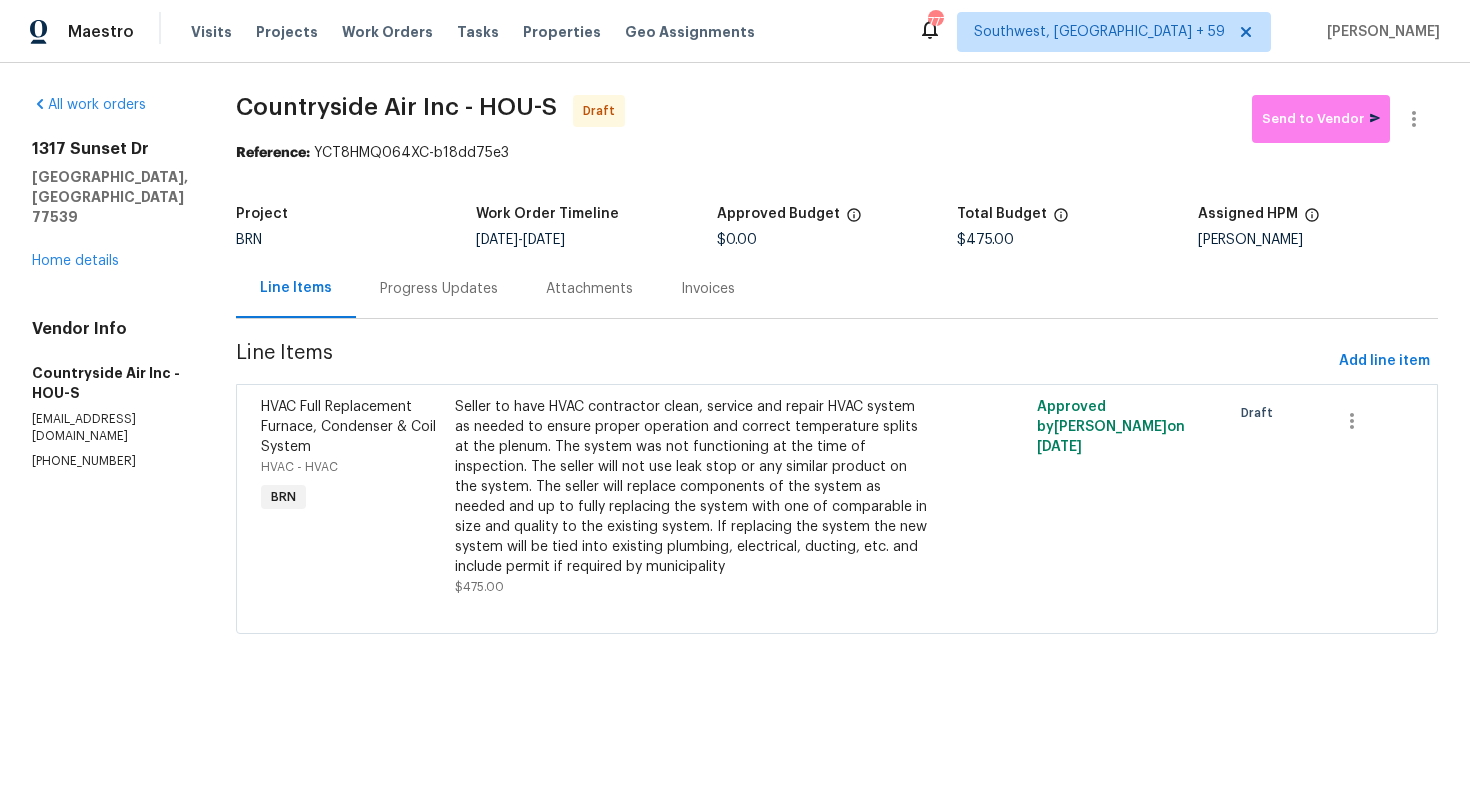 click on "Progress Updates" at bounding box center [439, 289] 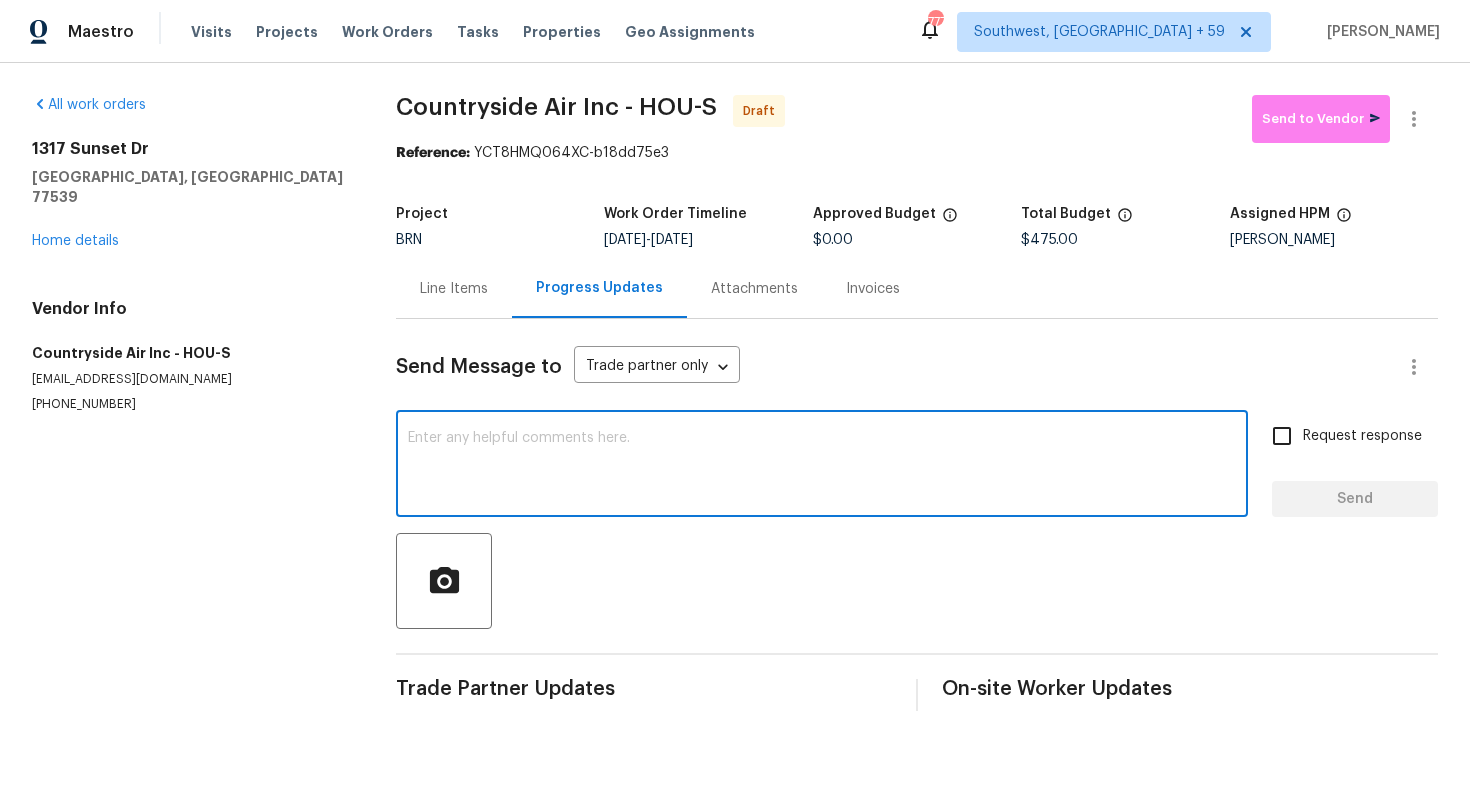 click at bounding box center [822, 466] 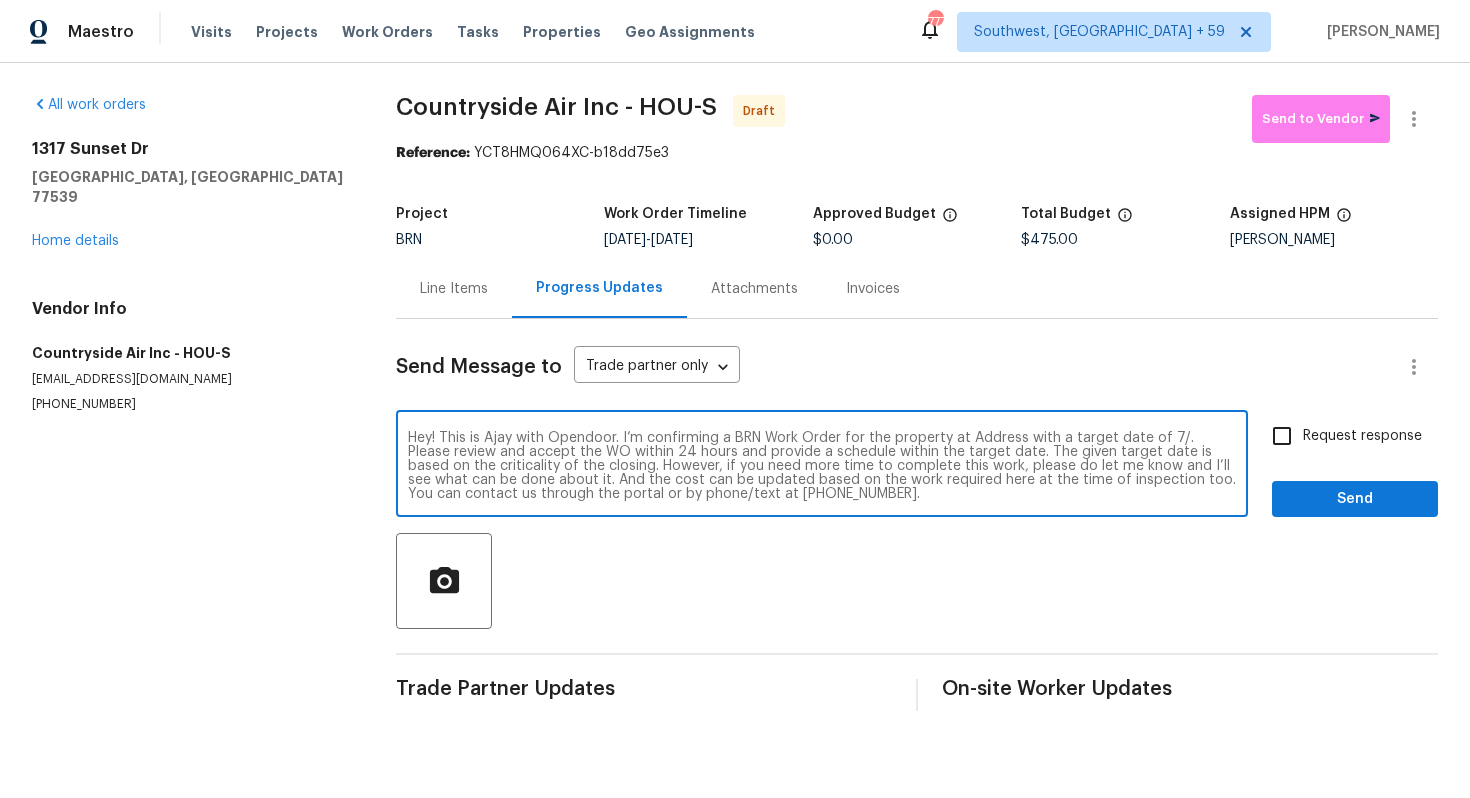 scroll, scrollTop: 0, scrollLeft: 0, axis: both 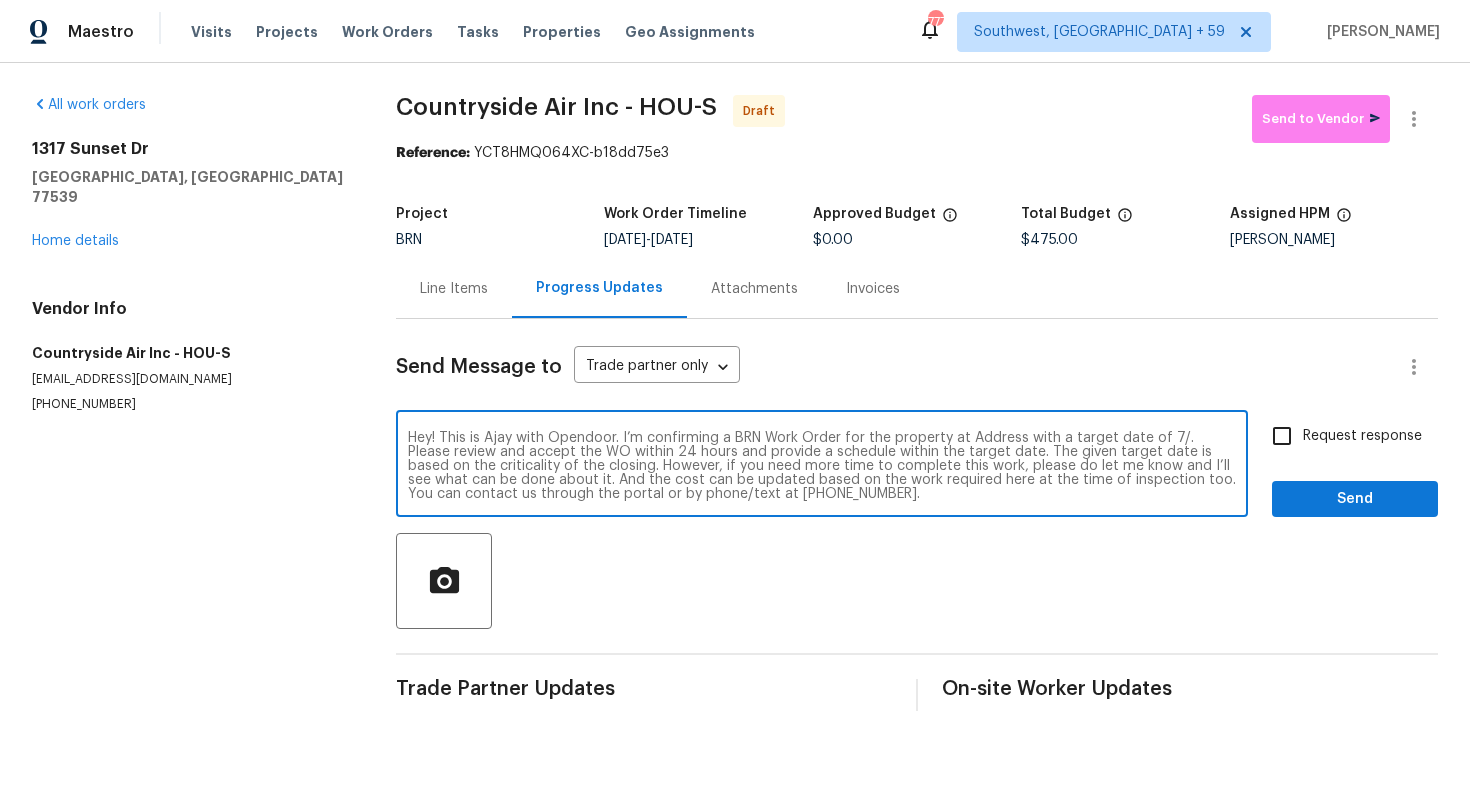 click on "Hey! This is Ajay with Opendoor. I’m confirming a BRN Work Order for the property at Address with a target date of 7/. Please review and accept the WO within 24 hours and provide a schedule within the target date. The given target date is based on the criticality of the closing. However, if you need more time to complete this work, please do let me know and I’ll see what can be done about it. And the cost can be updated based on the work required here at the time of inspection too. You can contact us through the portal or by phone/text at [PHONE_NUMBER]." at bounding box center (822, 466) 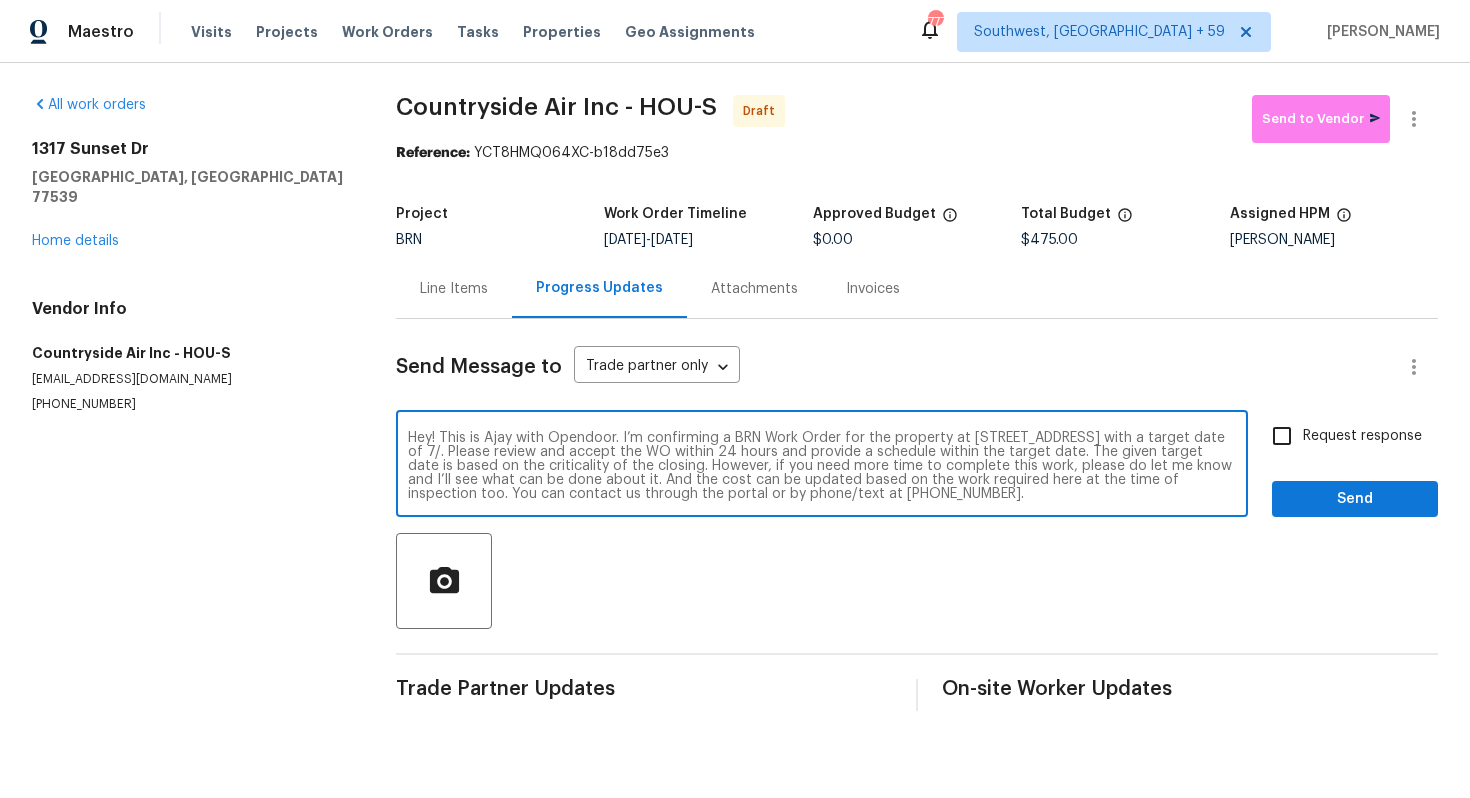 click on "Hey! This is Ajay with Opendoor. I’m confirming a BRN Work Order for the property at 1317 Sunset Dr, Dickinson, TX 77539 with a target date of 7/. Please review and accept the WO within 24 hours and provide a schedule within the target date. The given target date is based on the criticality of the closing. However, if you need more time to complete this work, please do let me know and I’ll see what can be done about it. And the cost can be updated based on the work required here at the time of inspection too. You can contact us through the portal or by phone/text at 650-800-9524." at bounding box center [822, 466] 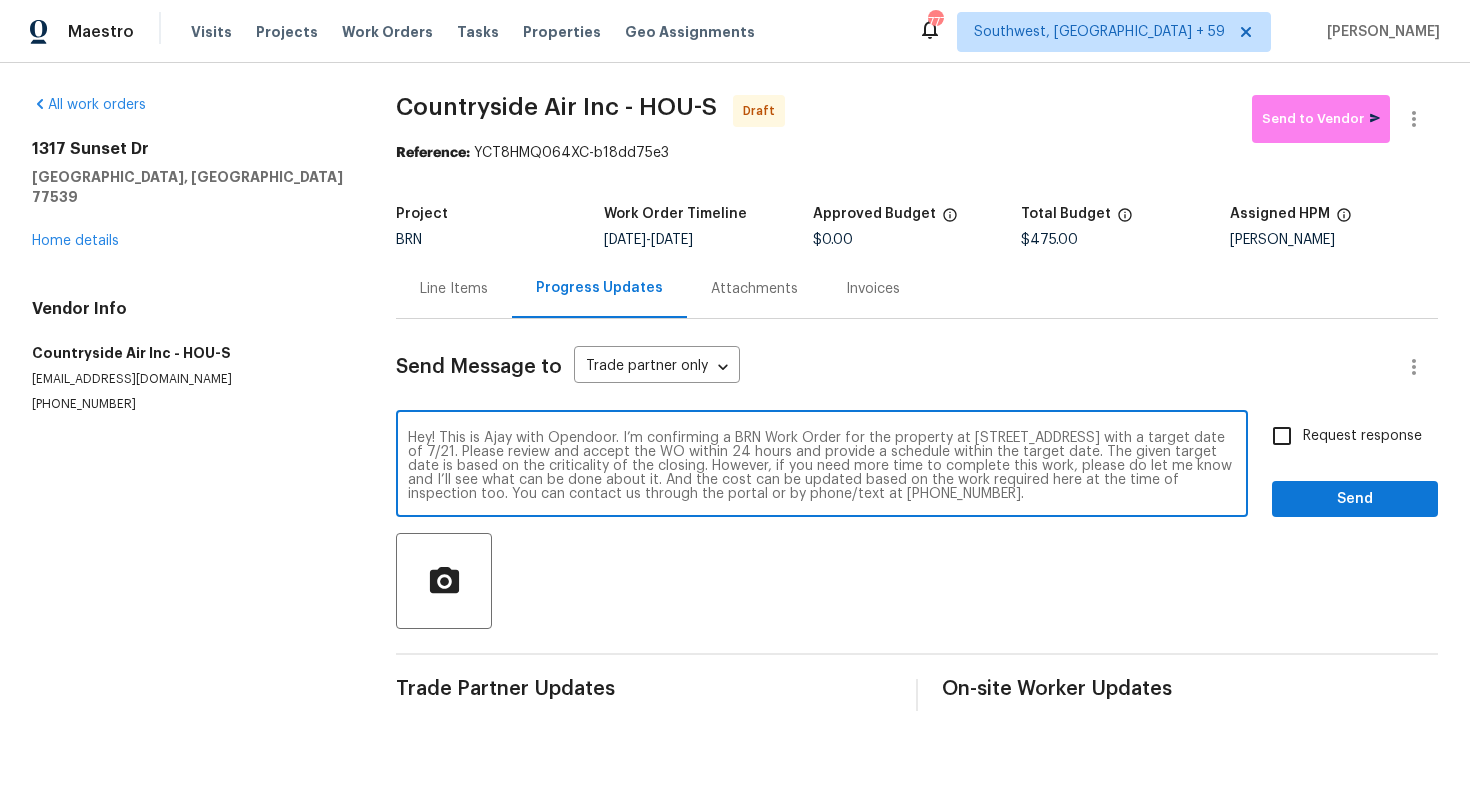 type on "Hey! This is Ajay with Opendoor. I’m confirming a BRN Work Order for the property at 1317 Sunset Dr, Dickinson, TX 77539 with a target date of 7/21. Please review and accept the WO within 24 hours and provide a schedule within the target date. The given target date is based on the criticality of the closing. However, if you need more time to complete this work, please do let me know and I’ll see what can be done about it. And the cost can be updated based on the work required here at the time of inspection too. You can contact us through the portal or by phone/text at 650-800-9524." 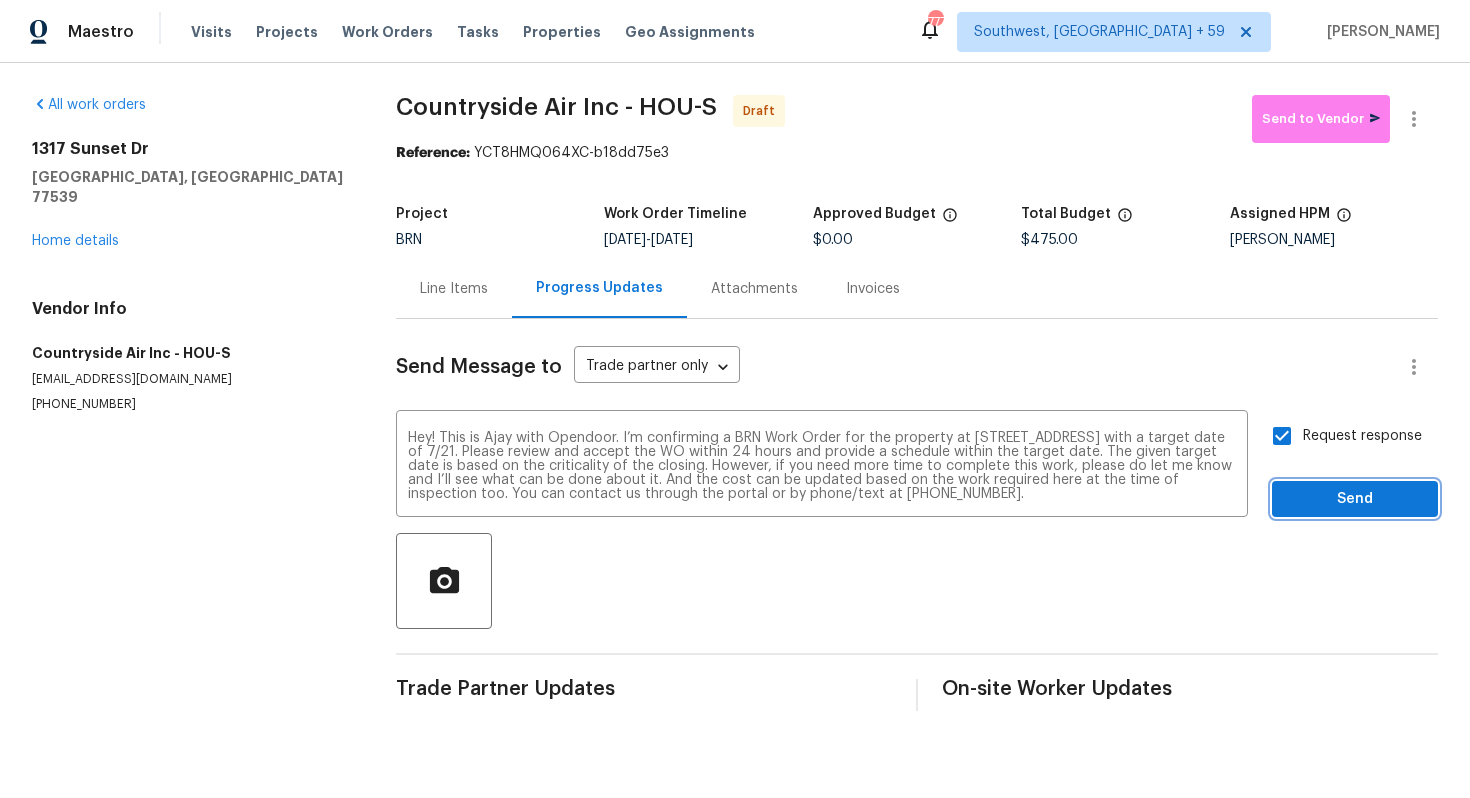 click on "Send" at bounding box center (1355, 499) 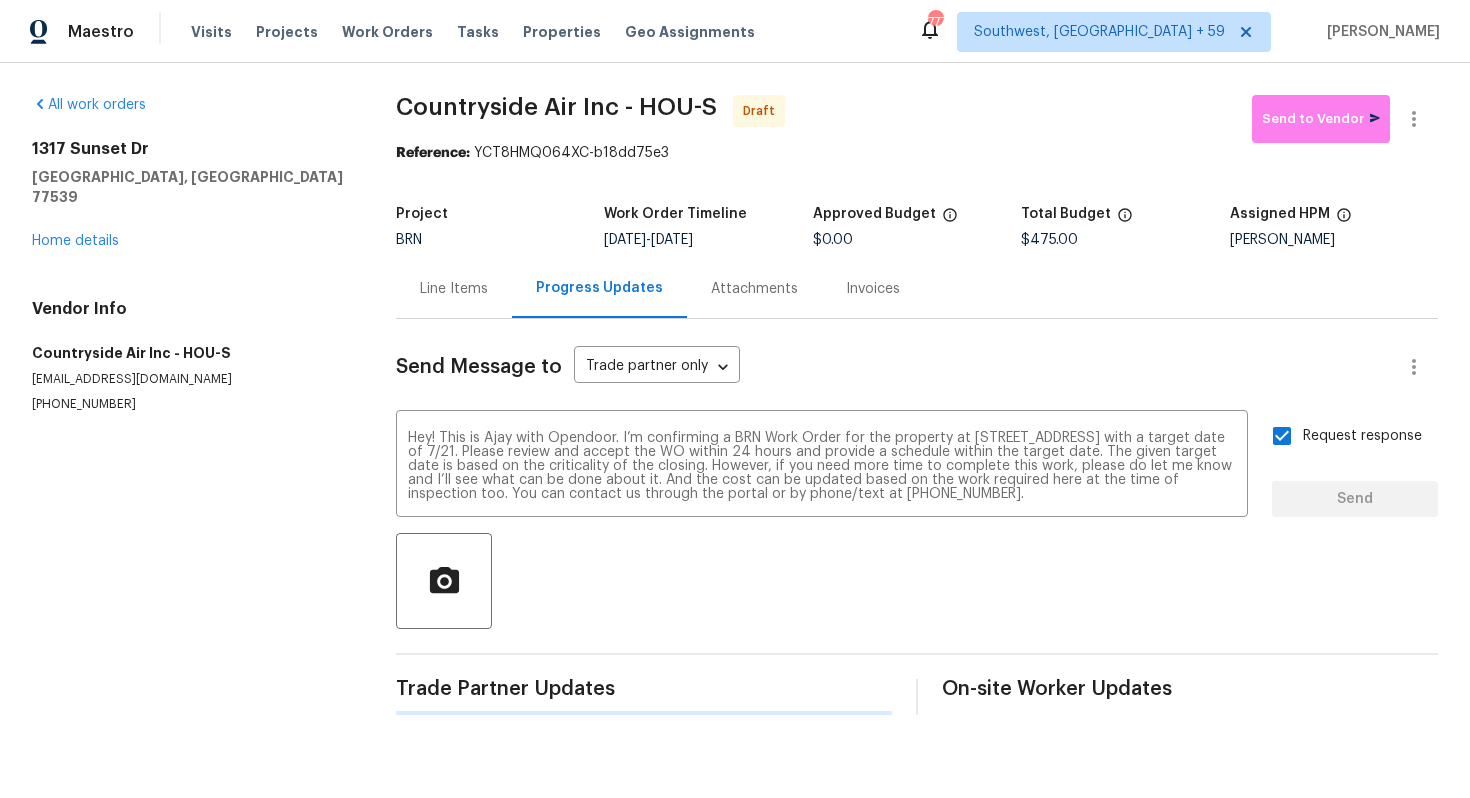 type 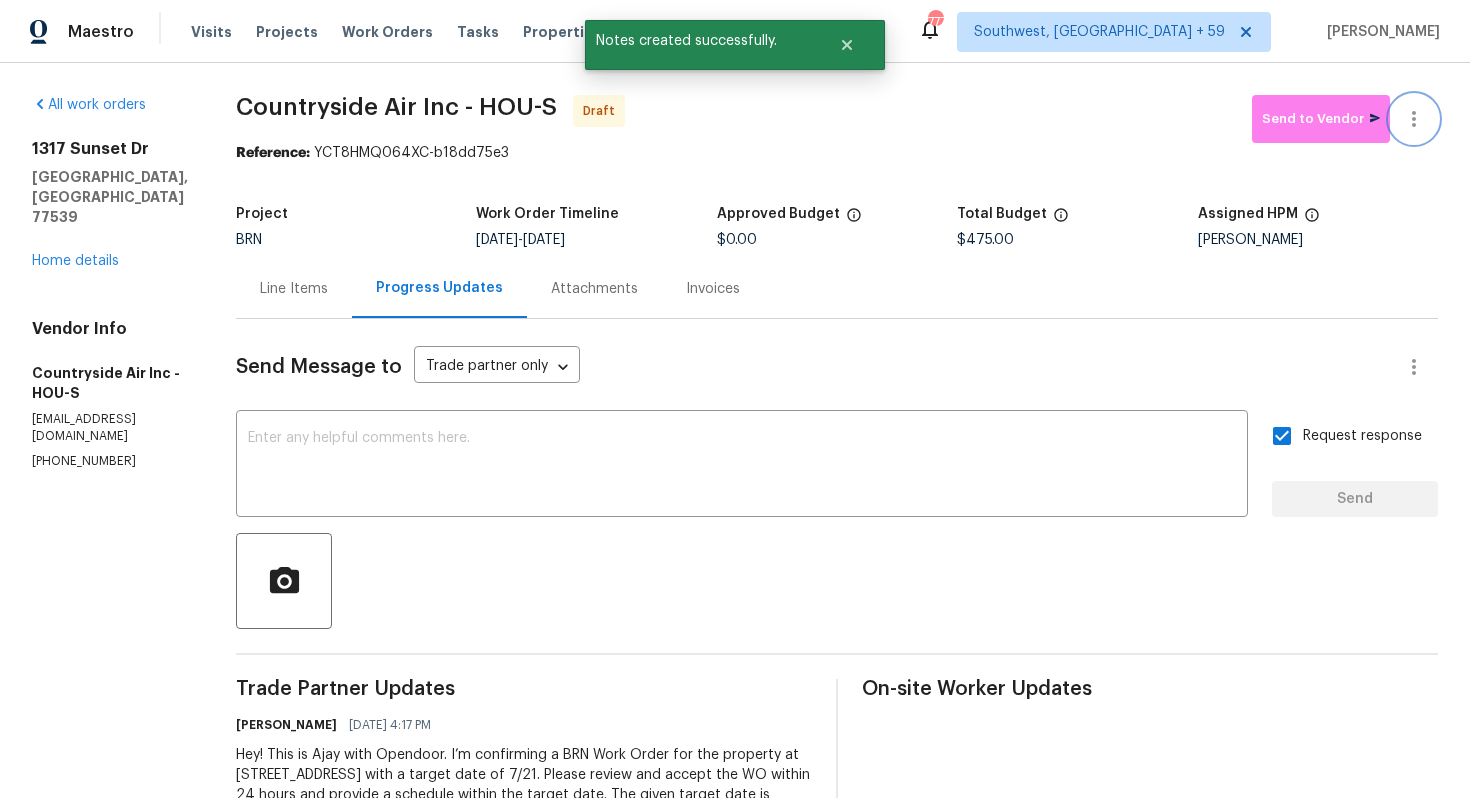click at bounding box center [1414, 119] 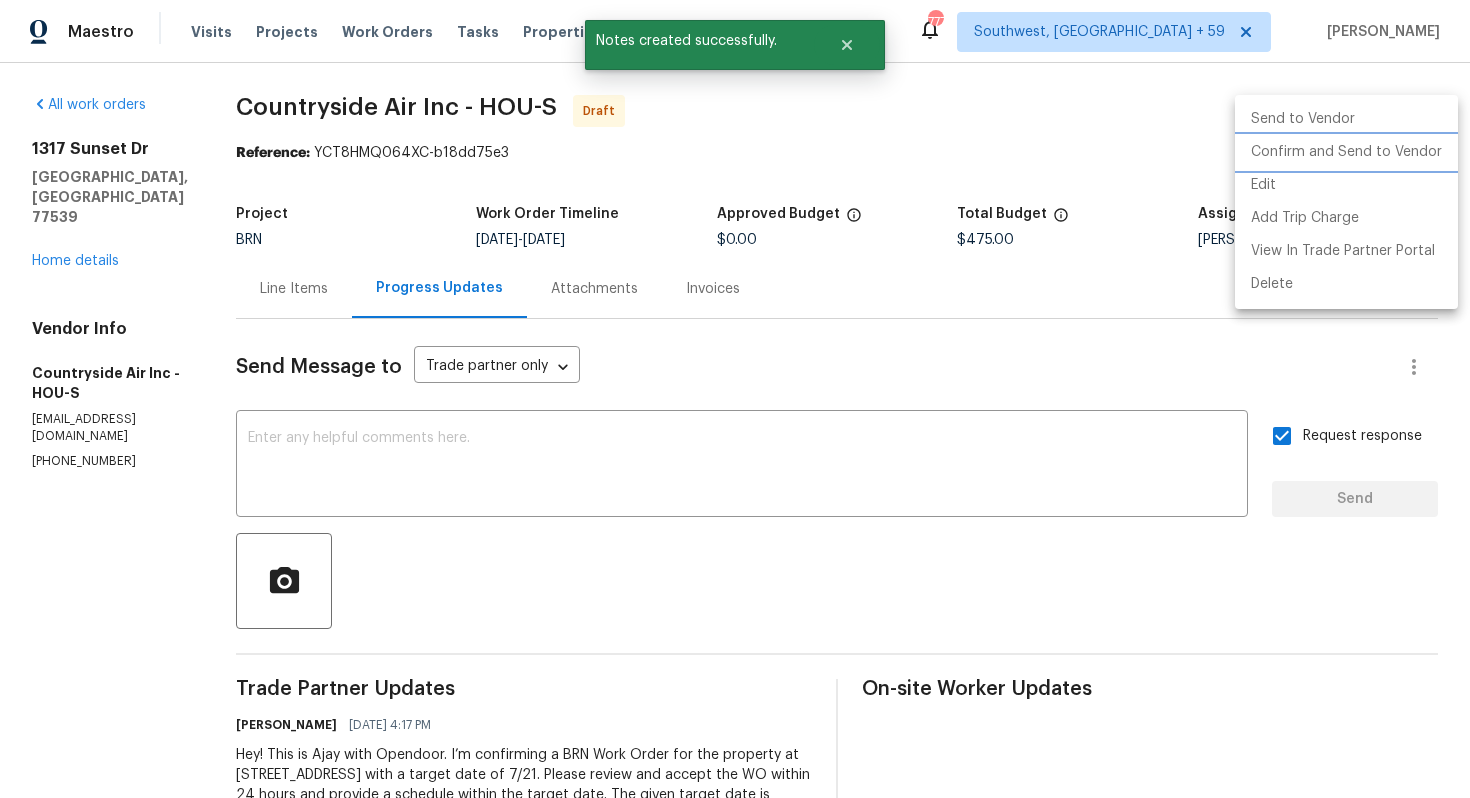 click on "Confirm and Send to Vendor" at bounding box center [1346, 152] 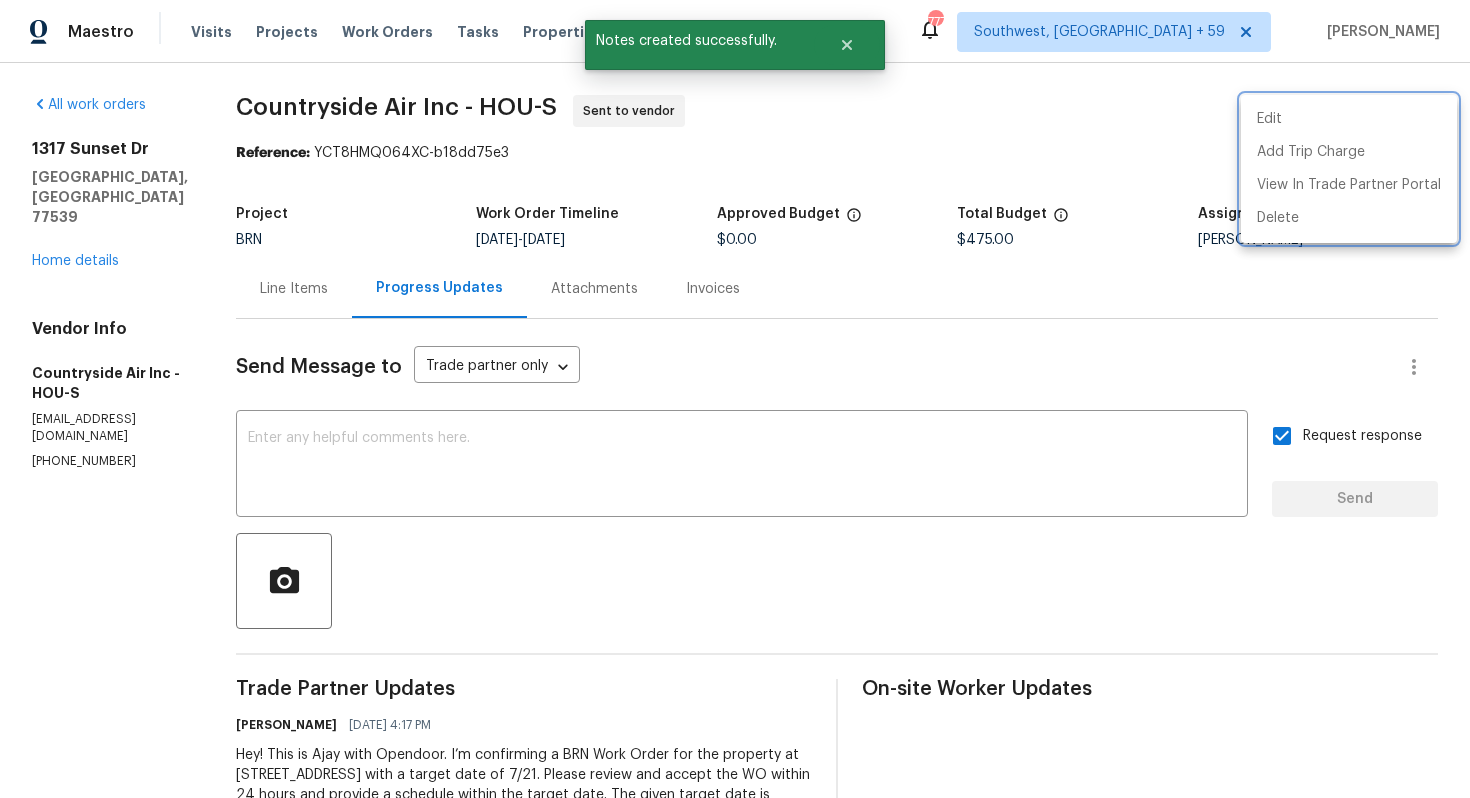 click at bounding box center [735, 399] 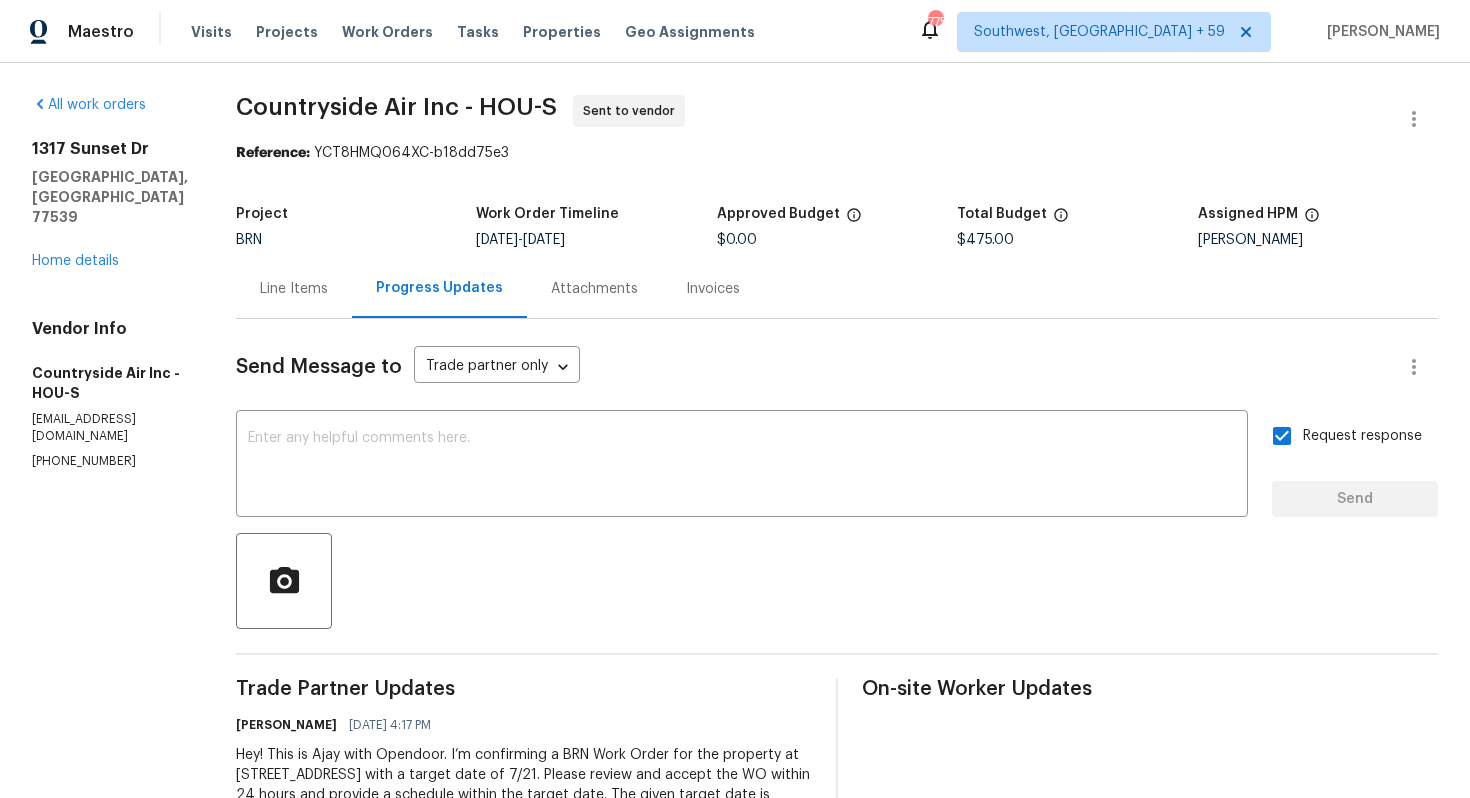 click on "Line Items" at bounding box center [294, 289] 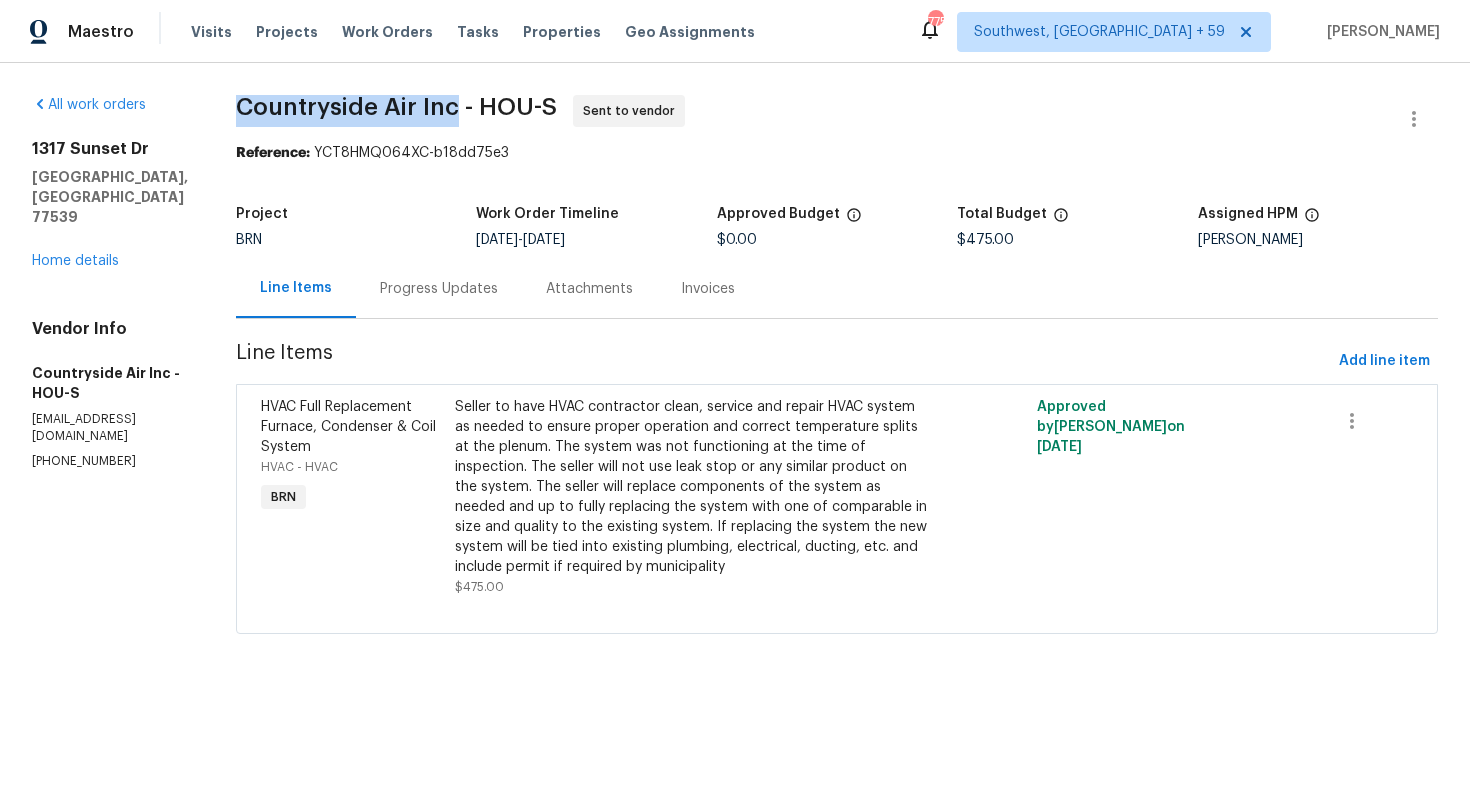 drag, startPoint x: 227, startPoint y: 107, endPoint x: 447, endPoint y: 109, distance: 220.0091 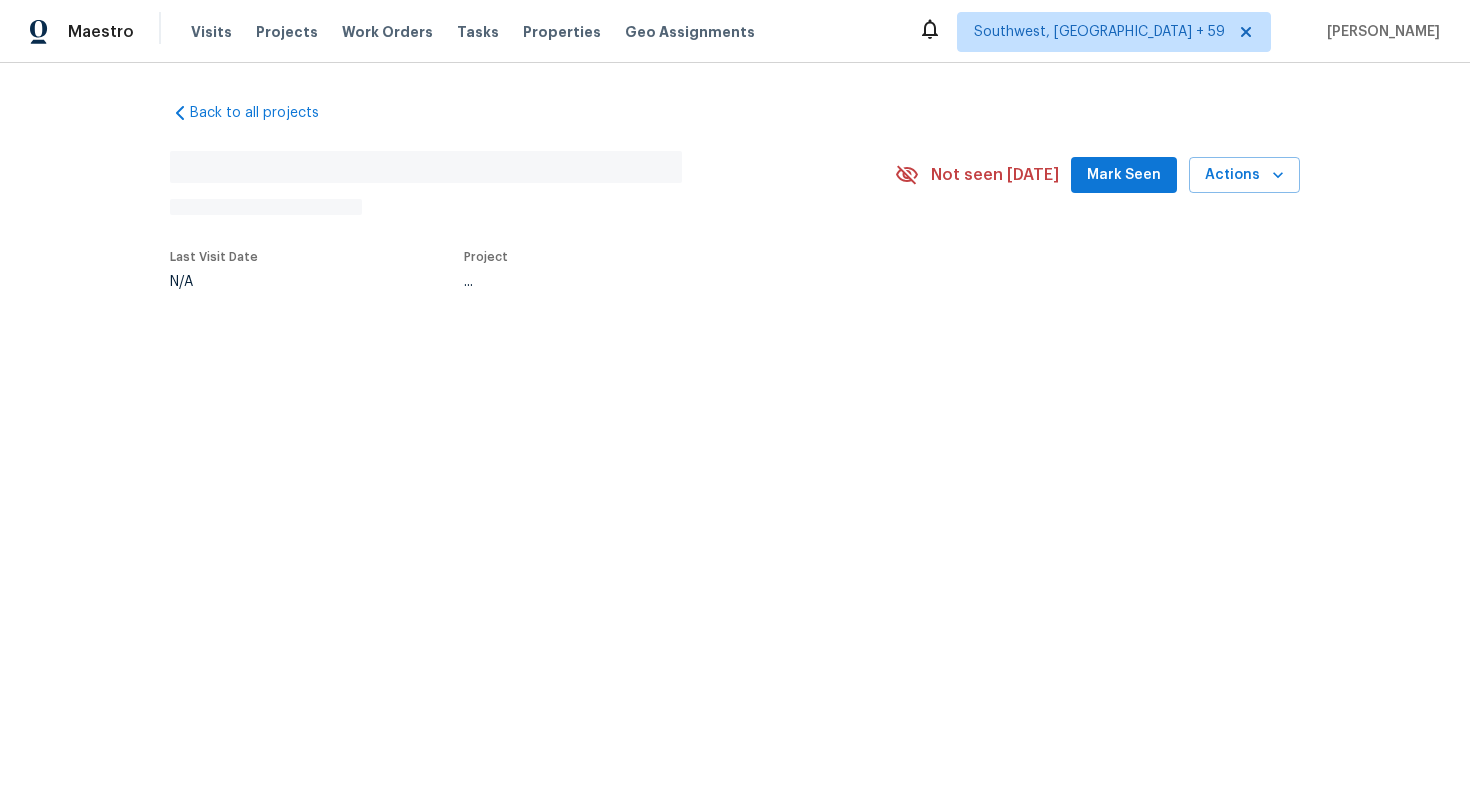 scroll, scrollTop: 0, scrollLeft: 0, axis: both 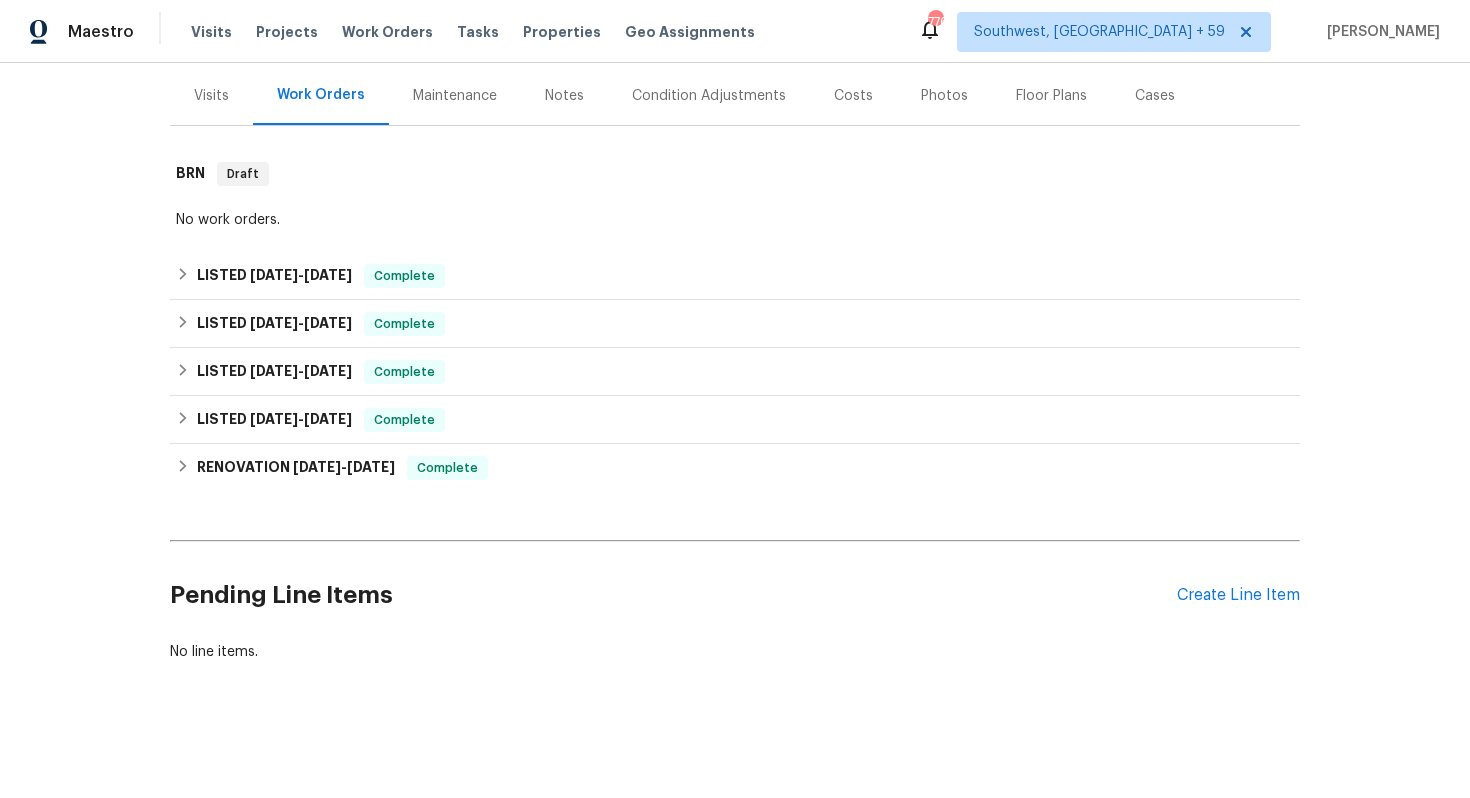 click on "Pending Line Items Create Line Item" at bounding box center (735, 595) 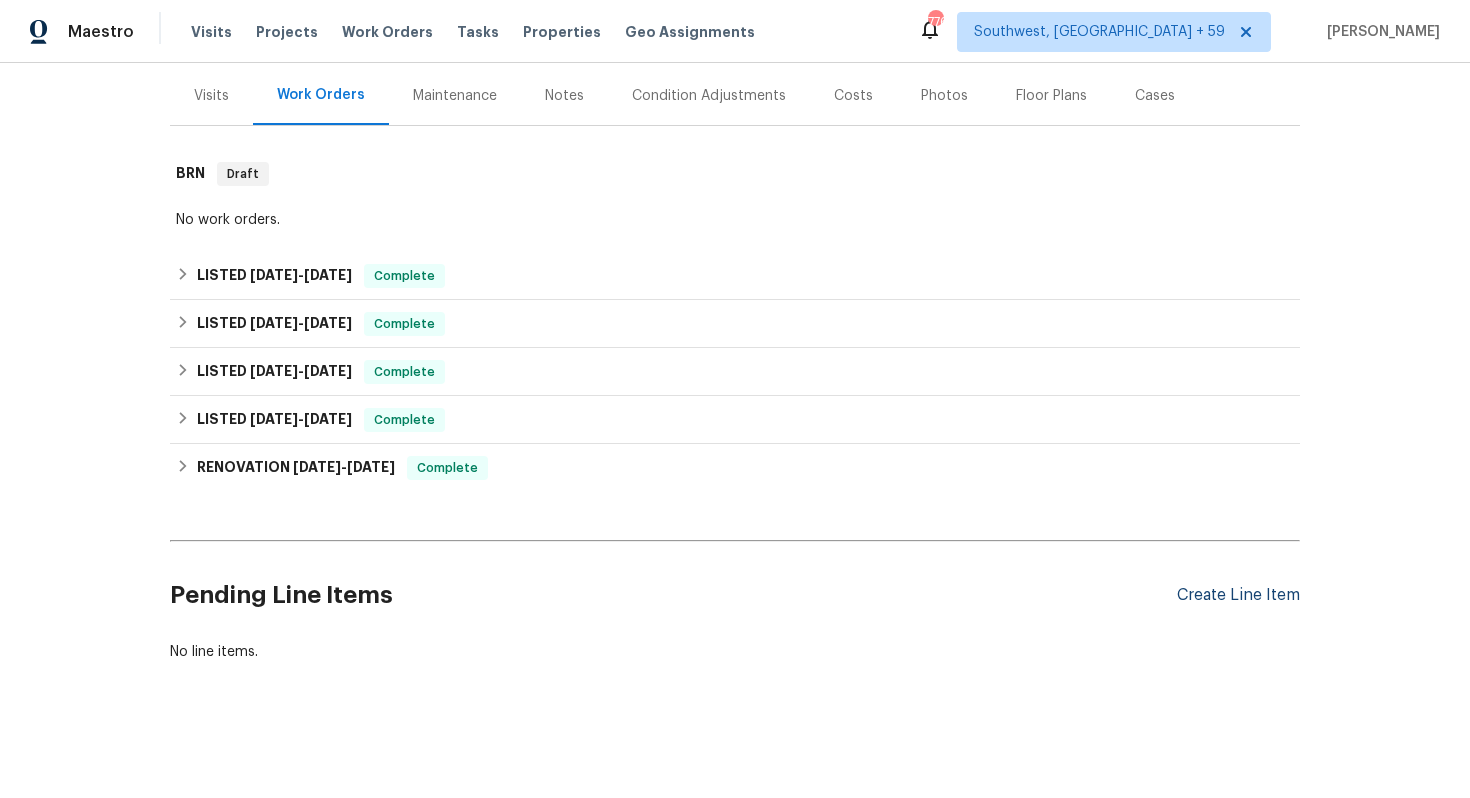 click on "Create Line Item" at bounding box center (1238, 595) 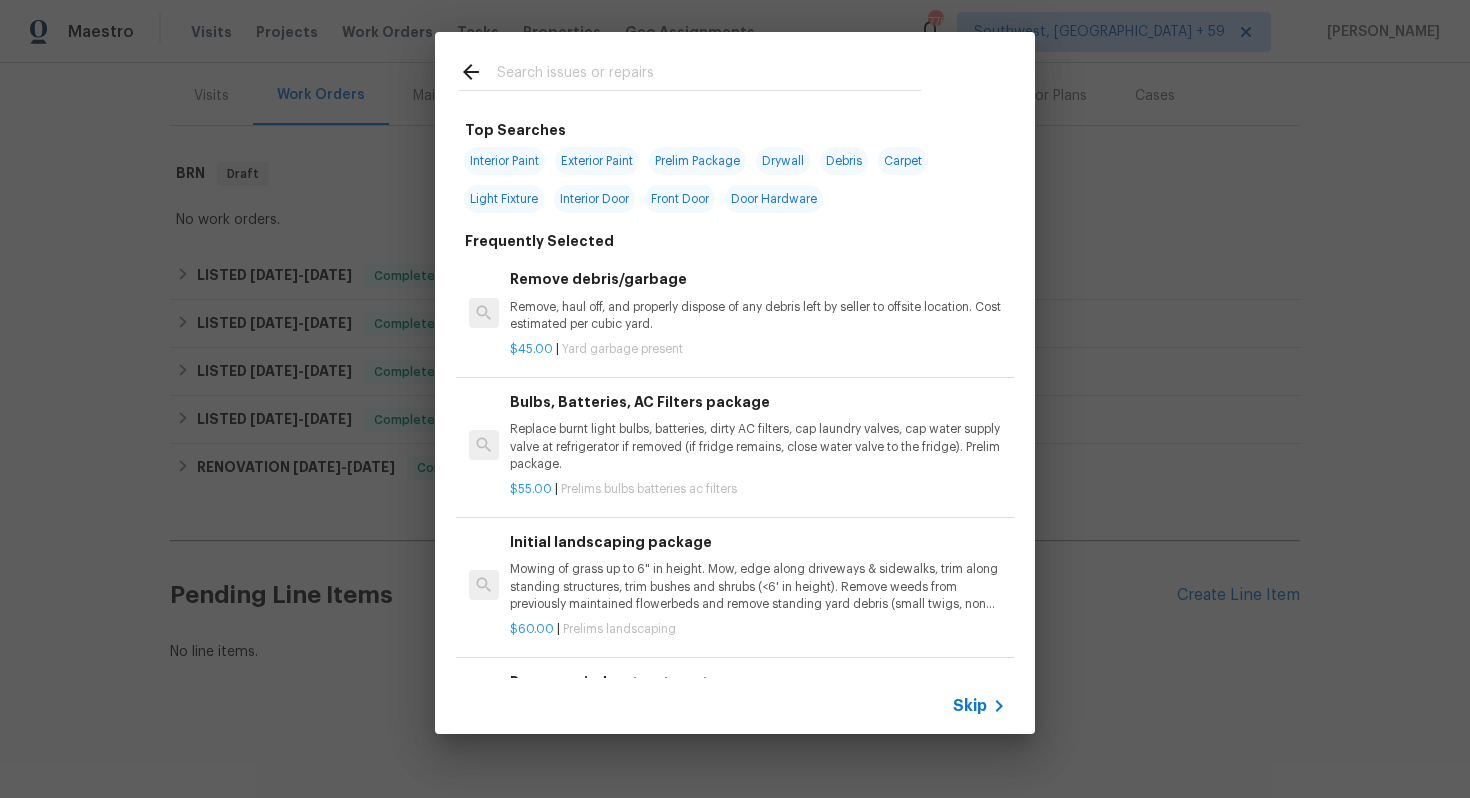 click on "Skip" at bounding box center (970, 706) 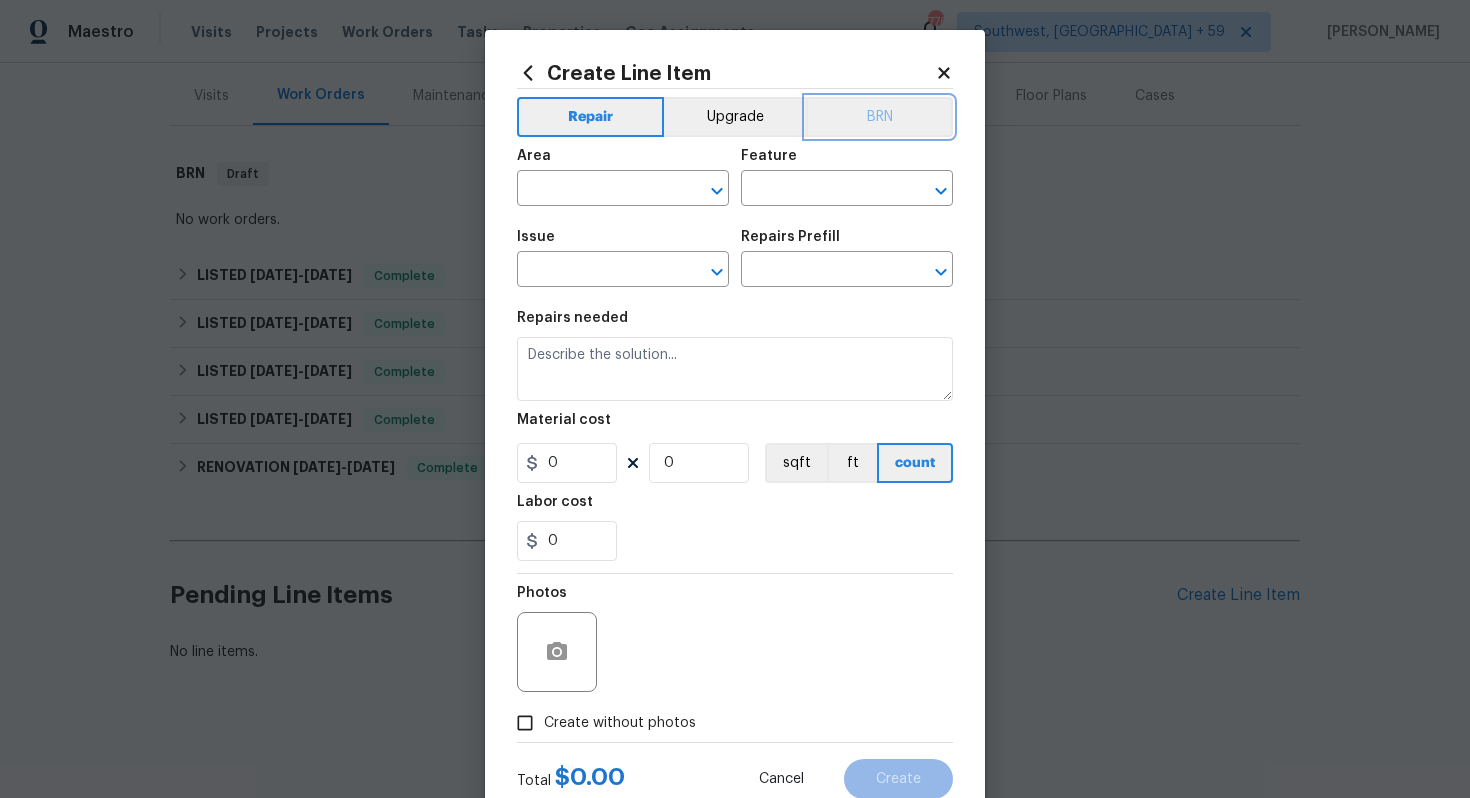 click on "BRN" at bounding box center [879, 117] 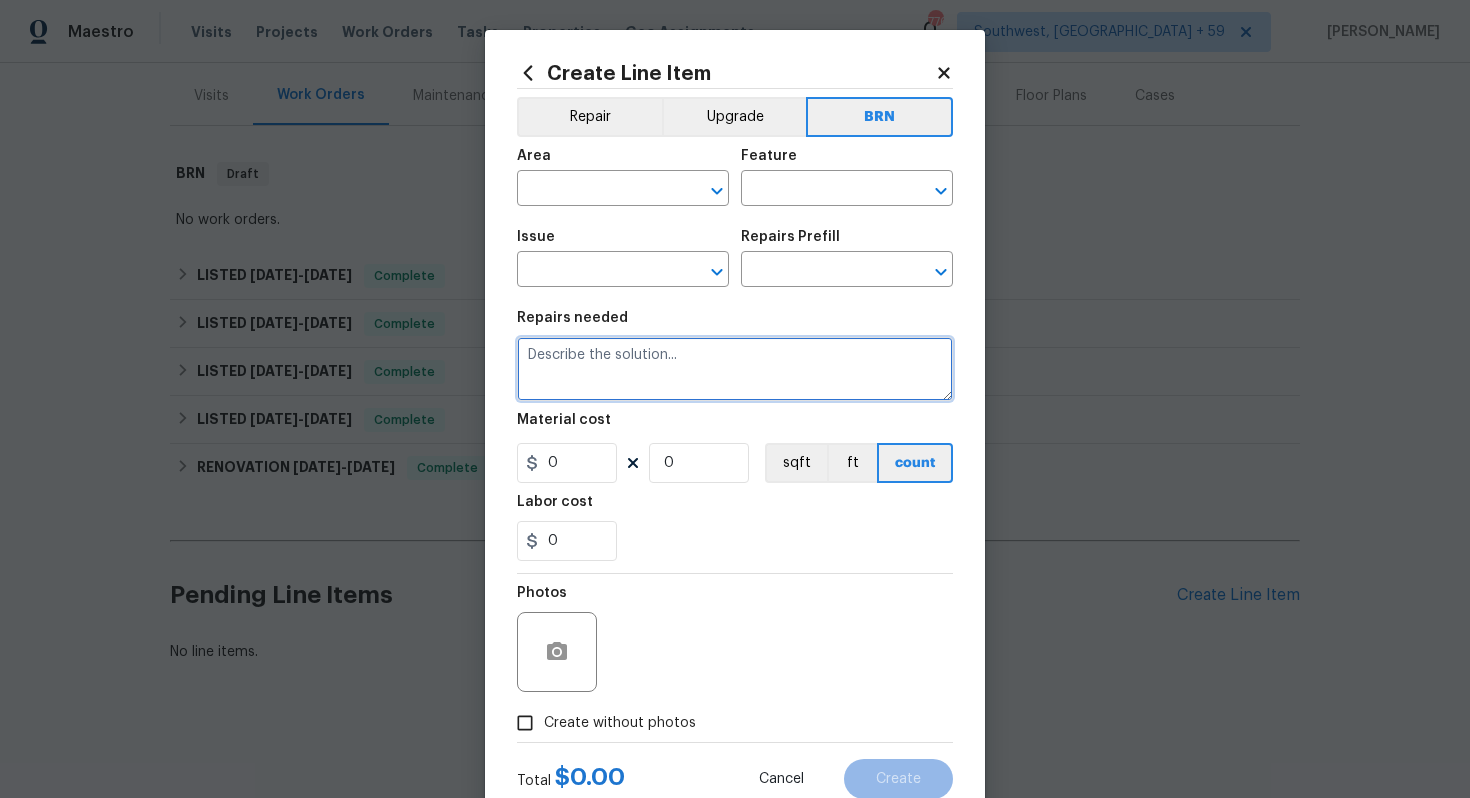 click at bounding box center (735, 369) 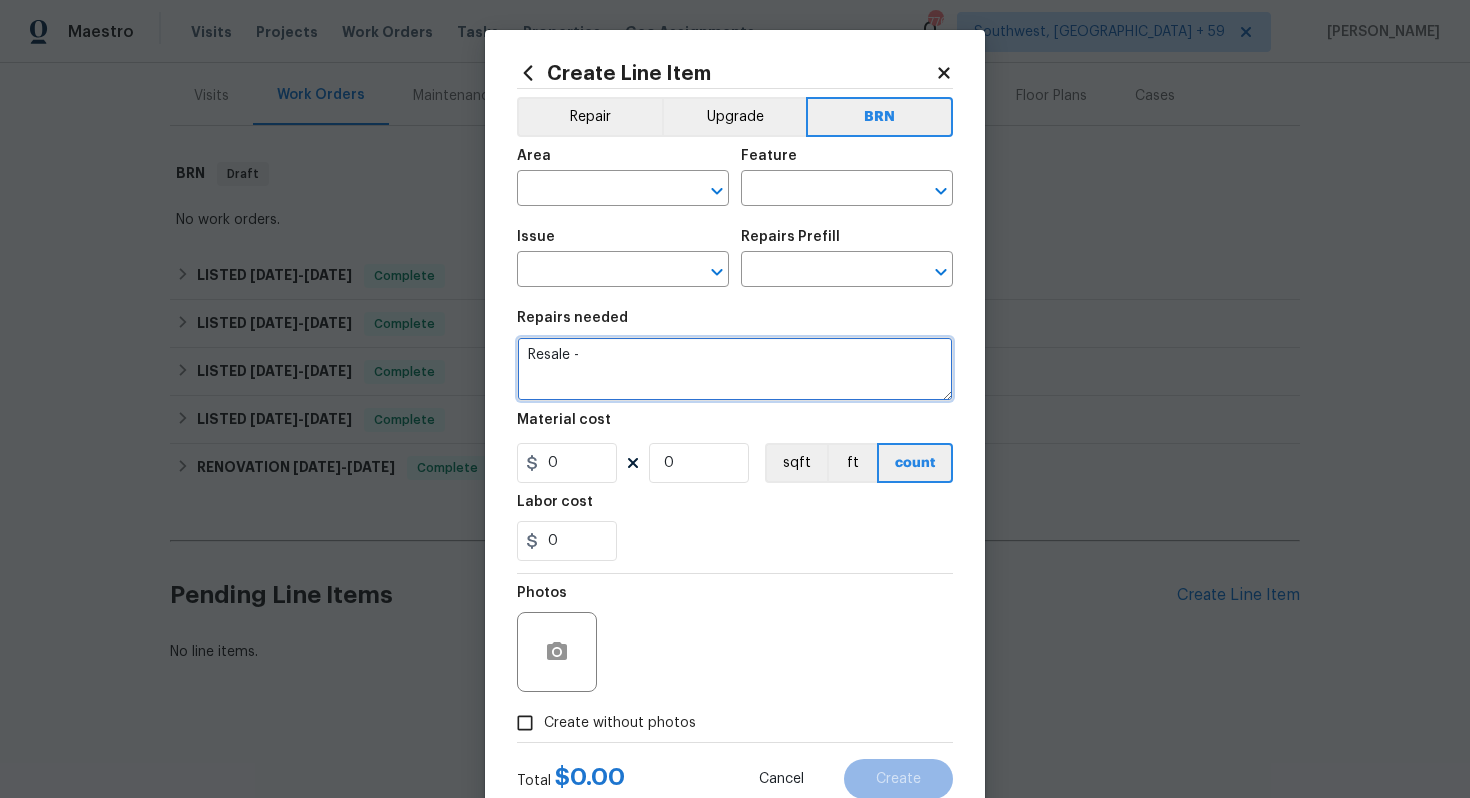 paste on "Seller to install double seismic straps at water heater as required and per Mfg. instructions." 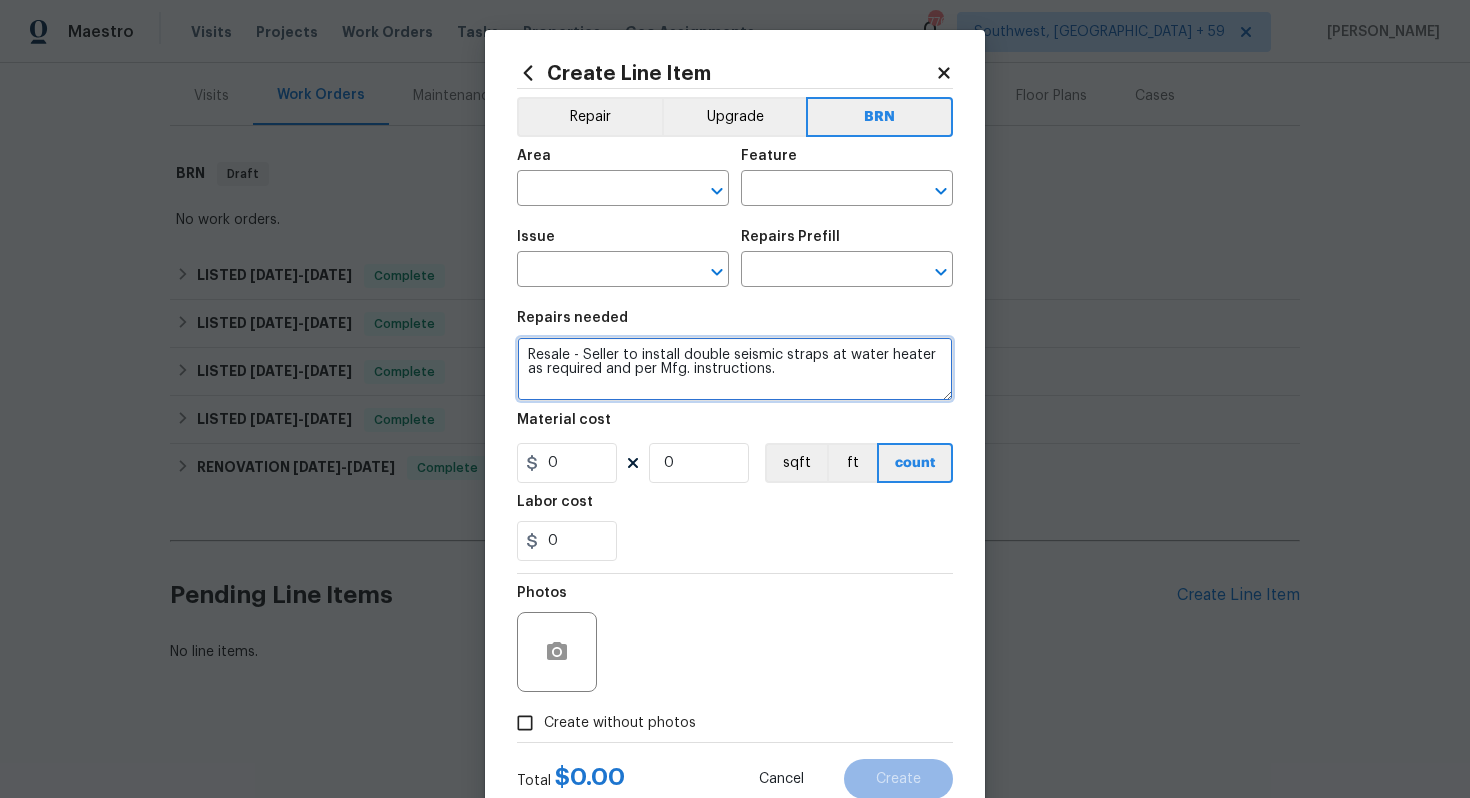 type on "Resale - Seller to install double seismic straps at water heater as required and per Mfg. instructions." 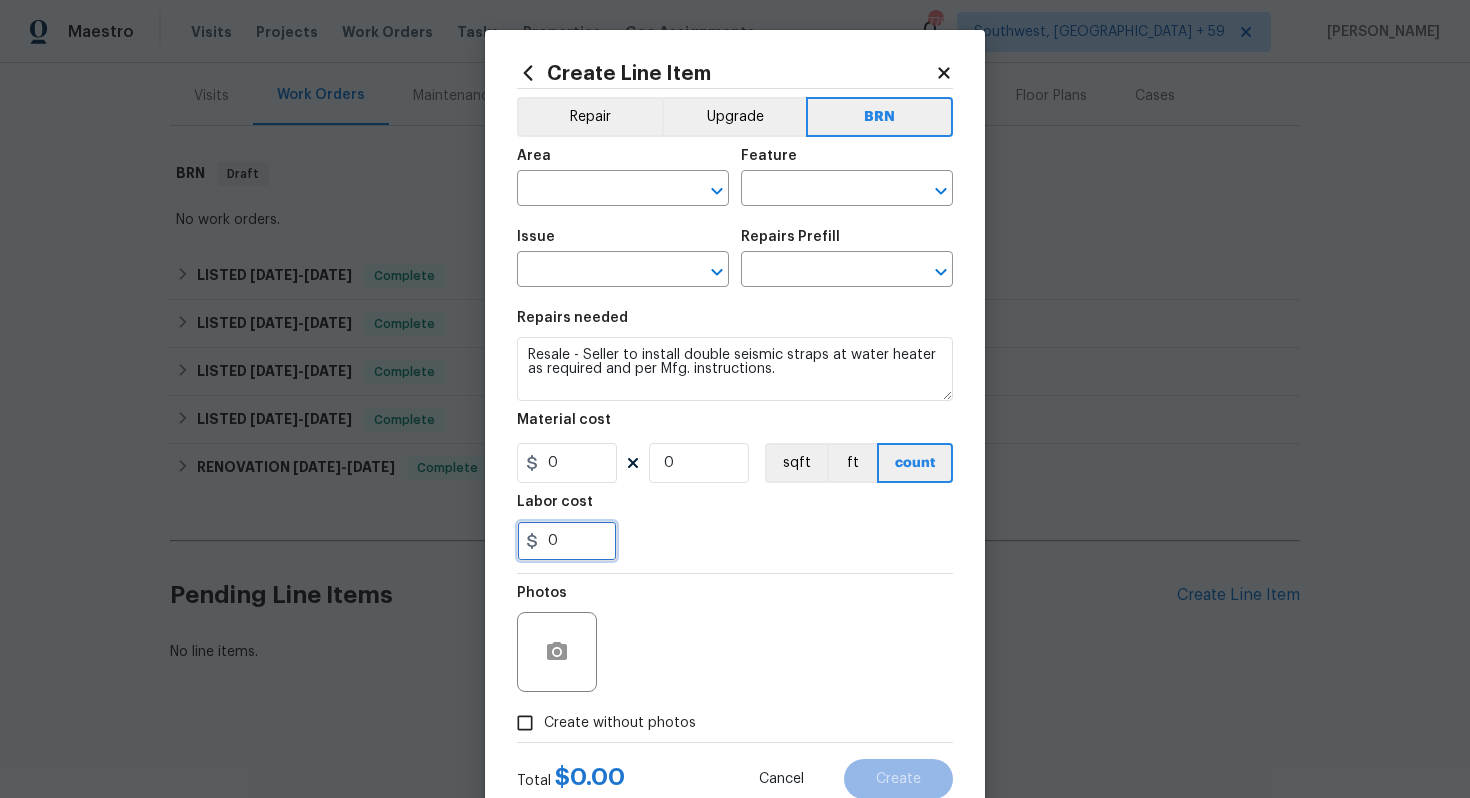 click on "0" at bounding box center (567, 541) 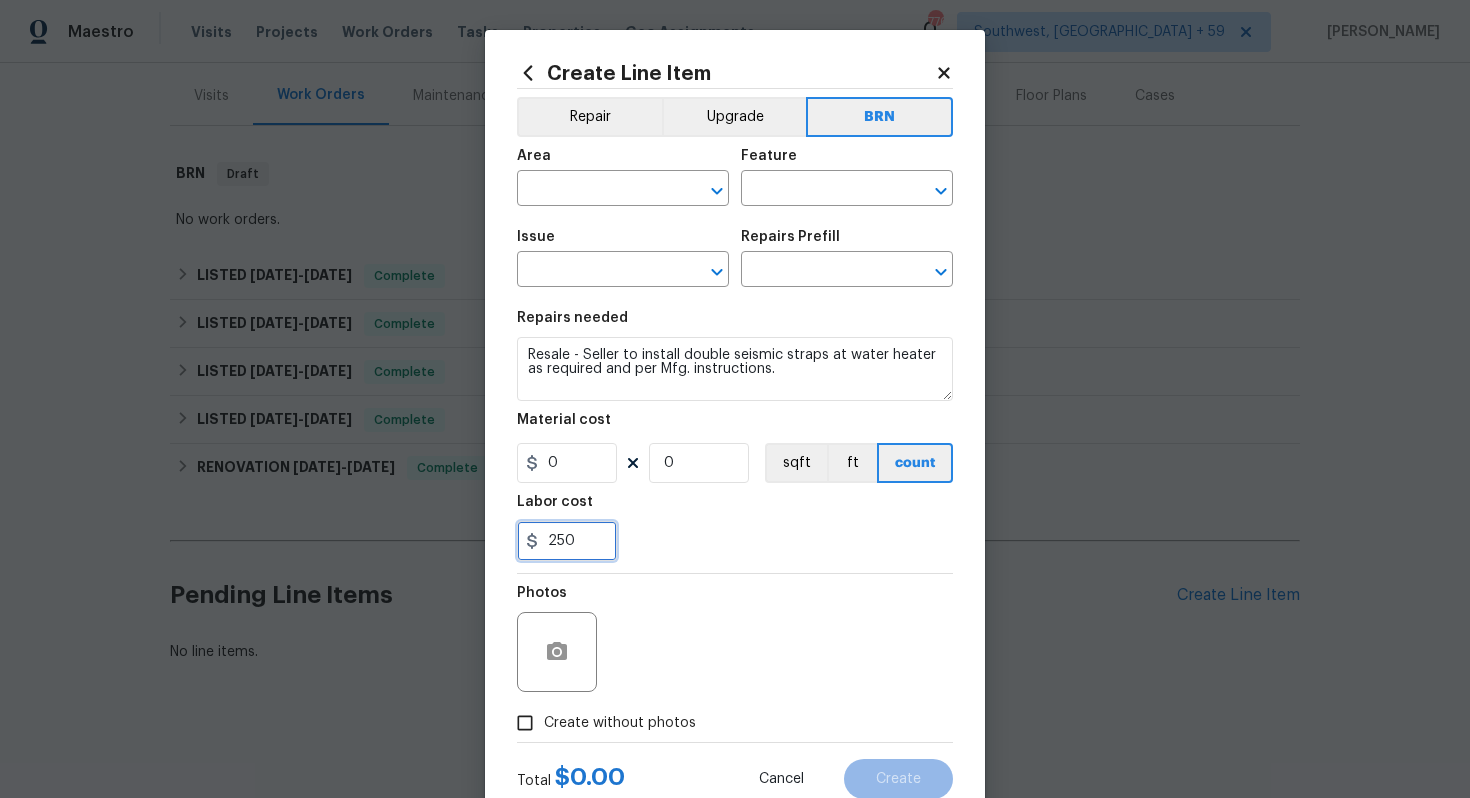 type on "250" 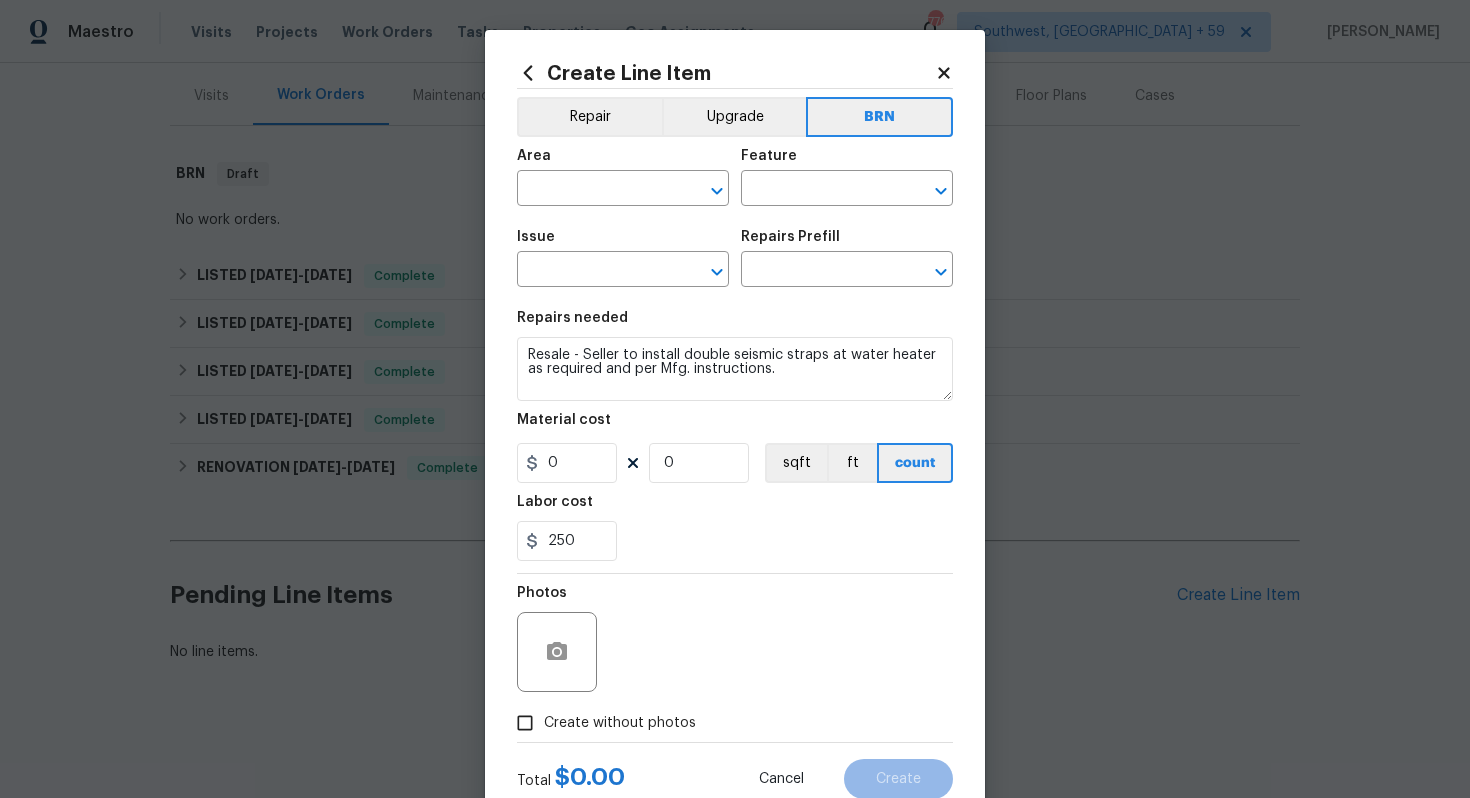 click on "250" at bounding box center (735, 541) 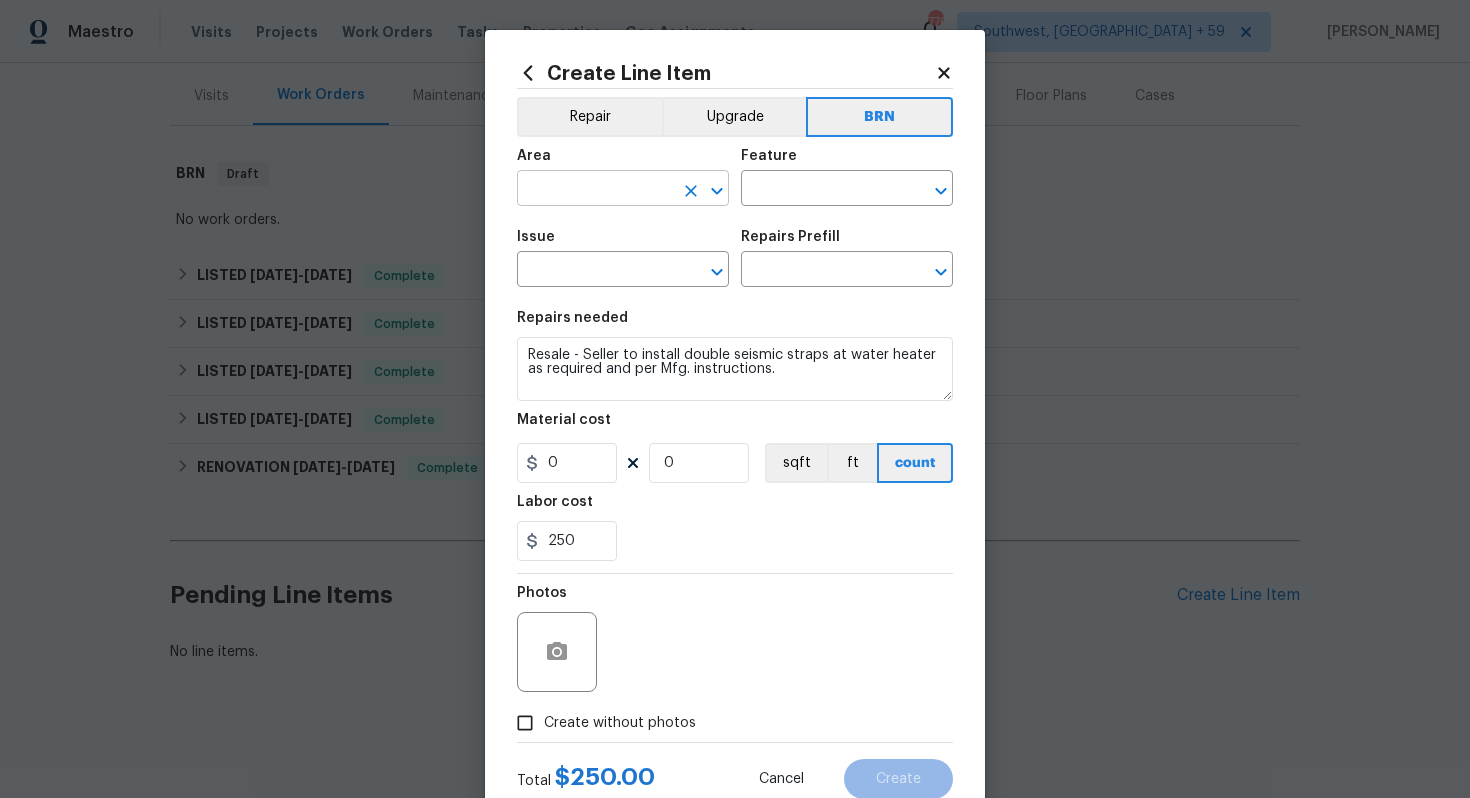 click at bounding box center [595, 190] 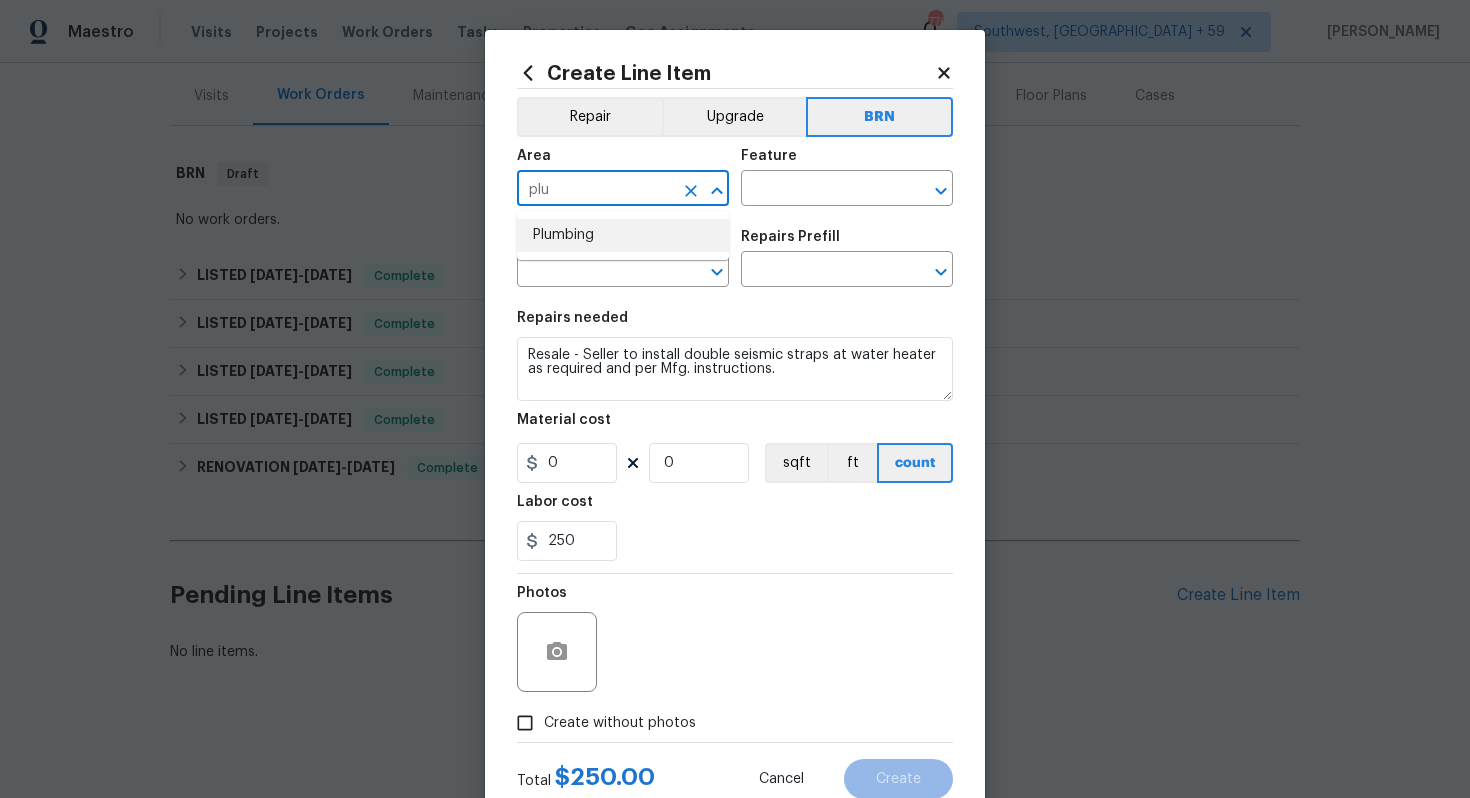 click on "Plumbing" at bounding box center (623, 235) 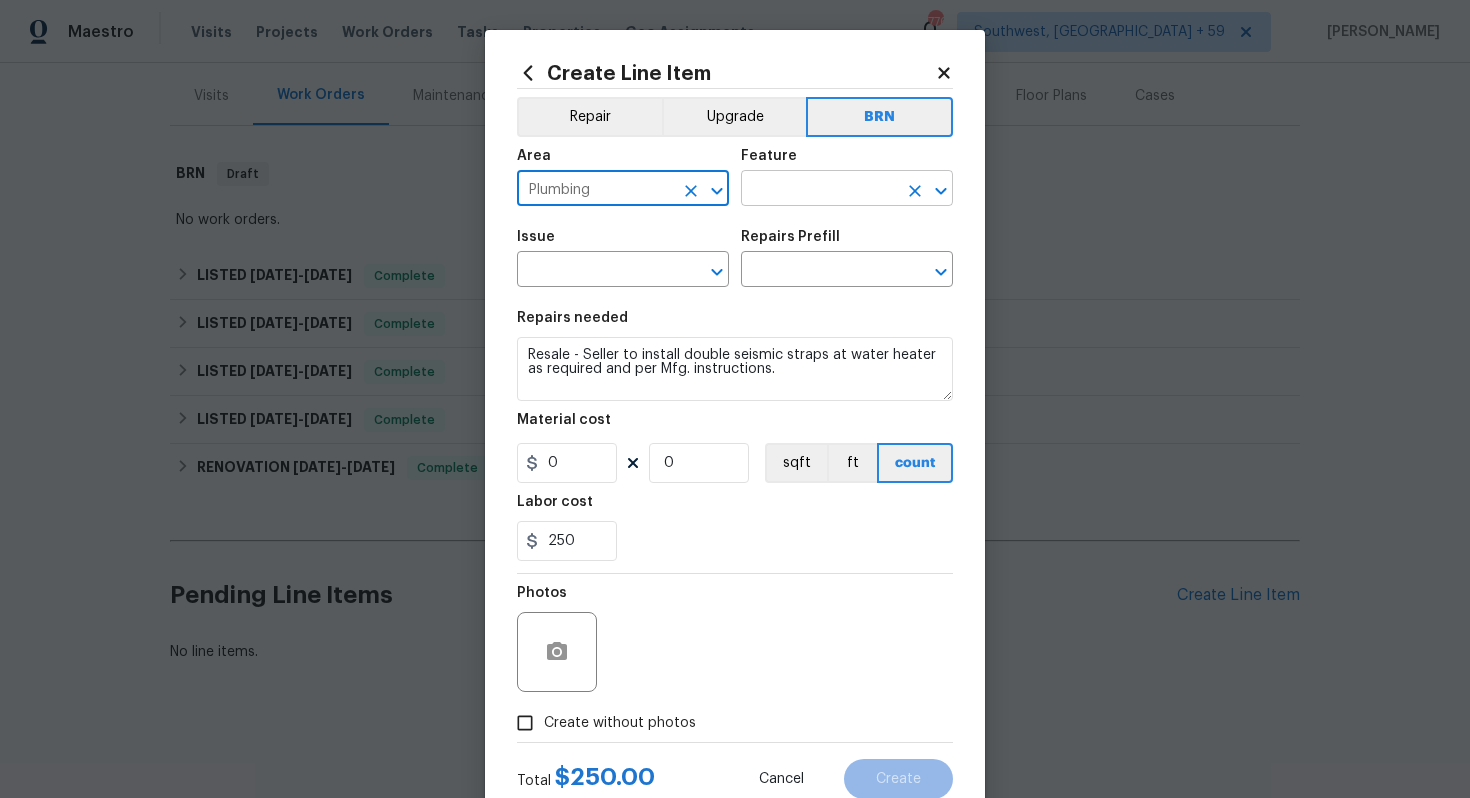 type on "Plumbing" 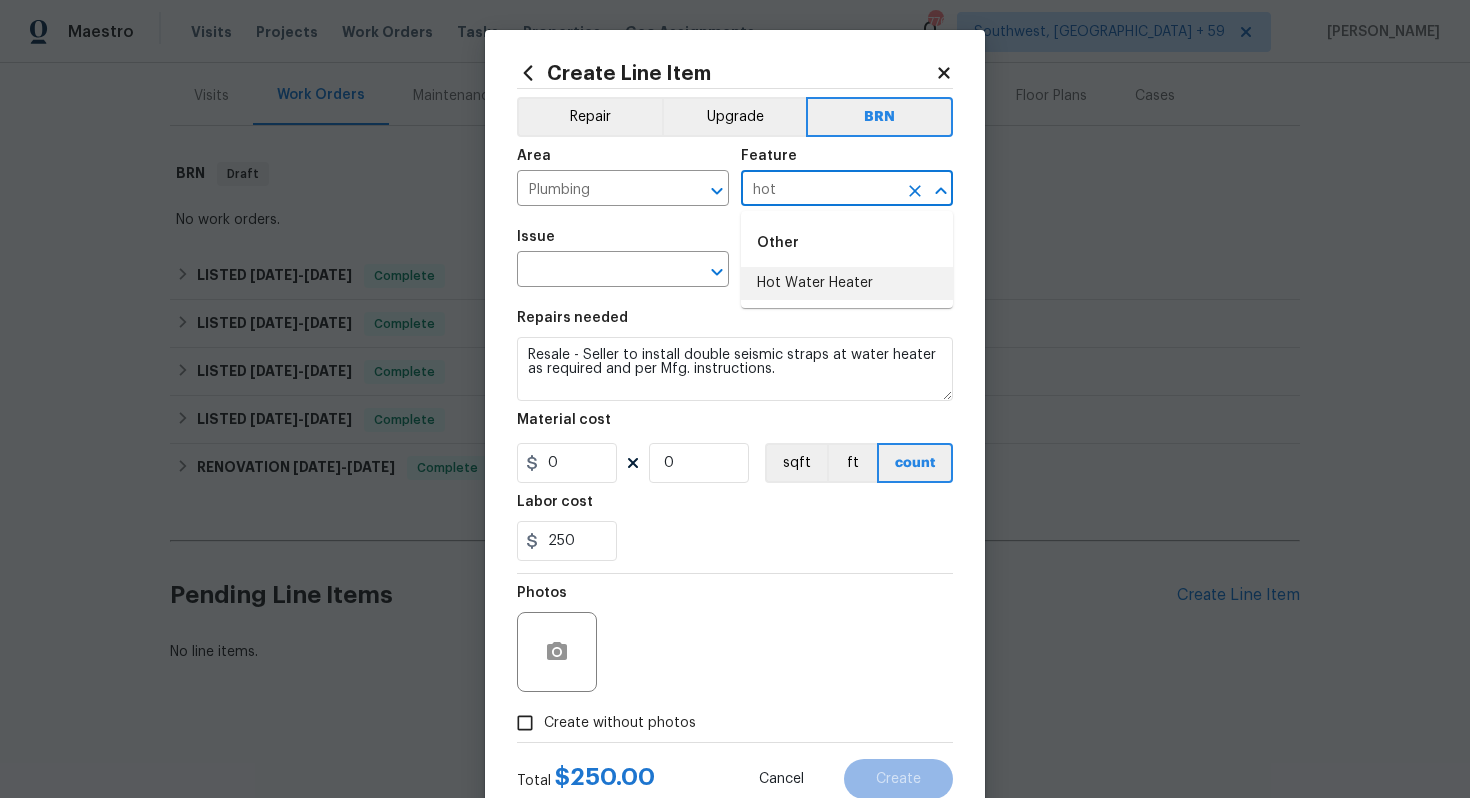 click on "Hot Water Heater" at bounding box center (847, 283) 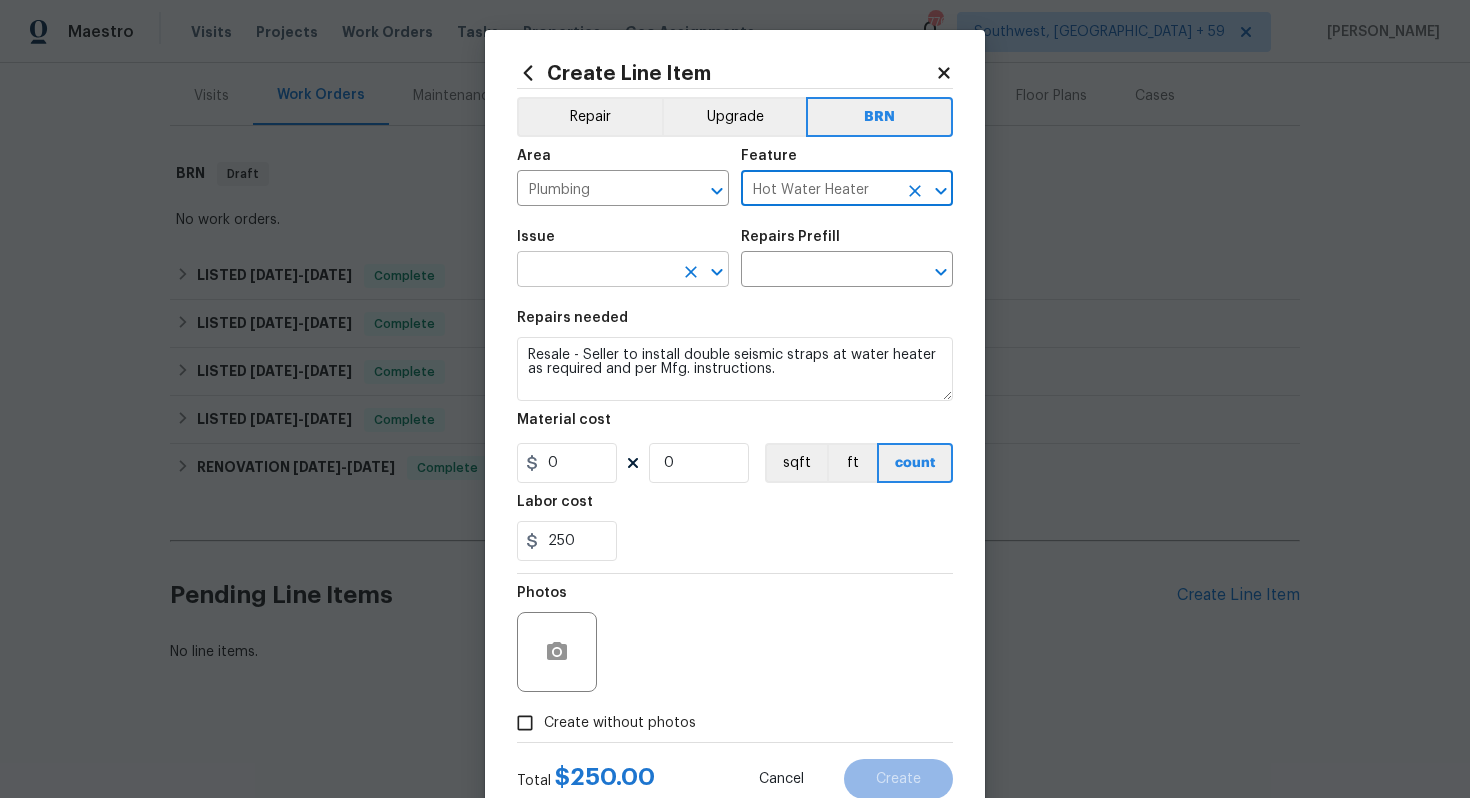 type on "Hot Water Heater" 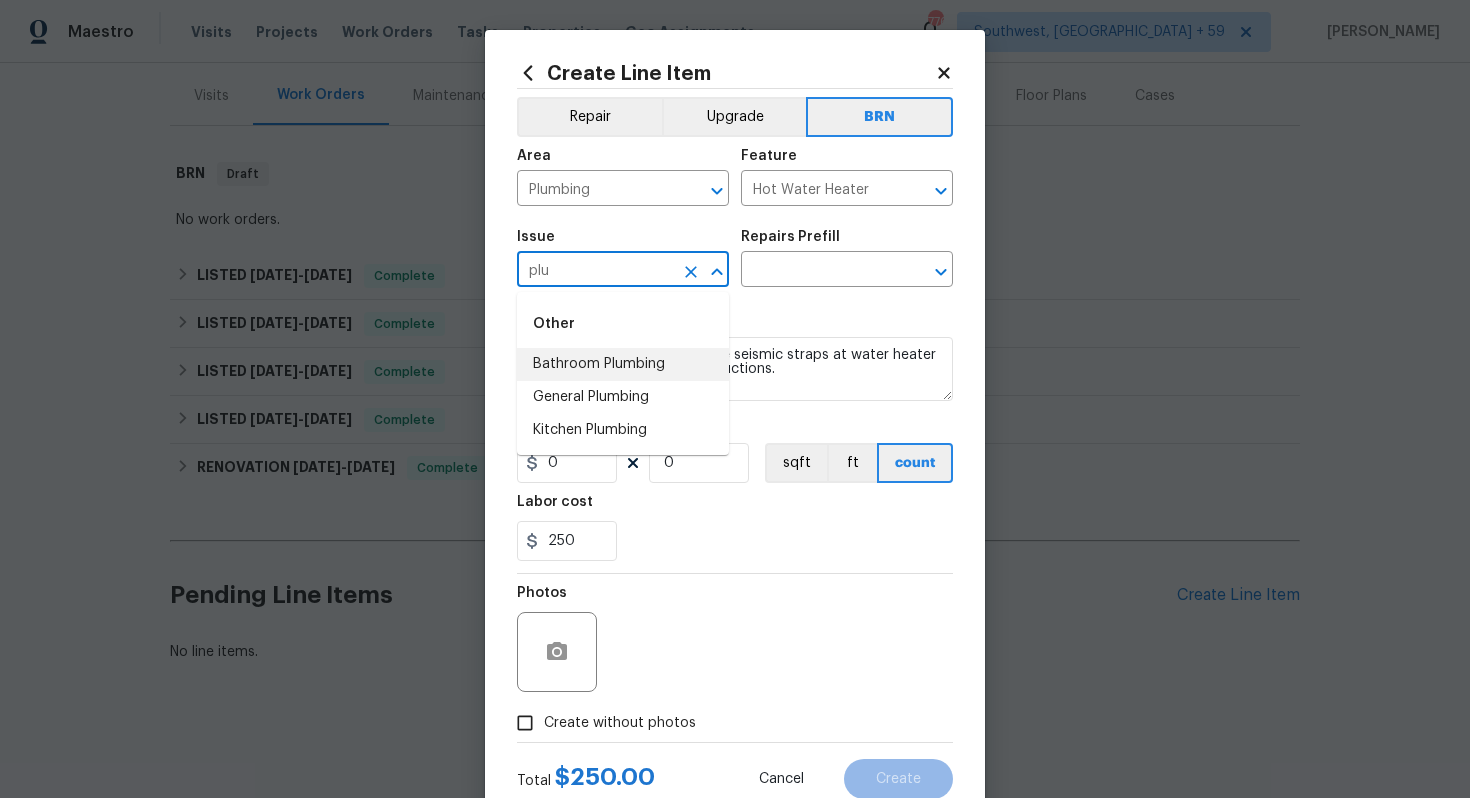 click on "Bathroom Plumbing" at bounding box center (623, 364) 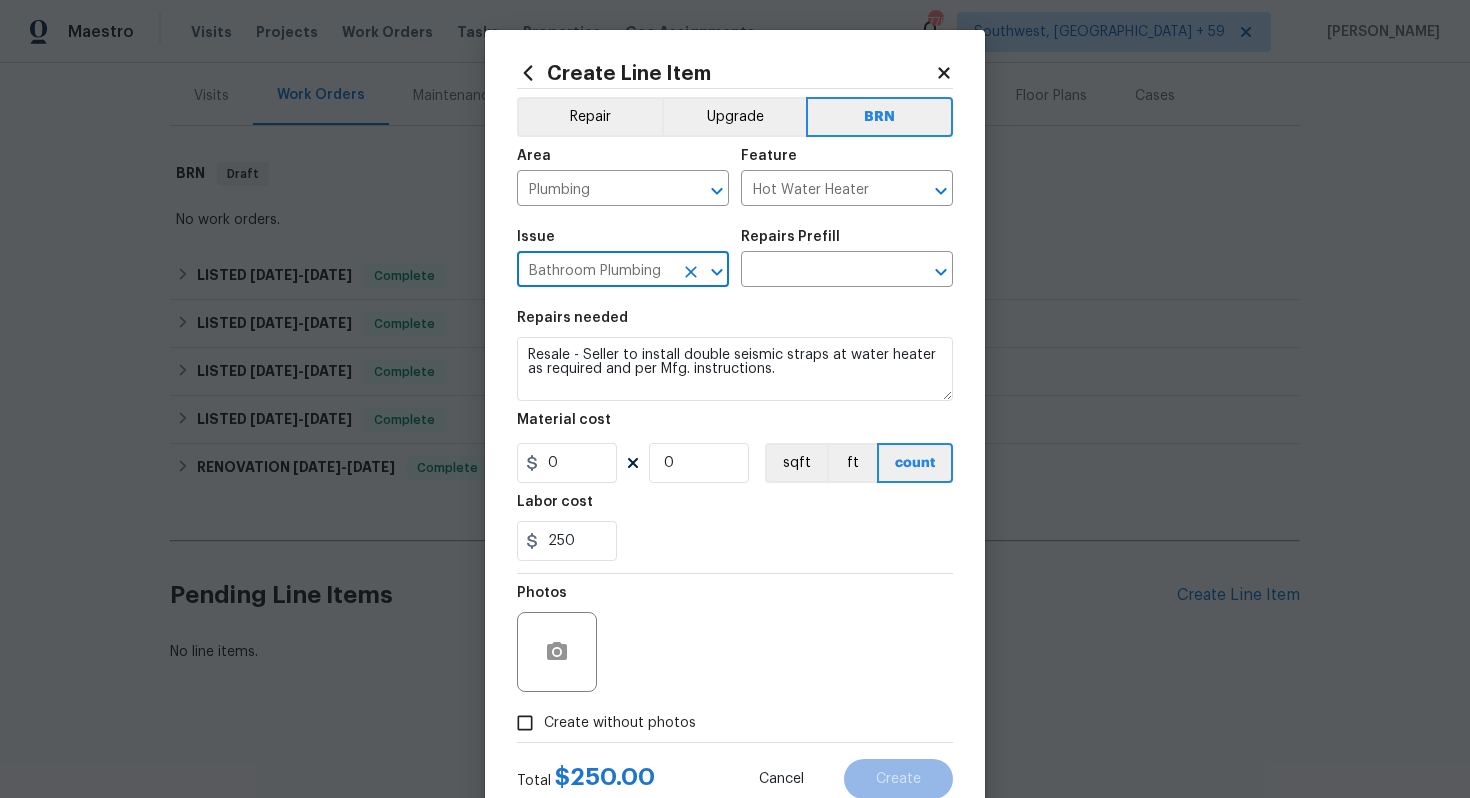 type on "Bathroom Plumbing" 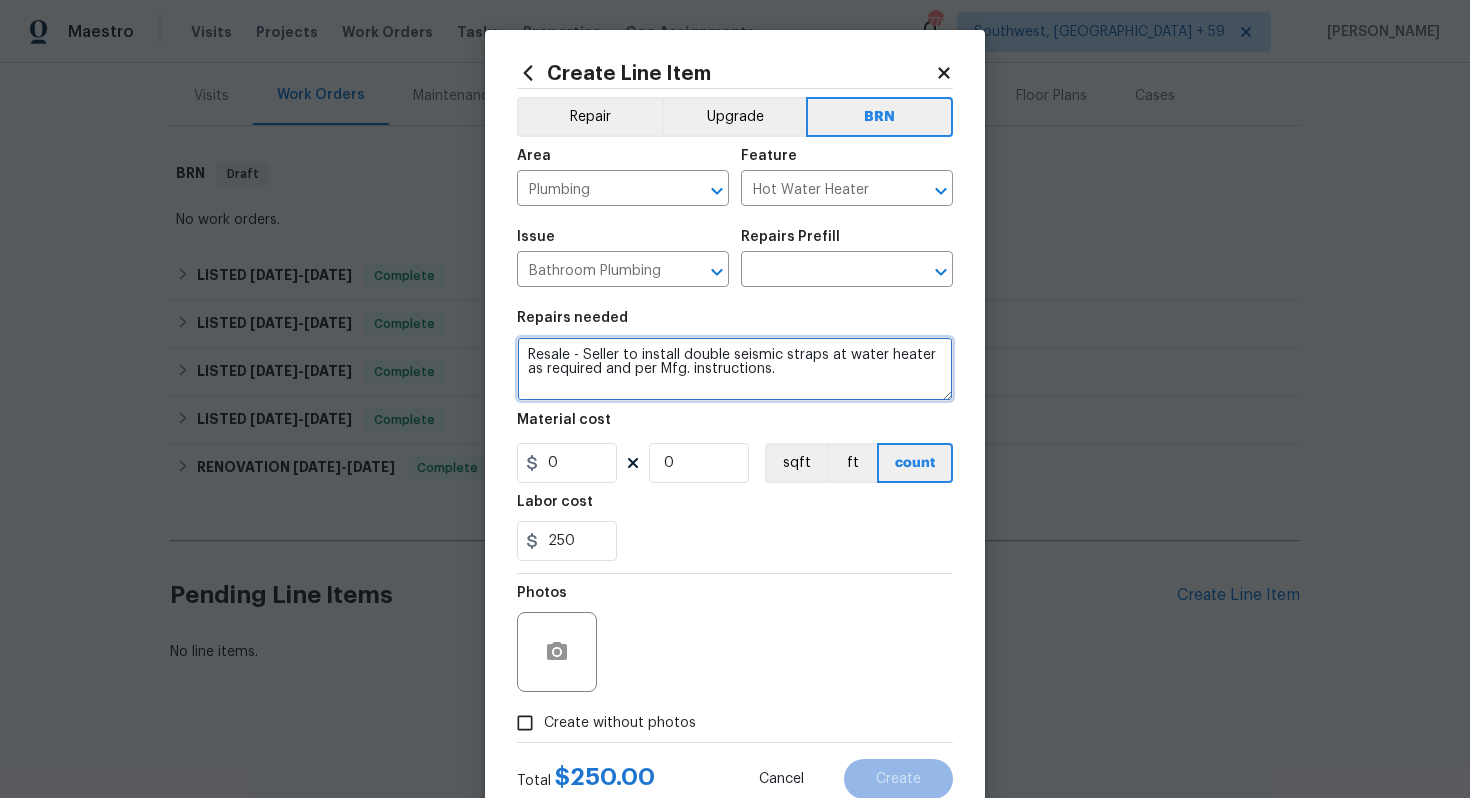 drag, startPoint x: 526, startPoint y: 361, endPoint x: 808, endPoint y: 382, distance: 282.78082 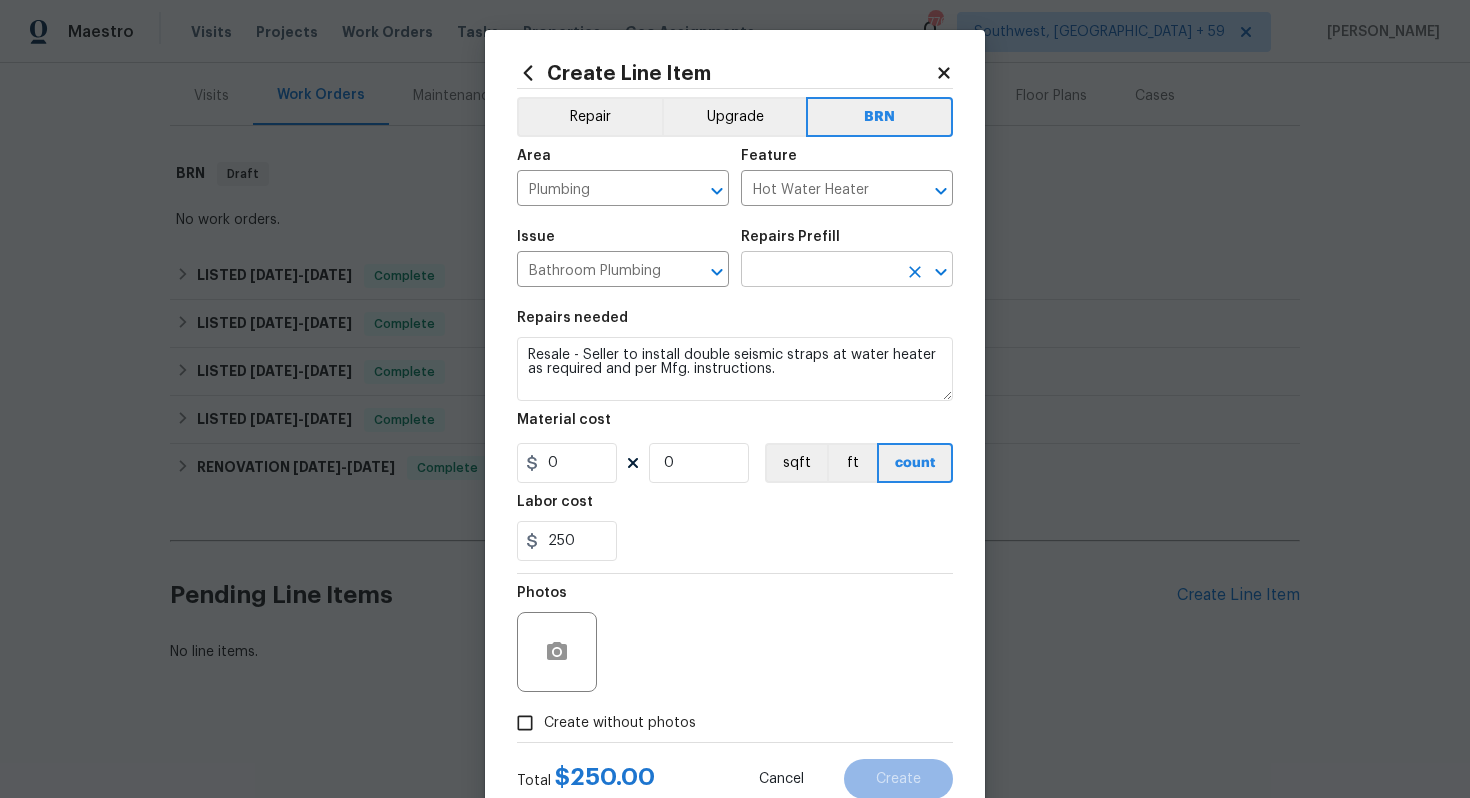 click at bounding box center (819, 271) 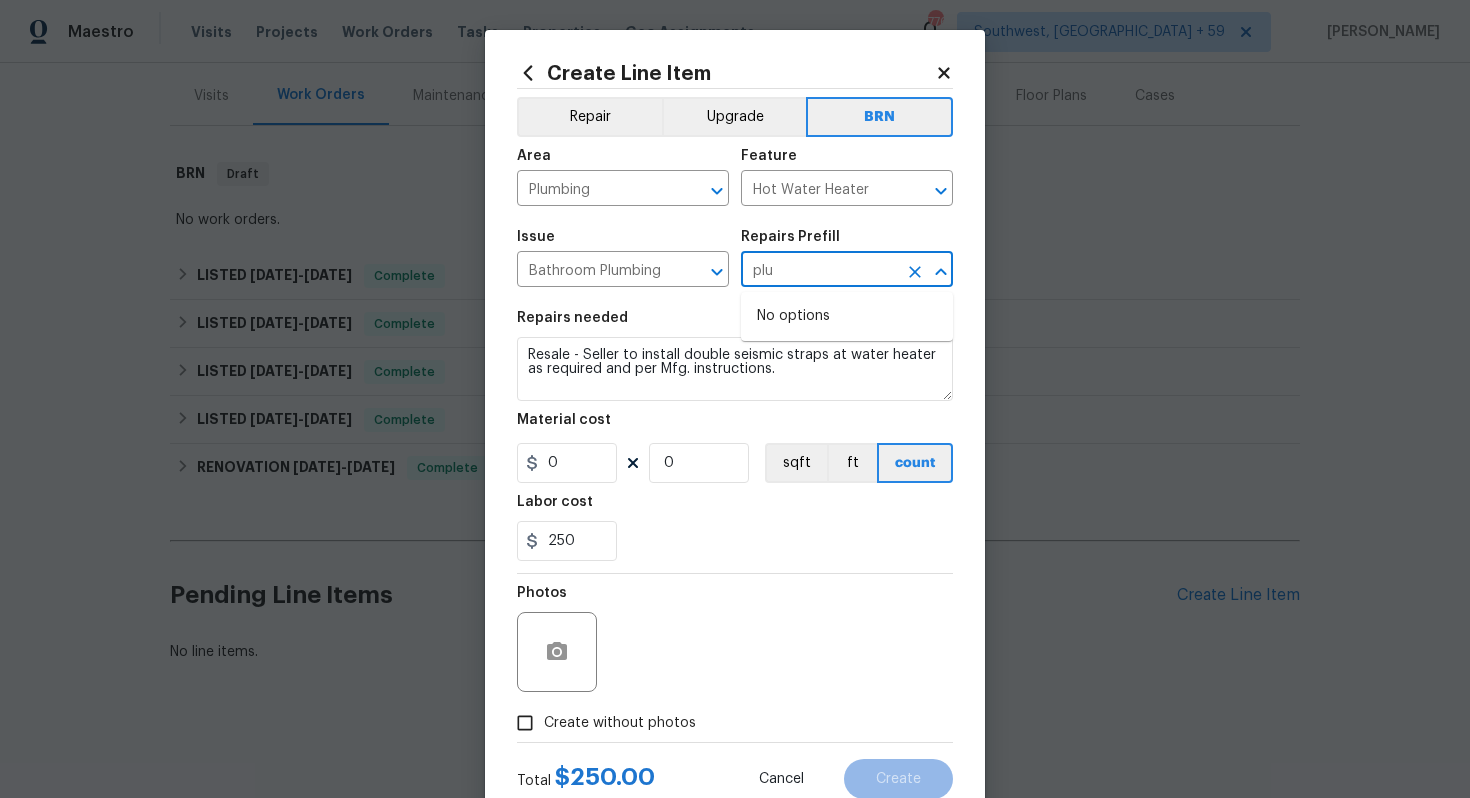 type on "pl" 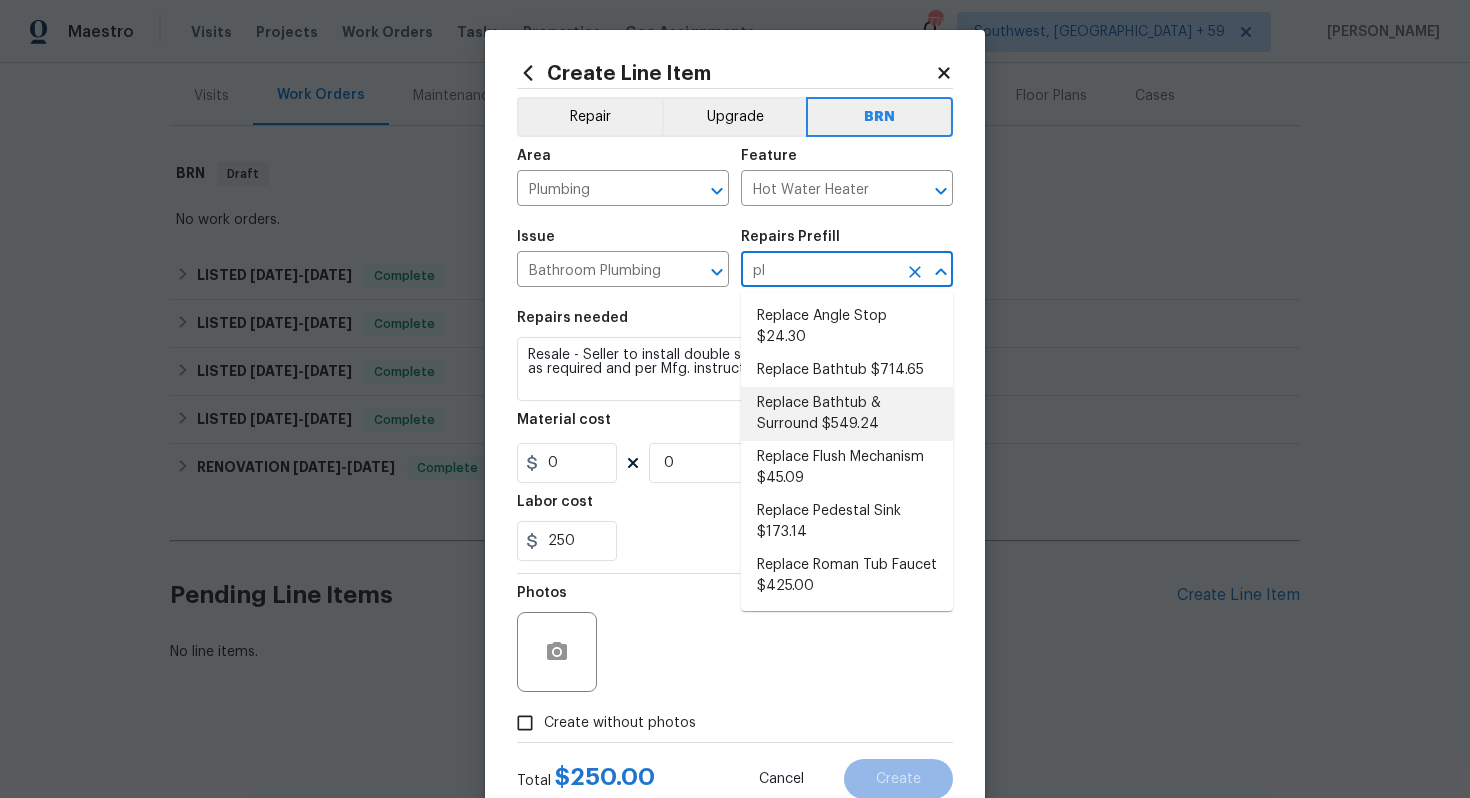 click on "Replace Bathtub & Surround $549.24" at bounding box center [847, 414] 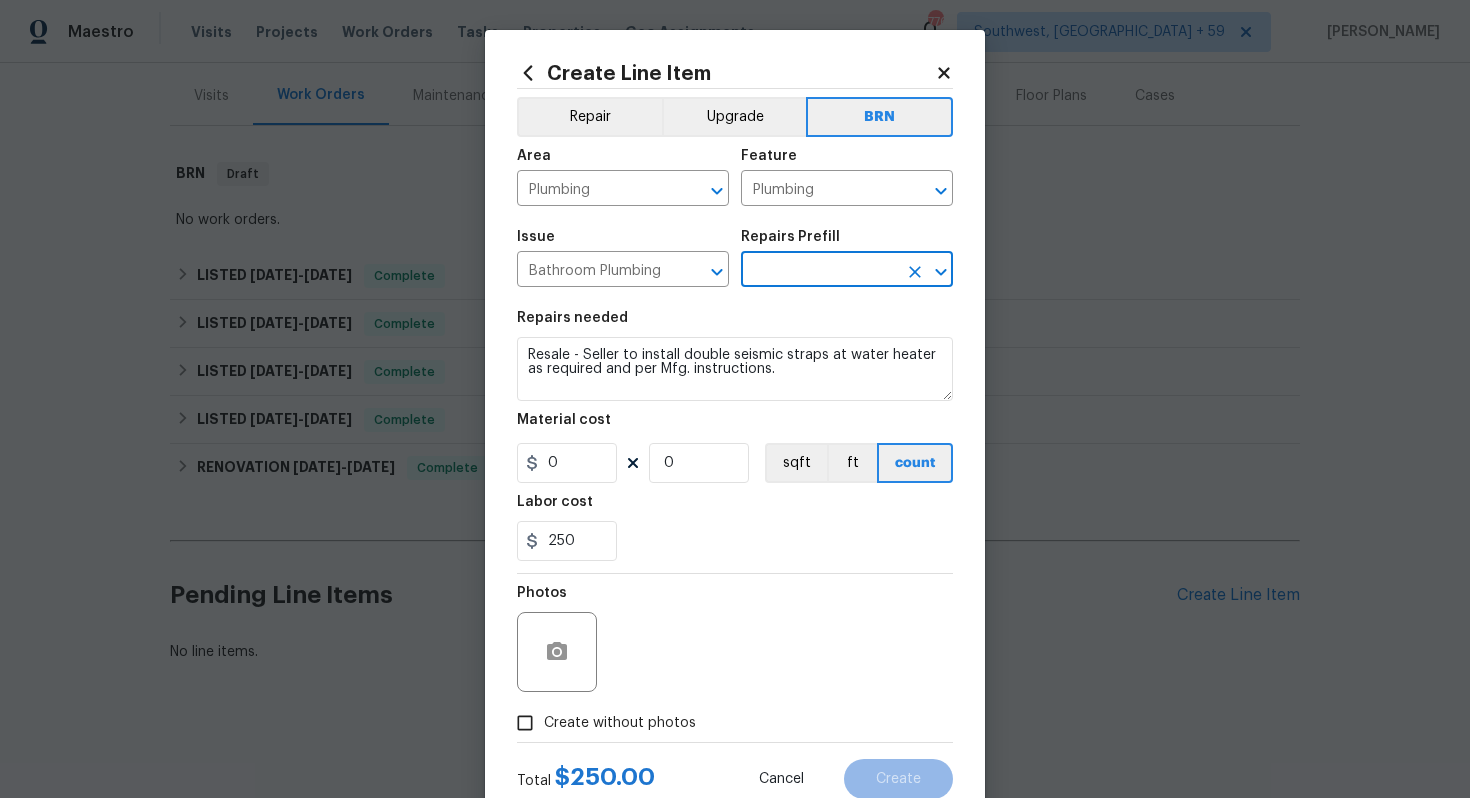 type on "Replace Bathtub & Surround $549.24" 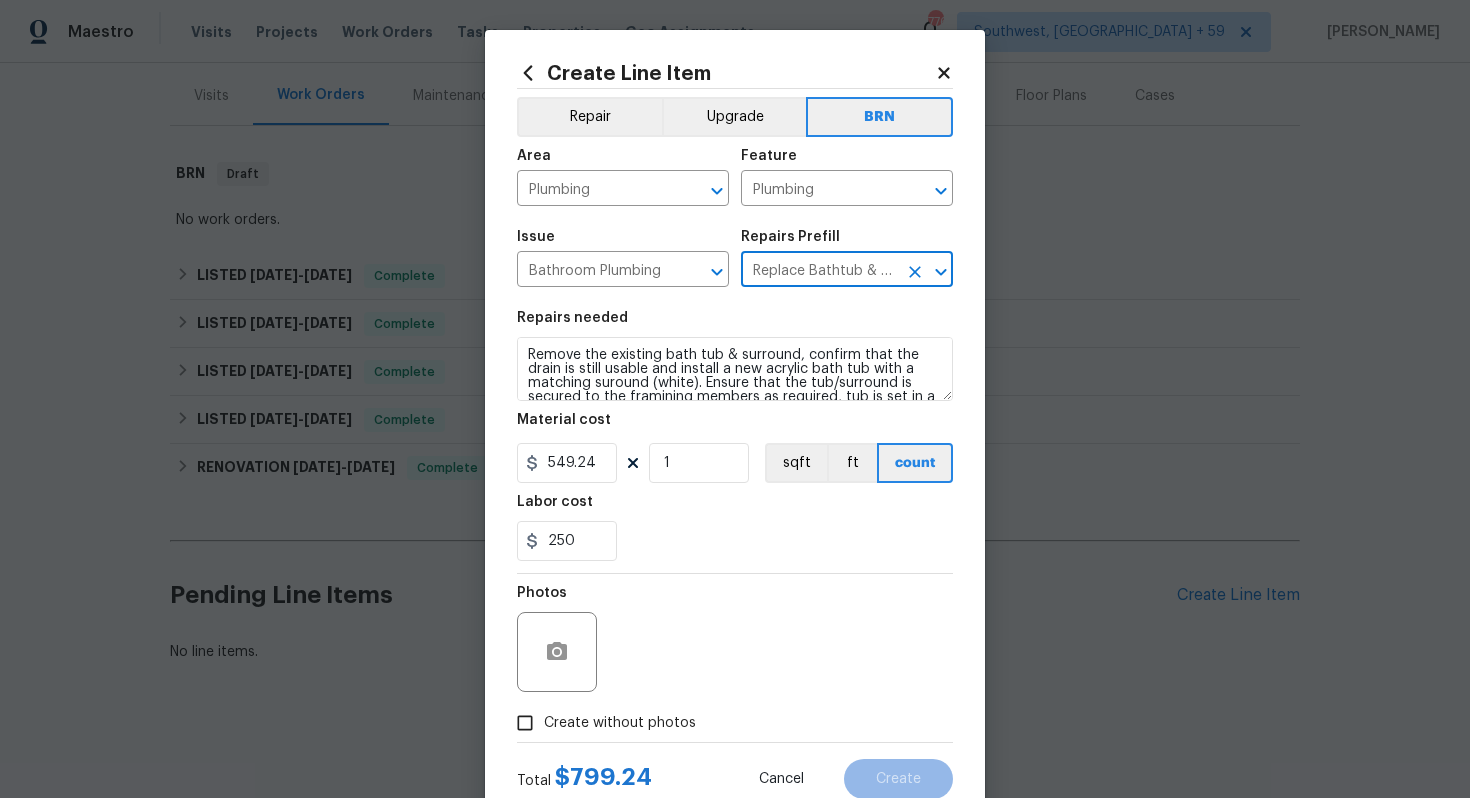 type on "Replace Bathtub & Surround $549.24" 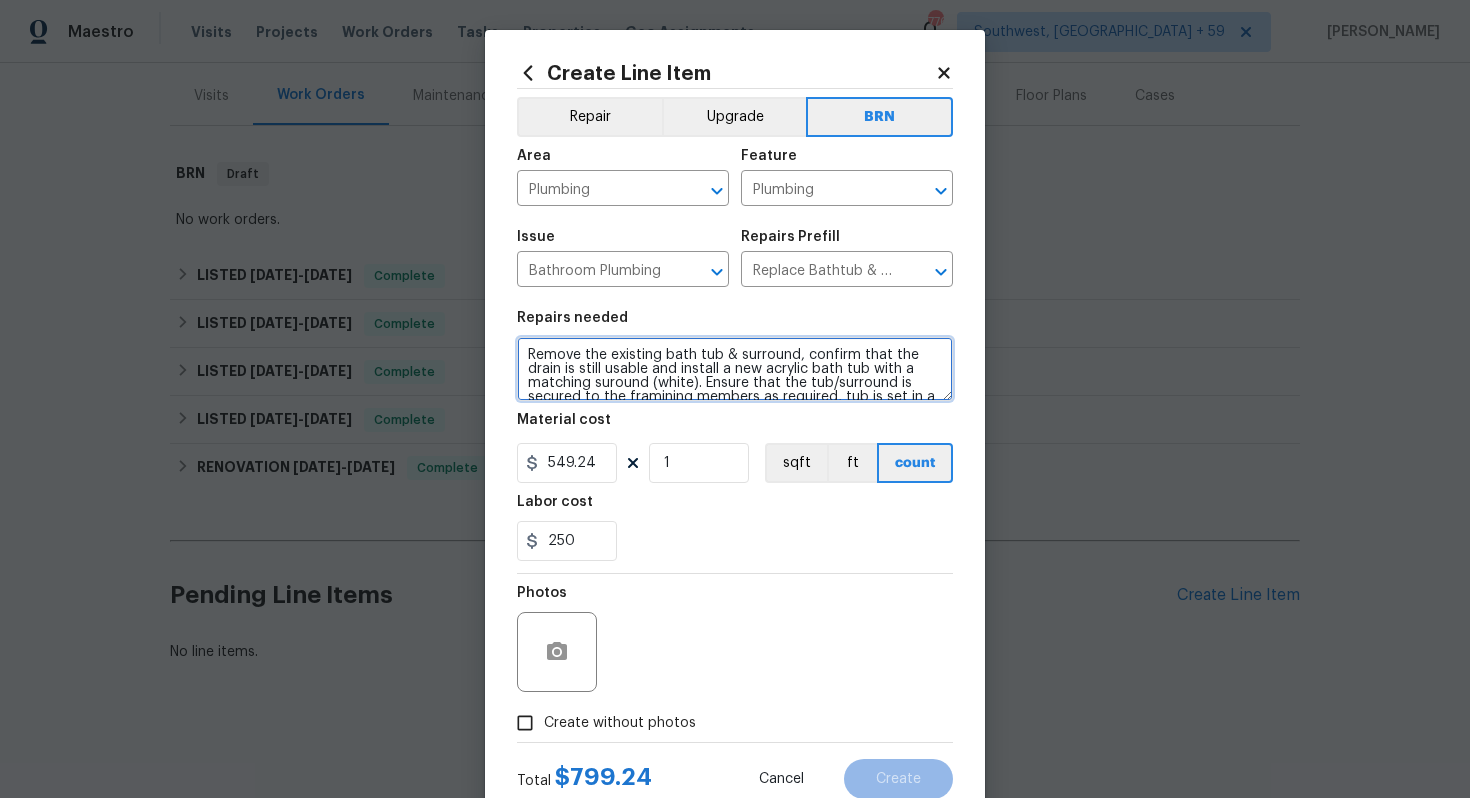 scroll, scrollTop: 42, scrollLeft: 0, axis: vertical 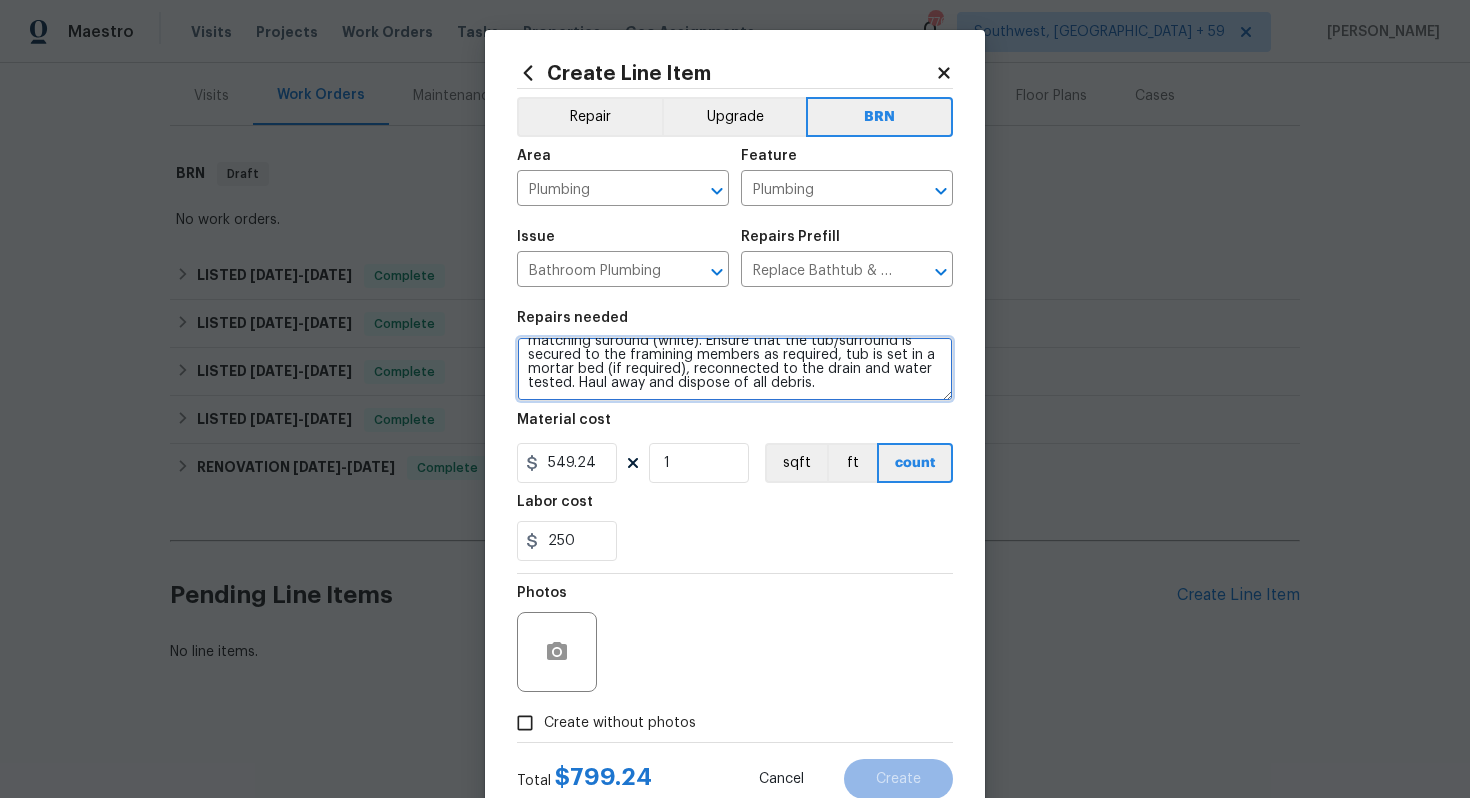 drag, startPoint x: 524, startPoint y: 357, endPoint x: 719, endPoint y: 436, distance: 210.39487 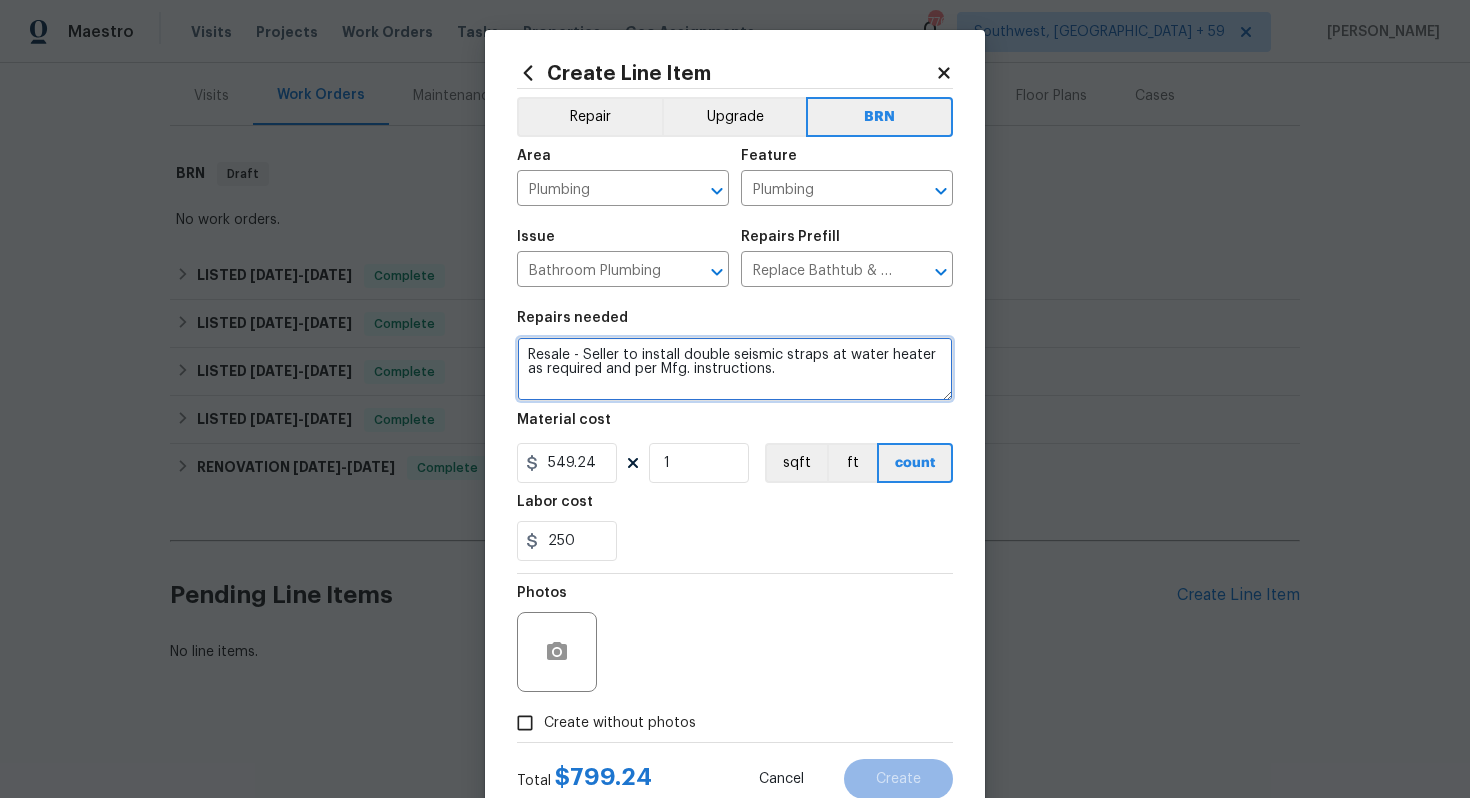 scroll, scrollTop: 0, scrollLeft: 0, axis: both 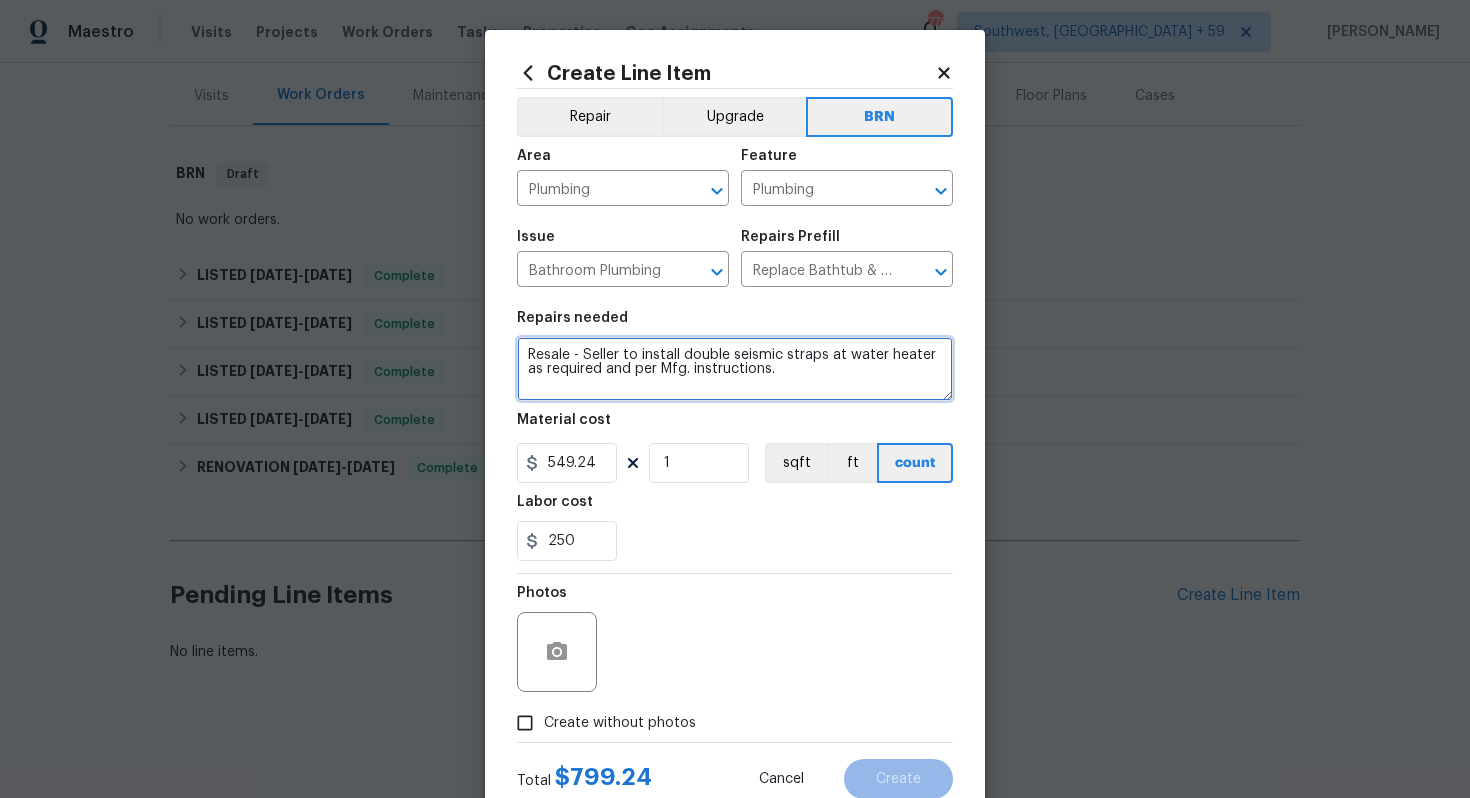 type on "Resale - Seller to install double seismic straps at water heater as required and per Mfg. instructions." 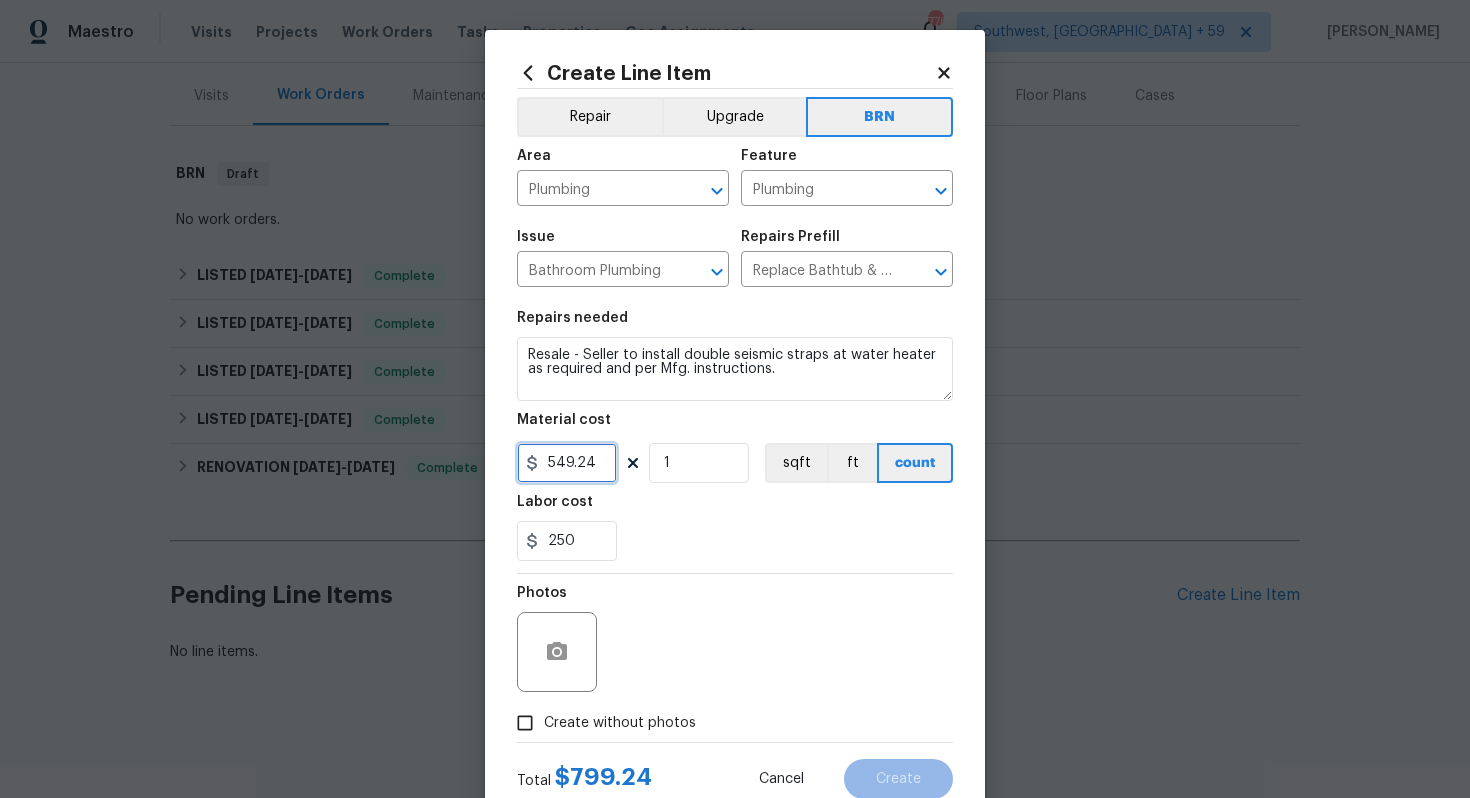 drag, startPoint x: 607, startPoint y: 466, endPoint x: 513, endPoint y: 457, distance: 94.42987 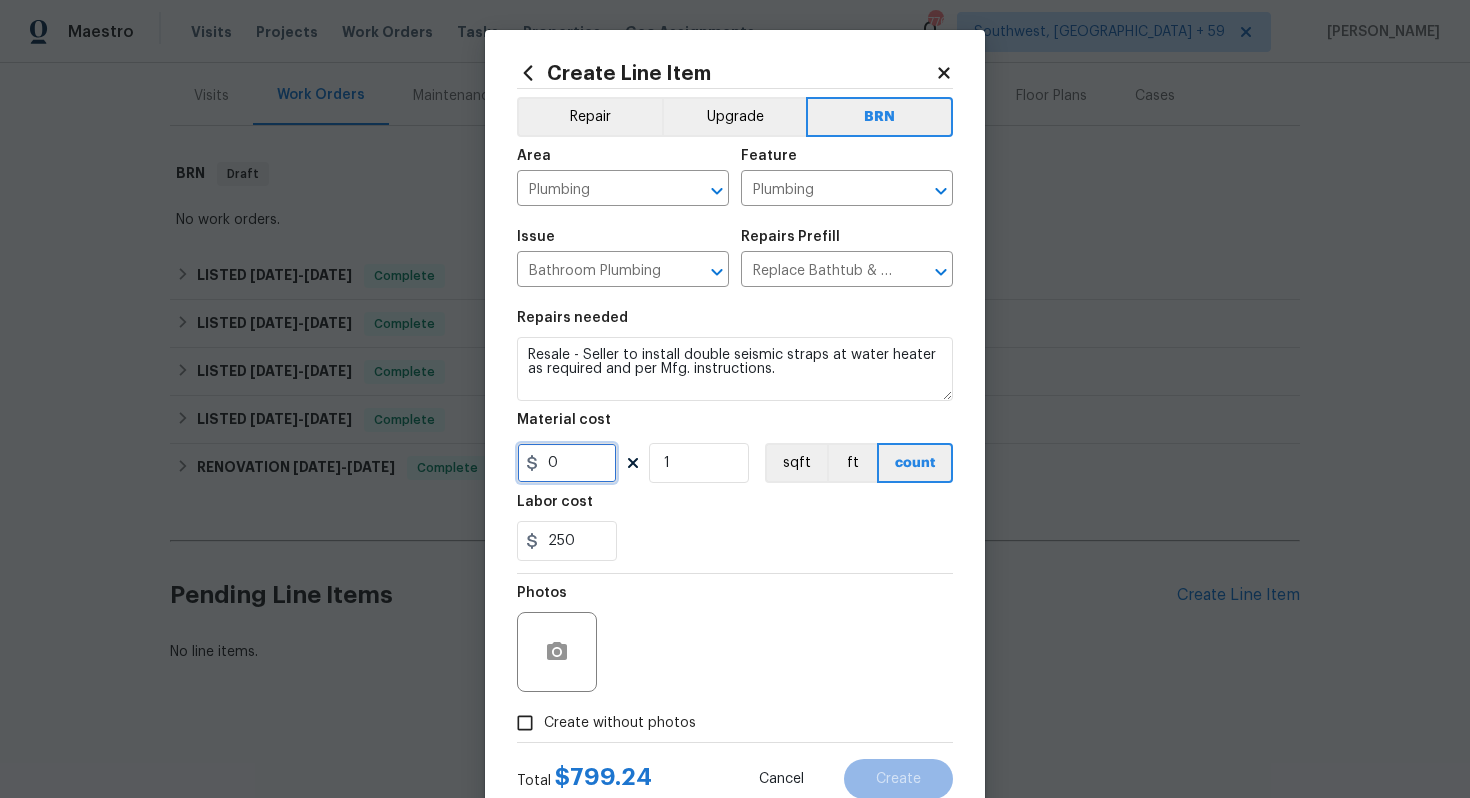 type on "0" 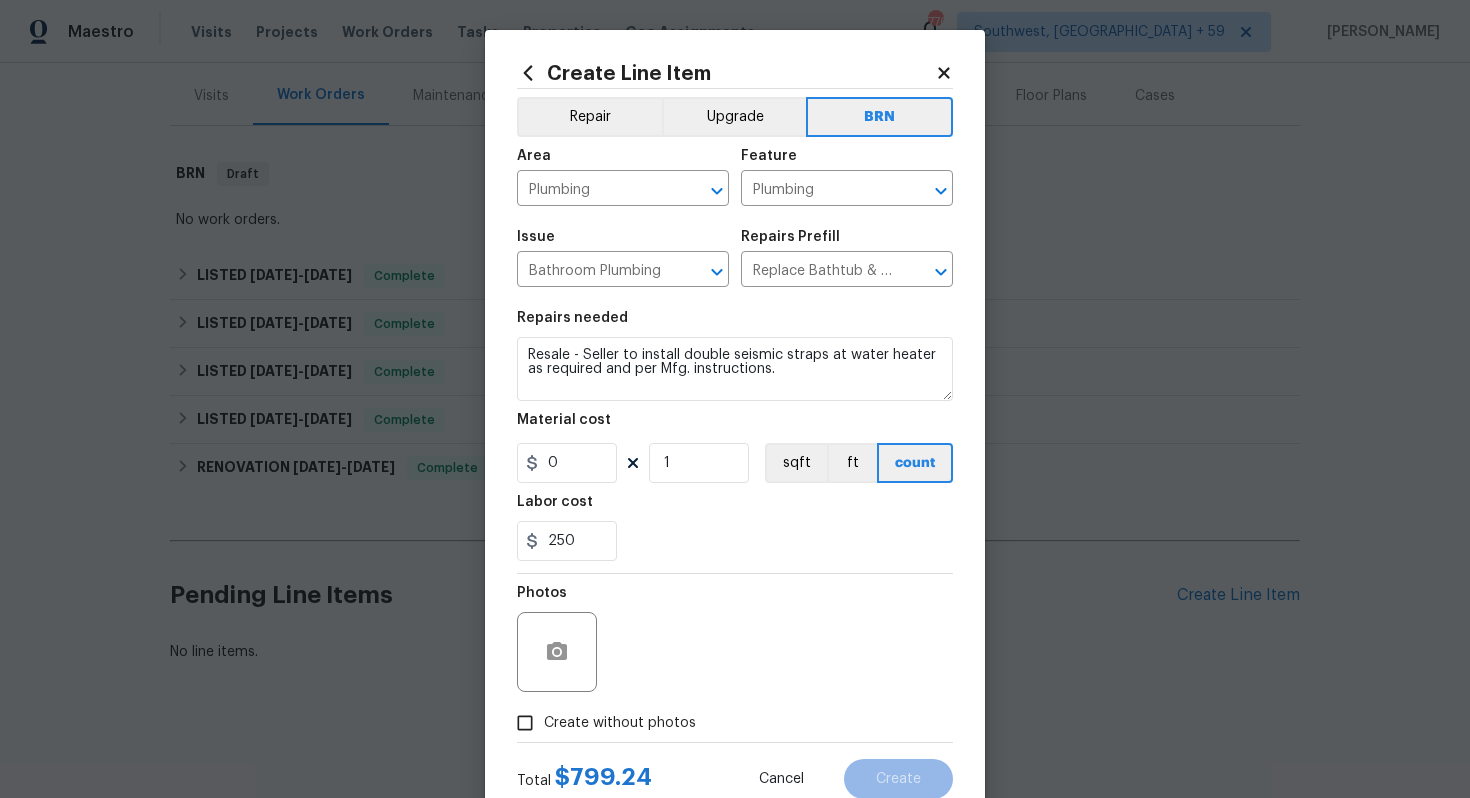 click on "250" at bounding box center [735, 541] 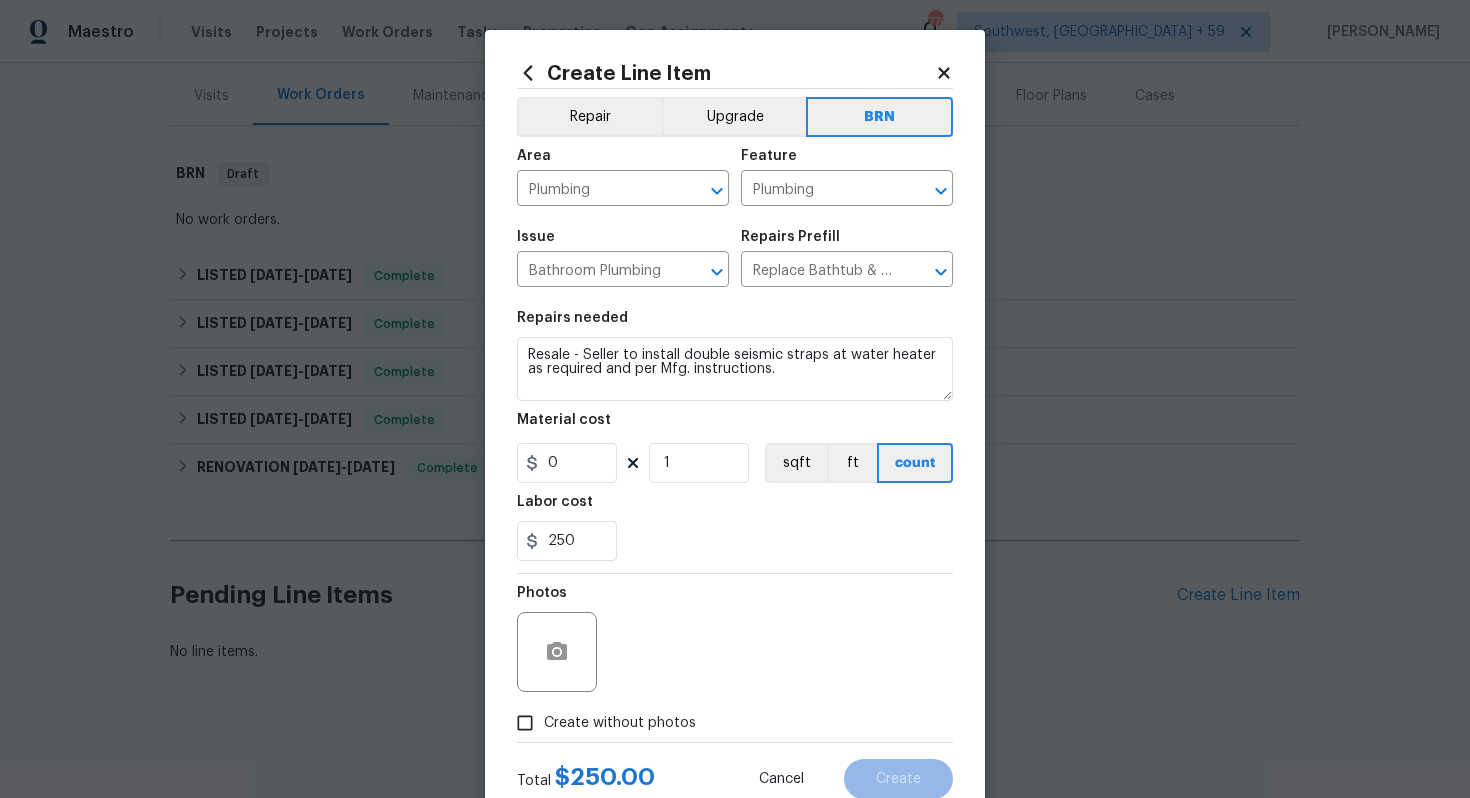 scroll, scrollTop: 64, scrollLeft: 0, axis: vertical 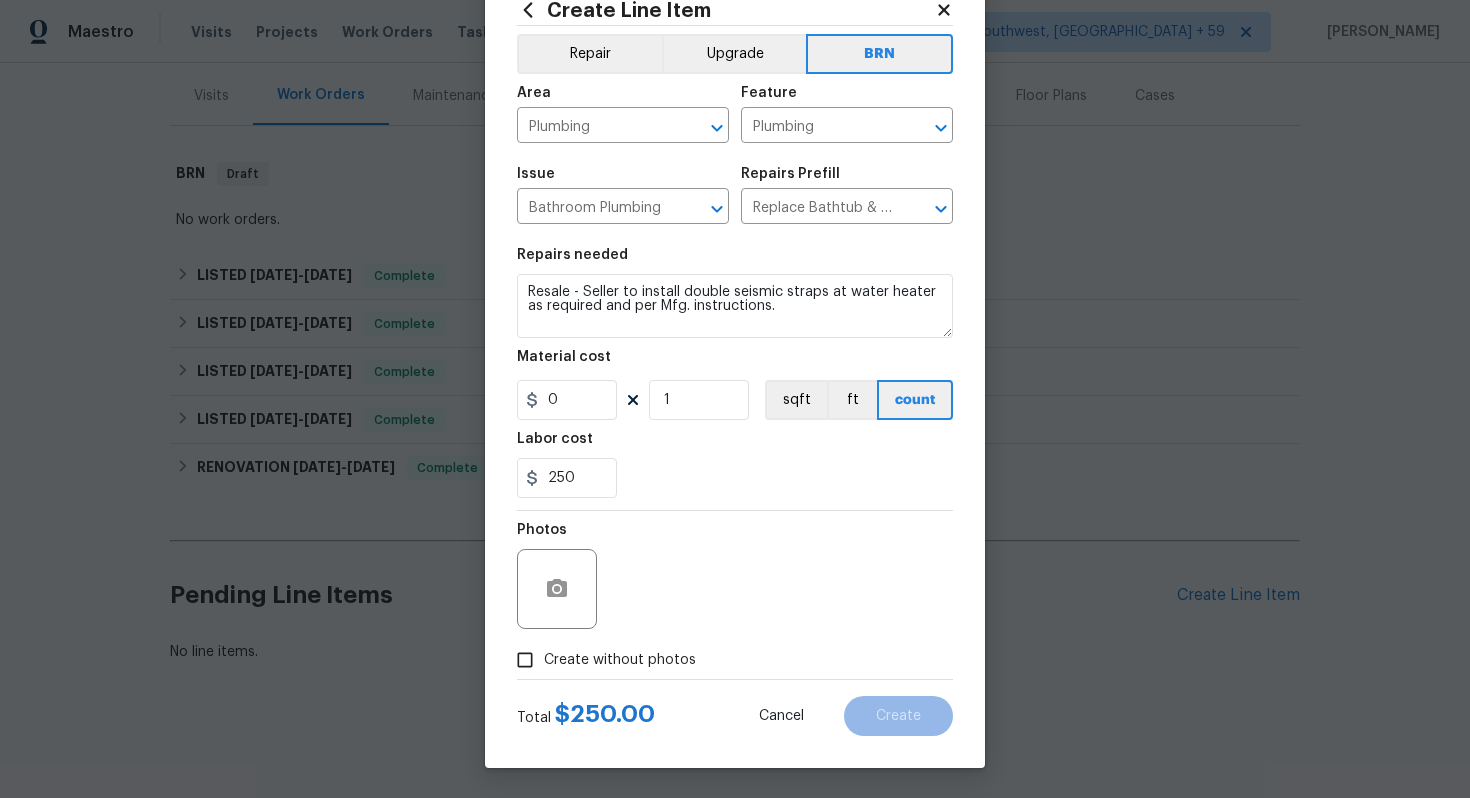 click on "Create without photos" at bounding box center (620, 660) 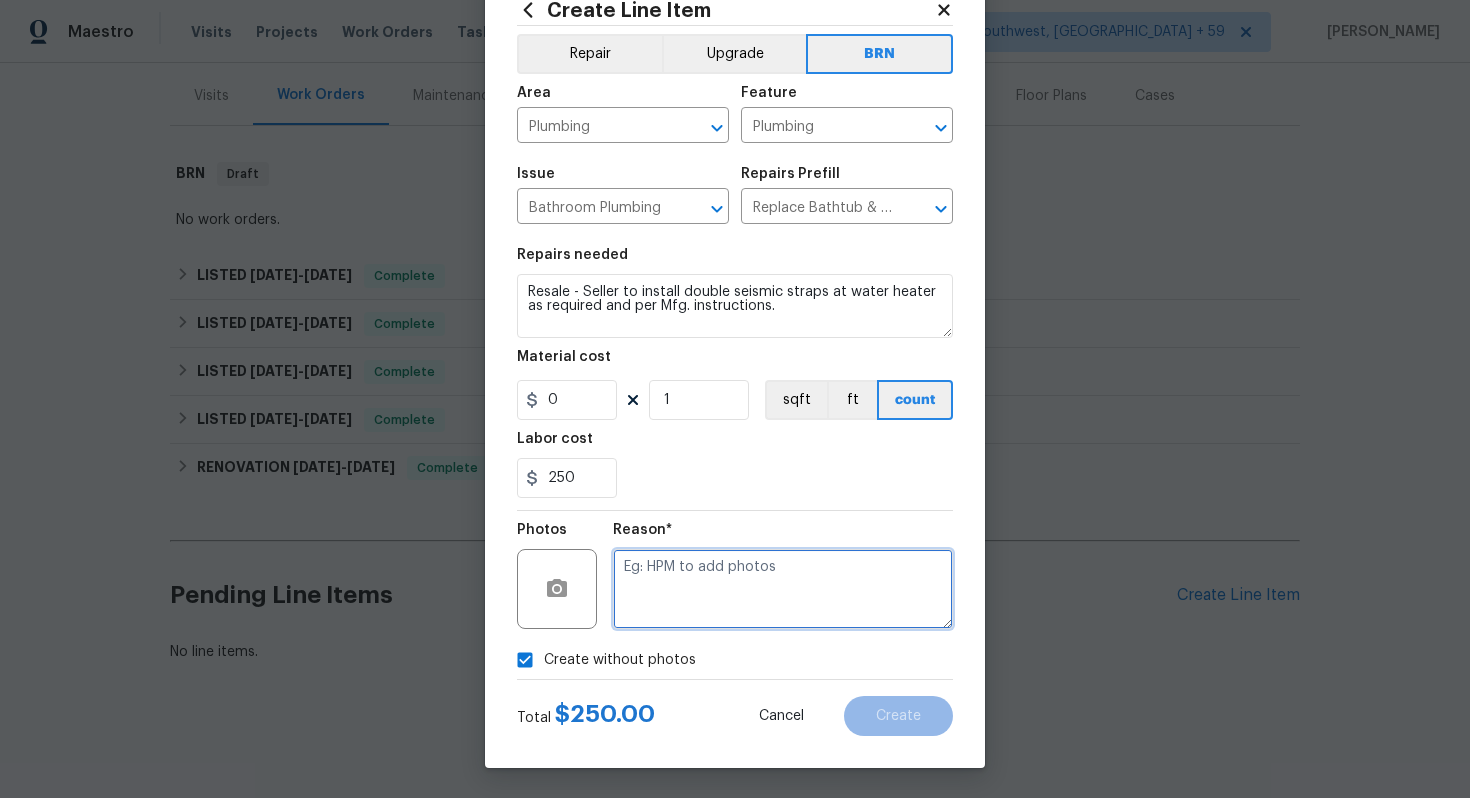 click at bounding box center (783, 589) 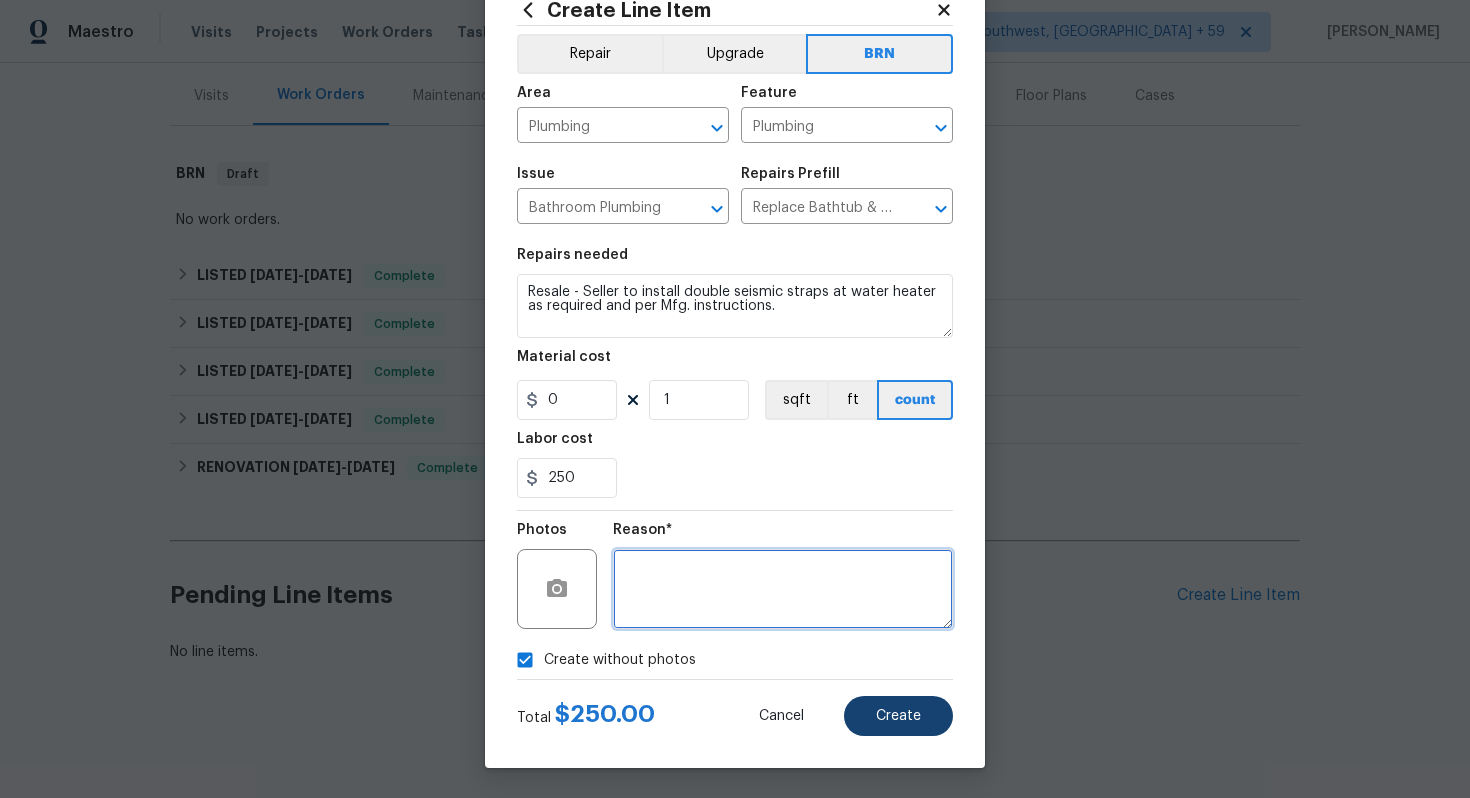 type 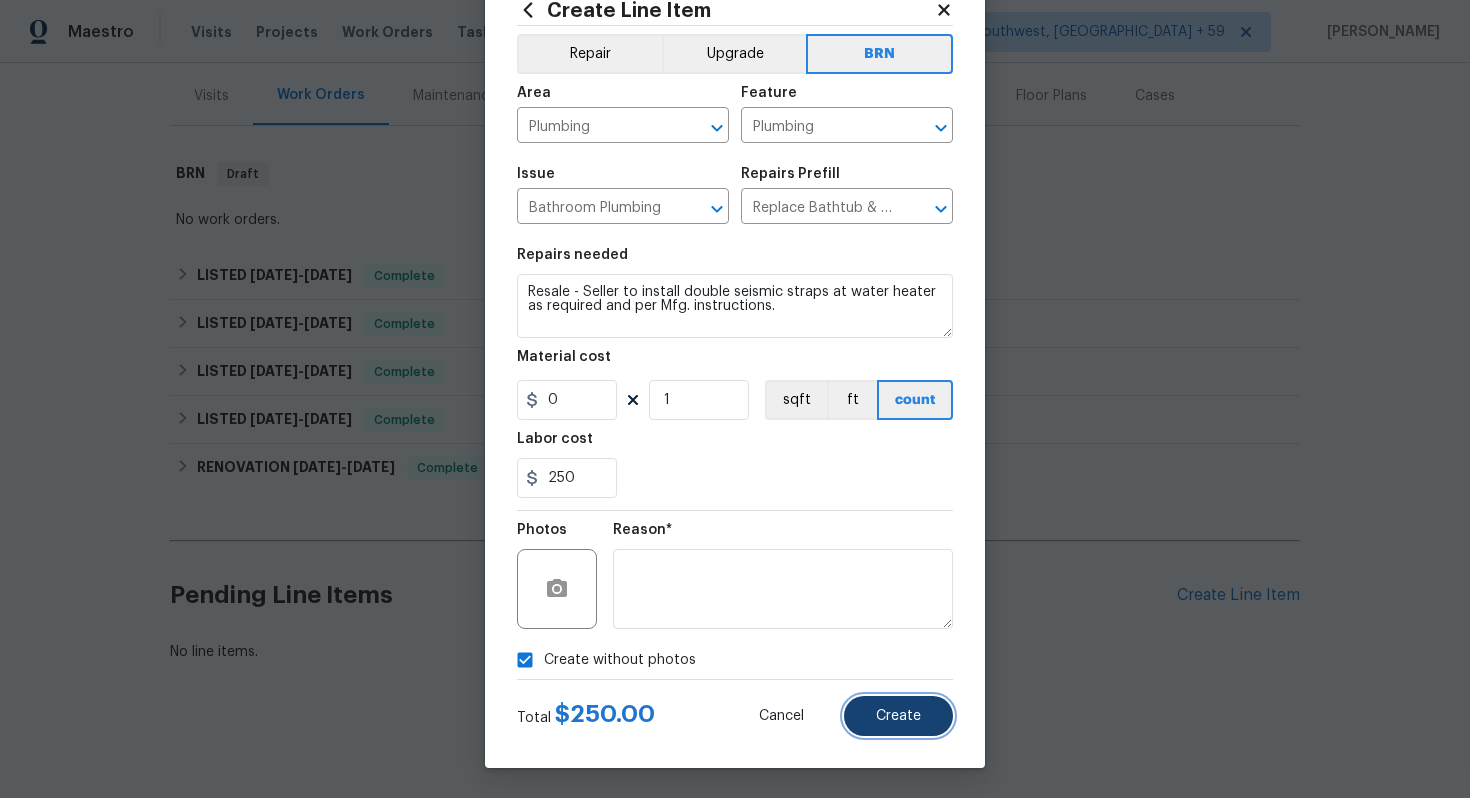 click on "Create" at bounding box center (898, 716) 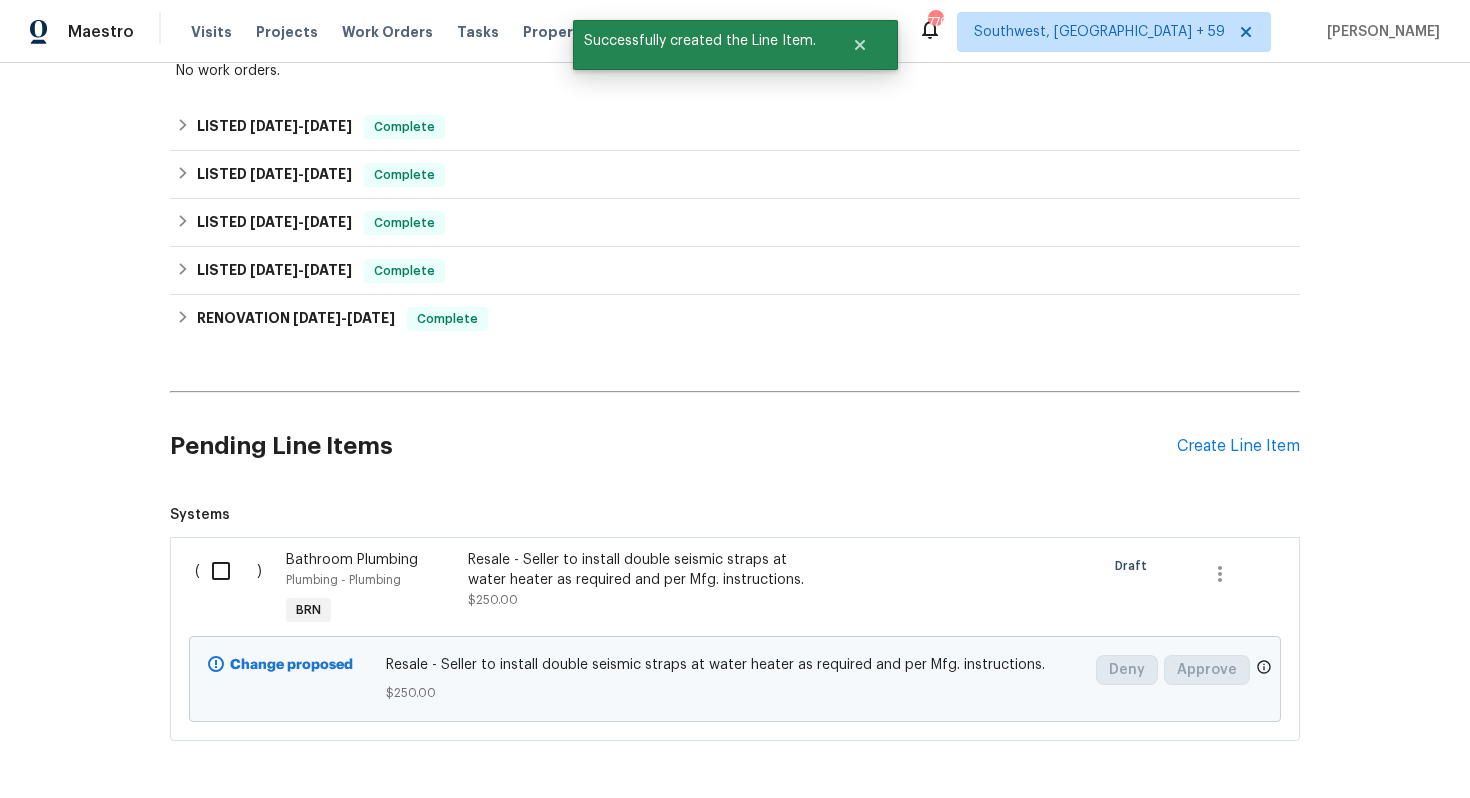 scroll, scrollTop: 465, scrollLeft: 0, axis: vertical 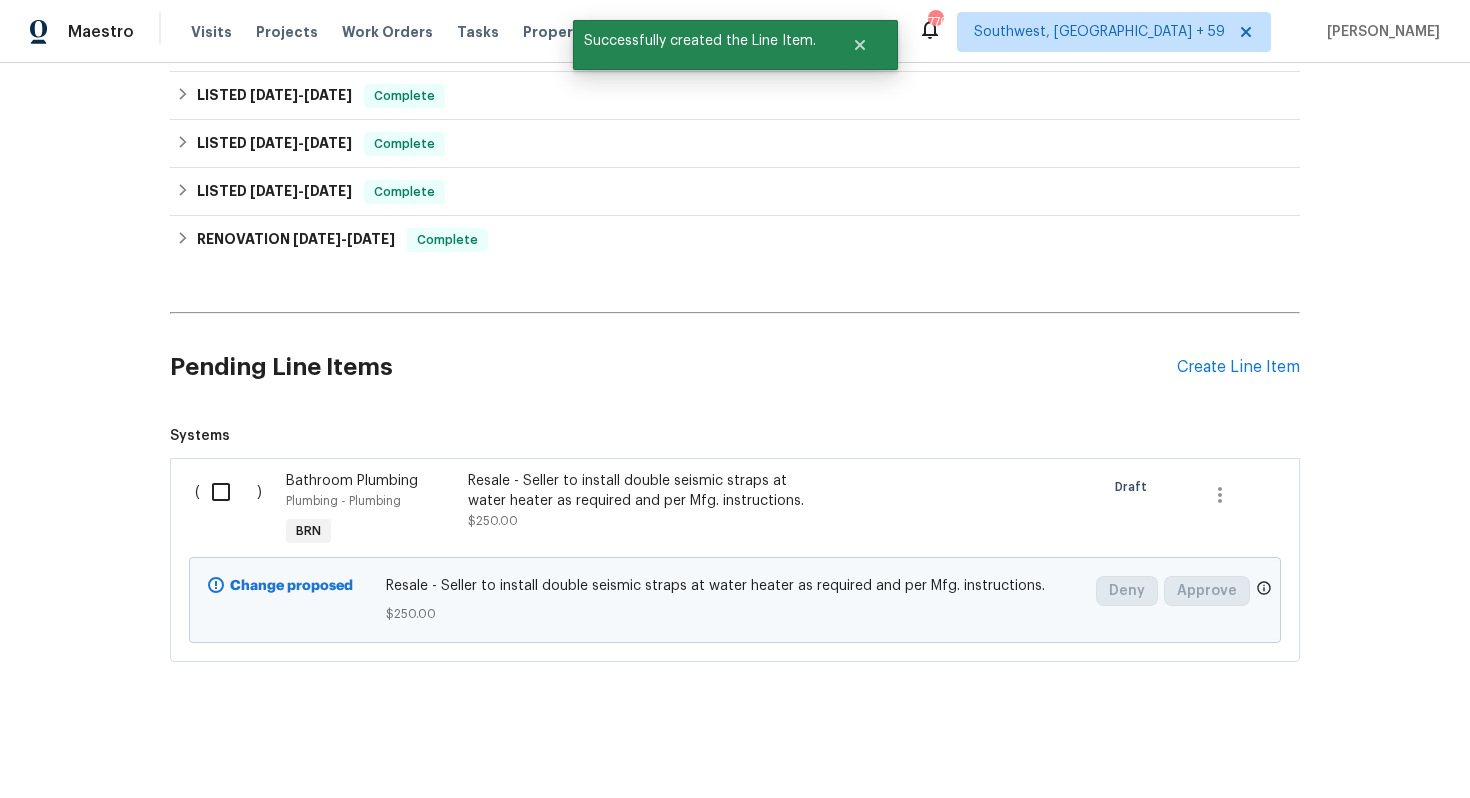 click at bounding box center (228, 492) 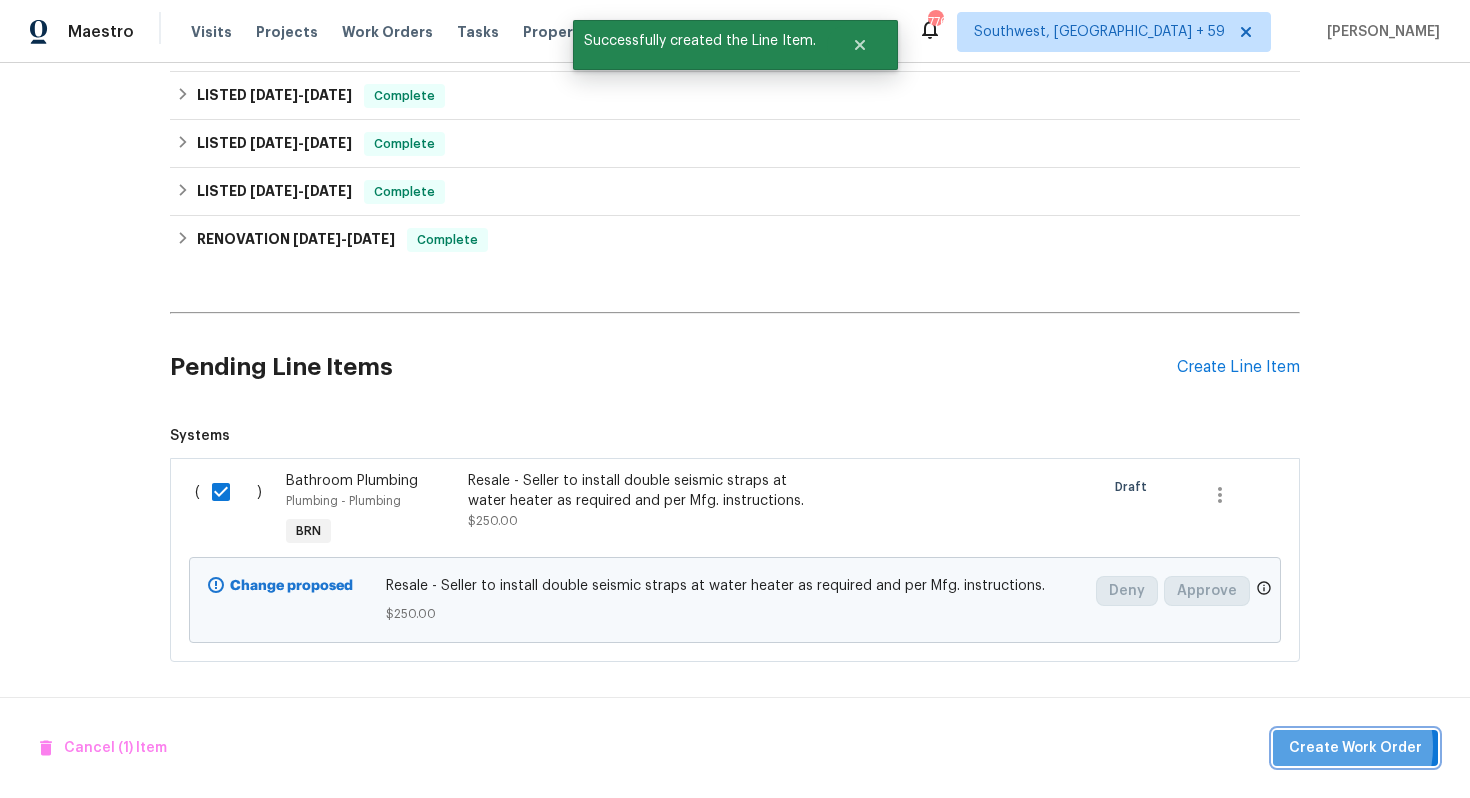 click on "Create Work Order" at bounding box center (1355, 748) 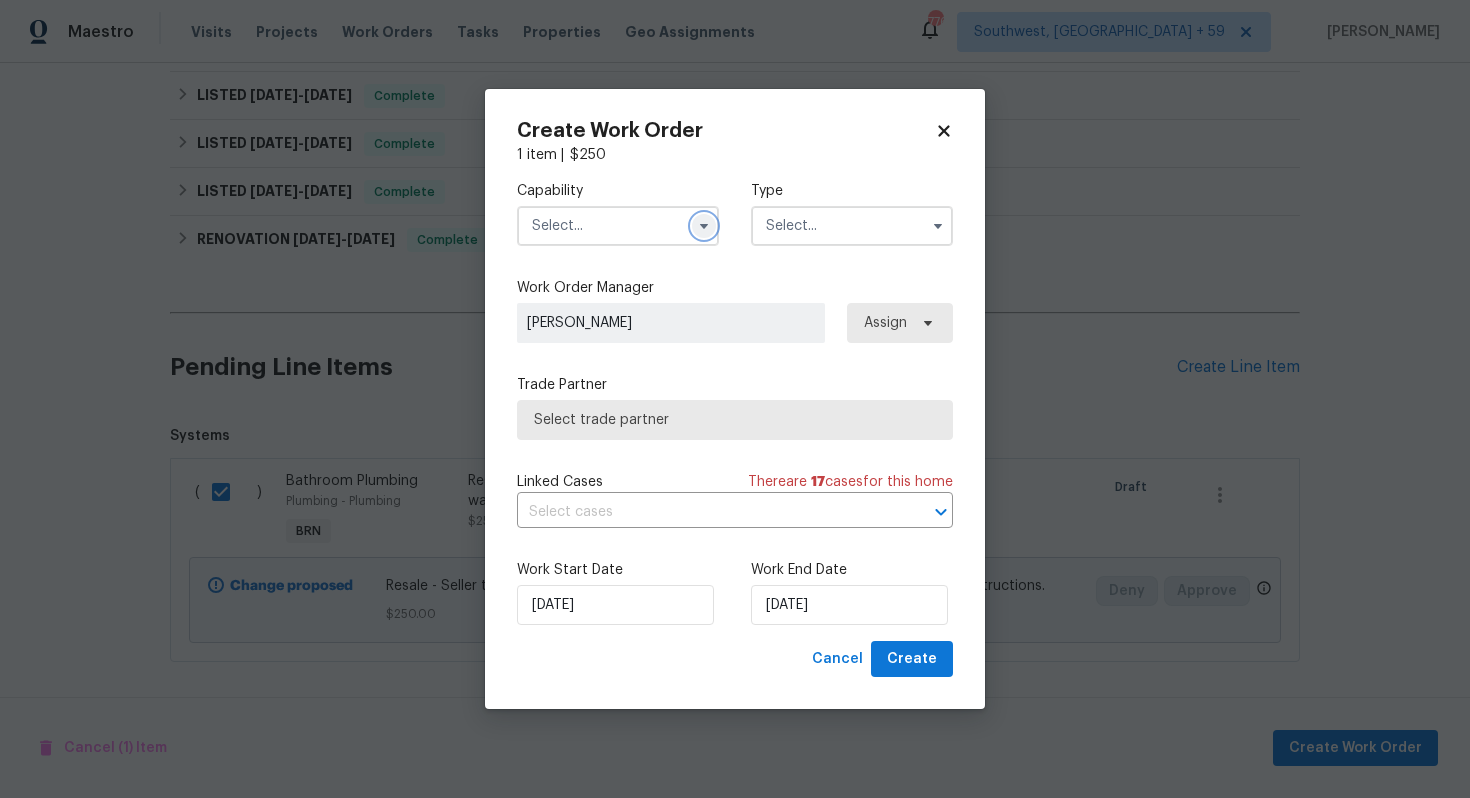 click 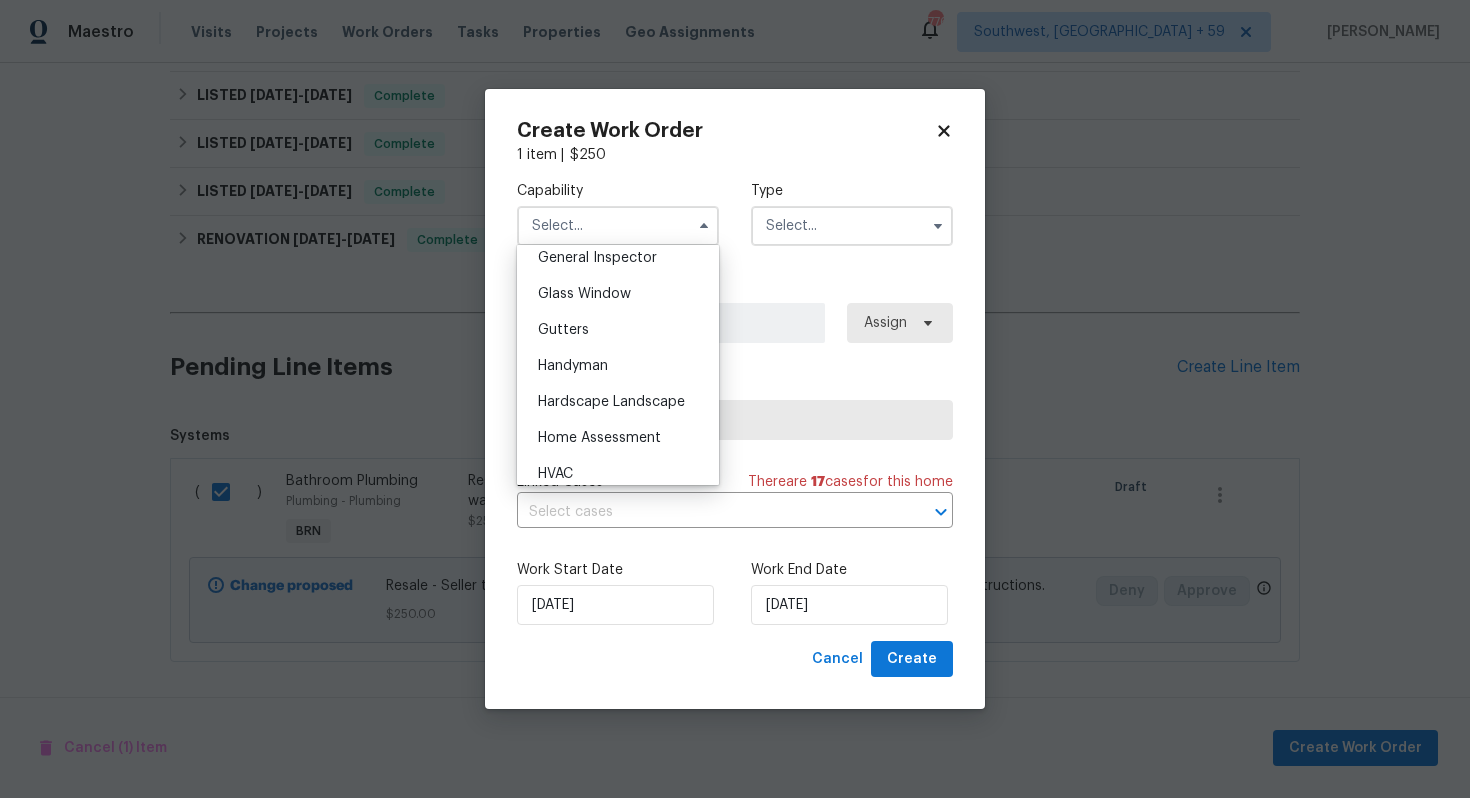 scroll, scrollTop: 1014, scrollLeft: 0, axis: vertical 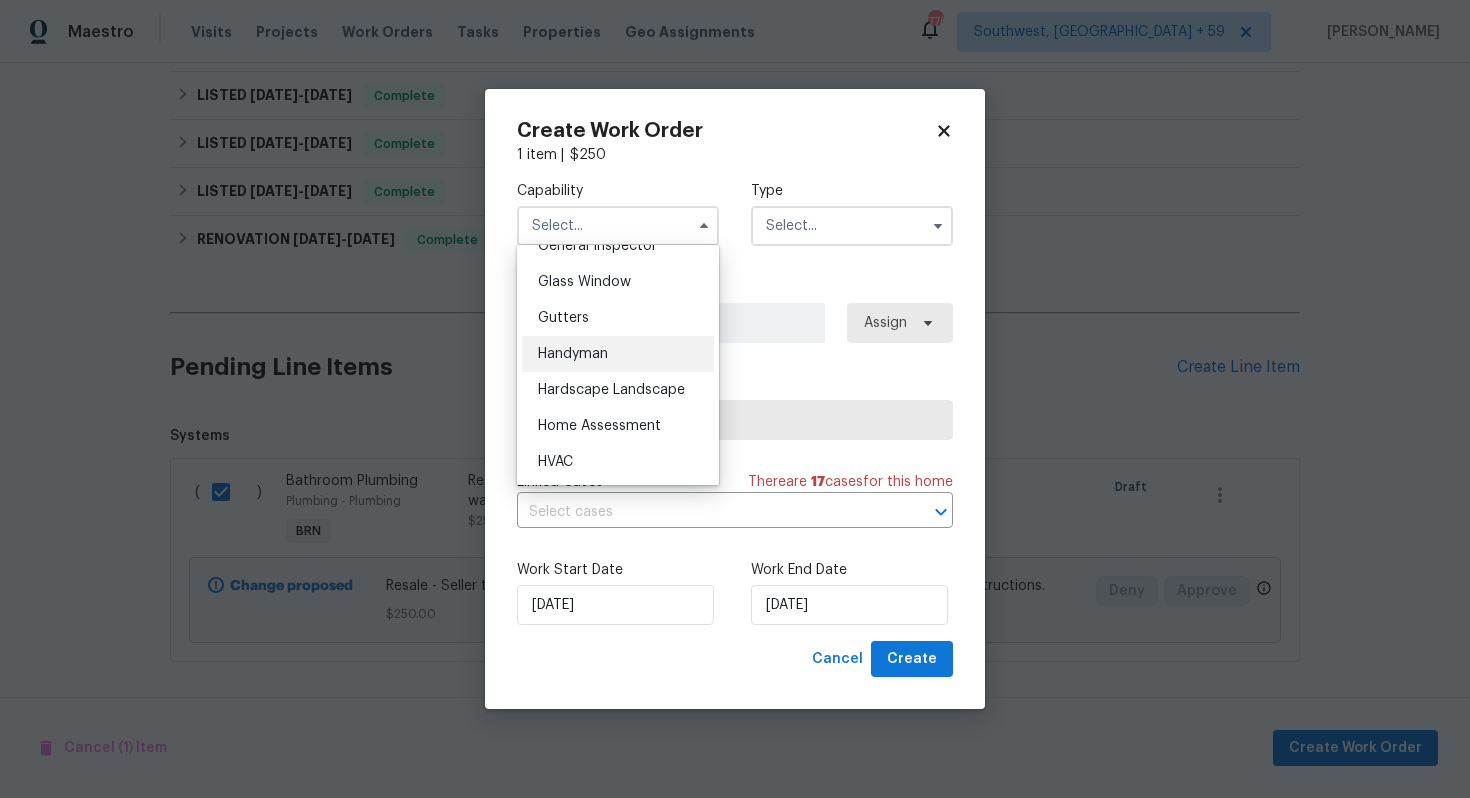 click on "Handyman" at bounding box center [573, 354] 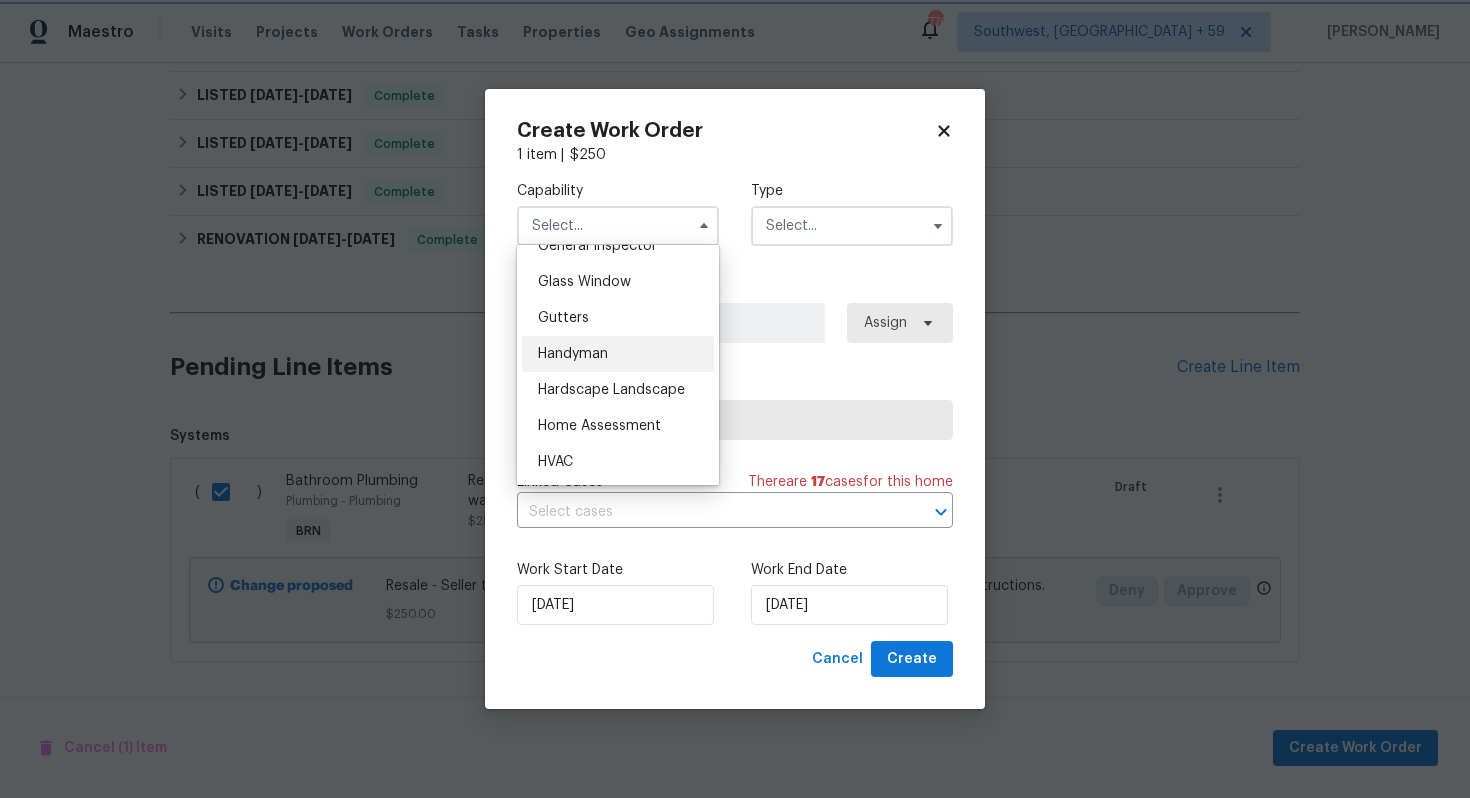 type on "Handyman" 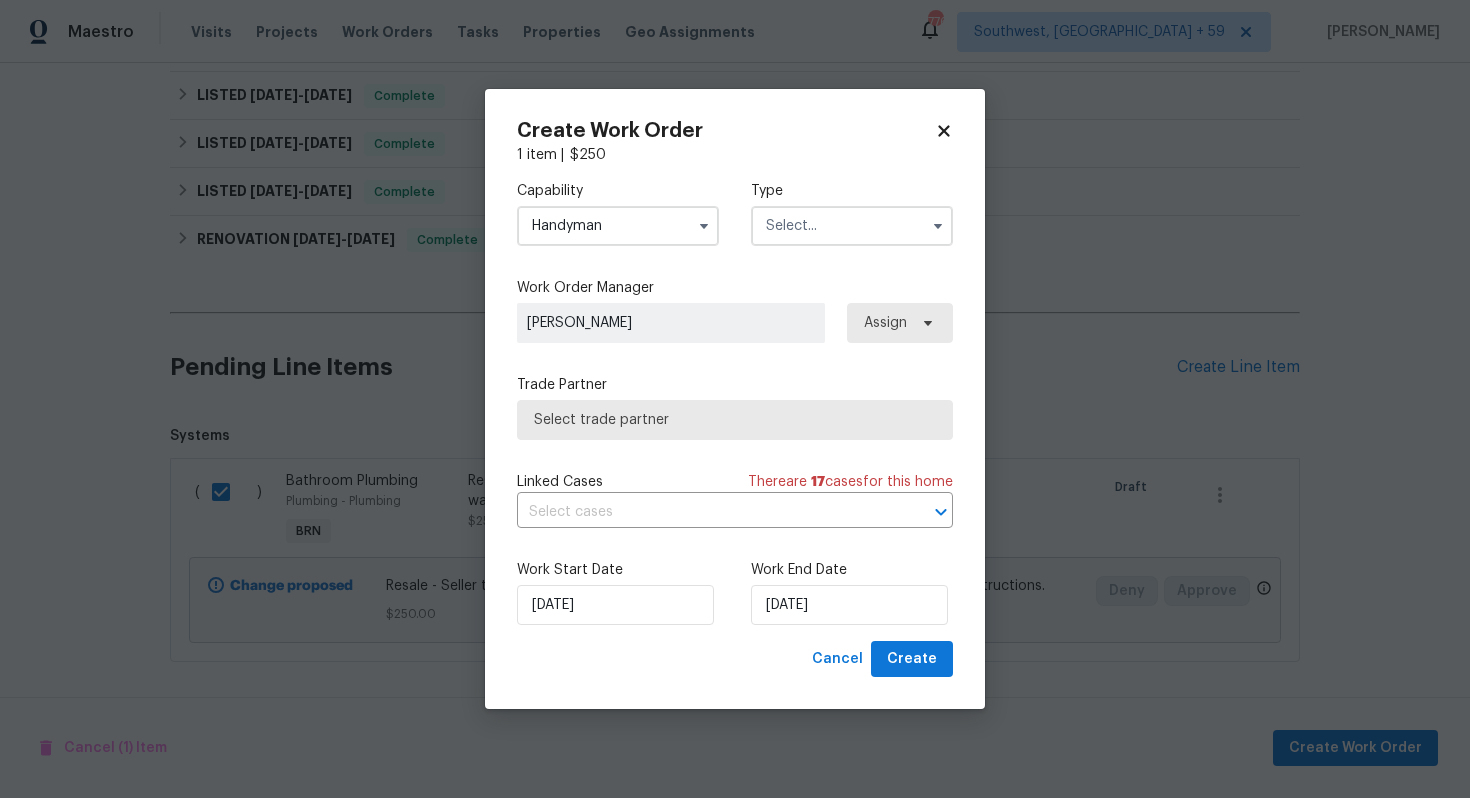 click at bounding box center (852, 226) 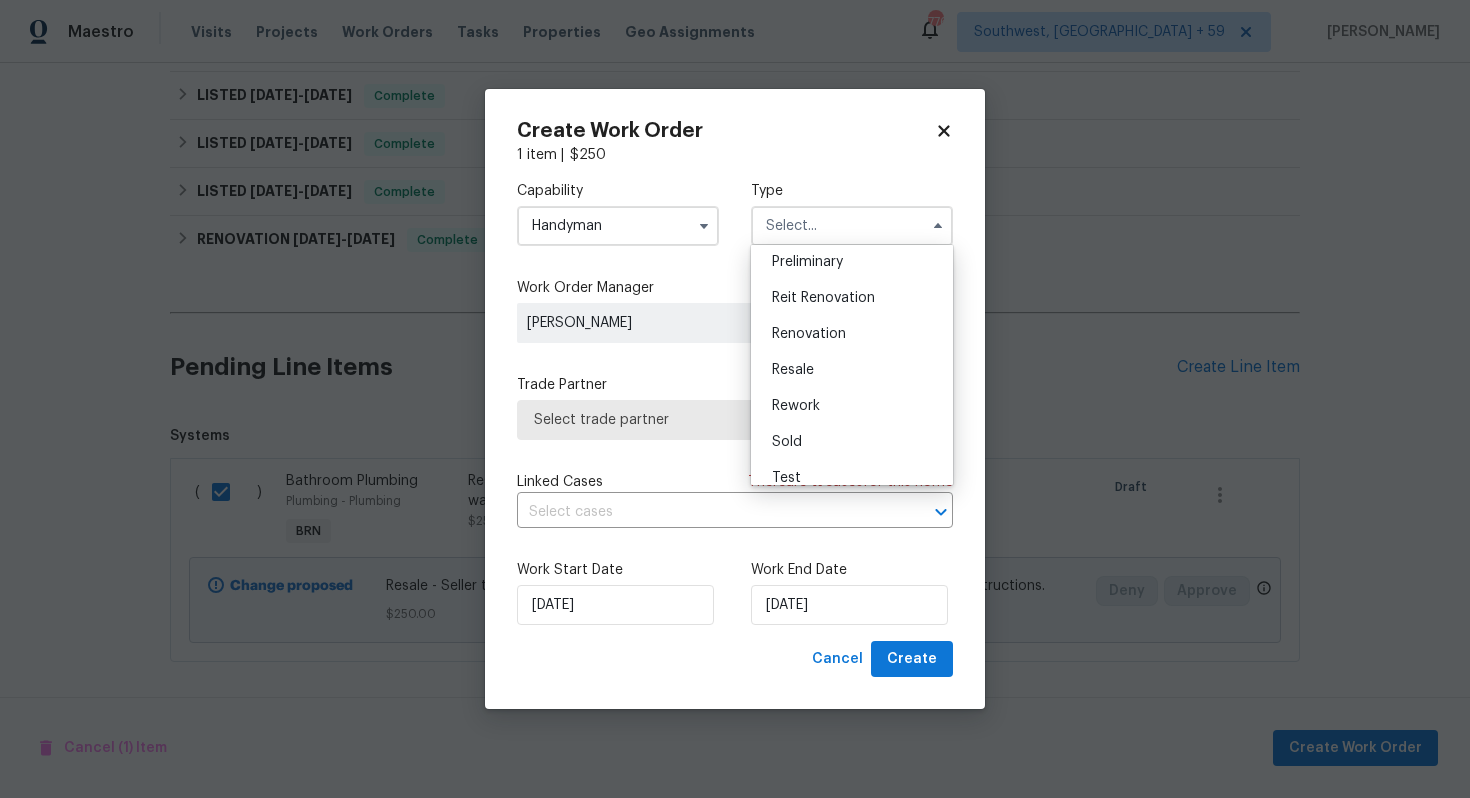 scroll, scrollTop: 454, scrollLeft: 0, axis: vertical 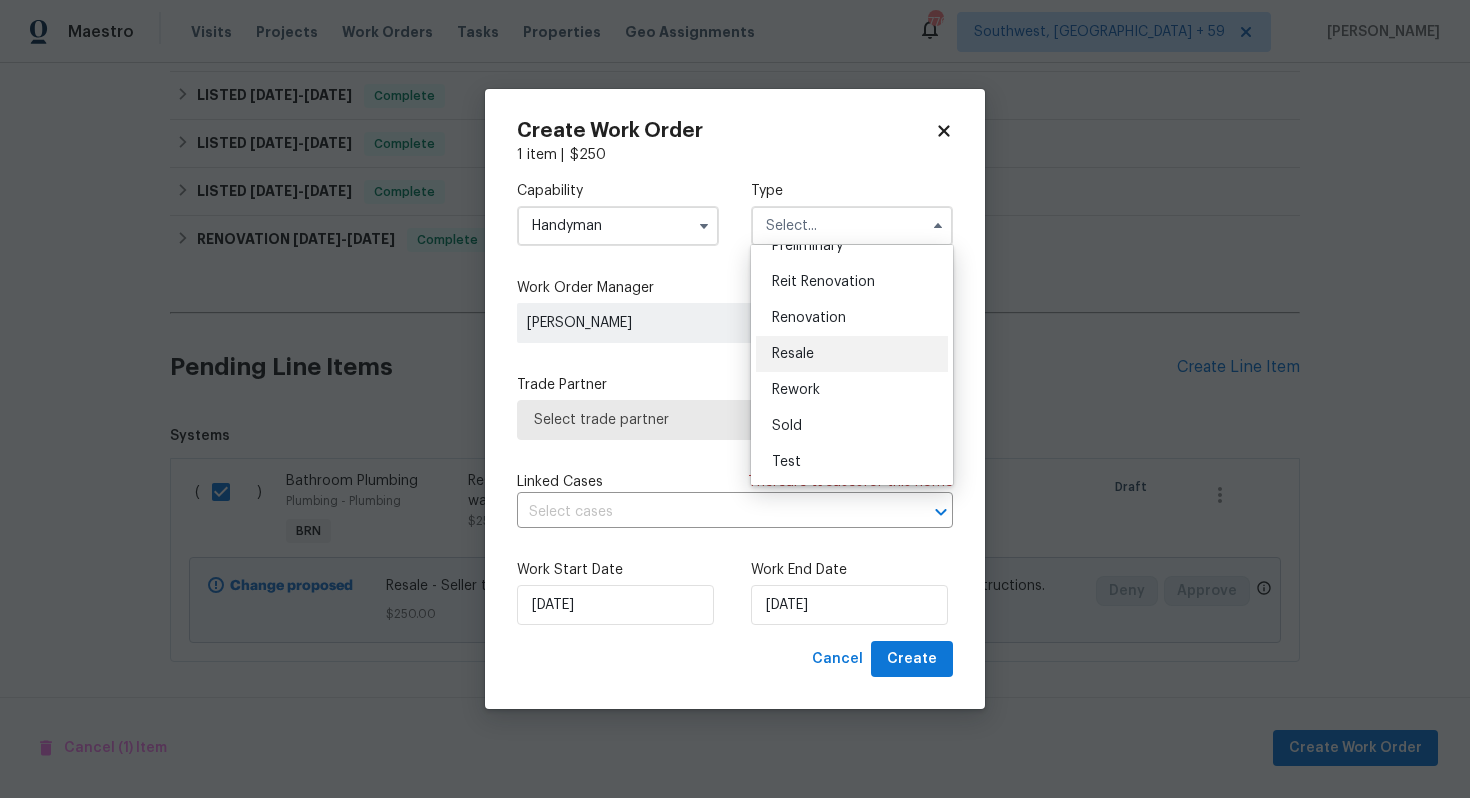 click on "Resale" at bounding box center [852, 354] 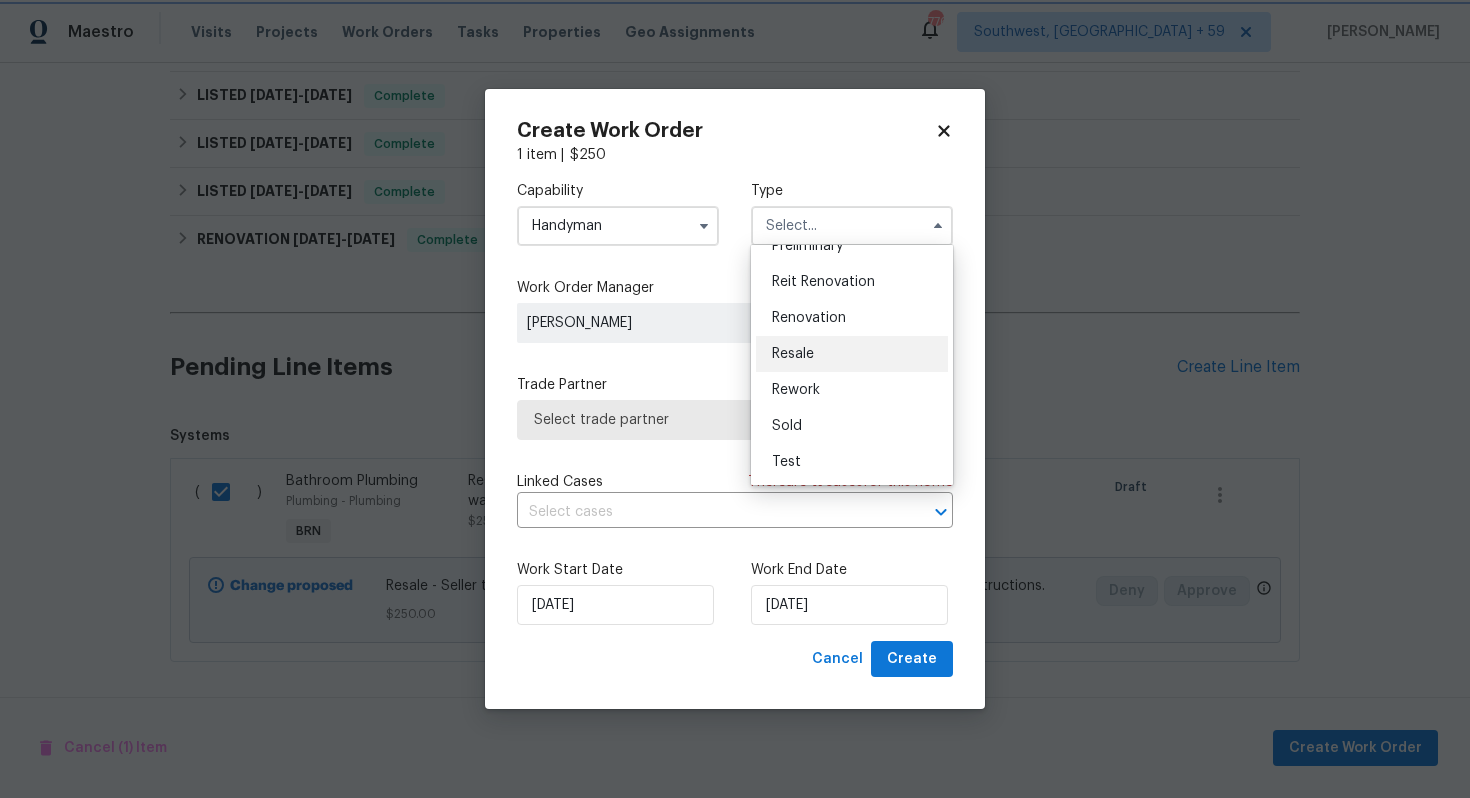 type on "Resale" 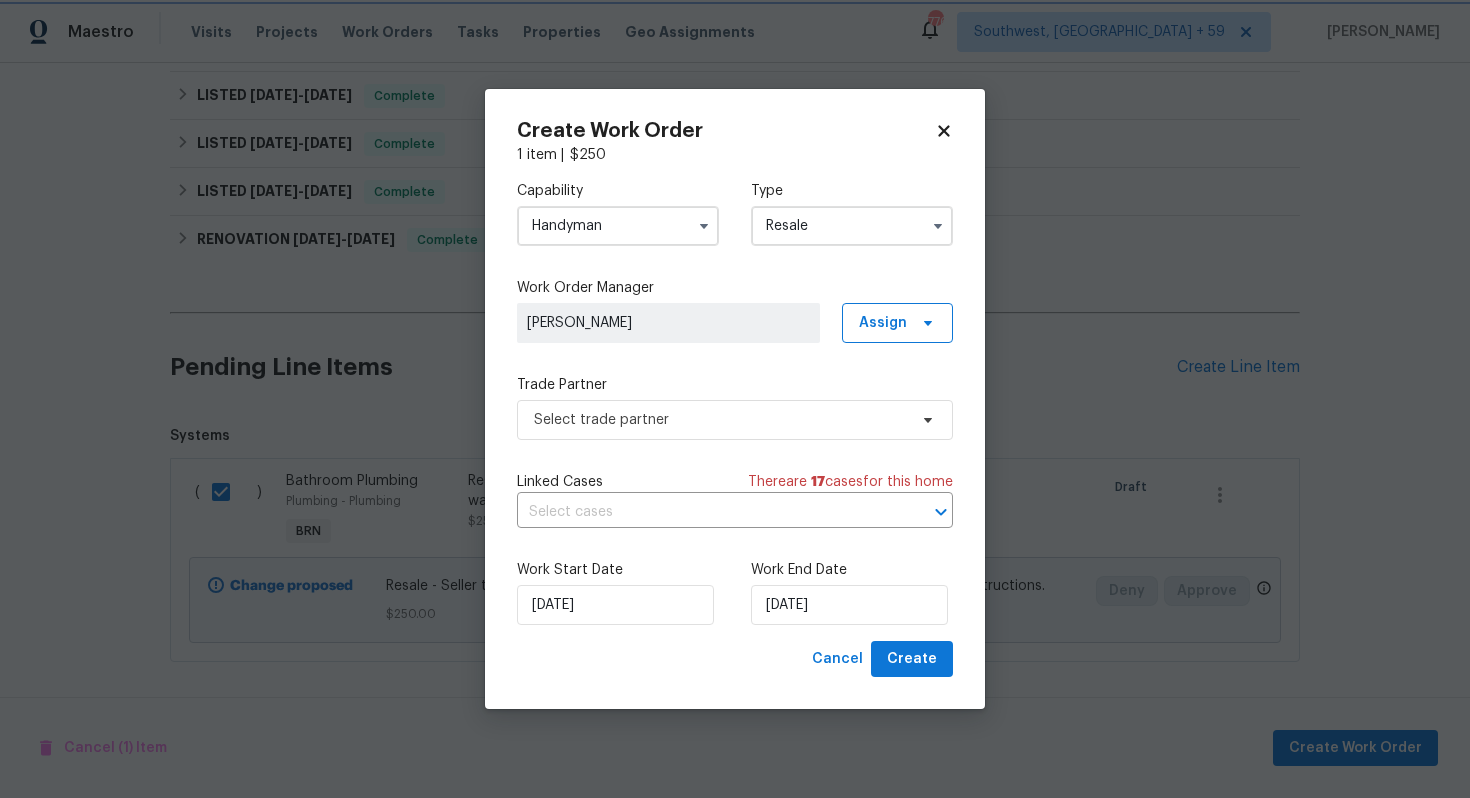 scroll, scrollTop: 0, scrollLeft: 0, axis: both 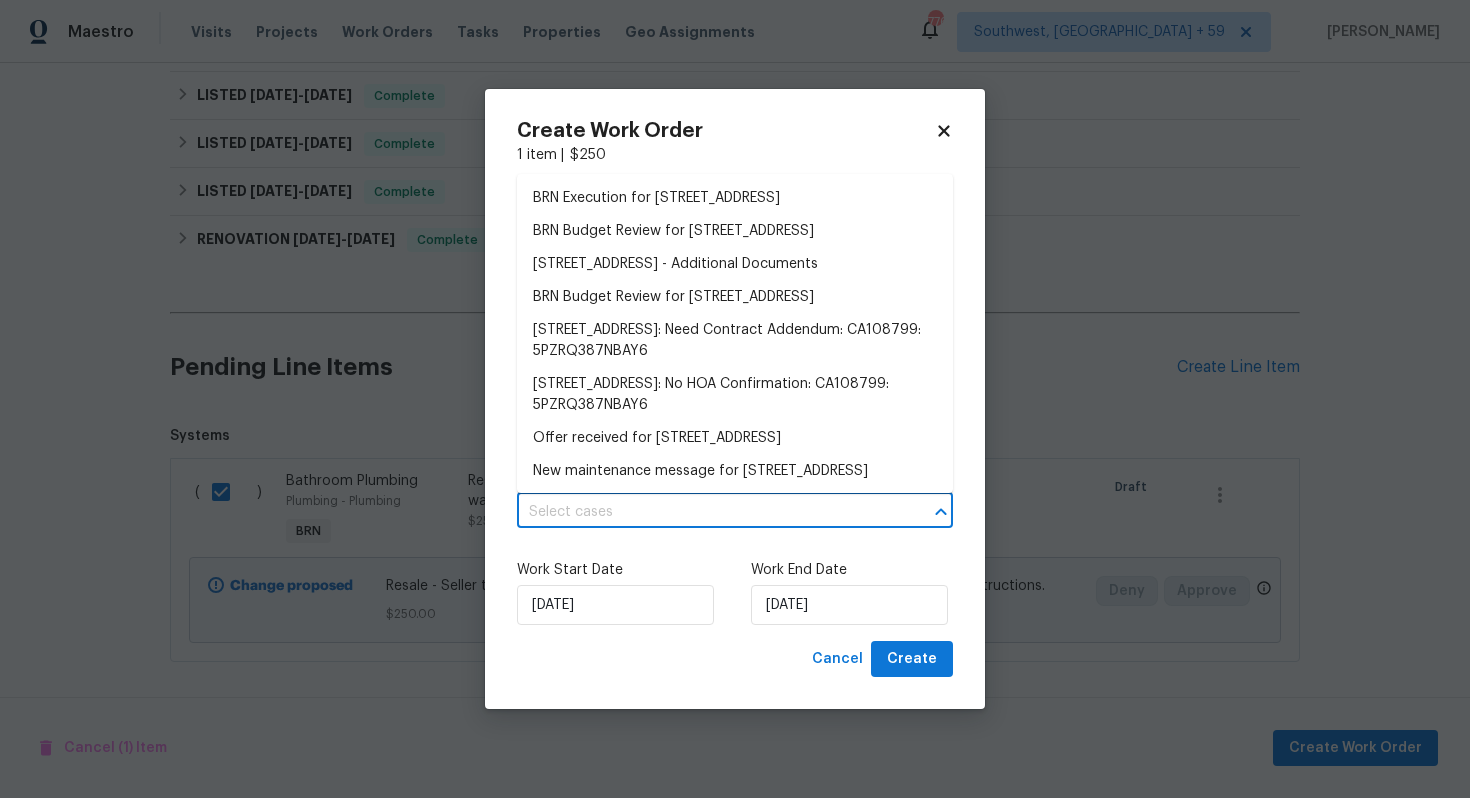 click at bounding box center (707, 512) 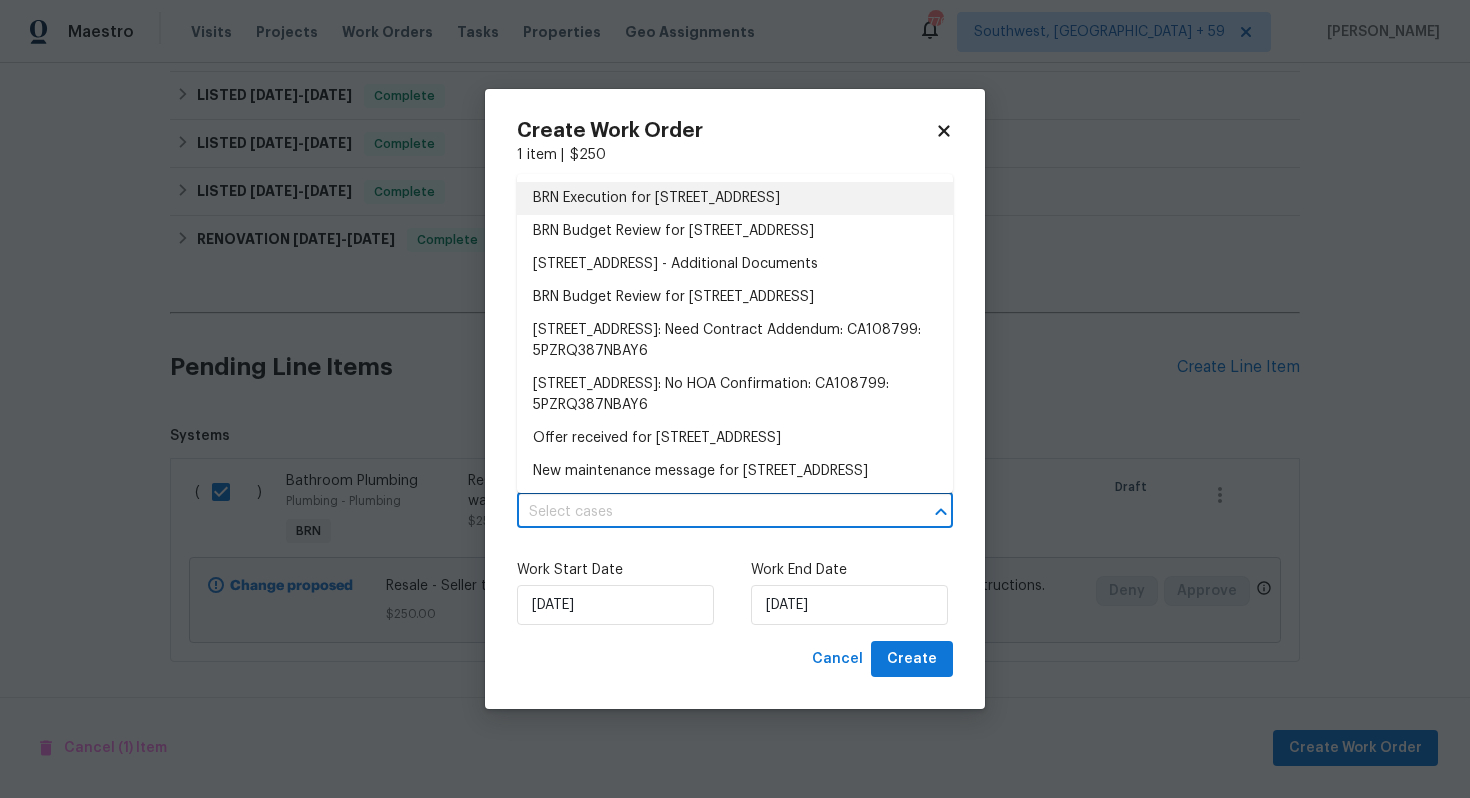 click on "BRN Execution for [STREET_ADDRESS]" at bounding box center (735, 198) 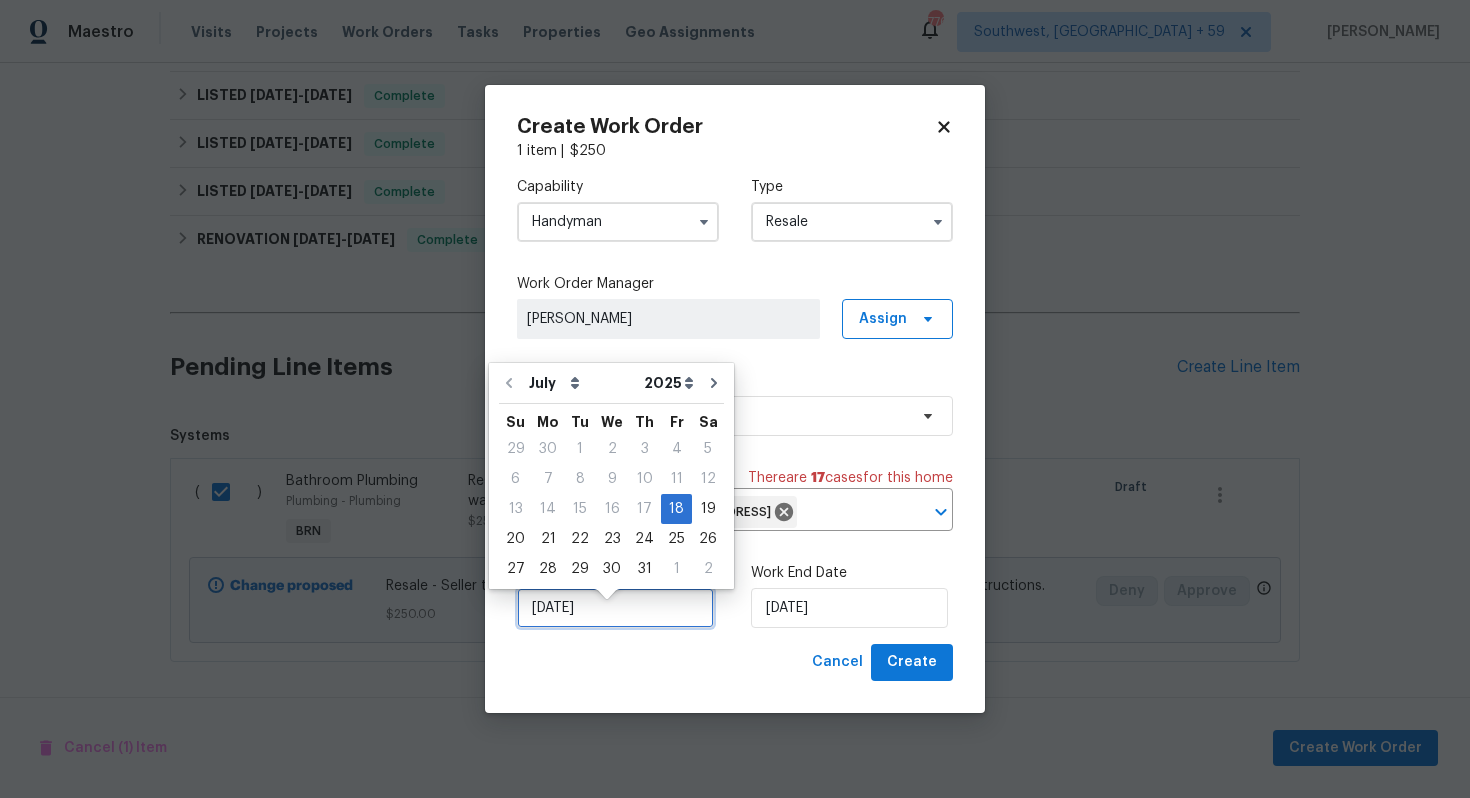click on "[DATE]" at bounding box center [615, 608] 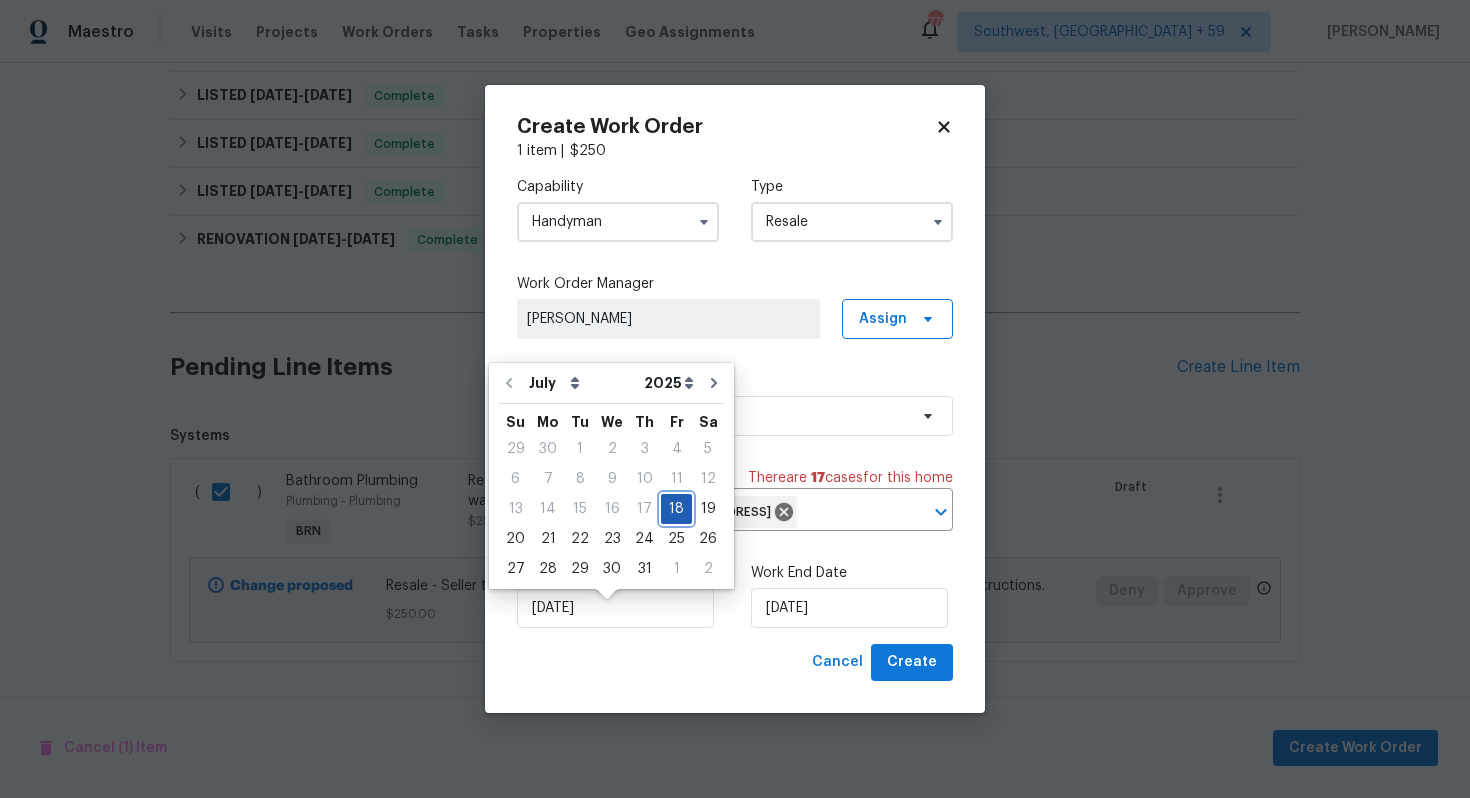 click on "18" at bounding box center [676, 509] 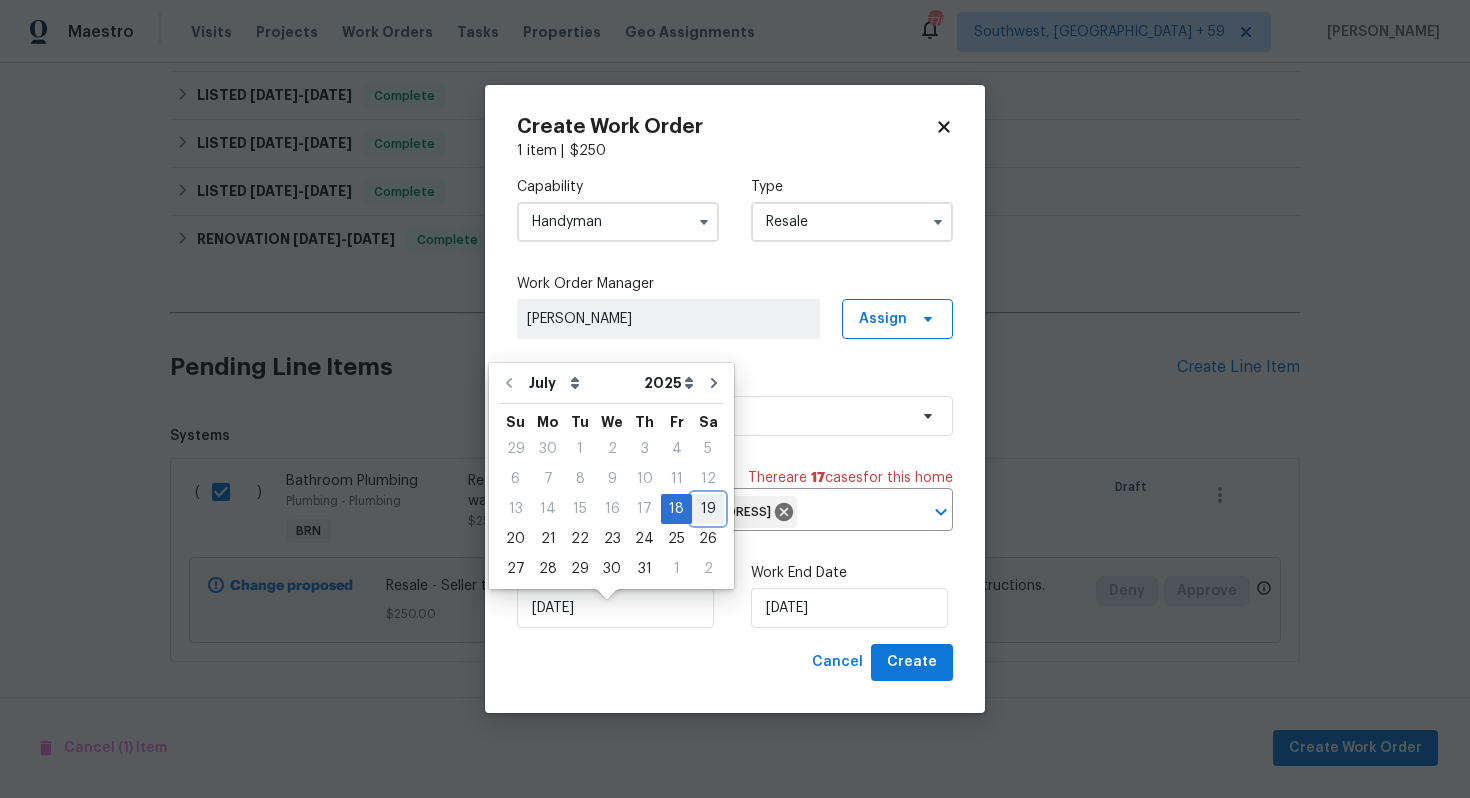 click on "19" at bounding box center (708, 509) 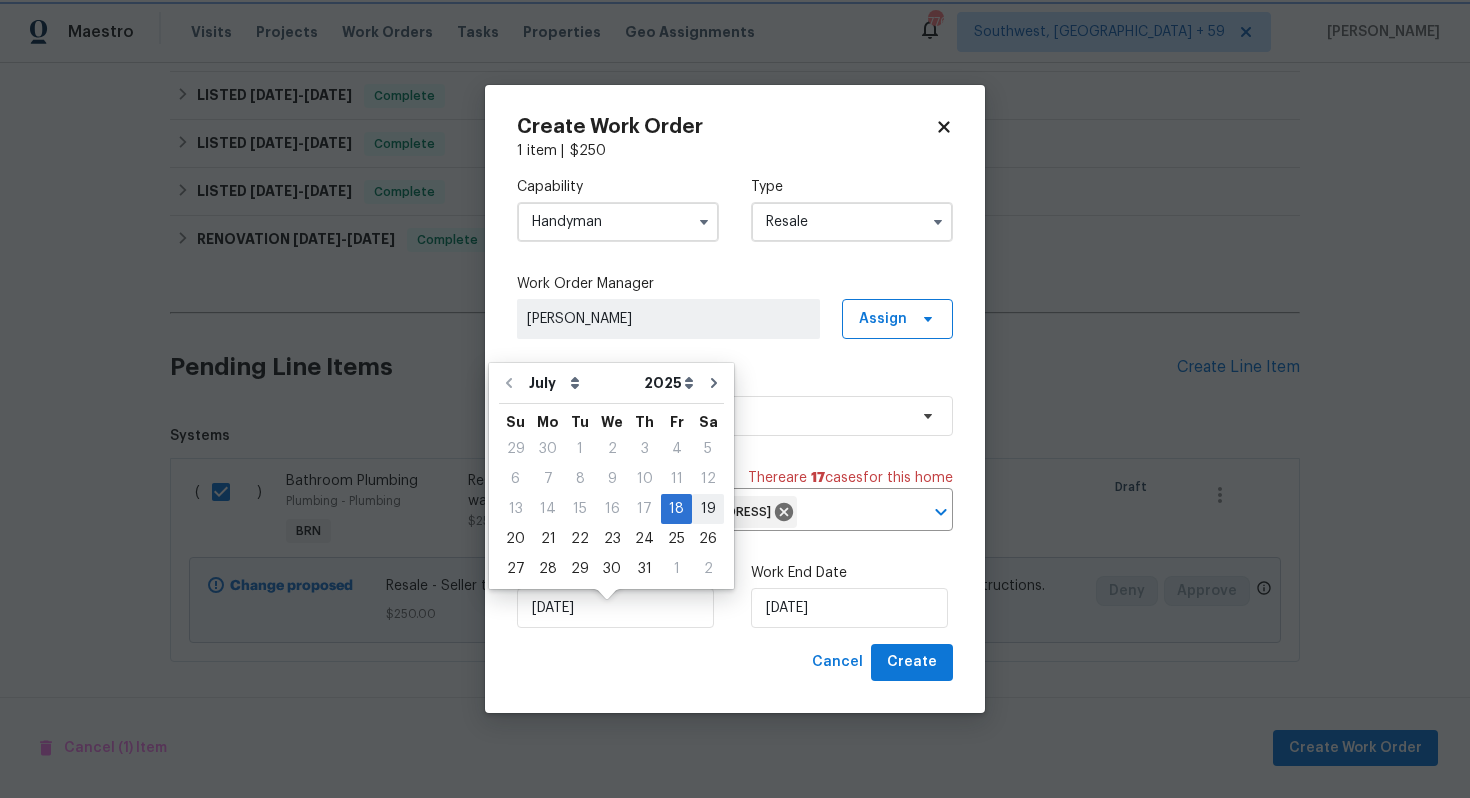 type on "[DATE]" 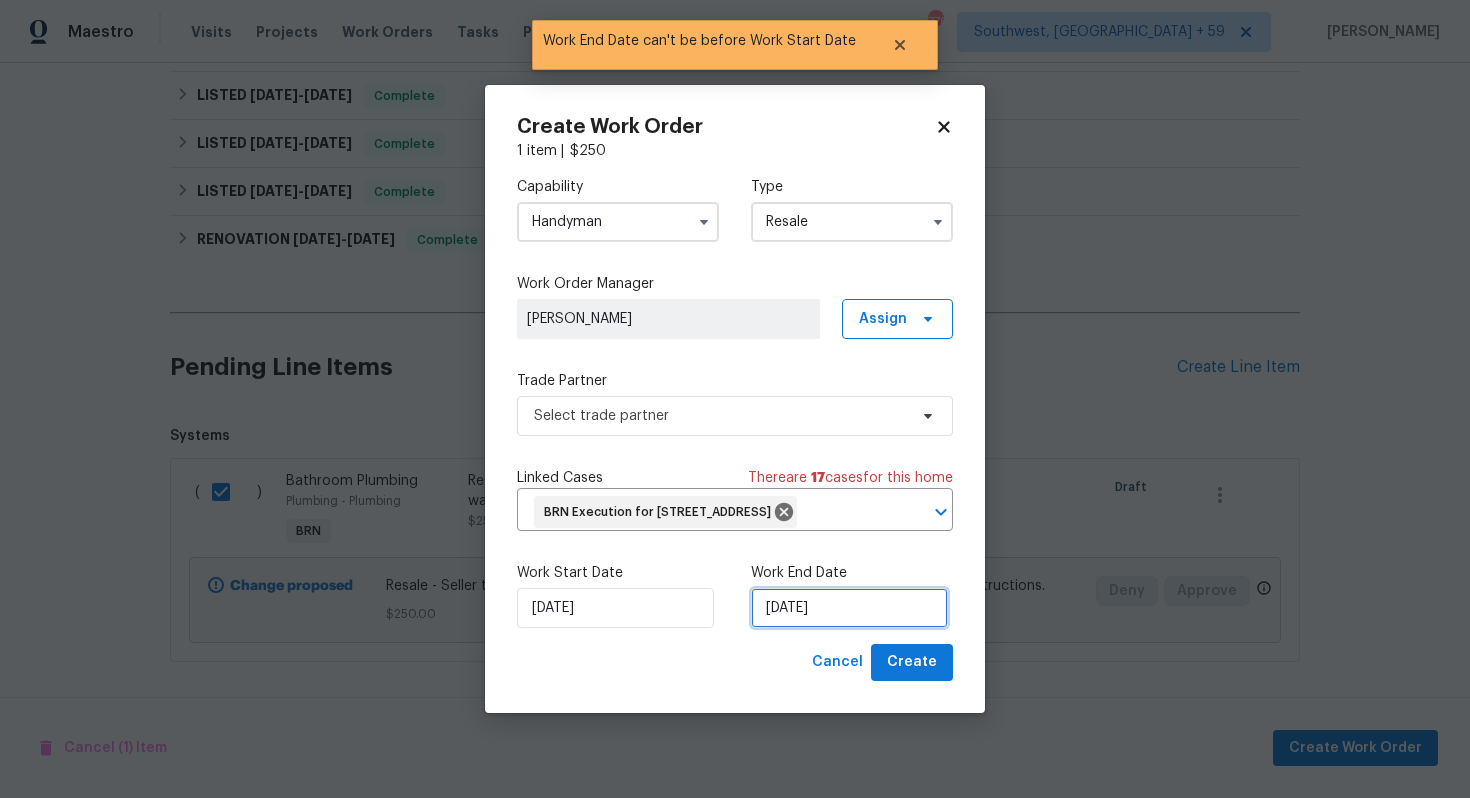 click on "[DATE]" at bounding box center (849, 608) 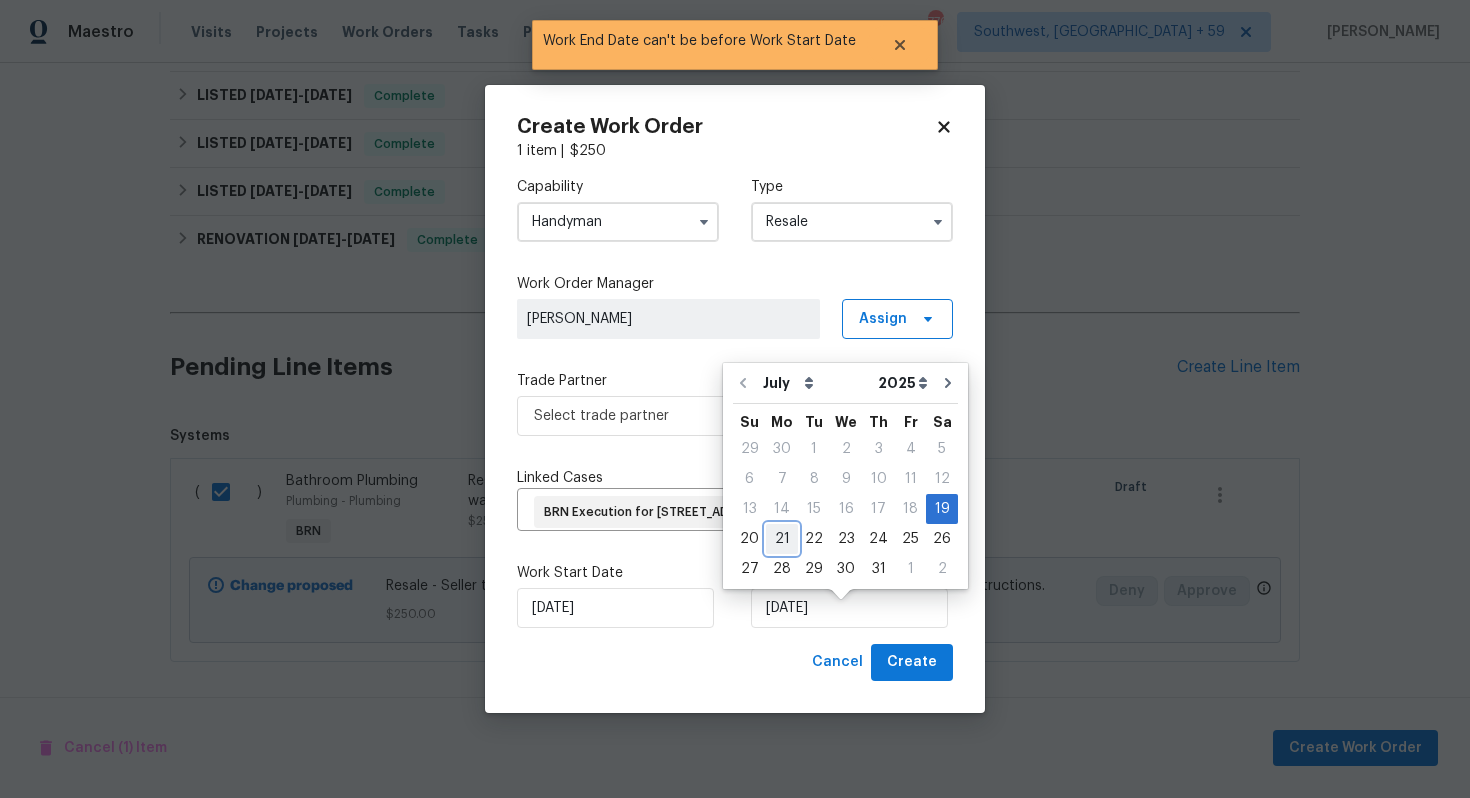 click on "21" at bounding box center (782, 539) 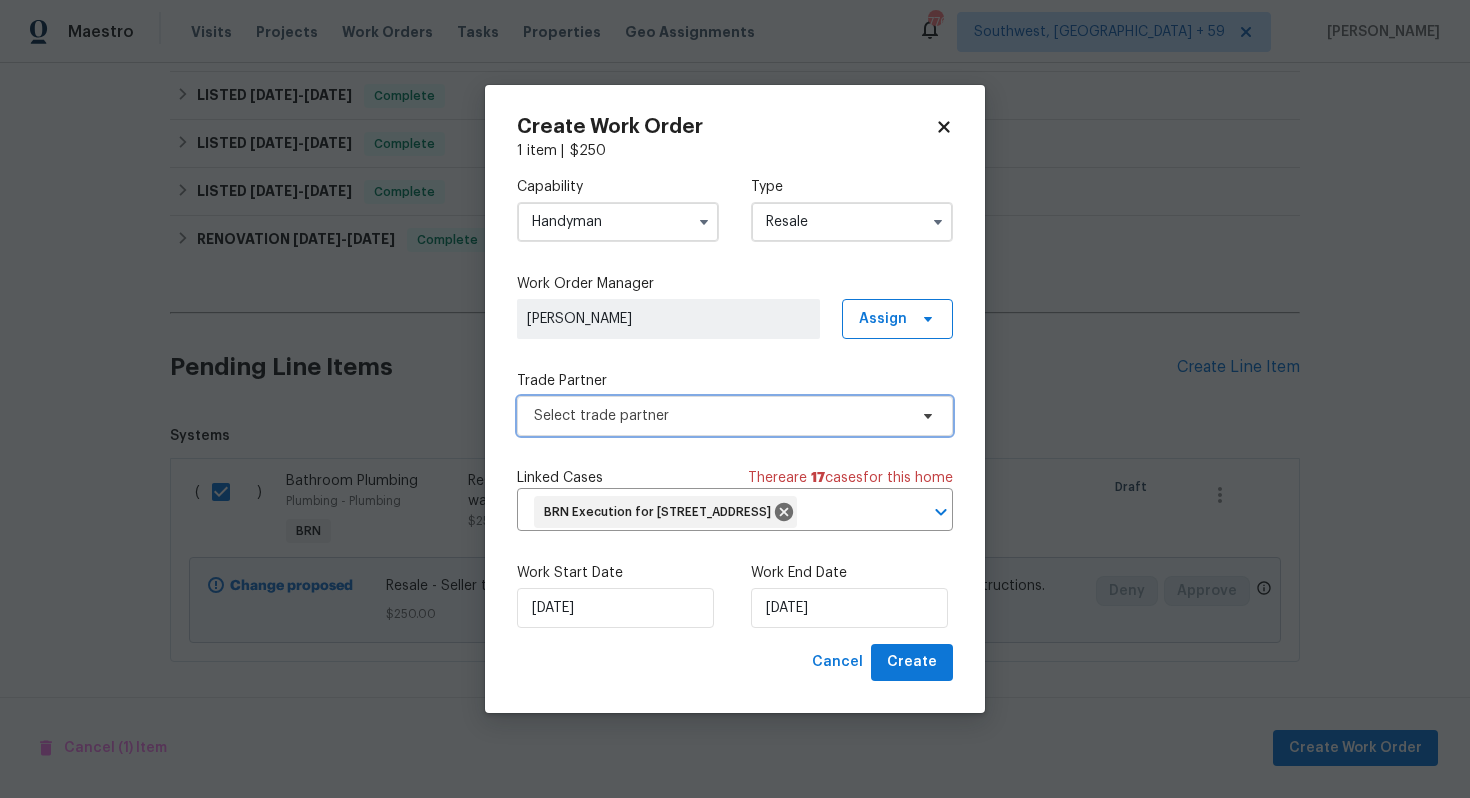 click on "Select trade partner" at bounding box center (720, 416) 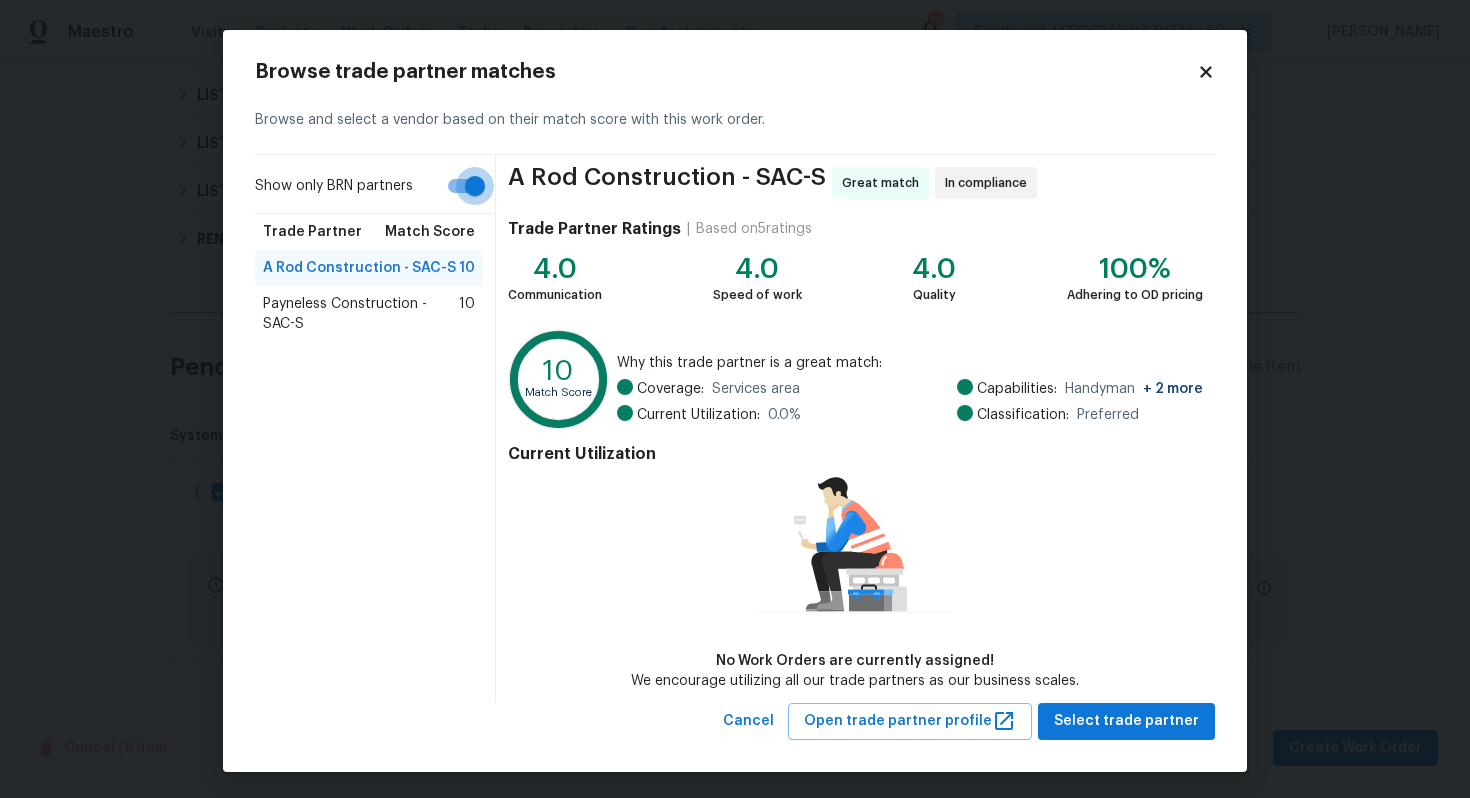 click on "Show only BRN partners" at bounding box center [475, 186] 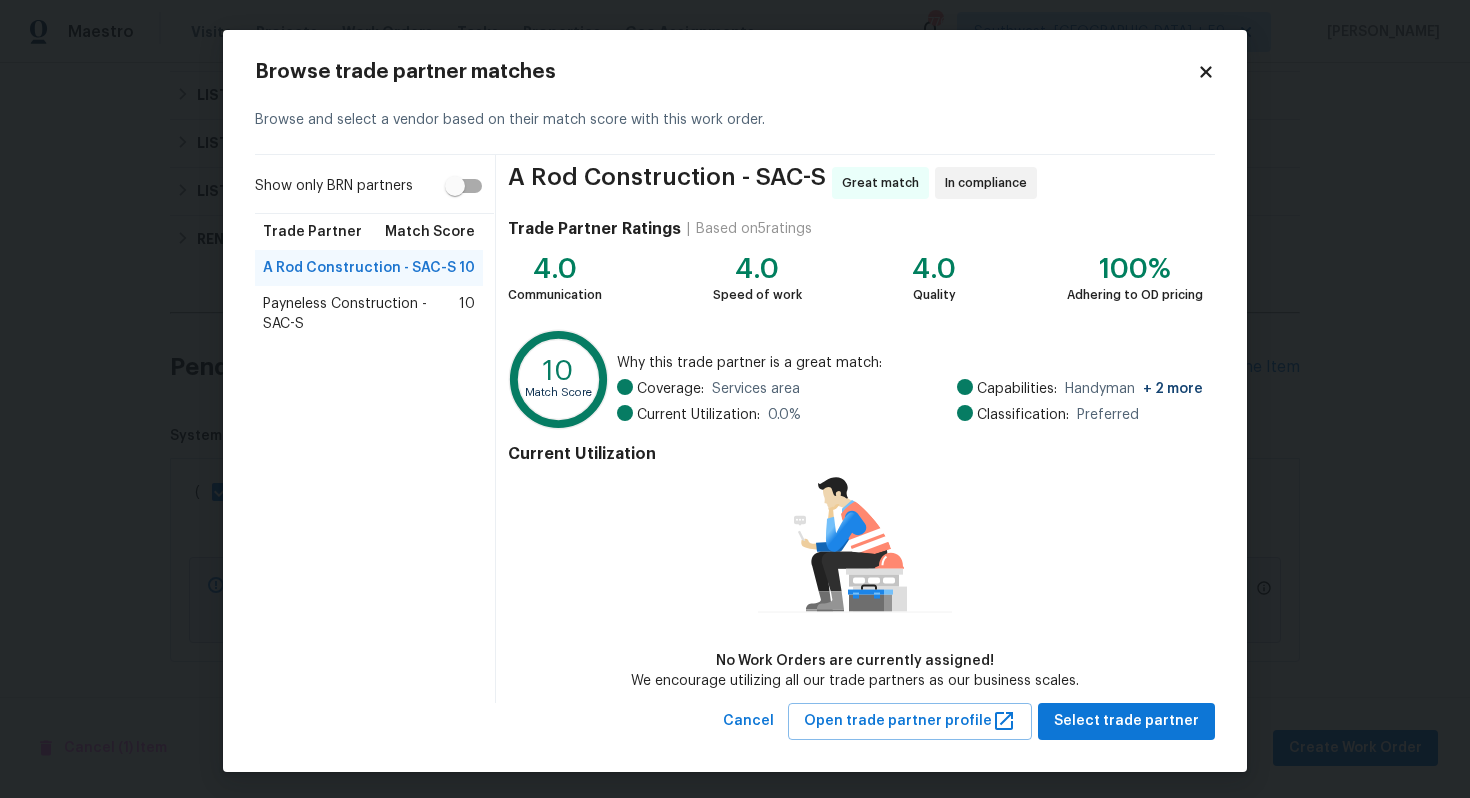 click on "Payneless Construction - SAC-S" at bounding box center [361, 314] 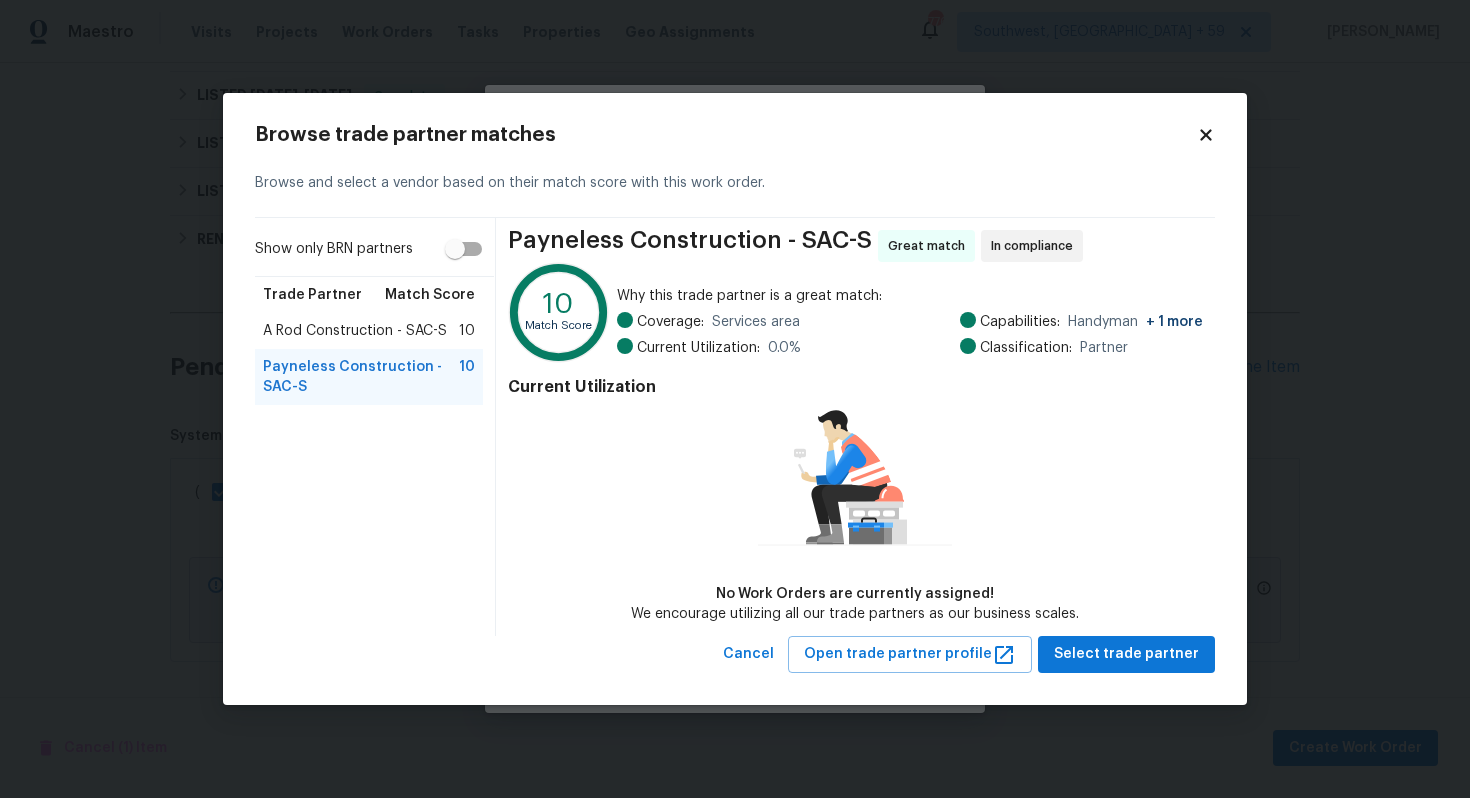 click on "A Rod Construction - SAC-S" at bounding box center (355, 331) 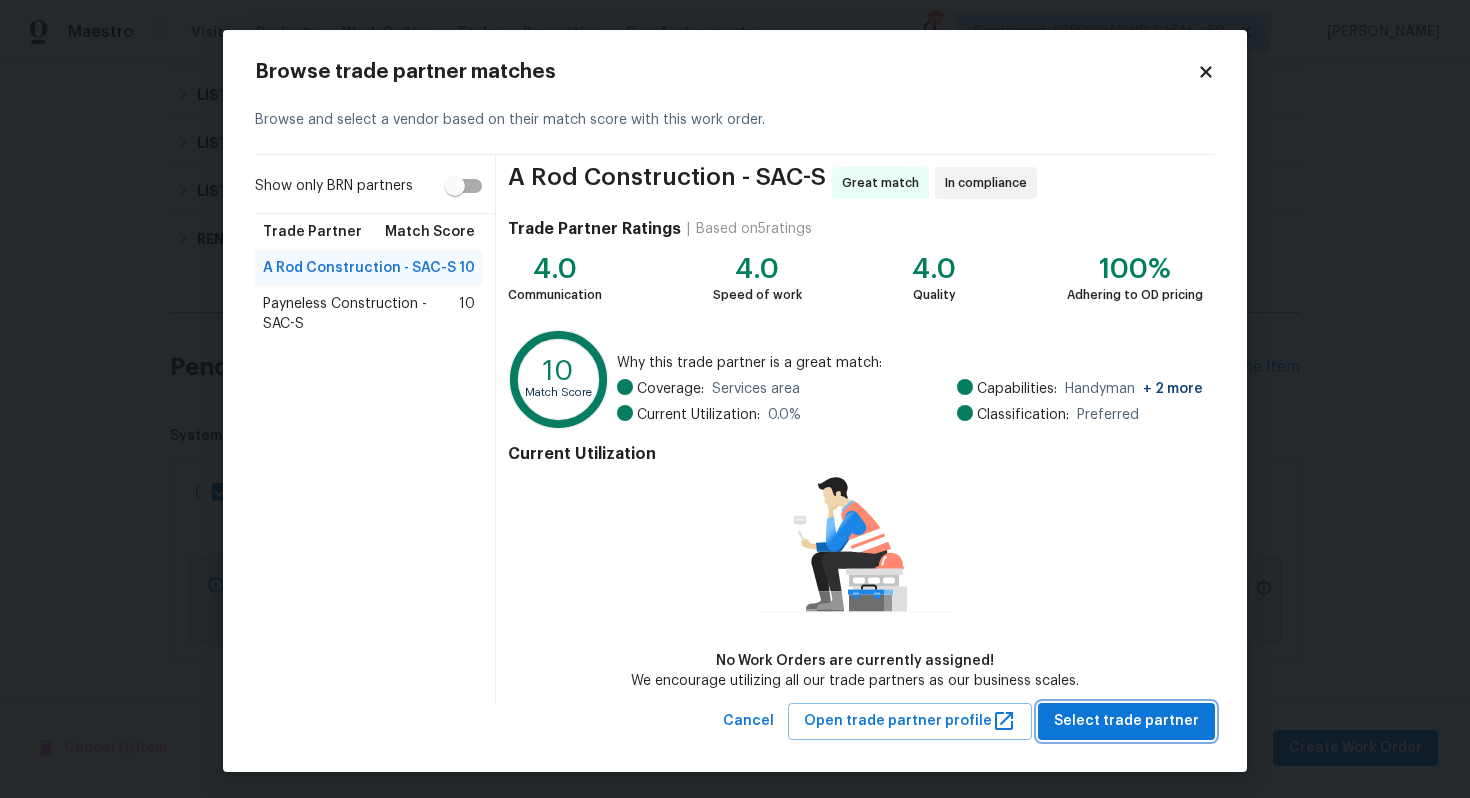 click on "Select trade partner" at bounding box center (1126, 721) 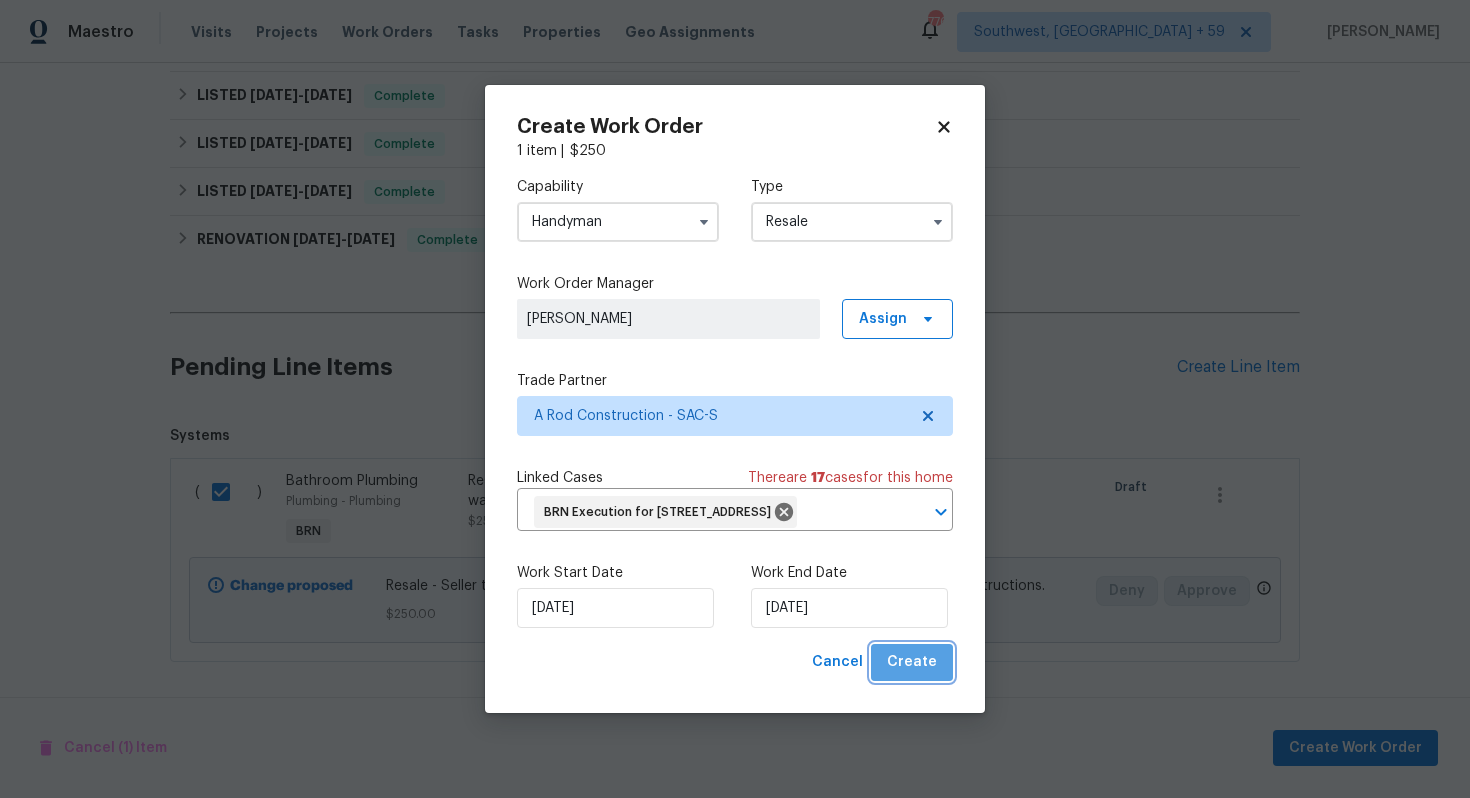 click on "Create" at bounding box center [912, 662] 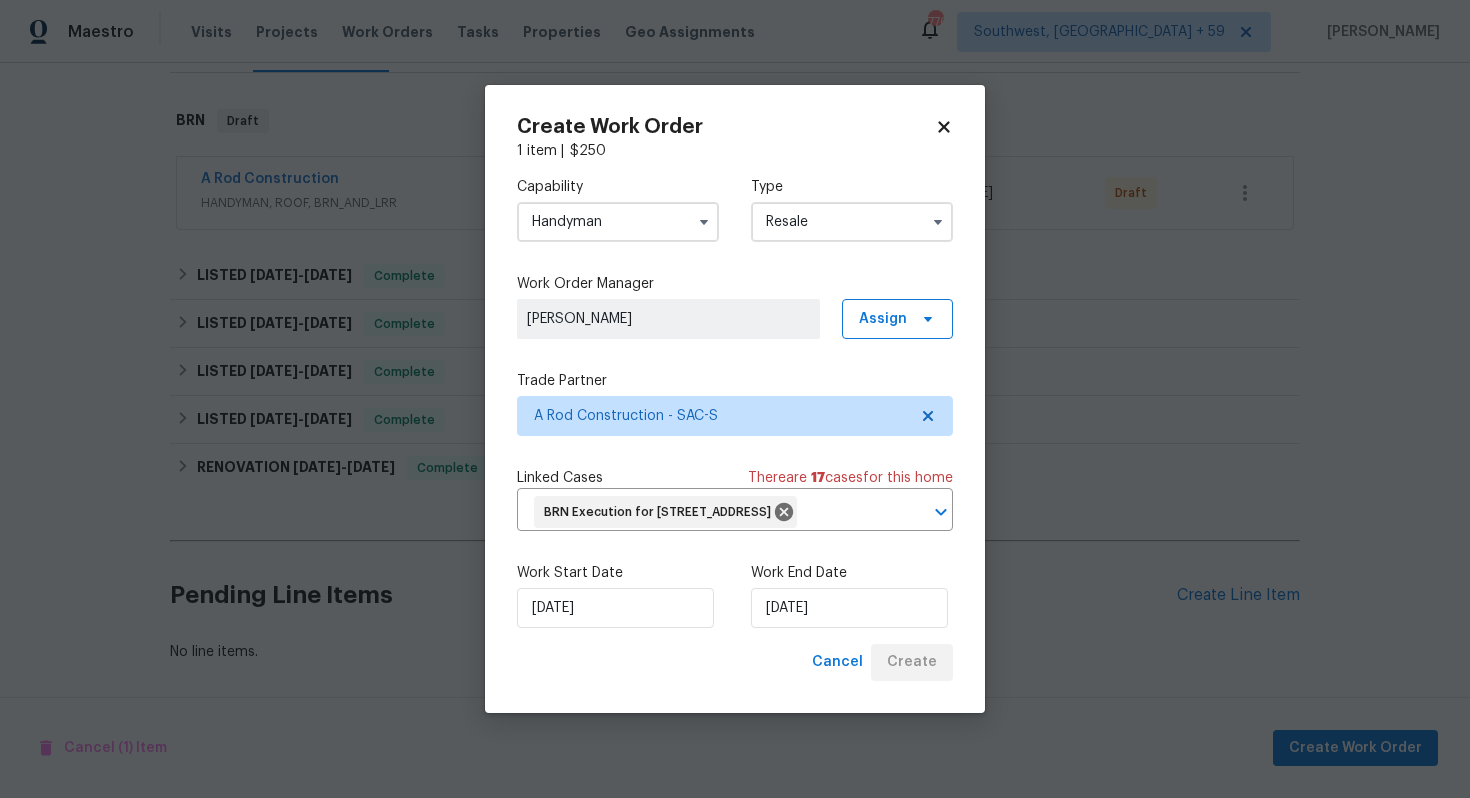 scroll, scrollTop: 290, scrollLeft: 0, axis: vertical 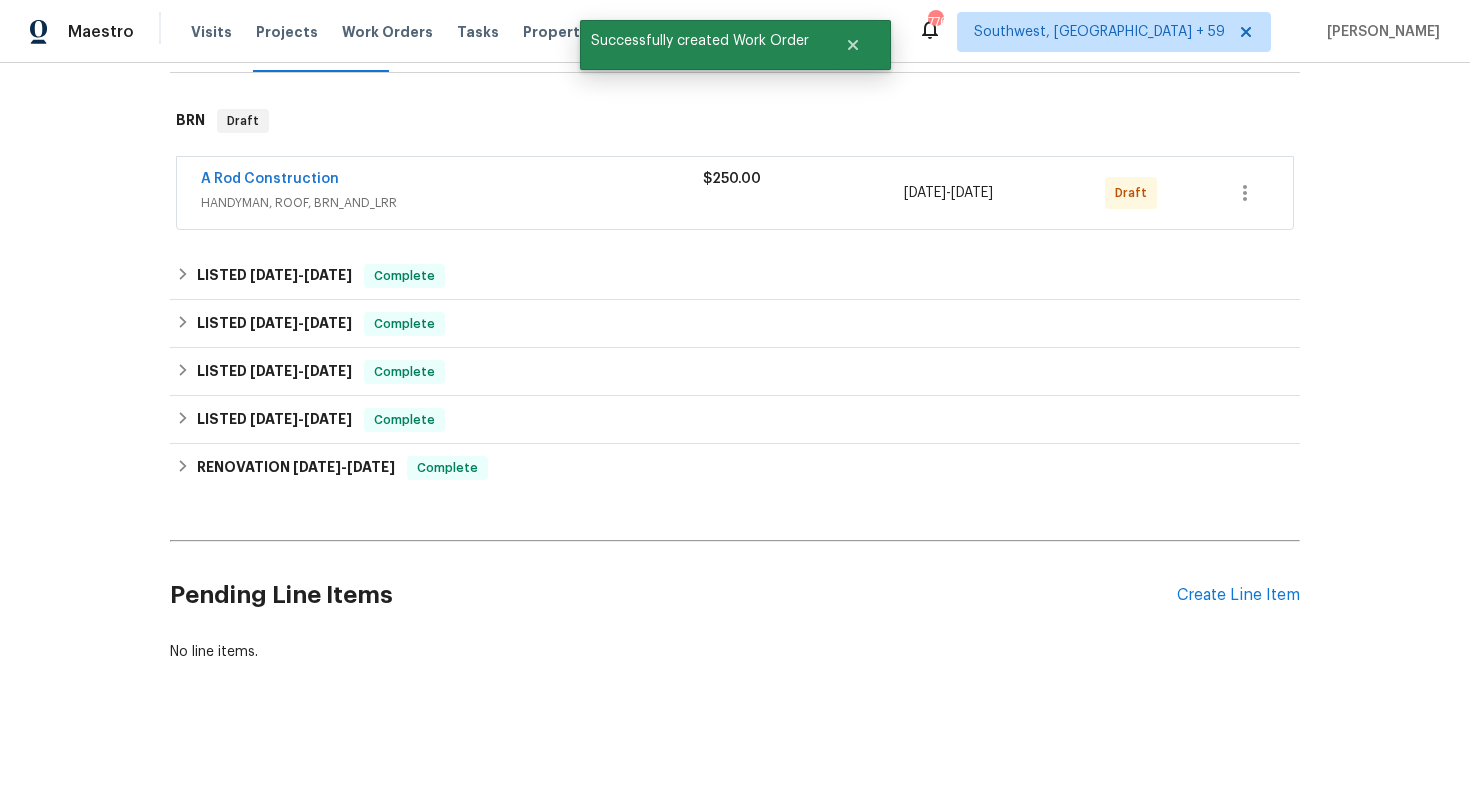 click on "A Rod Construction" at bounding box center [452, 181] 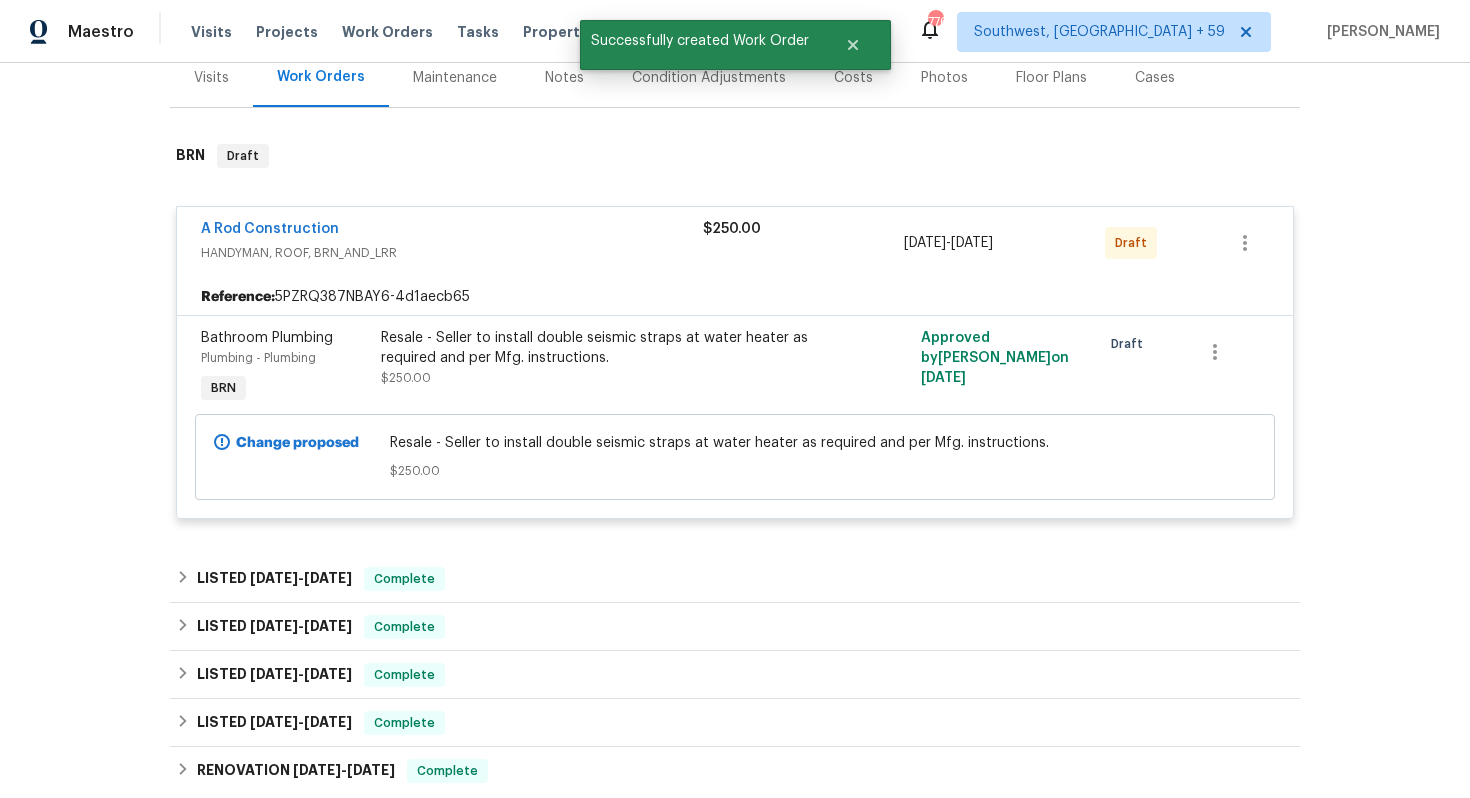 scroll, scrollTop: 233, scrollLeft: 0, axis: vertical 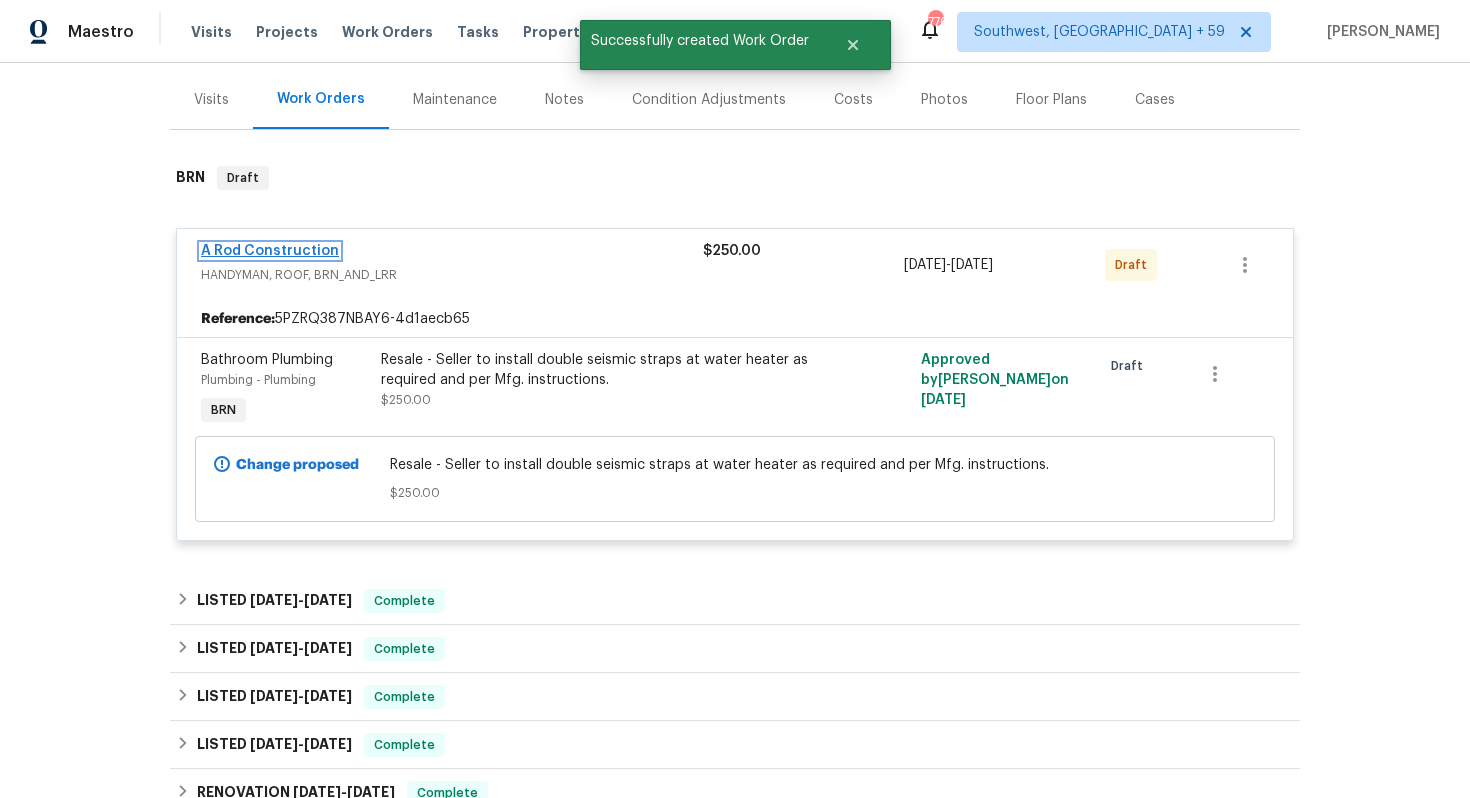 click on "A Rod Construction" at bounding box center (270, 251) 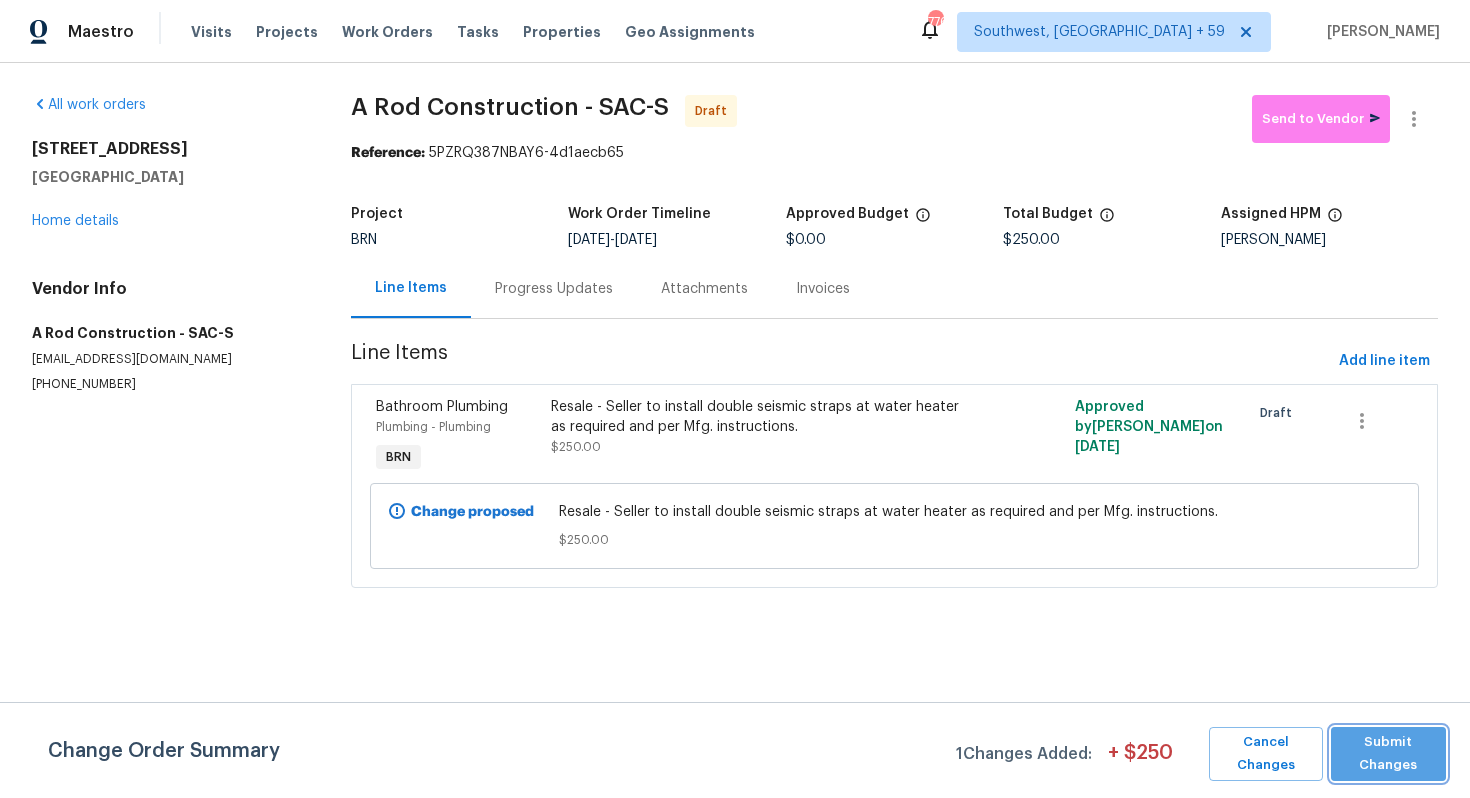 click on "Submit Changes" at bounding box center (1388, 754) 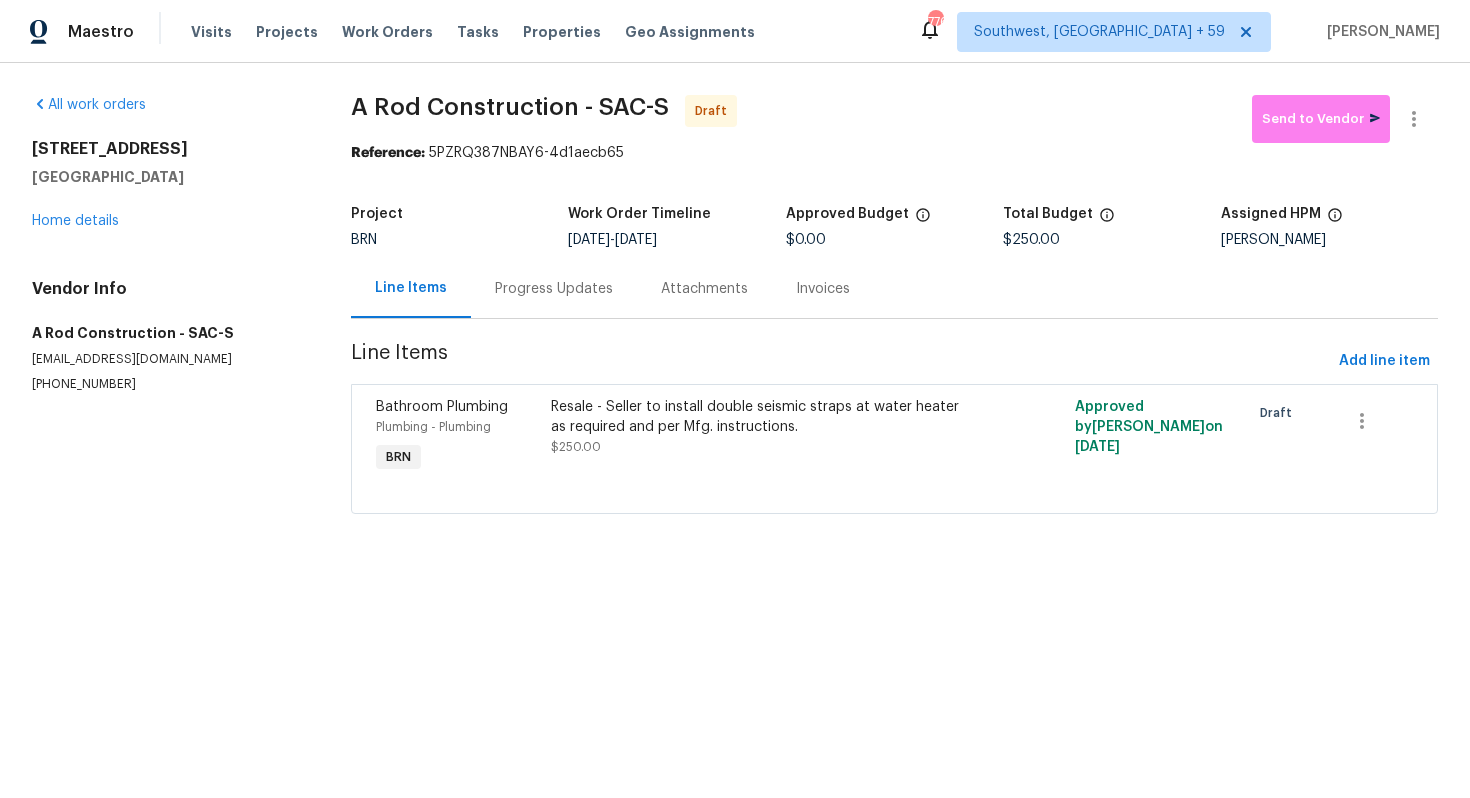 click on "Progress Updates" at bounding box center [554, 289] 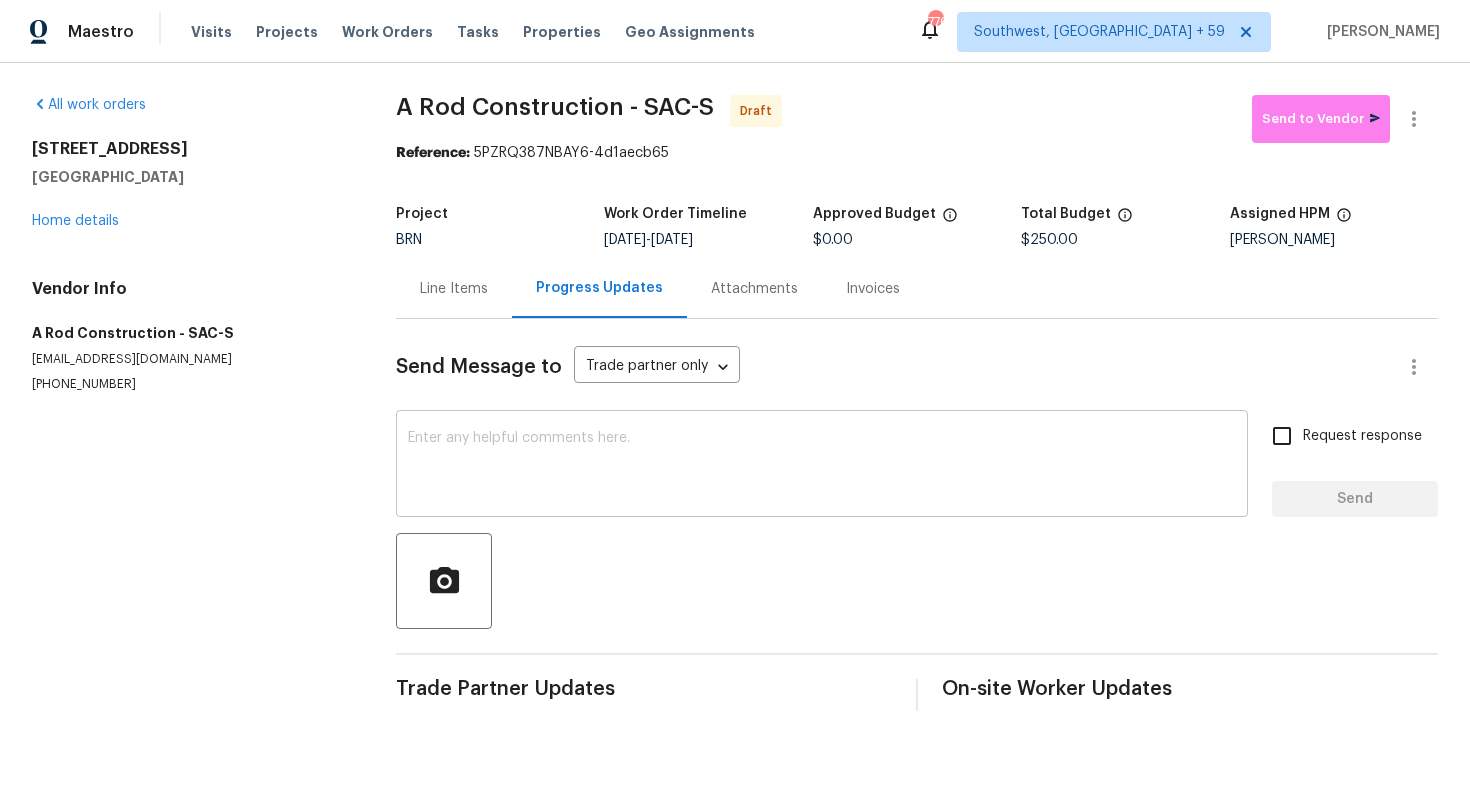 click at bounding box center [822, 466] 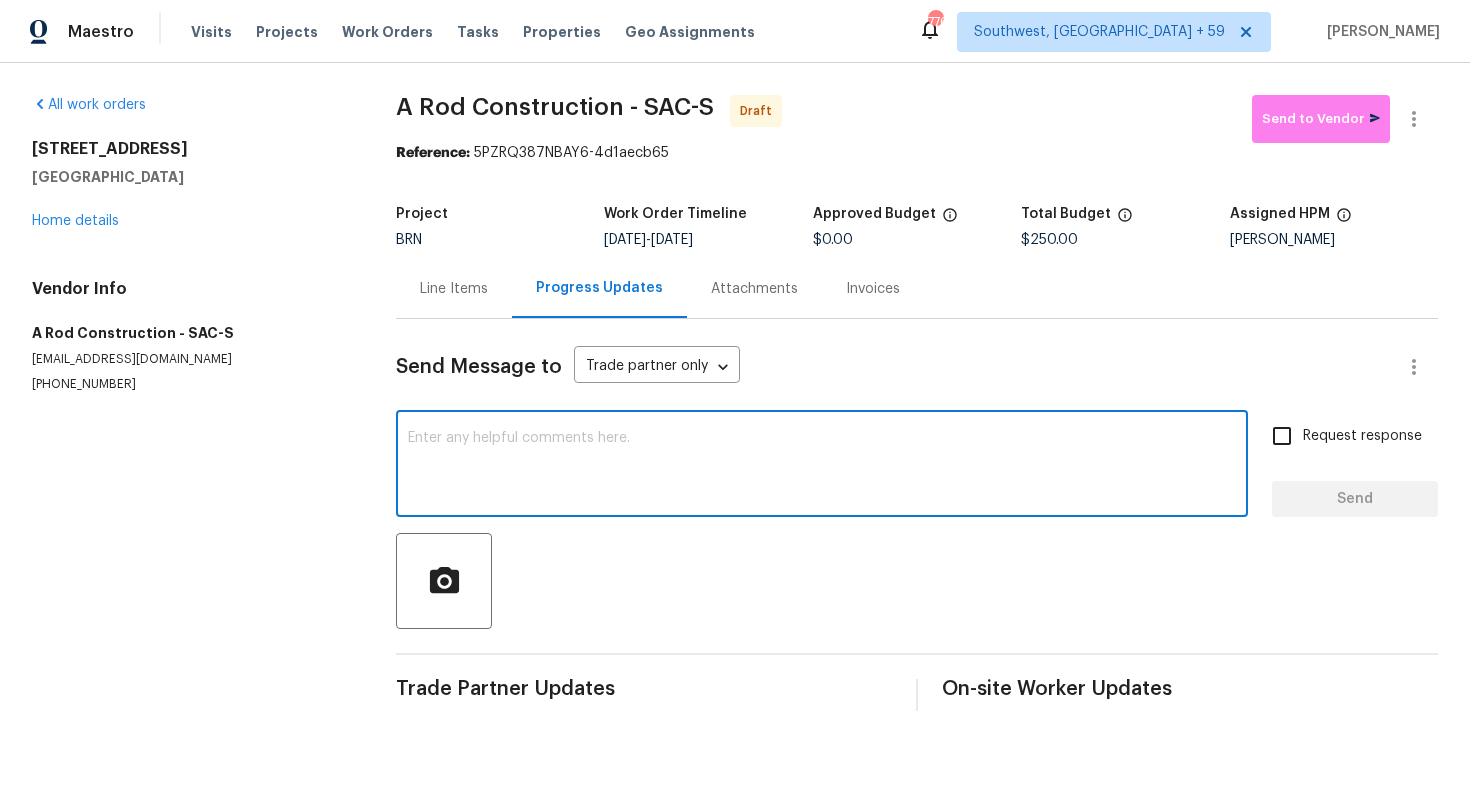 paste on "Hey! This is Ajay with Opendoor. I’m confirming a BRN Work Order for the property at Address with a target date of 7/. Please review and accept the WO within 24 hours and provide a schedule within the target date. The given target date is based on the criticality of the closing. However, if you need more time to complete this work, please do let me know and I’ll see what can be done about it. And the cost can be updated based on the work required here at the time of inspection too. You can contact us through the portal or by phone/text at [PHONE_NUMBER]." 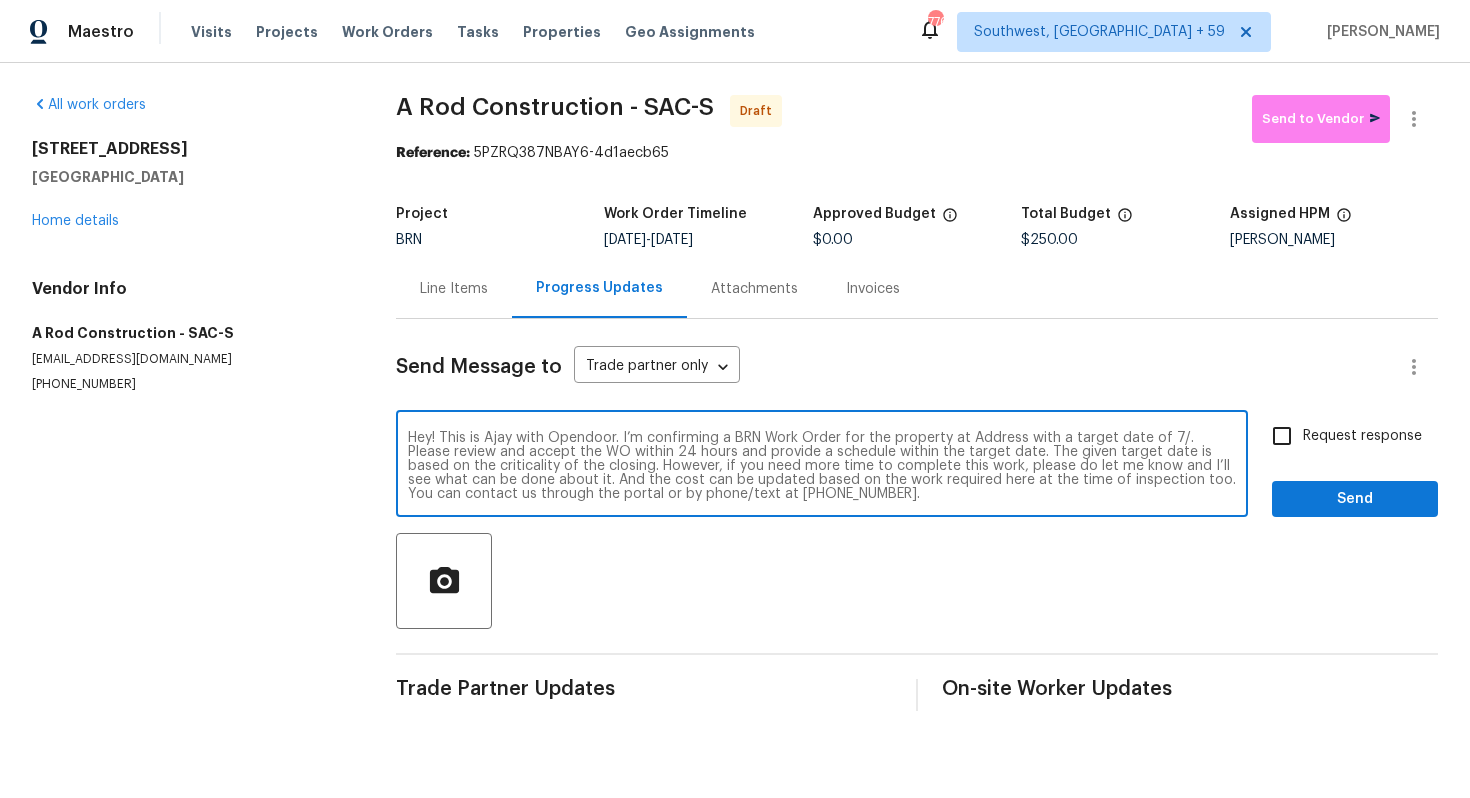 scroll, scrollTop: 0, scrollLeft: 0, axis: both 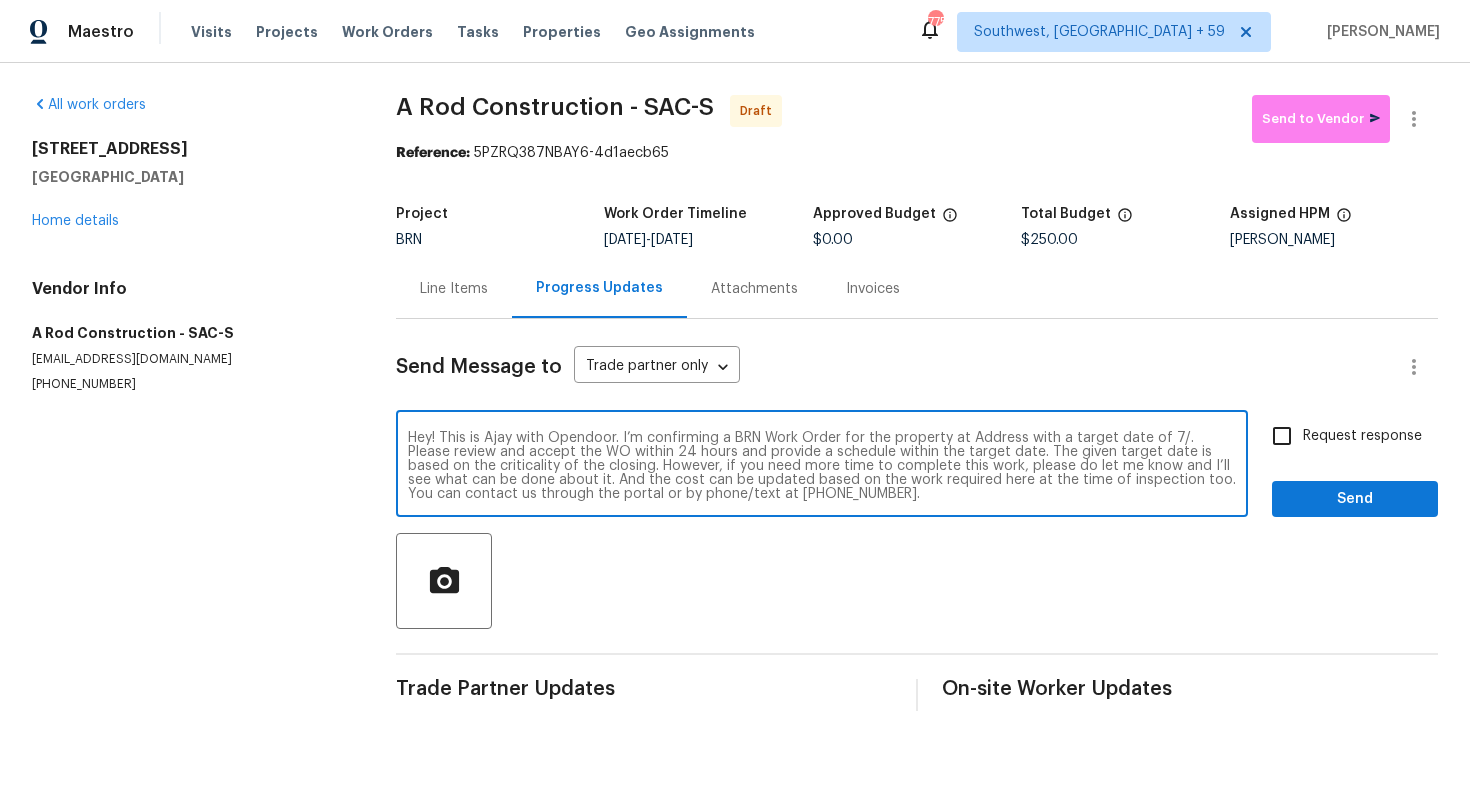 click on "Hey! This is Ajay with Opendoor. I’m confirming a BRN Work Order for the property at Address with a target date of 7/. Please review and accept the WO within 24 hours and provide a schedule within the target date. The given target date is based on the criticality of the closing. However, if you need more time to complete this work, please do let me know and I’ll see what can be done about it. And the cost can be updated based on the work required here at the time of inspection too. You can contact us through the portal or by phone/text at [PHONE_NUMBER]." at bounding box center [822, 466] 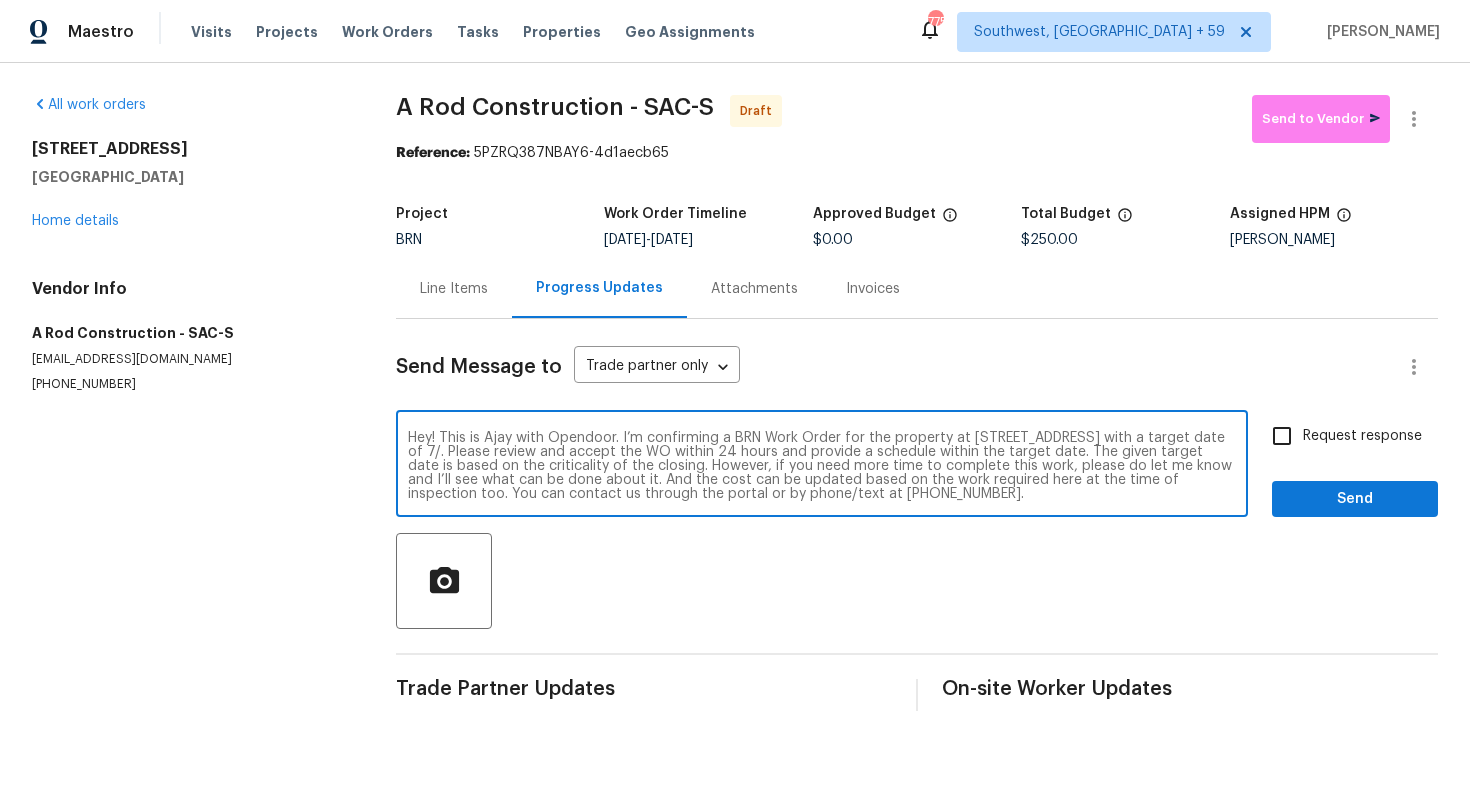 click on "Hey! This is Ajay with Opendoor. I’m confirming a BRN Work Order for the property at [STREET_ADDRESS] with a target date of 7/. Please review and accept the WO within 24 hours and provide a schedule within the target date. The given target date is based on the criticality of the closing. However, if you need more time to complete this work, please do let me know and I’ll see what can be done about it. And the cost can be updated based on the work required here at the time of inspection too. You can contact us through the portal or by phone/text at [PHONE_NUMBER]." at bounding box center (822, 466) 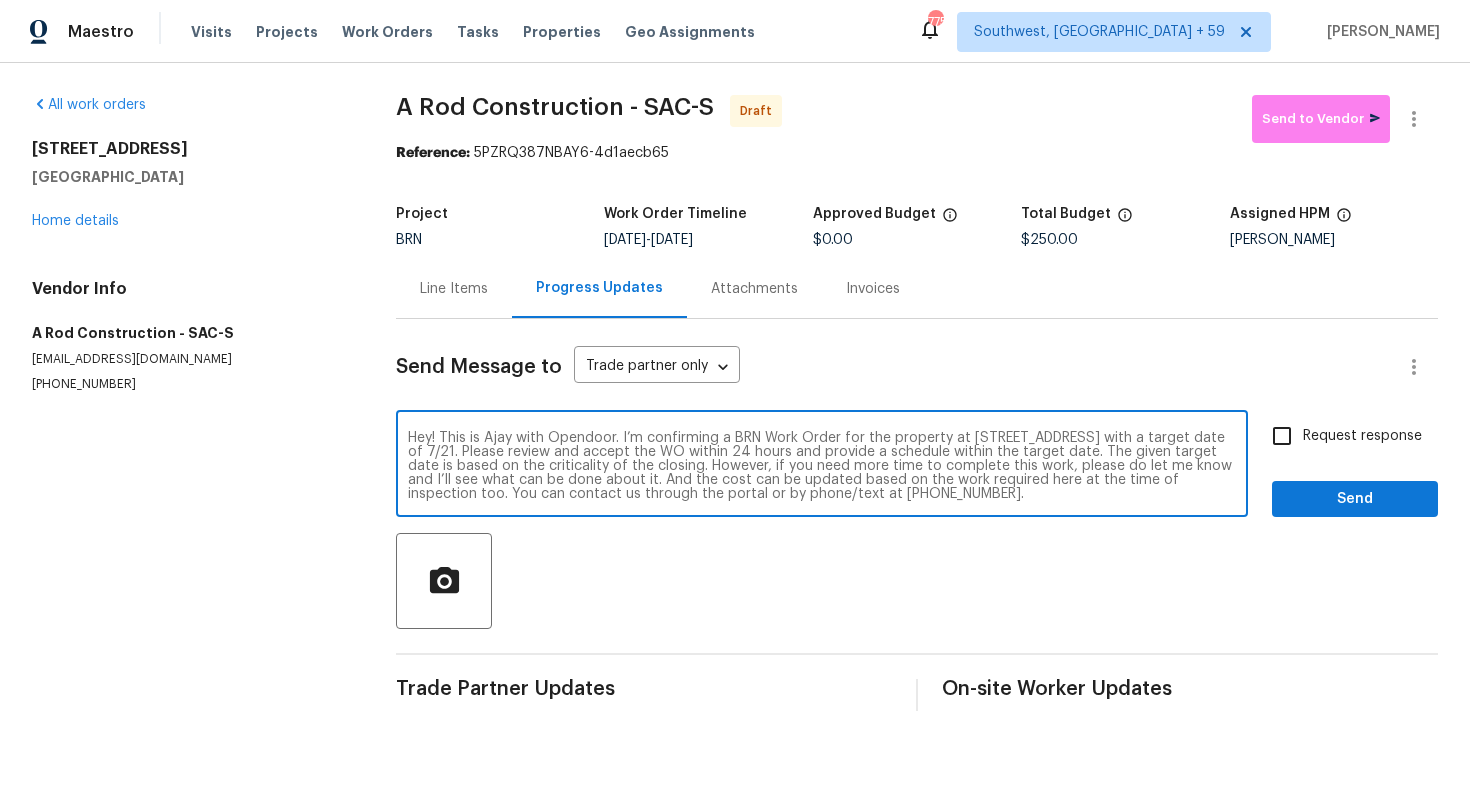 type on "Hey! This is Ajay with Opendoor. I’m confirming a BRN Work Order for the property at [STREET_ADDRESS] with a target date of 7/21. Please review and accept the WO within 24 hours and provide a schedule within the target date. The given target date is based on the criticality of the closing. However, if you need more time to complete this work, please do let me know and I’ll see what can be done about it. And the cost can be updated based on the work required here at the time of inspection too. You can contact us through the portal or by phone/text at [PHONE_NUMBER]." 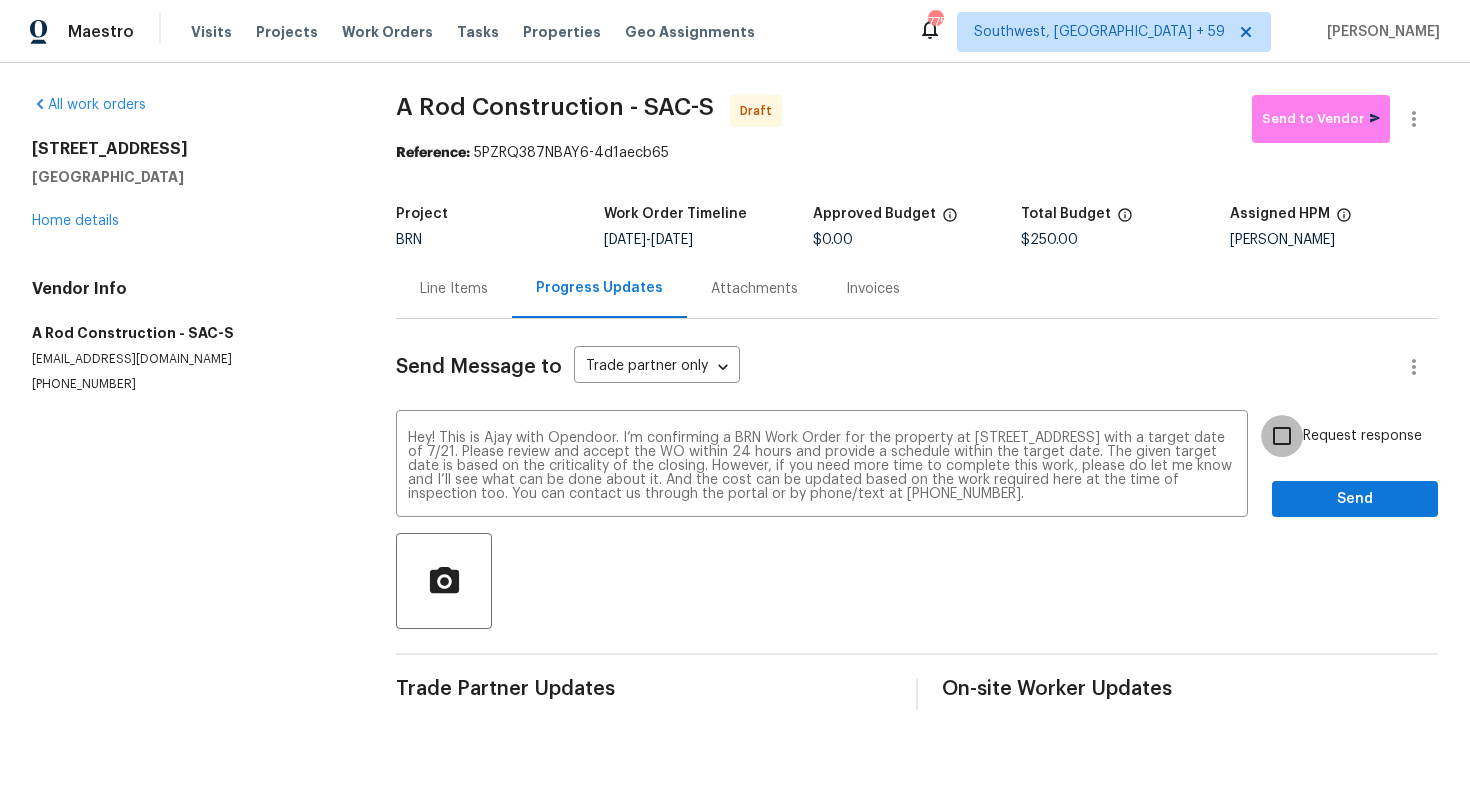 click on "Request response" at bounding box center (1282, 436) 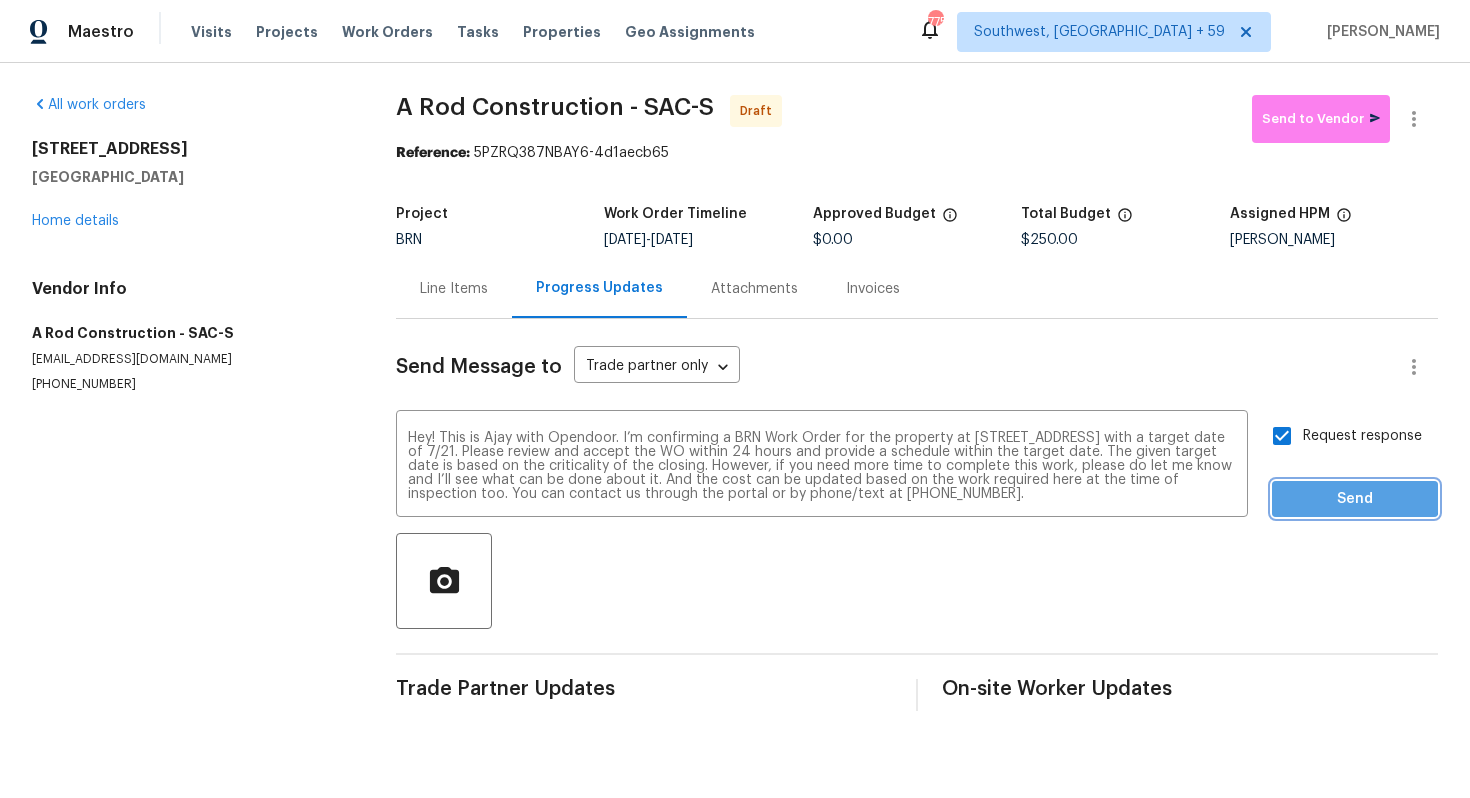 click on "Send" at bounding box center [1355, 499] 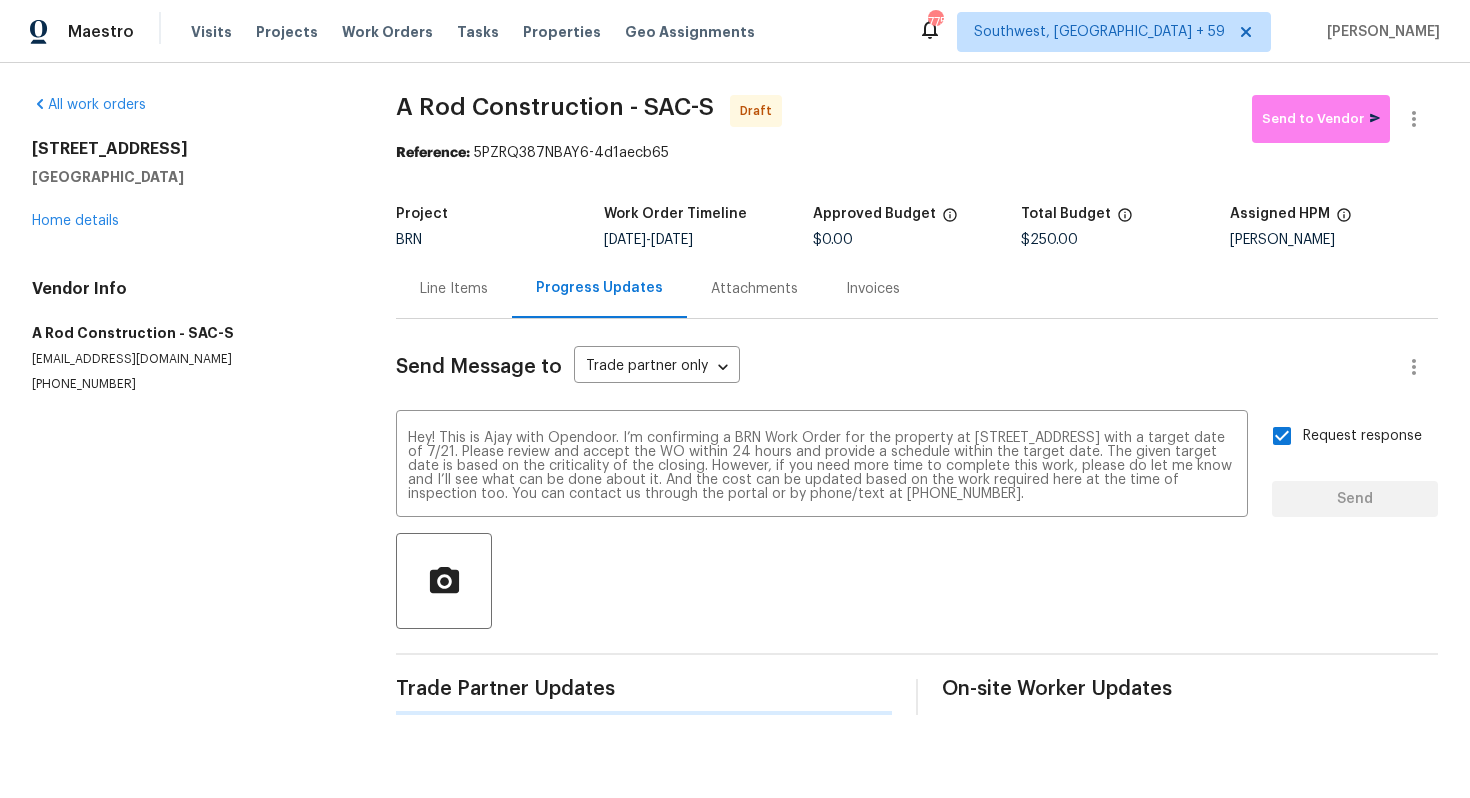type 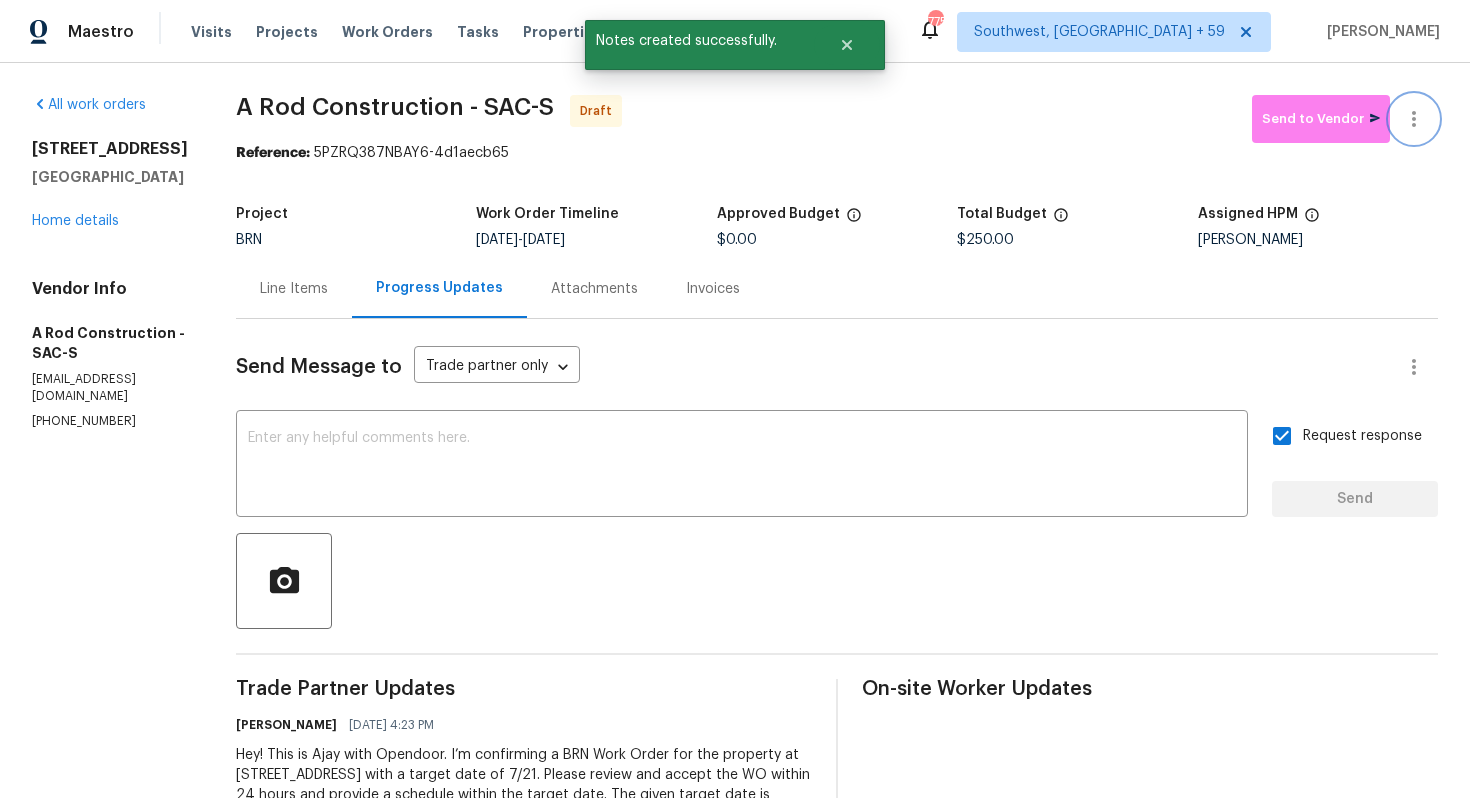 click 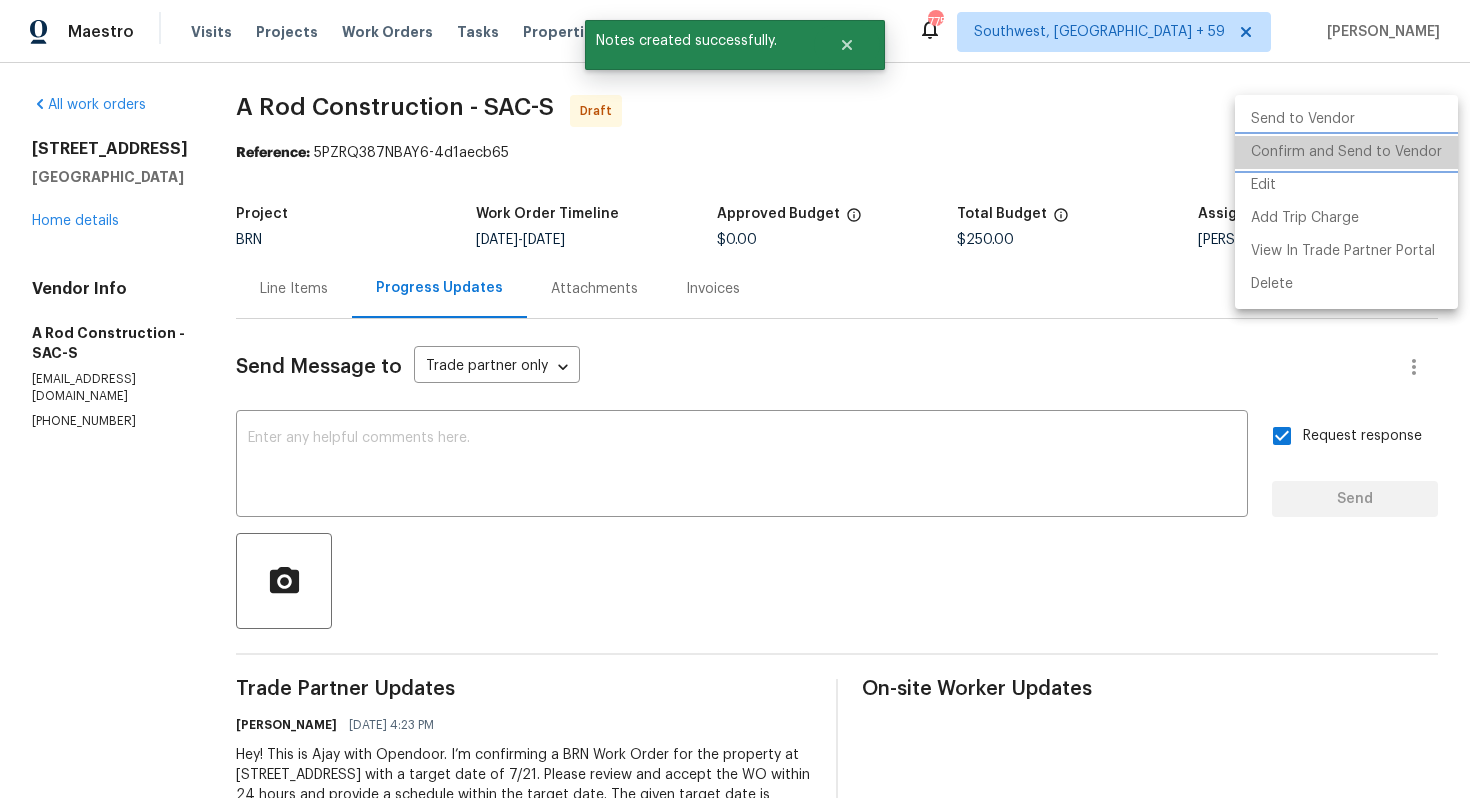 click on "Confirm and Send to Vendor" at bounding box center (1346, 152) 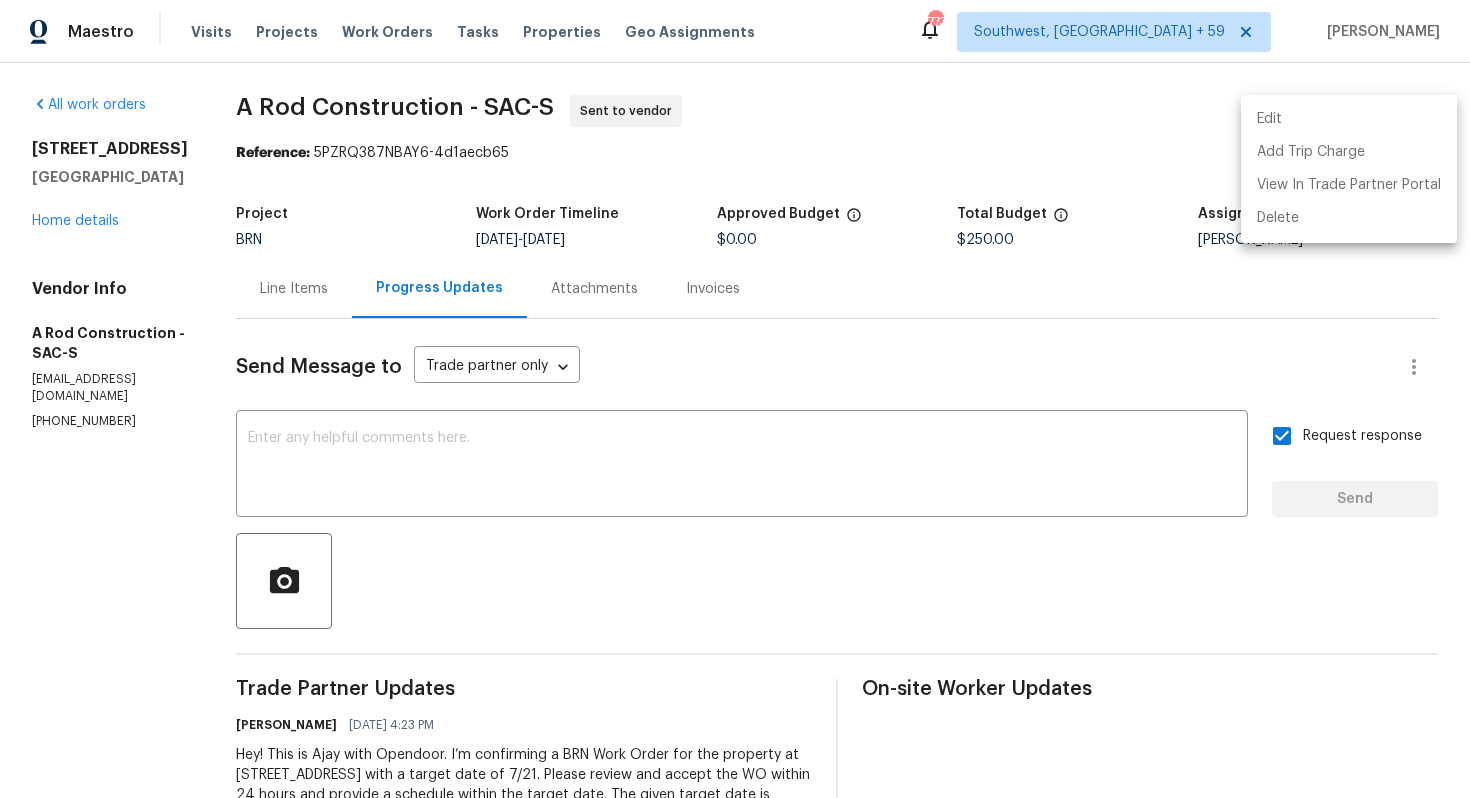 click at bounding box center [735, 399] 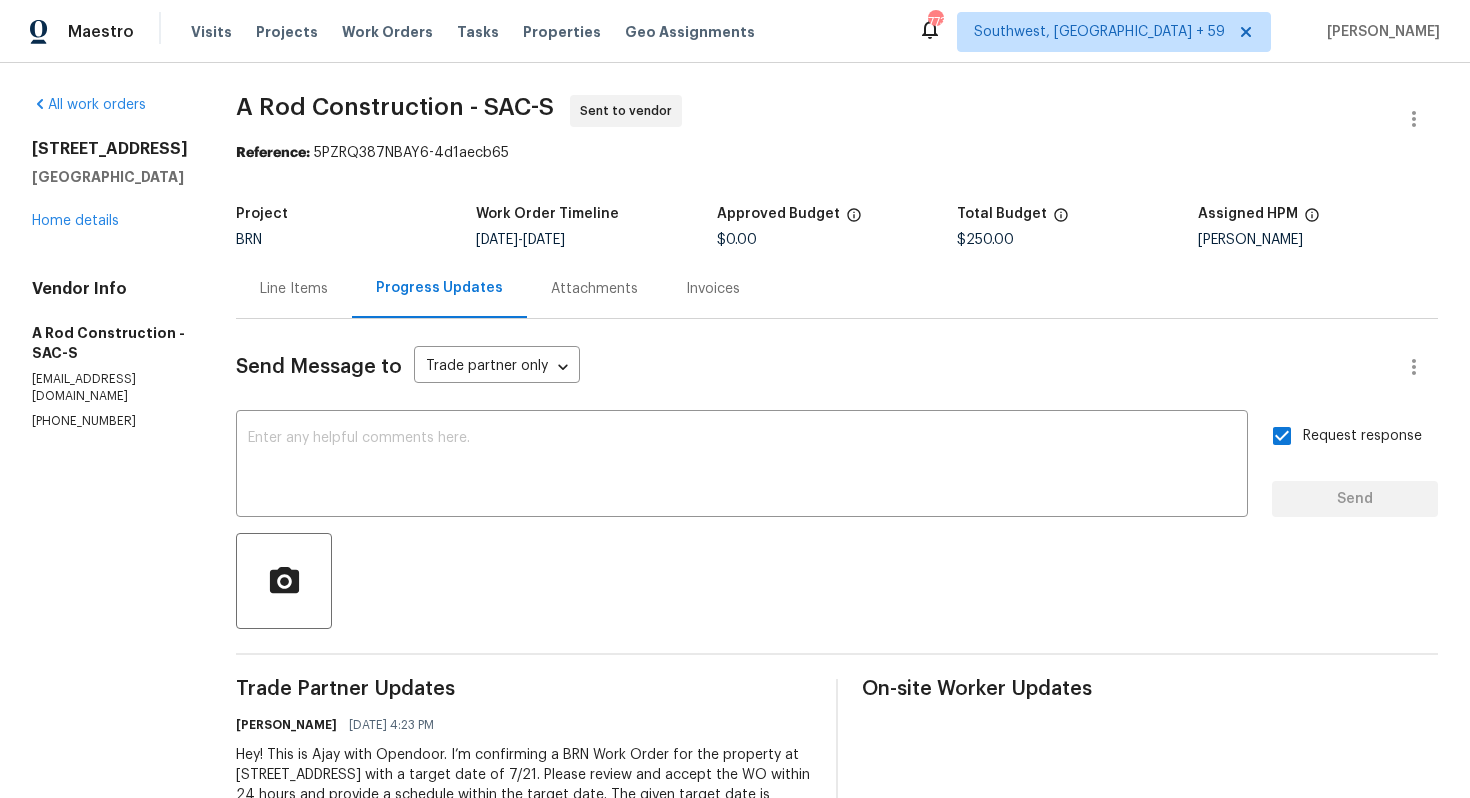click on "Line Items" at bounding box center (294, 289) 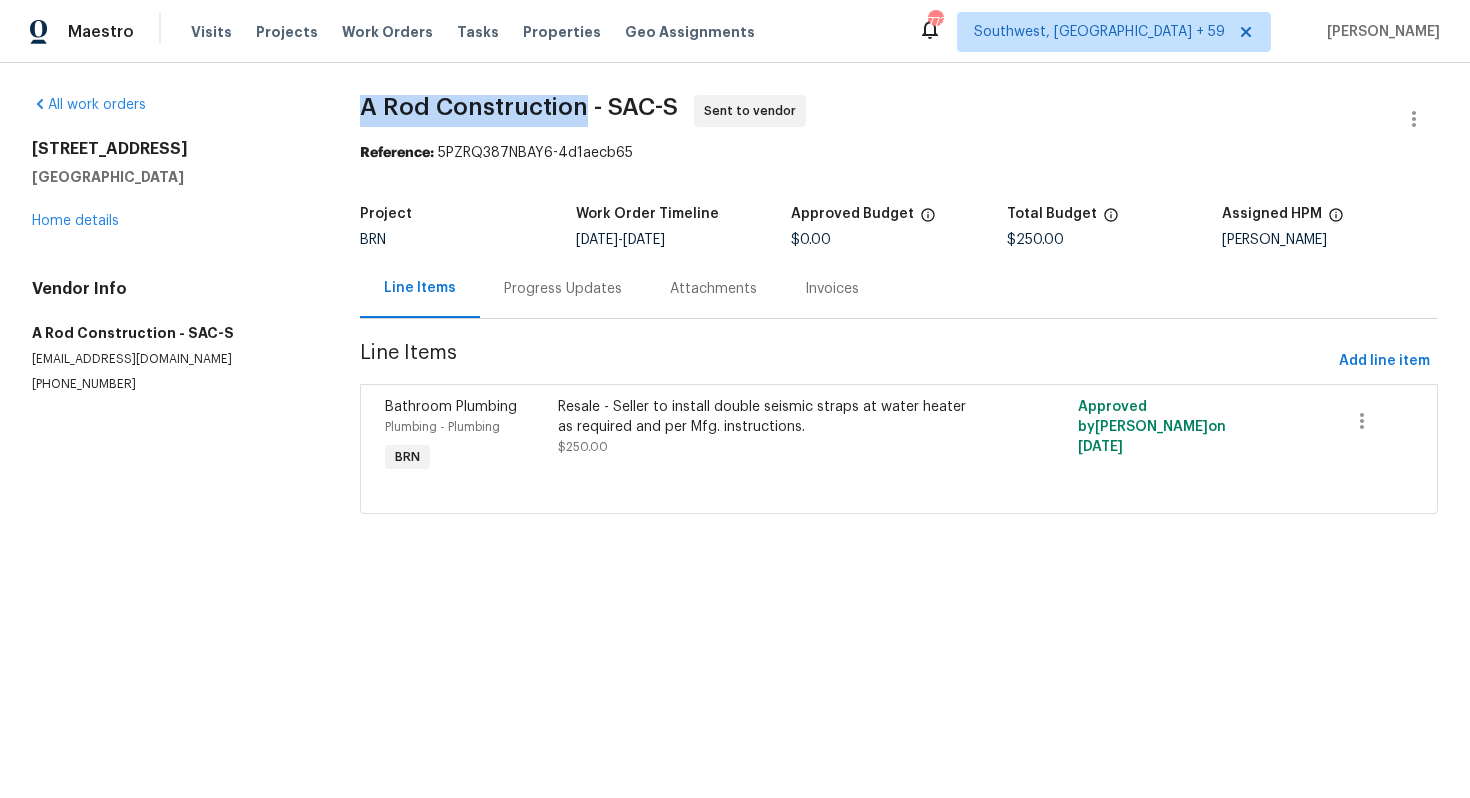 drag, startPoint x: 363, startPoint y: 104, endPoint x: 585, endPoint y: 109, distance: 222.0563 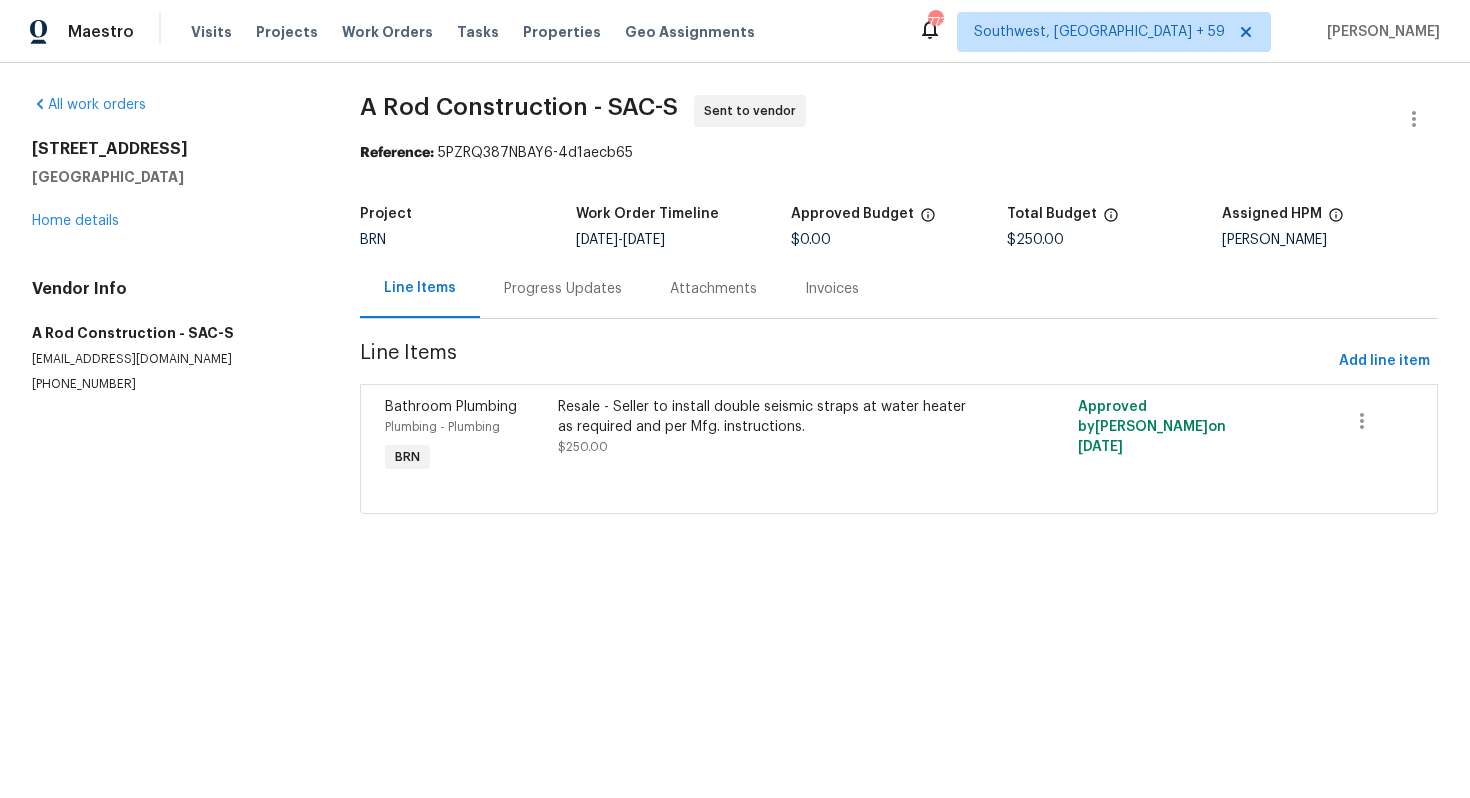 click on "A Rod Construction - SAC-S Sent to vendor" at bounding box center [875, 119] 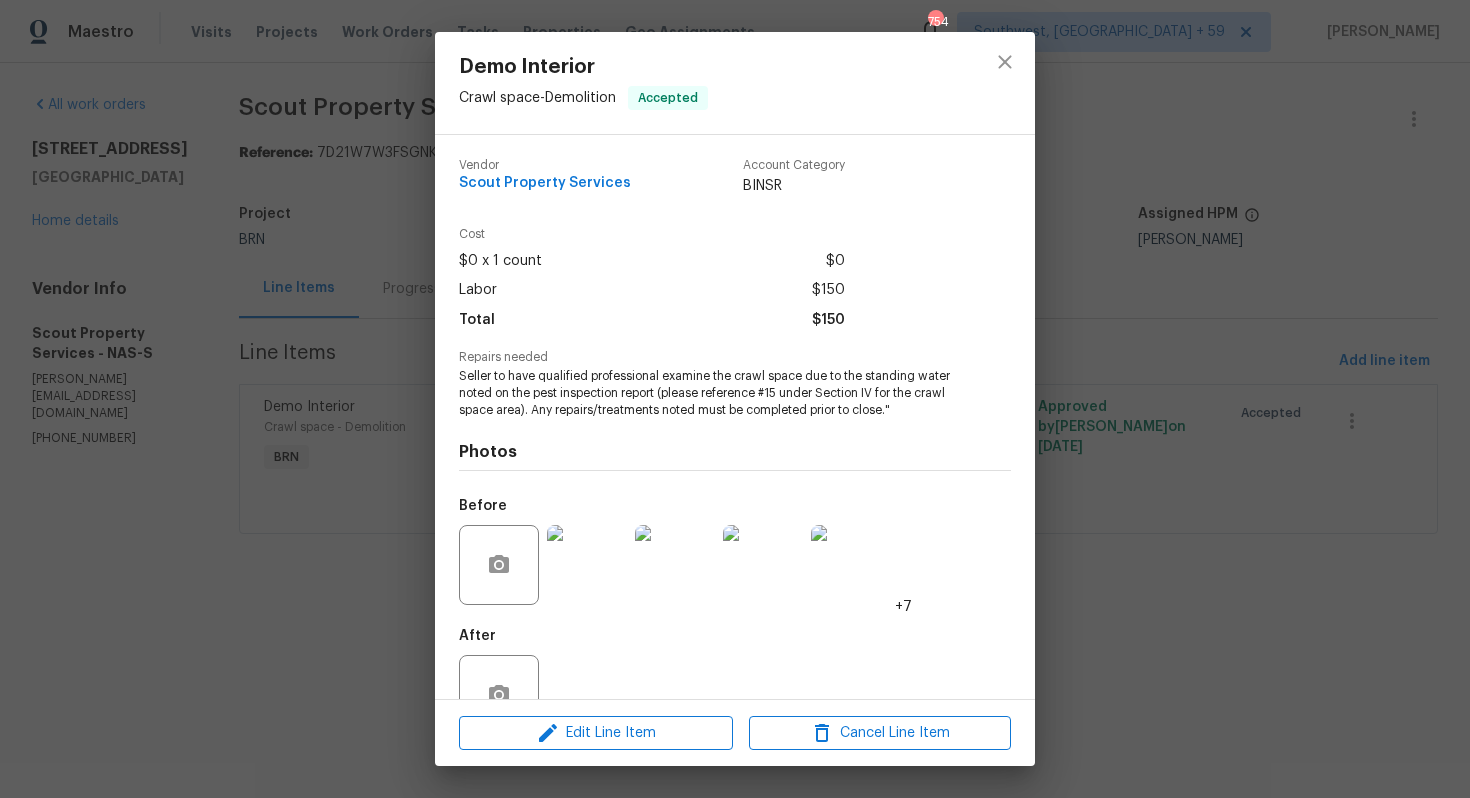 scroll, scrollTop: 0, scrollLeft: 0, axis: both 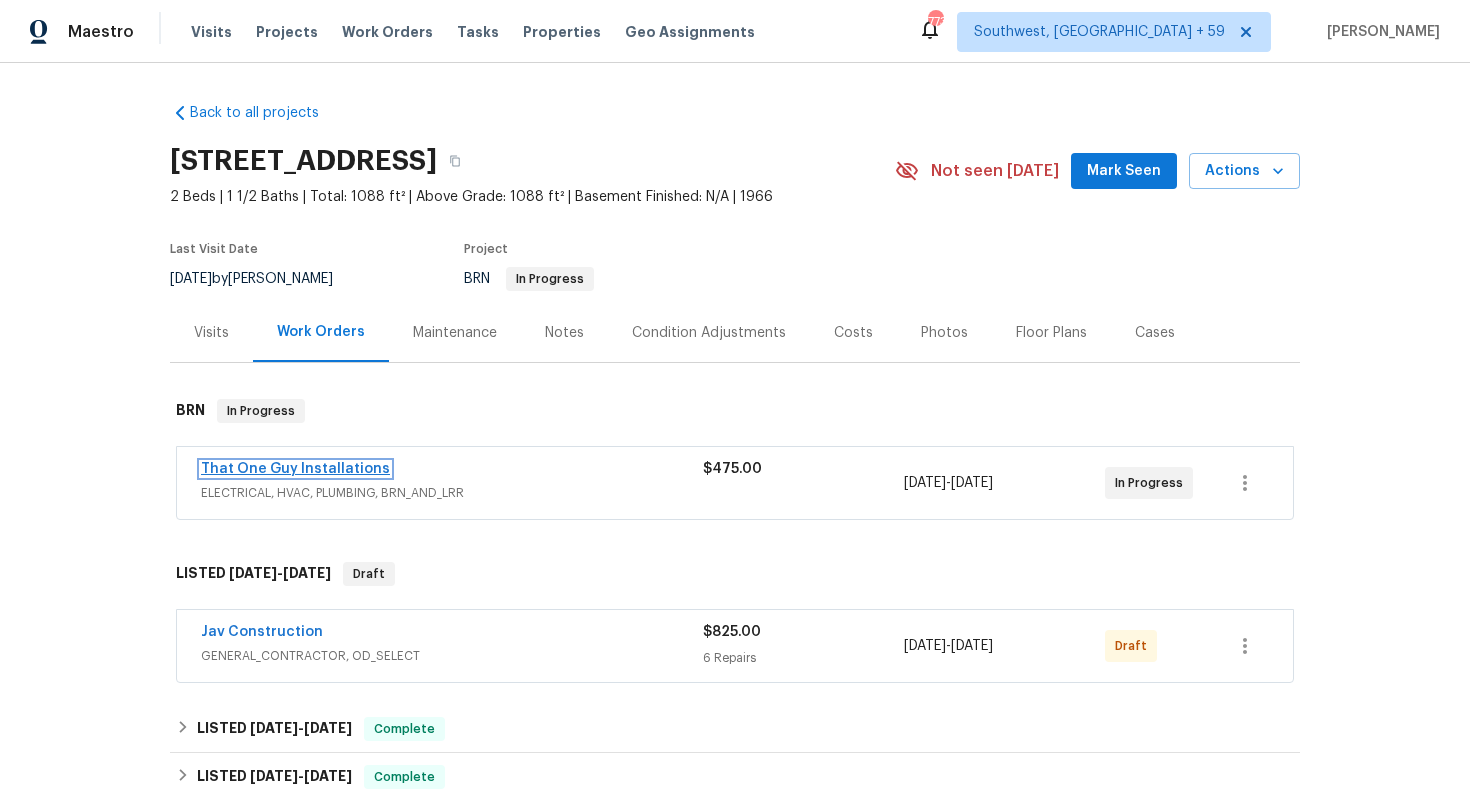 click on "That One Guy Installations" at bounding box center (295, 469) 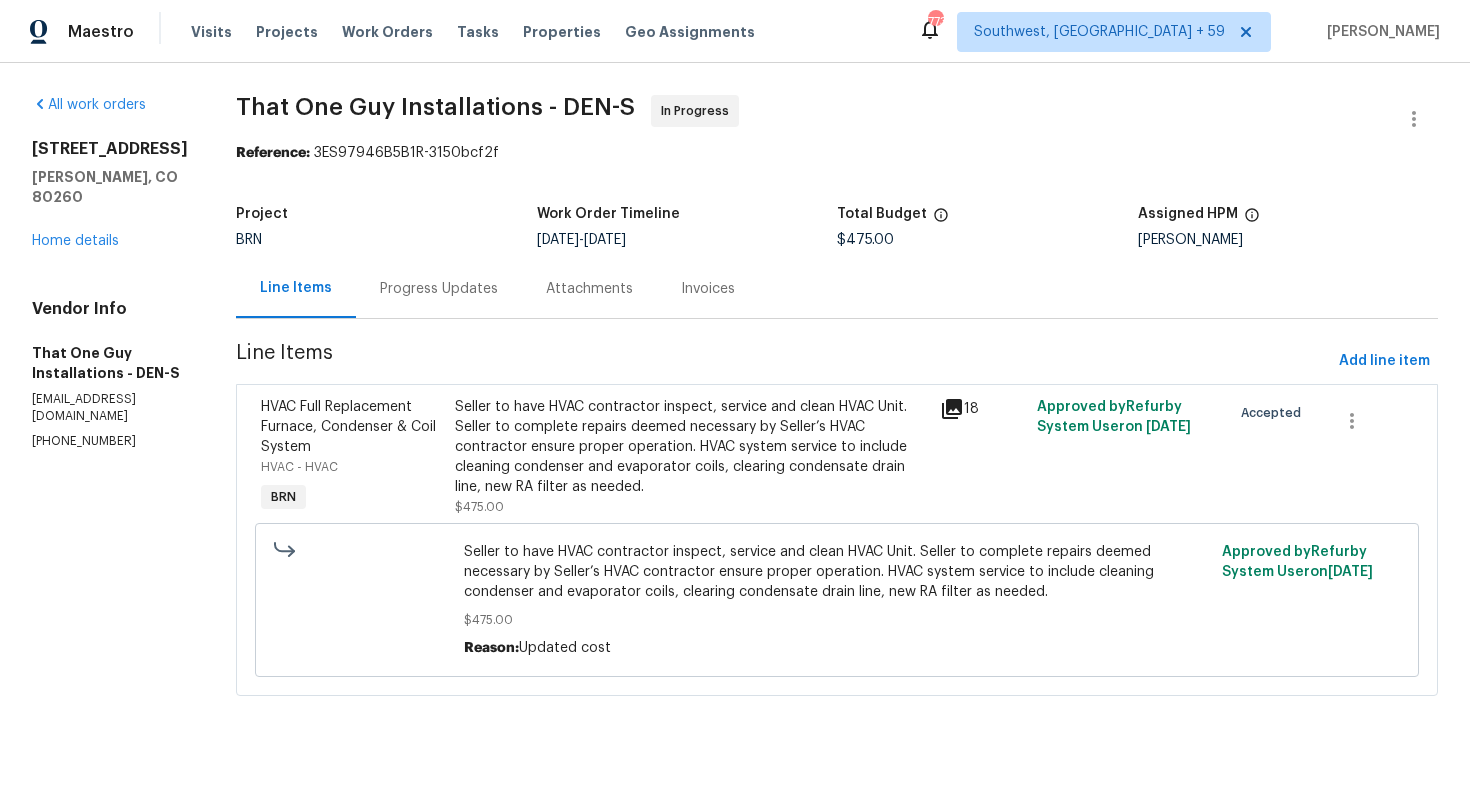 click on "Seller to have HVAC contractor inspect, service and clean HVAC Unit. Seller to complete repairs deemed necessary by Seller’s HVAC contractor ensure proper operation. HVAC system service to include cleaning condenser and evaporator coils, clearing condensate drain line, new RA filter as needed." at bounding box center [691, 447] 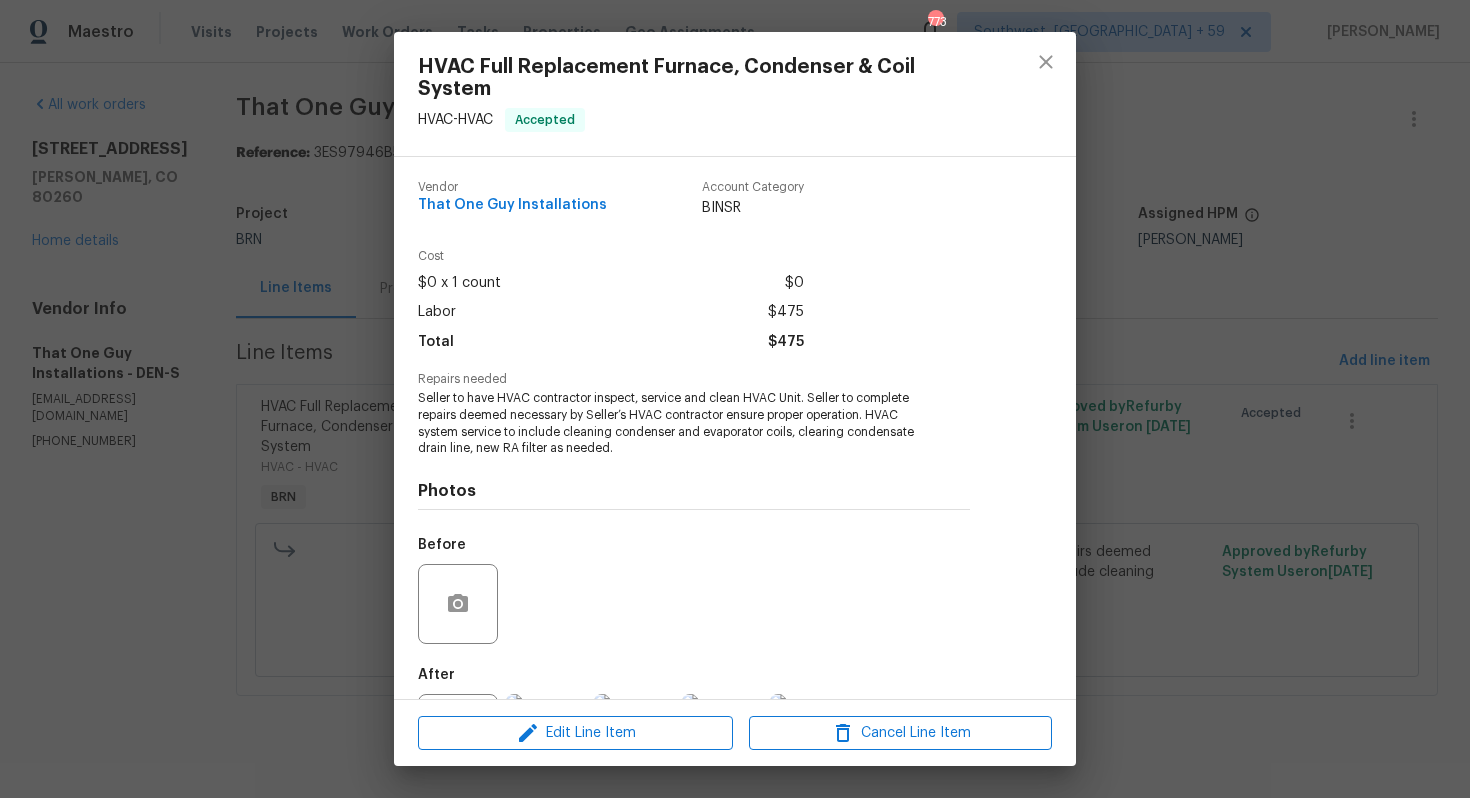 click on "Seller to have HVAC contractor inspect, service and clean HVAC Unit. Seller to complete repairs deemed necessary by Seller’s HVAC contractor ensure proper operation. HVAC system service to include cleaning condenser and evaporator coils, clearing condensate drain line, new RA filter as needed." at bounding box center [666, 423] 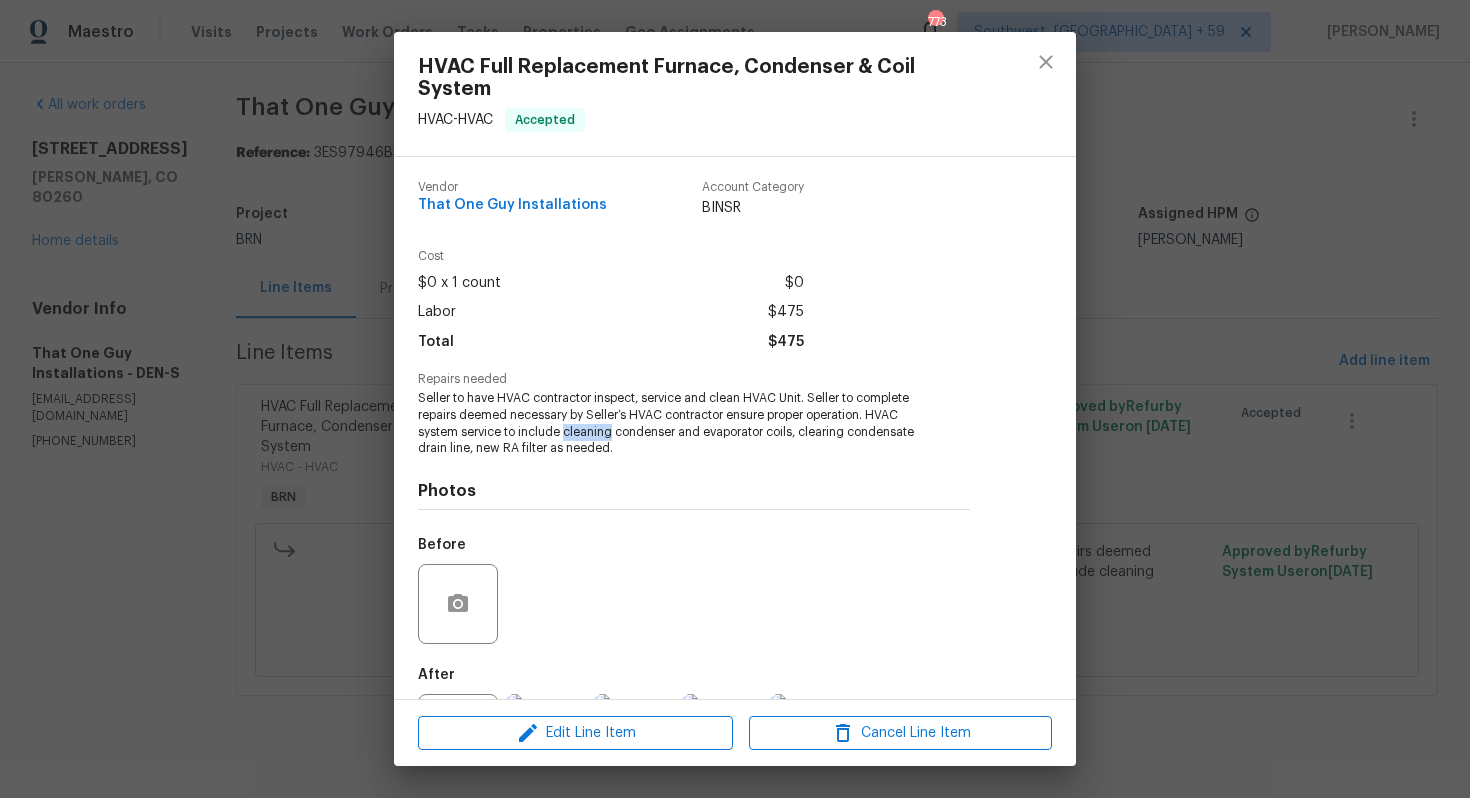 click on "Seller to have HVAC contractor inspect, service and clean HVAC Unit. Seller to complete repairs deemed necessary by Seller’s HVAC contractor ensure proper operation. HVAC system service to include cleaning condenser and evaporator coils, clearing condensate drain line, new RA filter as needed." at bounding box center [666, 423] 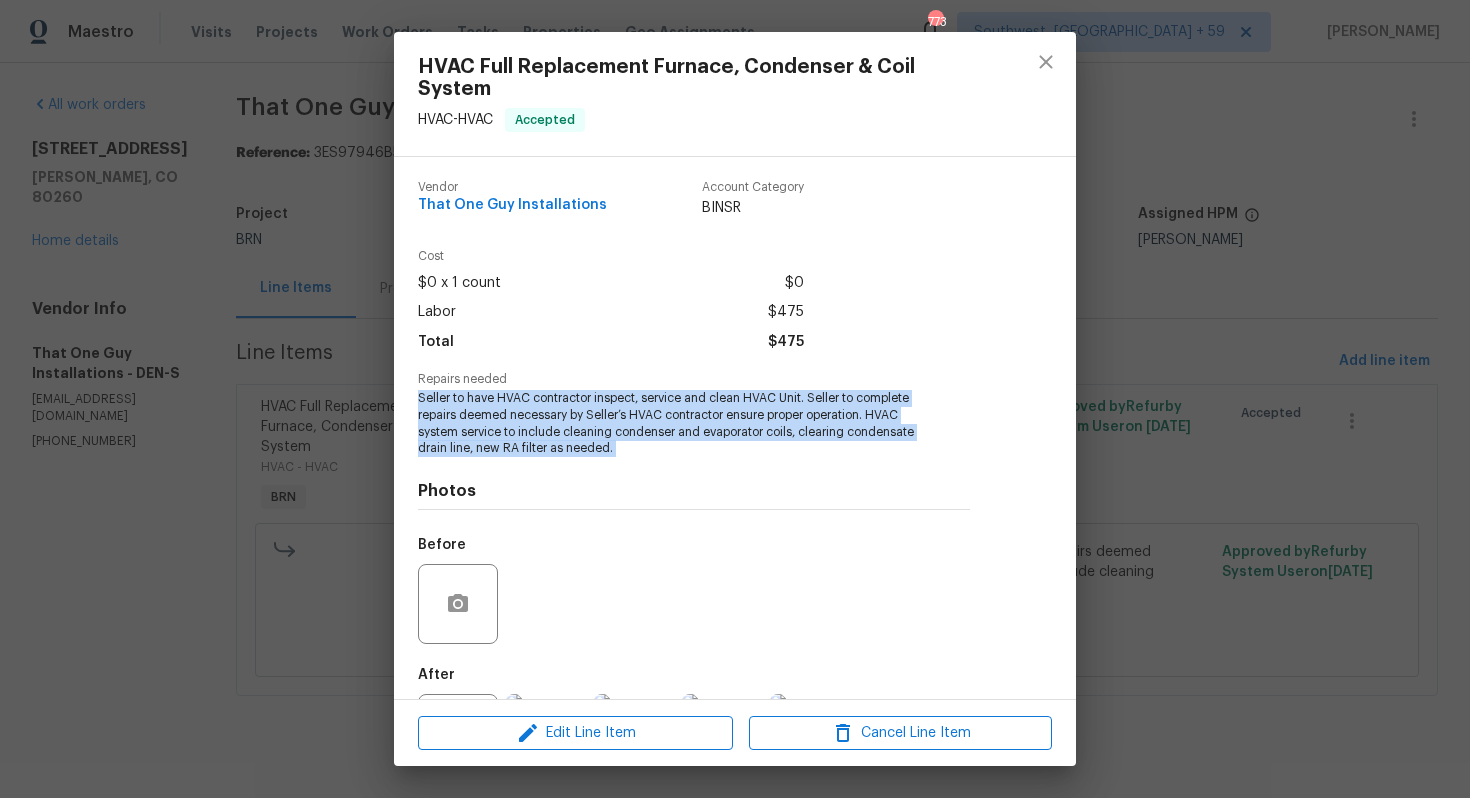 click on "Seller to have HVAC contractor inspect, service and clean HVAC Unit. Seller to complete repairs deemed necessary by Seller’s HVAC contractor ensure proper operation. HVAC system service to include cleaning condenser and evaporator coils, clearing condensate drain line, new RA filter as needed." at bounding box center (666, 423) 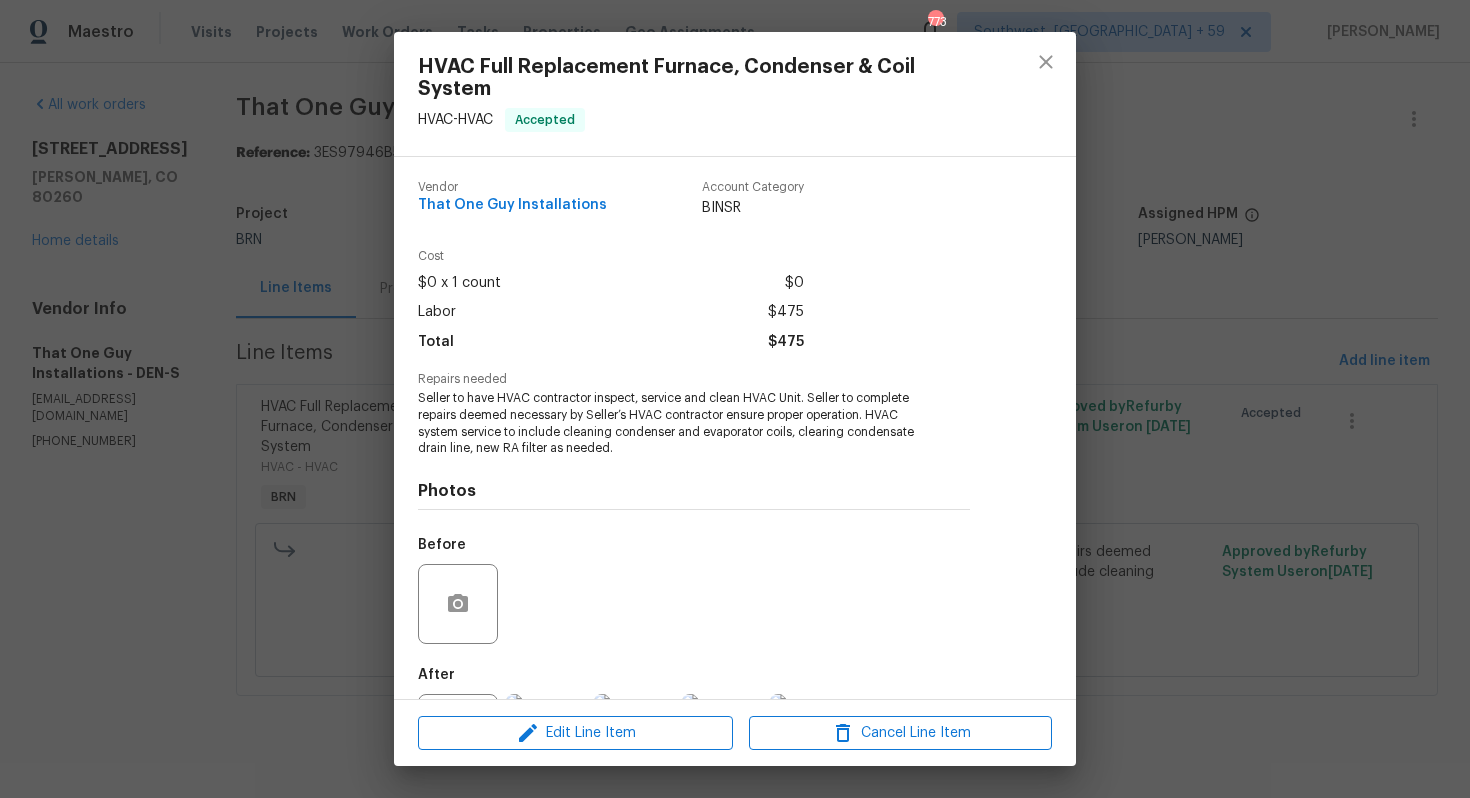 click on "HVAC Full Replacement Furnace, Condenser & Coil System HVAC  -  HVAC Accepted Vendor That One Guy Installations Account Category BINSR Cost $0 x 1 count $0 Labor $475 Total $475 Repairs needed Seller to have HVAC contractor inspect, service and clean HVAC Unit. Seller to complete repairs deemed necessary by Seller’s HVAC contractor ensure proper operation. HVAC system service to include cleaning condenser and evaporator coils, clearing condensate drain line, new RA filter as needed. Photos Before After  +14  Edit Line Item  Cancel Line Item" at bounding box center (735, 399) 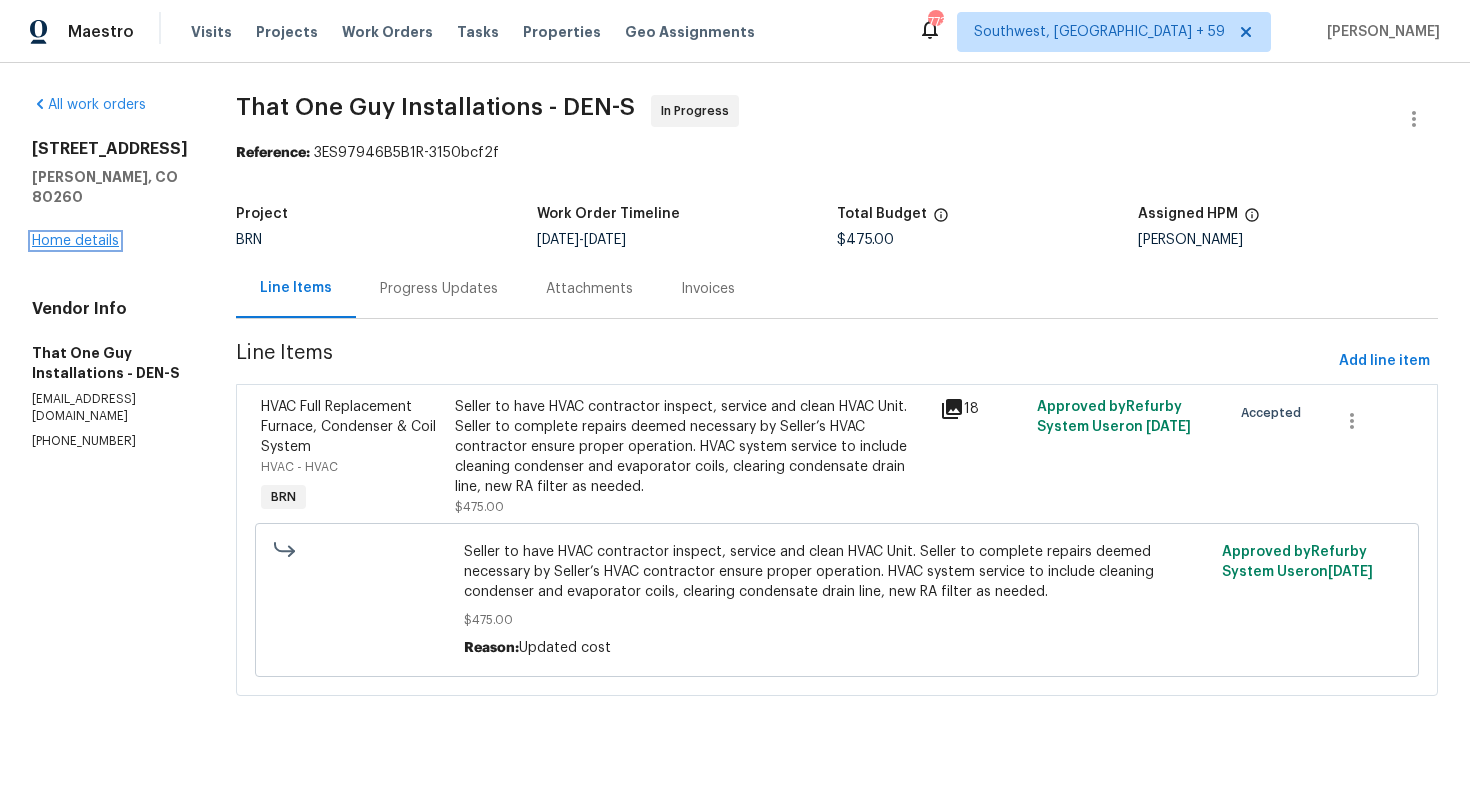 click on "Home details" at bounding box center (75, 241) 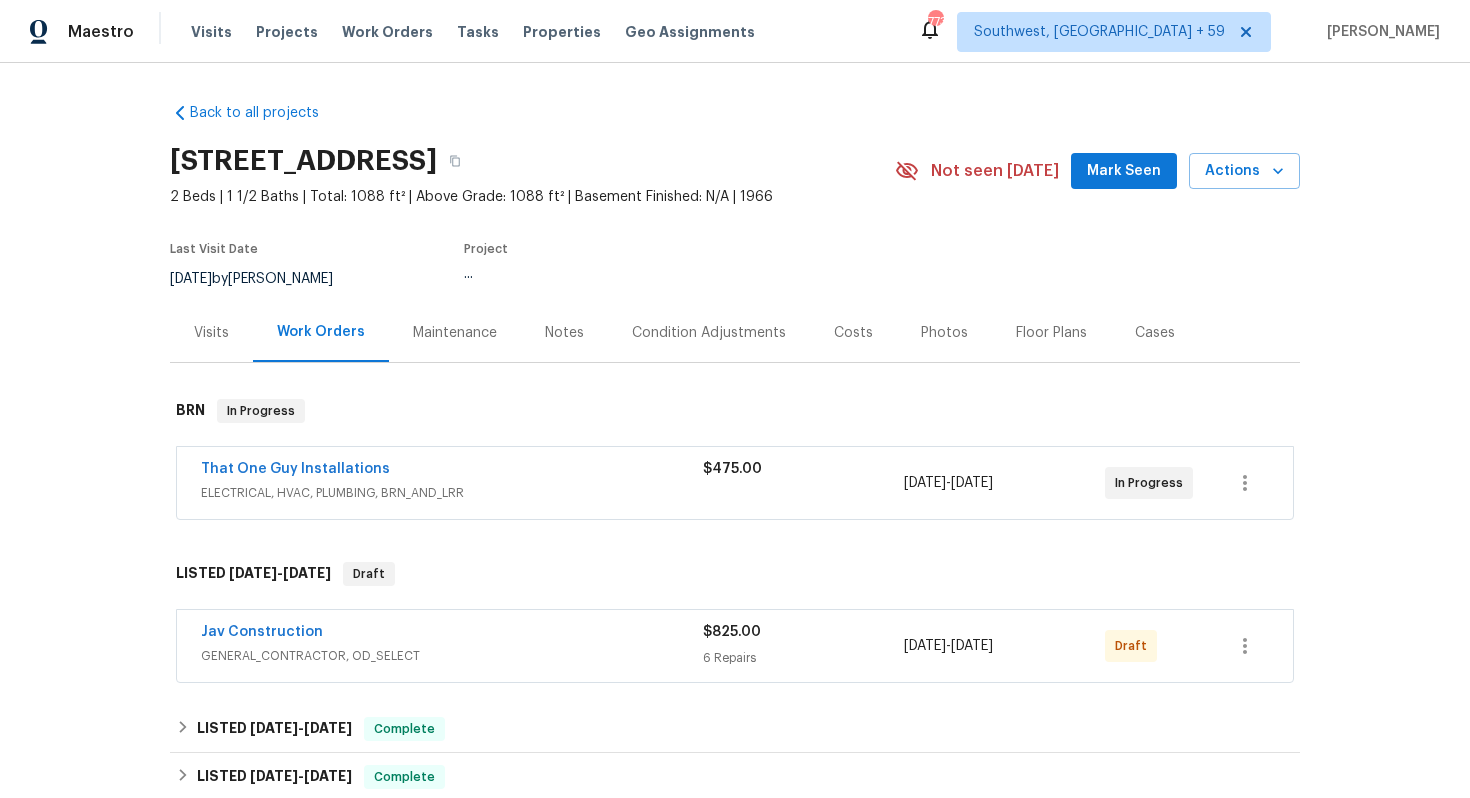 scroll, scrollTop: 597, scrollLeft: 0, axis: vertical 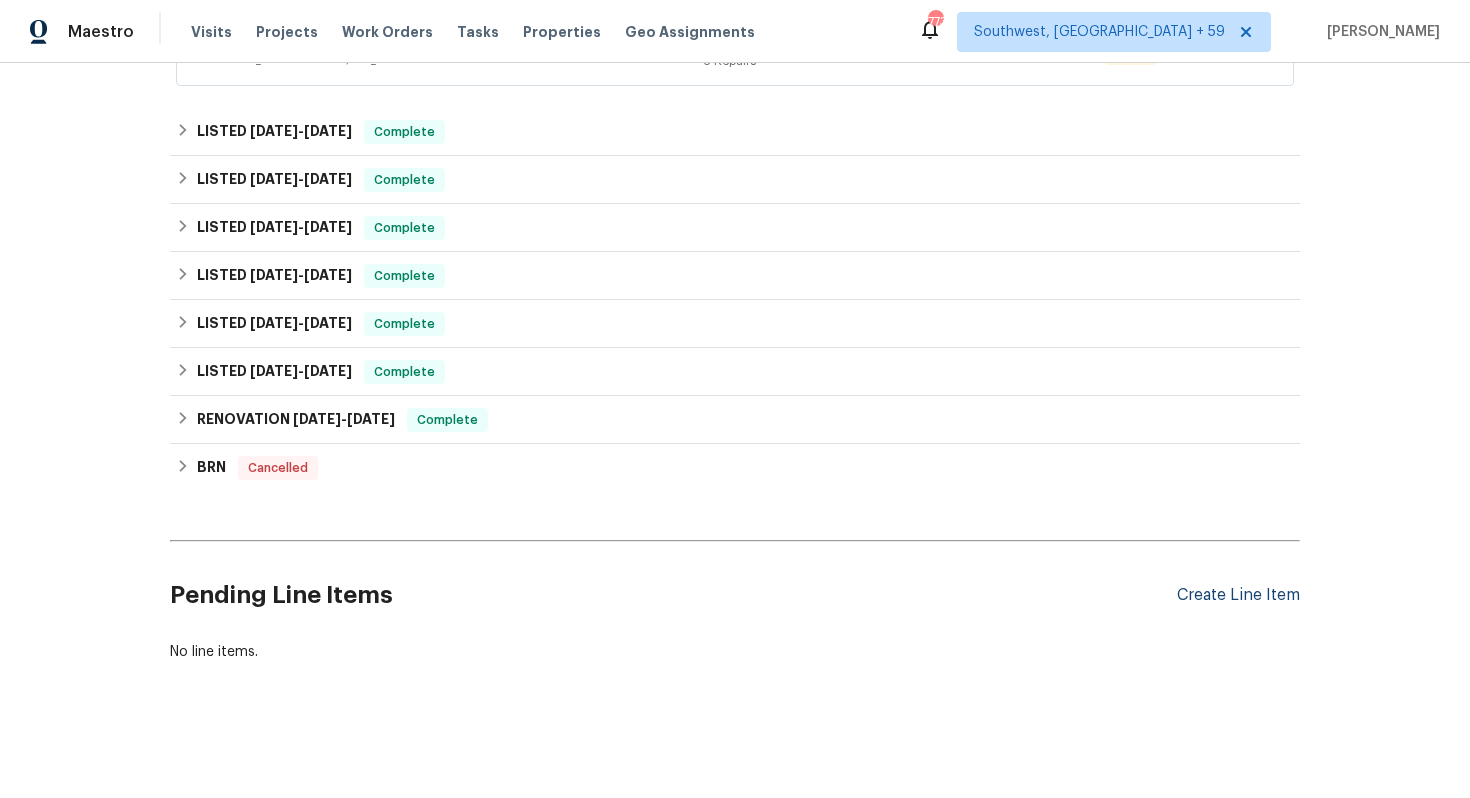 click on "Create Line Item" at bounding box center (1238, 595) 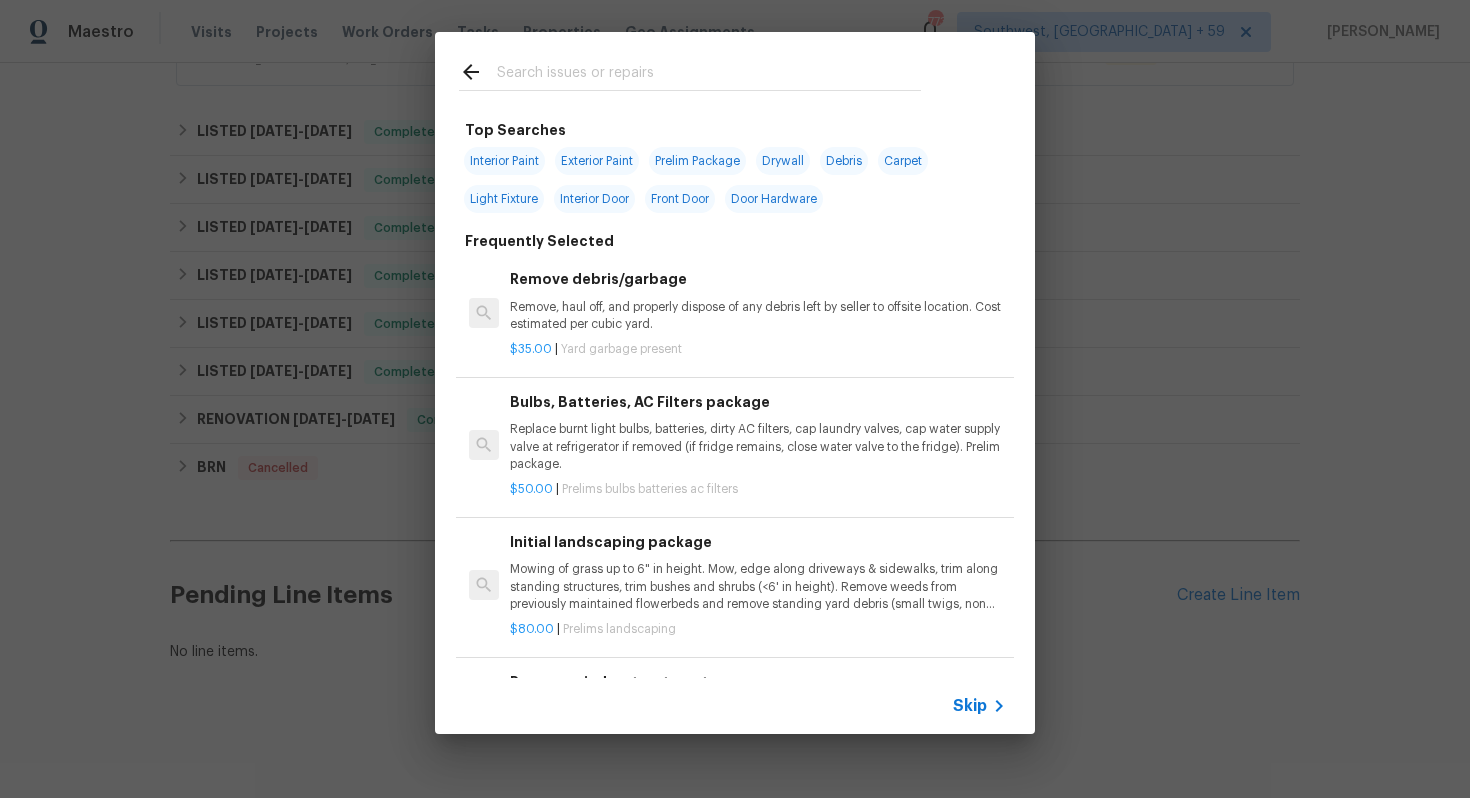 click on "Skip" at bounding box center [970, 706] 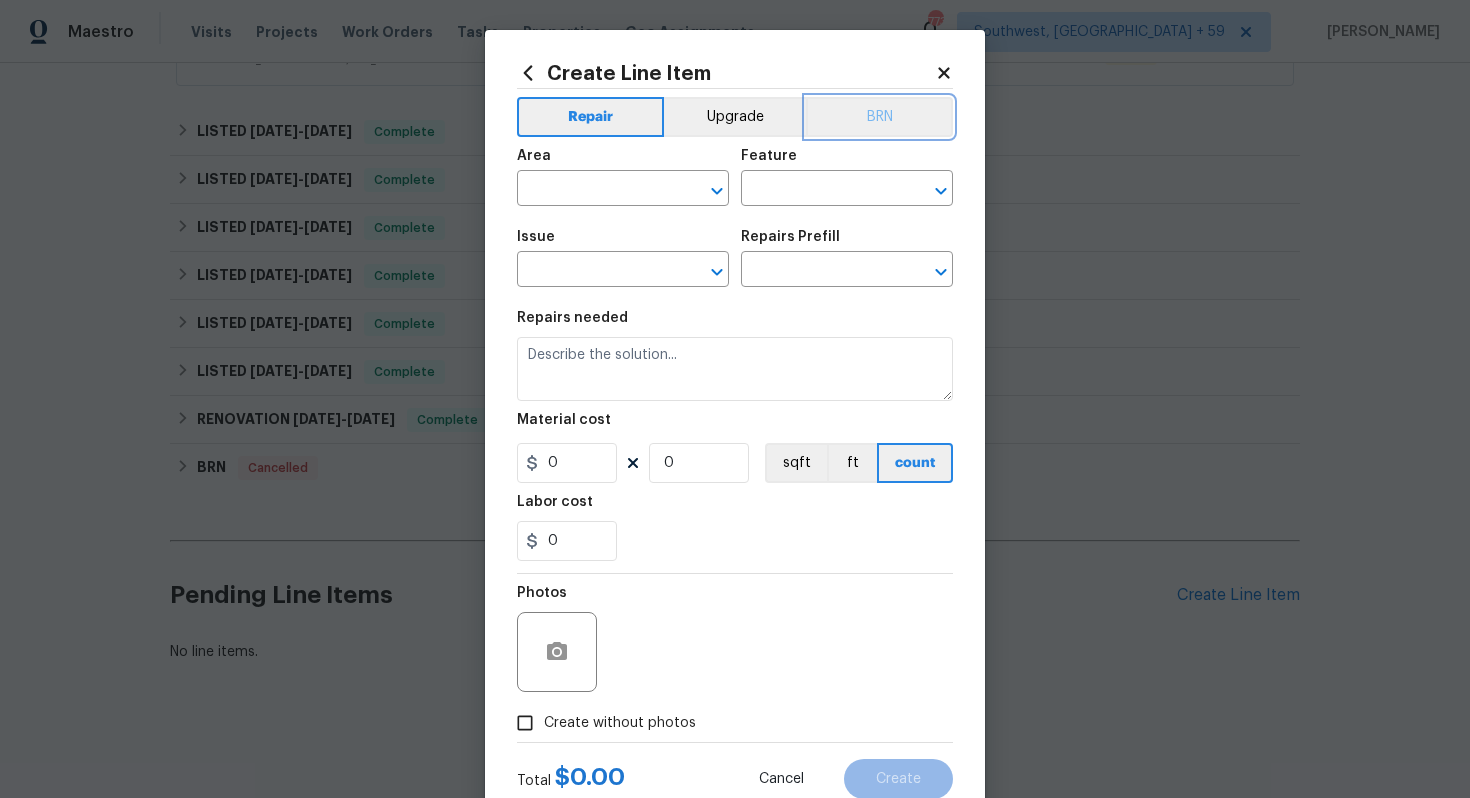click on "BRN" at bounding box center (879, 117) 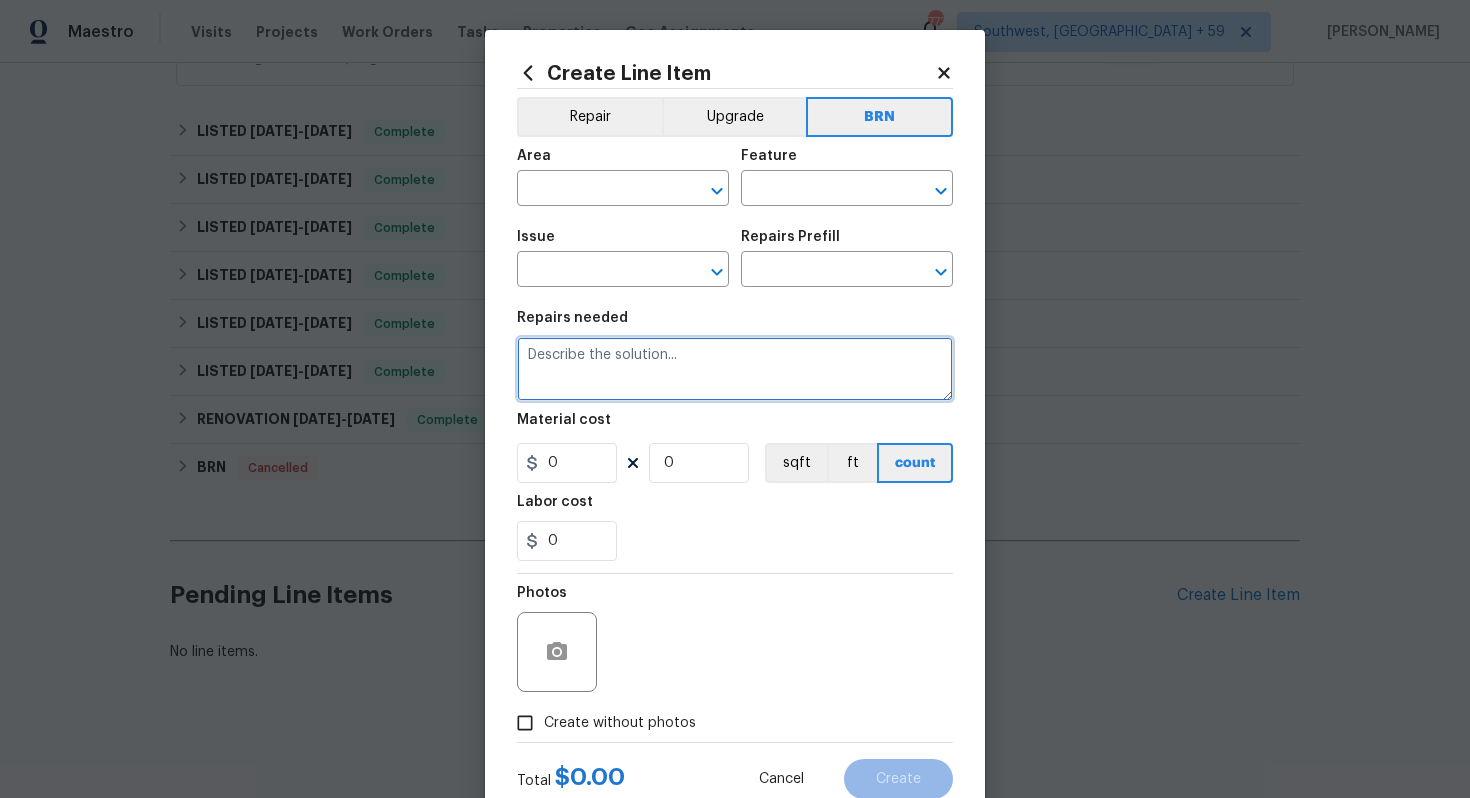 click at bounding box center (735, 369) 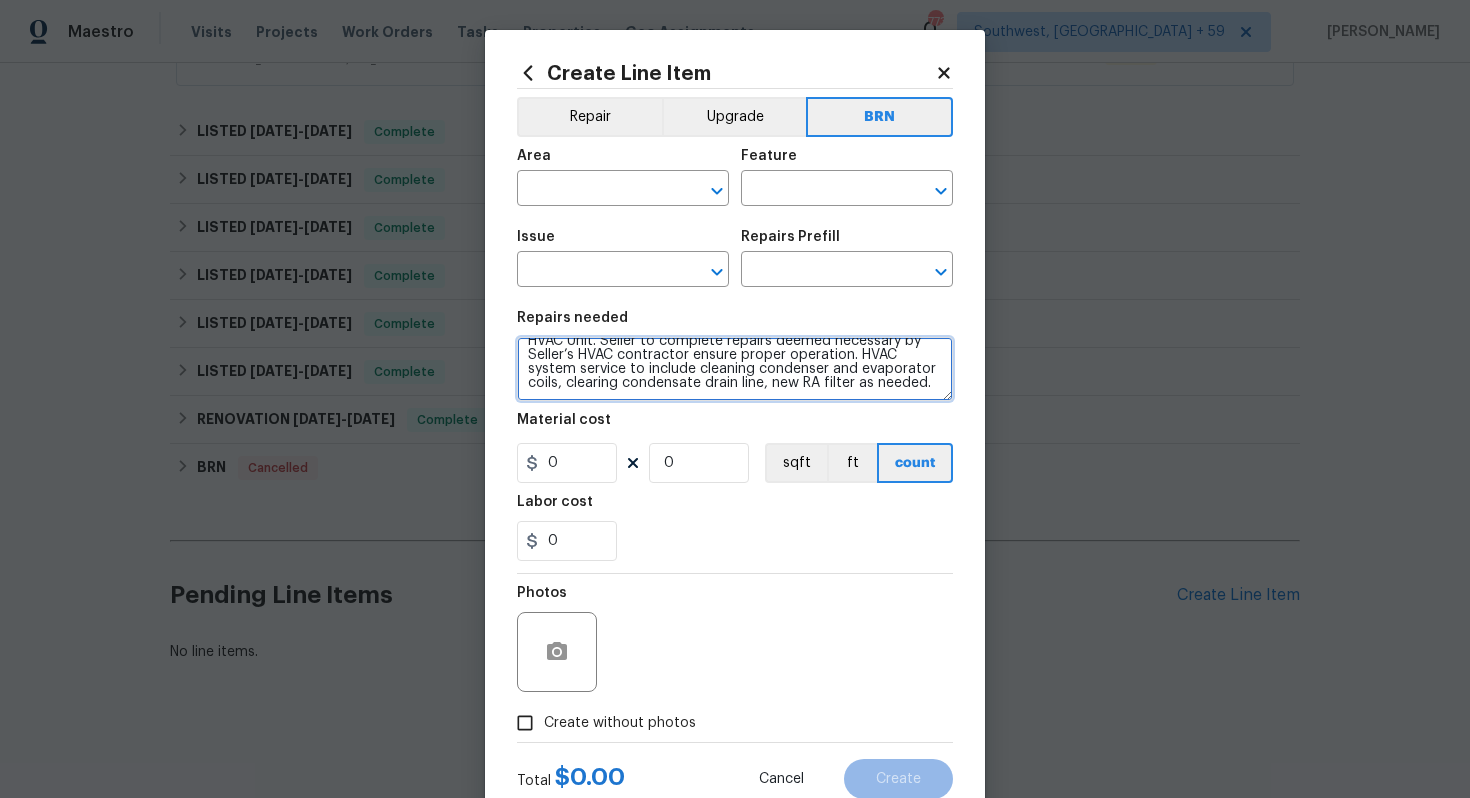 scroll, scrollTop: 0, scrollLeft: 0, axis: both 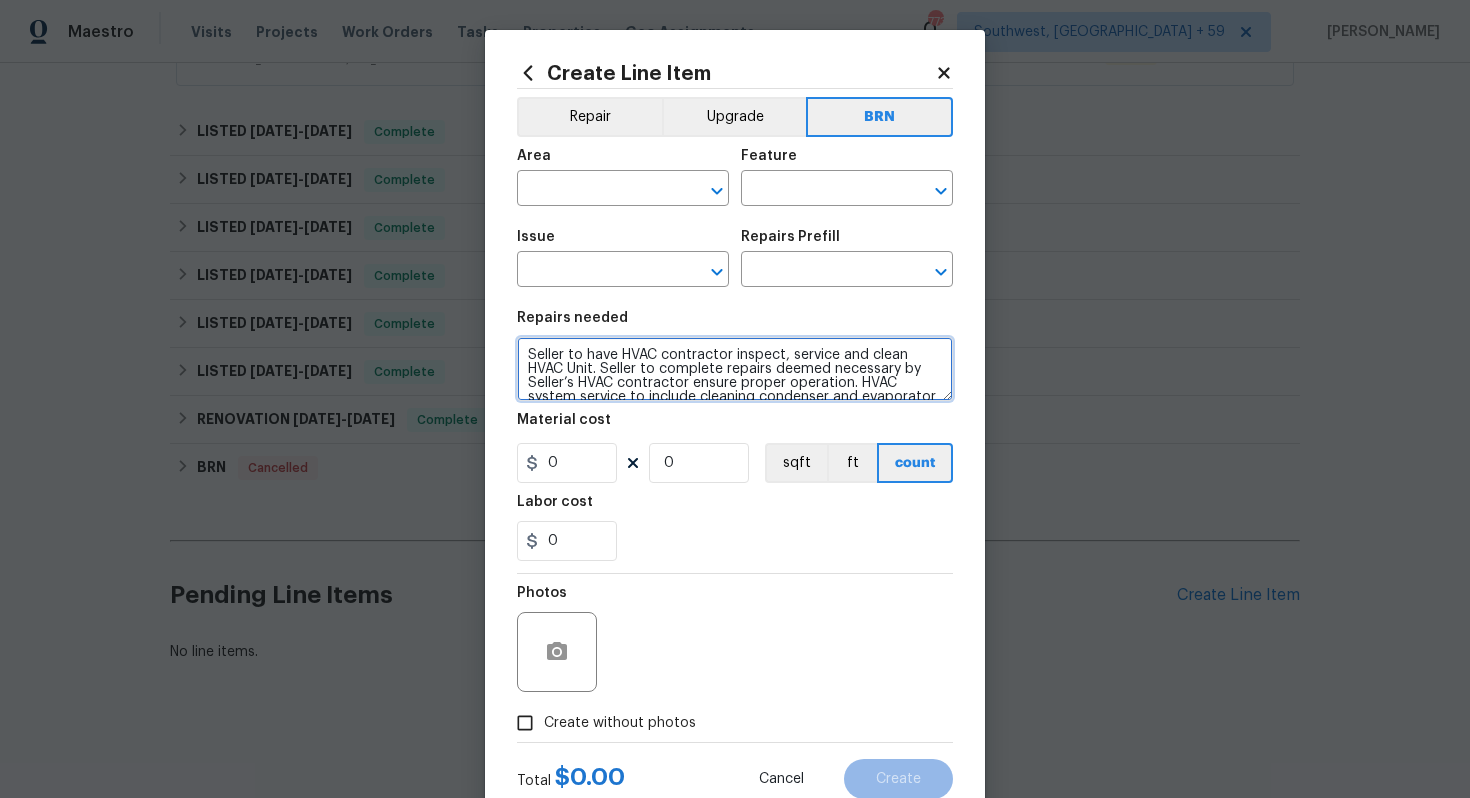 click on "Seller to have HVAC contractor inspect, service and clean HVAC Unit. Seller to complete repairs deemed necessary by Seller’s HVAC contractor ensure proper operation. HVAC system service to include cleaning condenser and evaporator coils, clearing condensate drain line, new RA filter as needed." at bounding box center [735, 369] 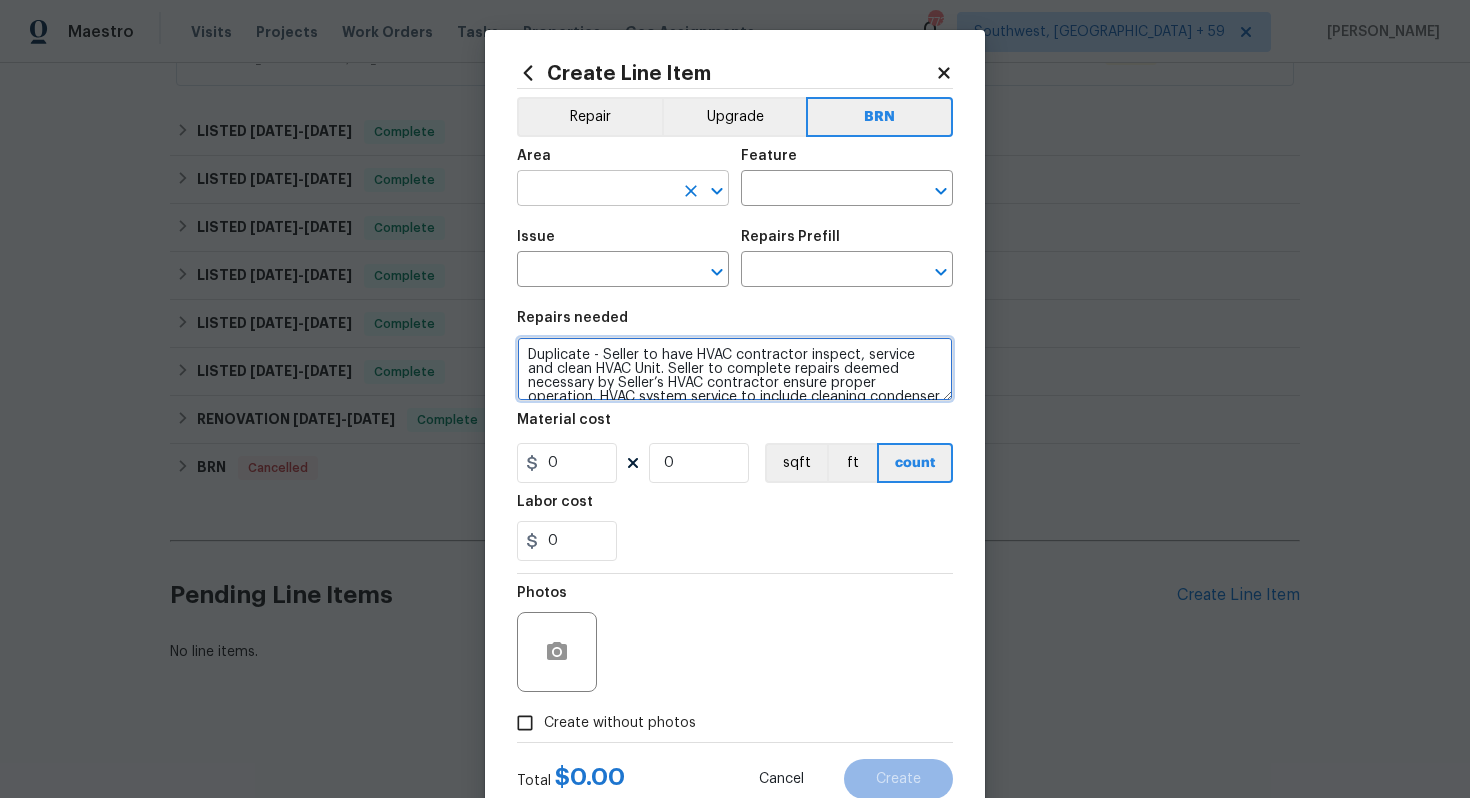 type on "Duplicate - Seller to have HVAC contractor inspect, service and clean HVAC Unit. Seller to complete repairs deemed necessary by Seller’s HVAC contractor ensure proper operation. HVAC system service to include cleaning condenser and evaporator coils, clearing condensate drain line, new RA filter as needed." 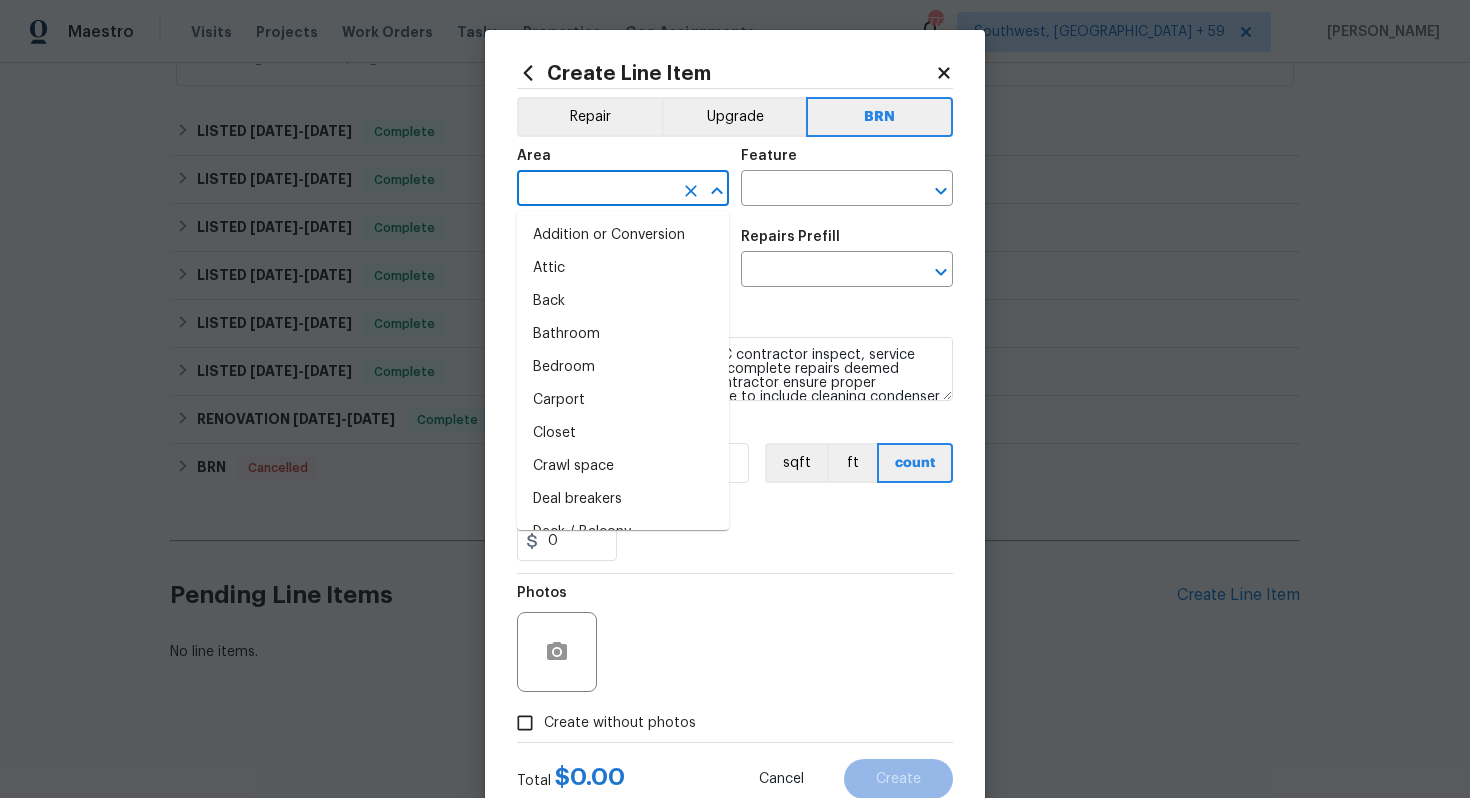 click at bounding box center [595, 190] 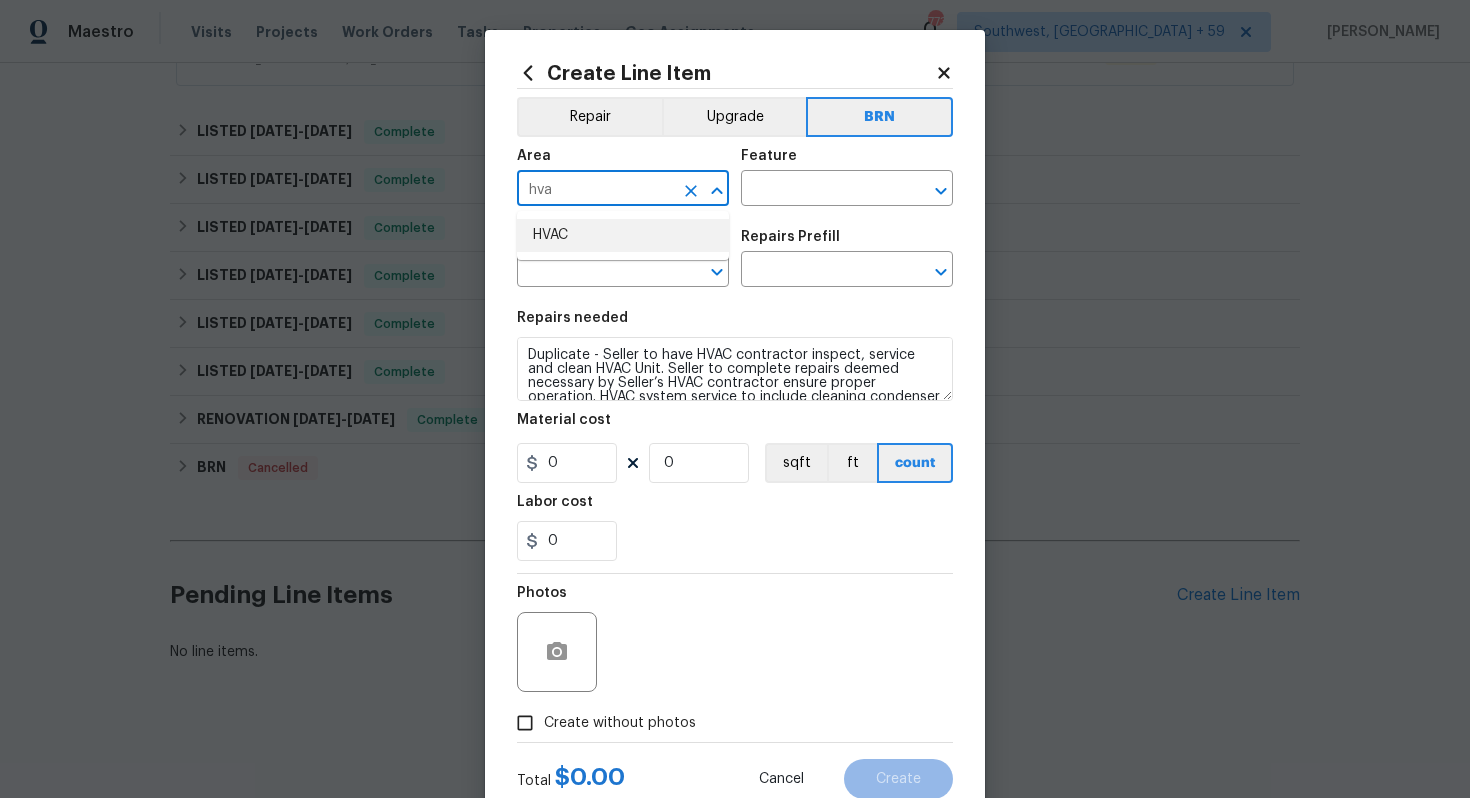 click on "HVAC" at bounding box center [623, 235] 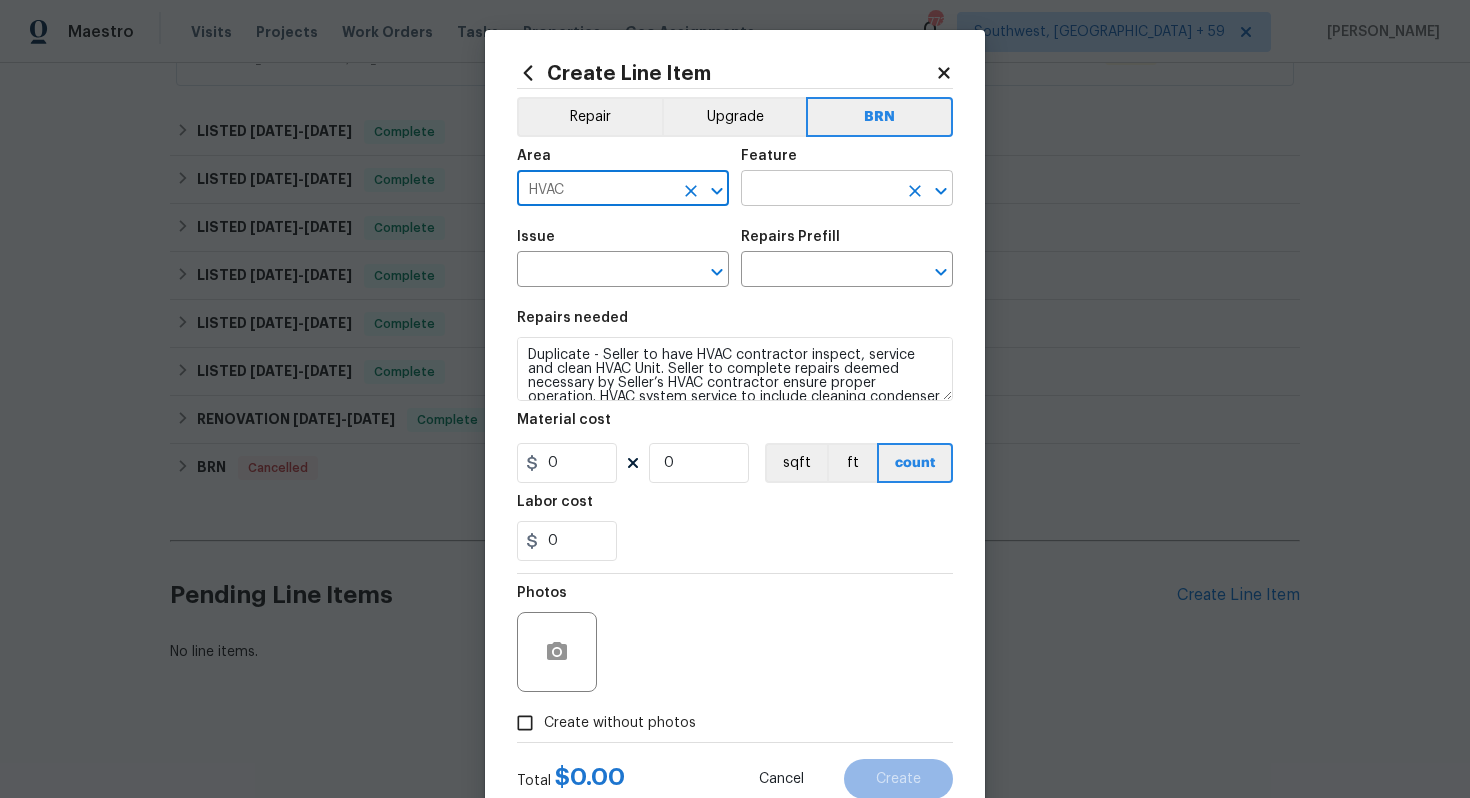 type on "HVAC" 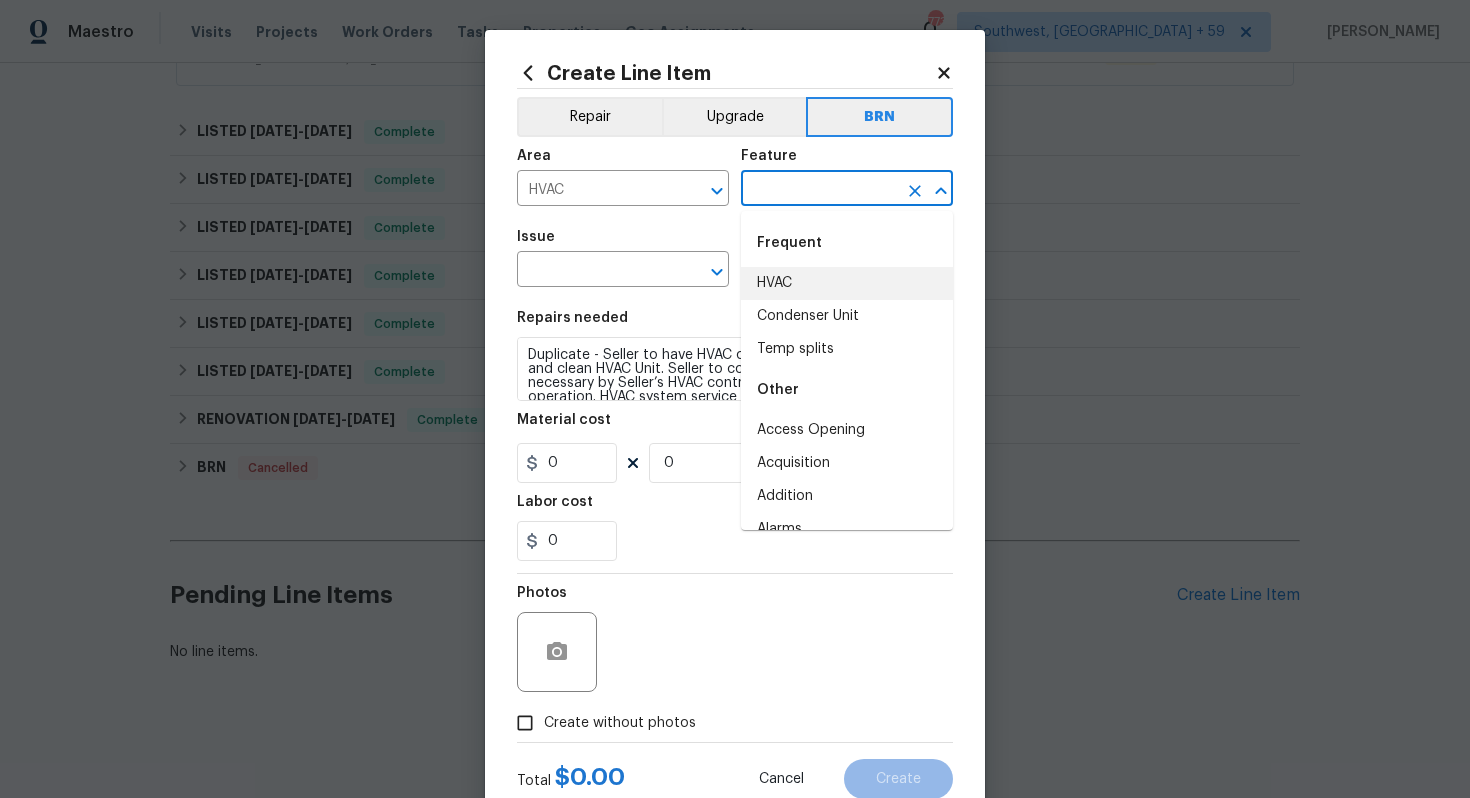 click on "HVAC" at bounding box center (847, 283) 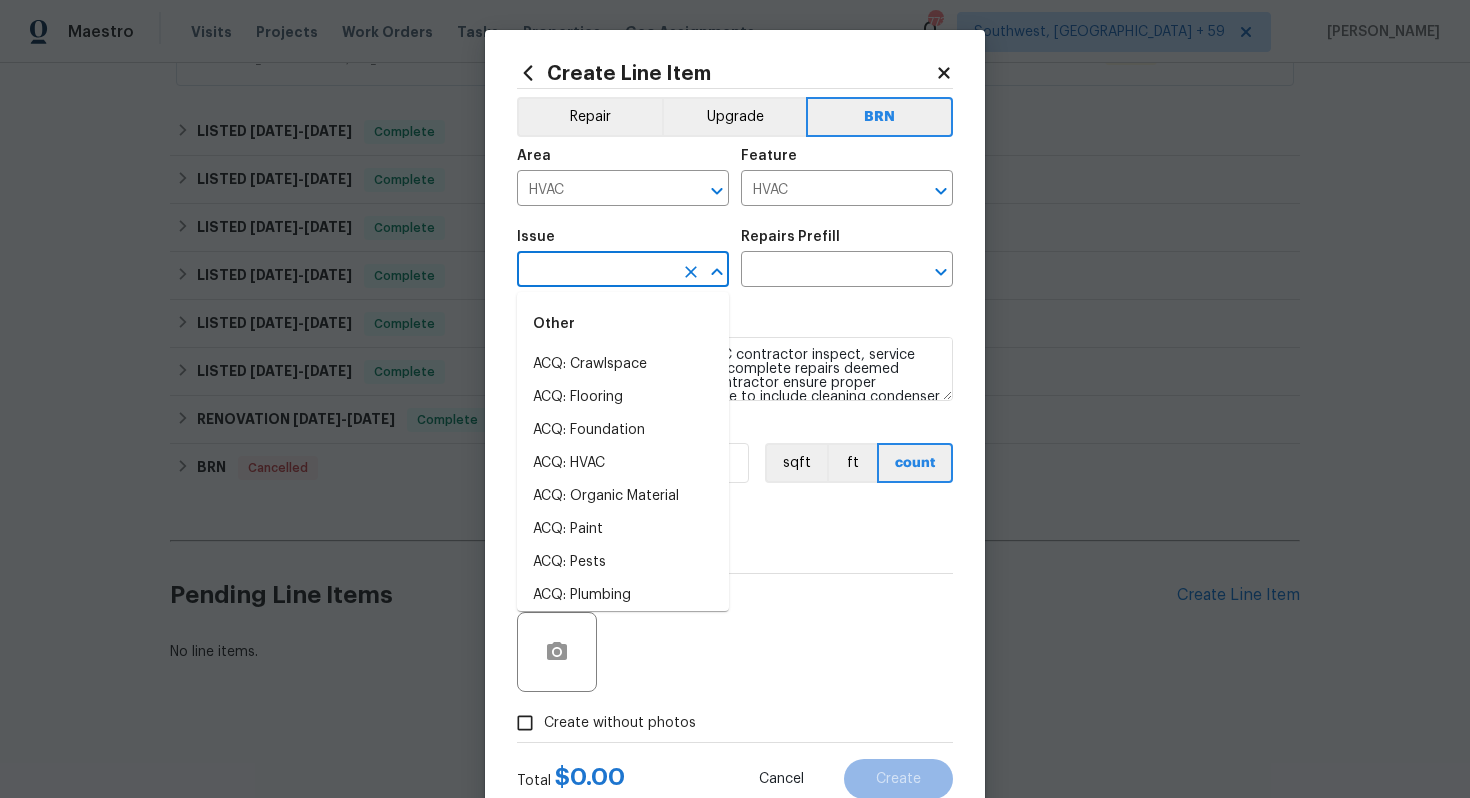 click at bounding box center (595, 271) 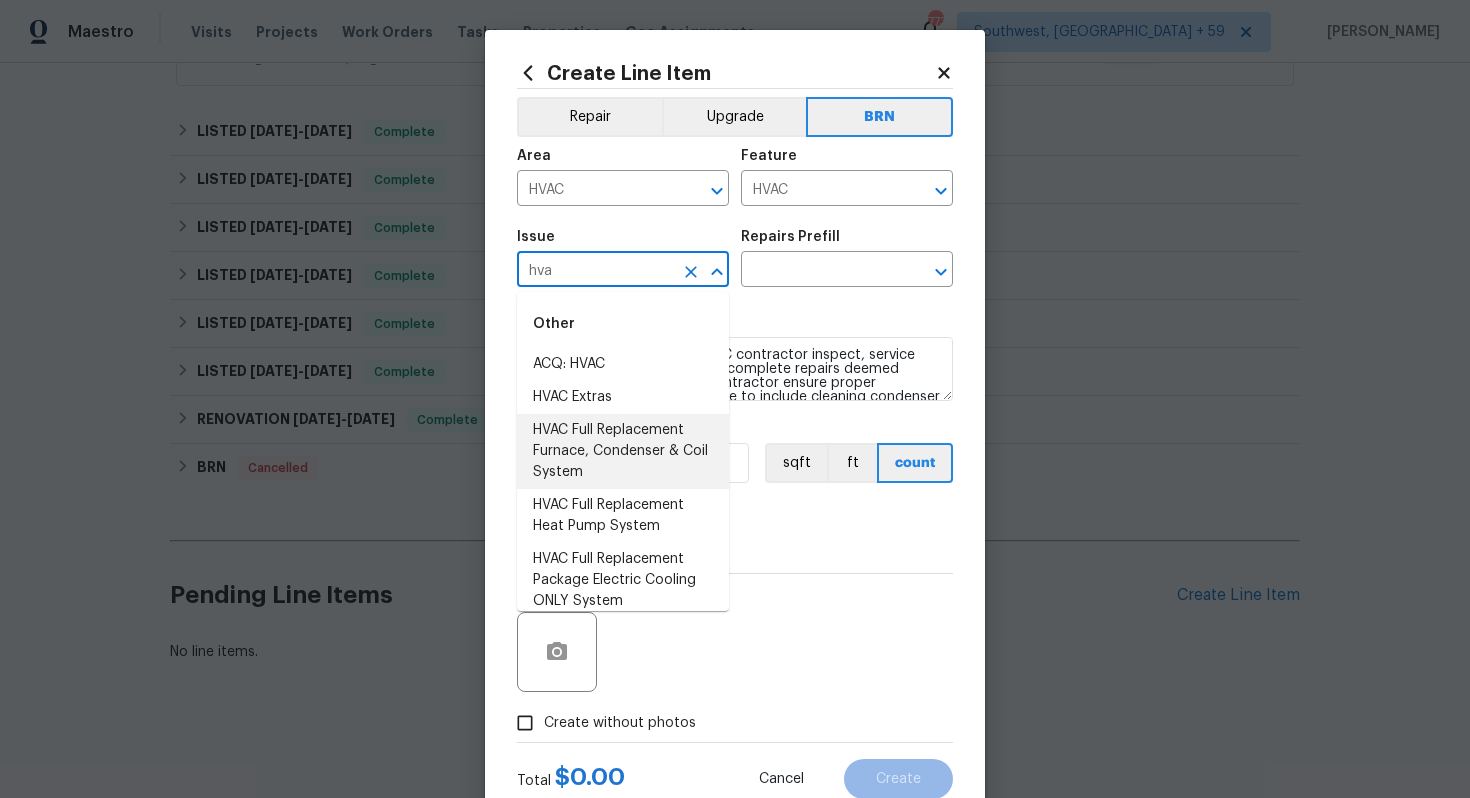 click on "HVAC Full Replacement Furnace, Condenser & Coil System" at bounding box center (623, 451) 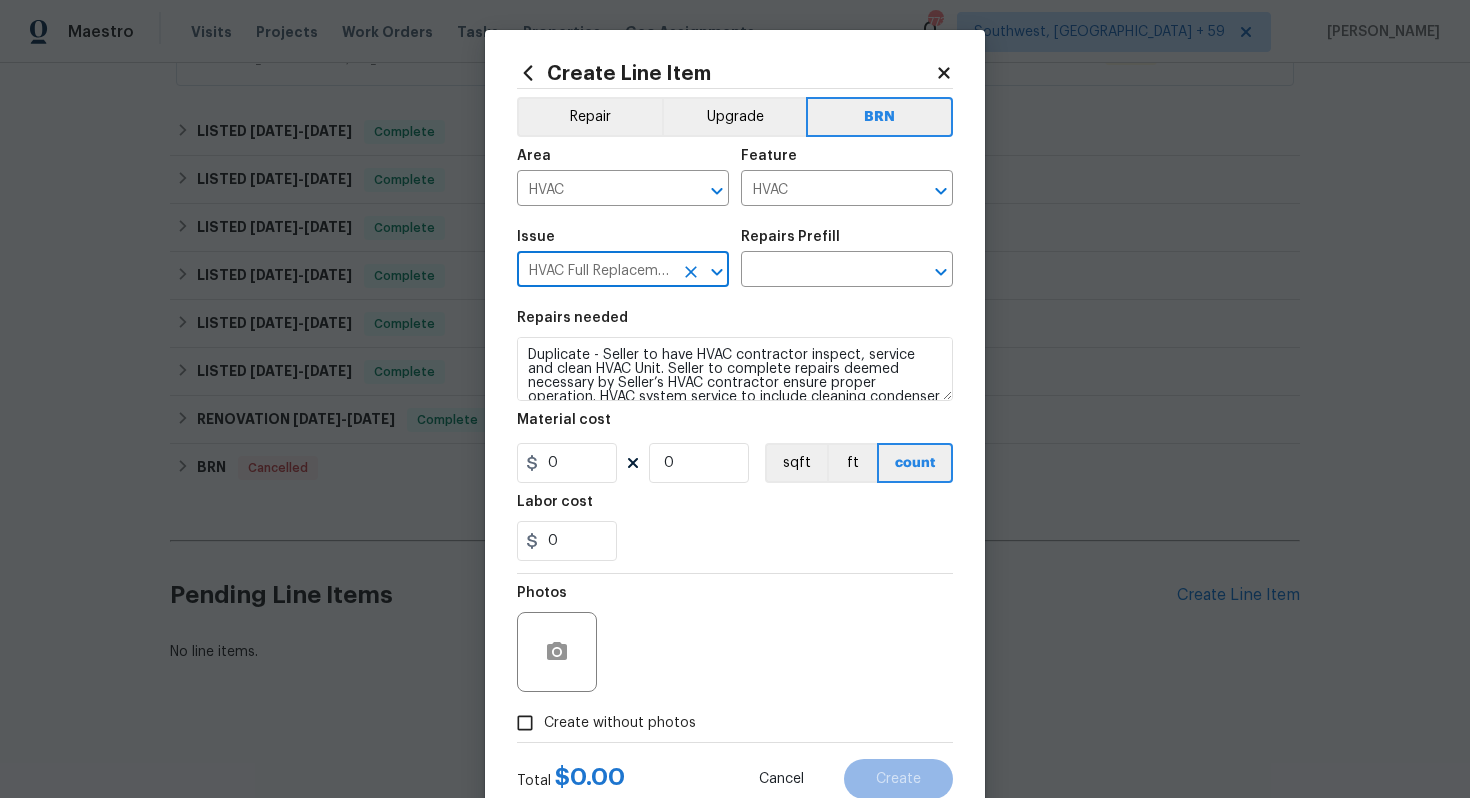 type on "HVAC Full Replacement Furnace, Condenser & Coil System" 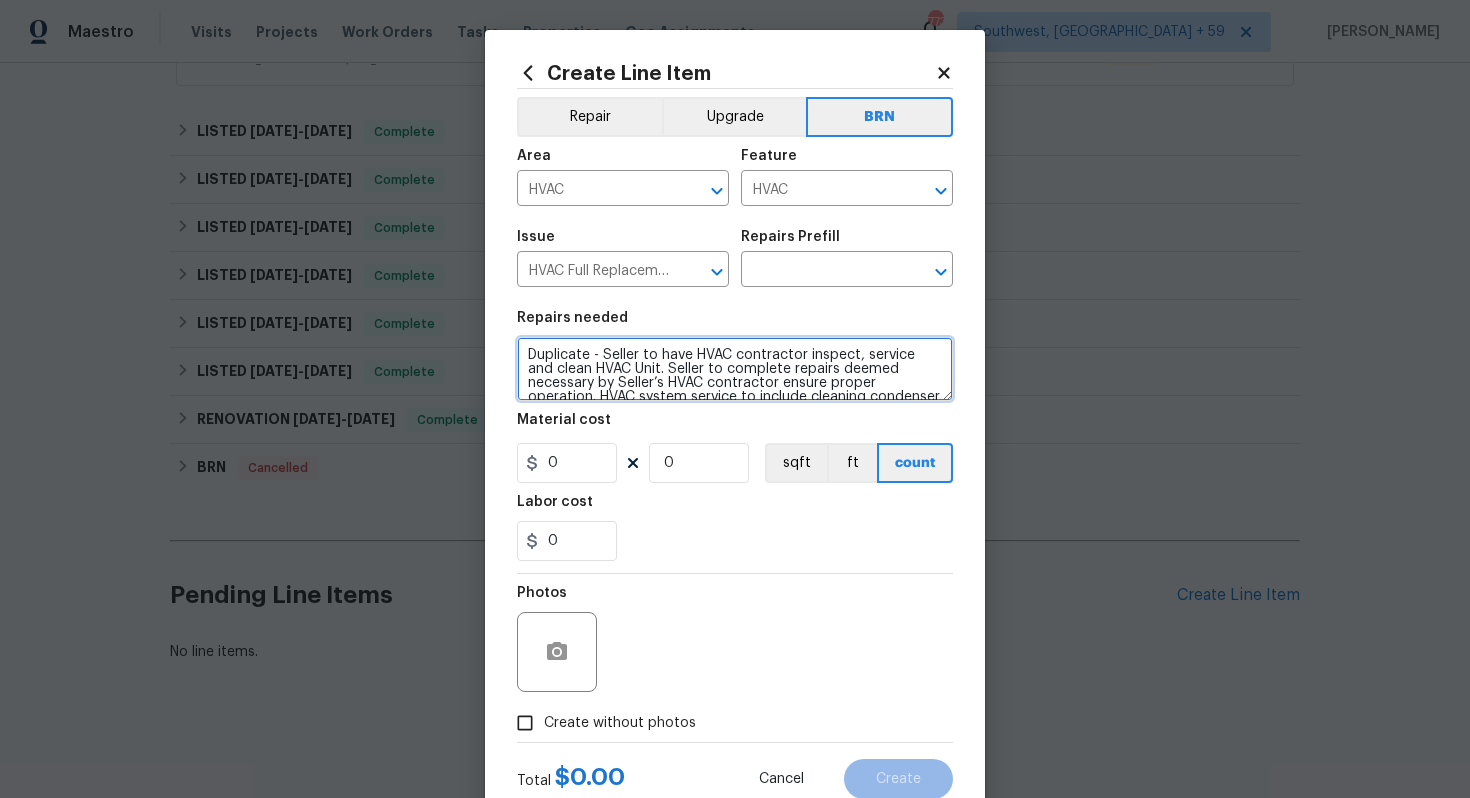 scroll, scrollTop: 42, scrollLeft: 0, axis: vertical 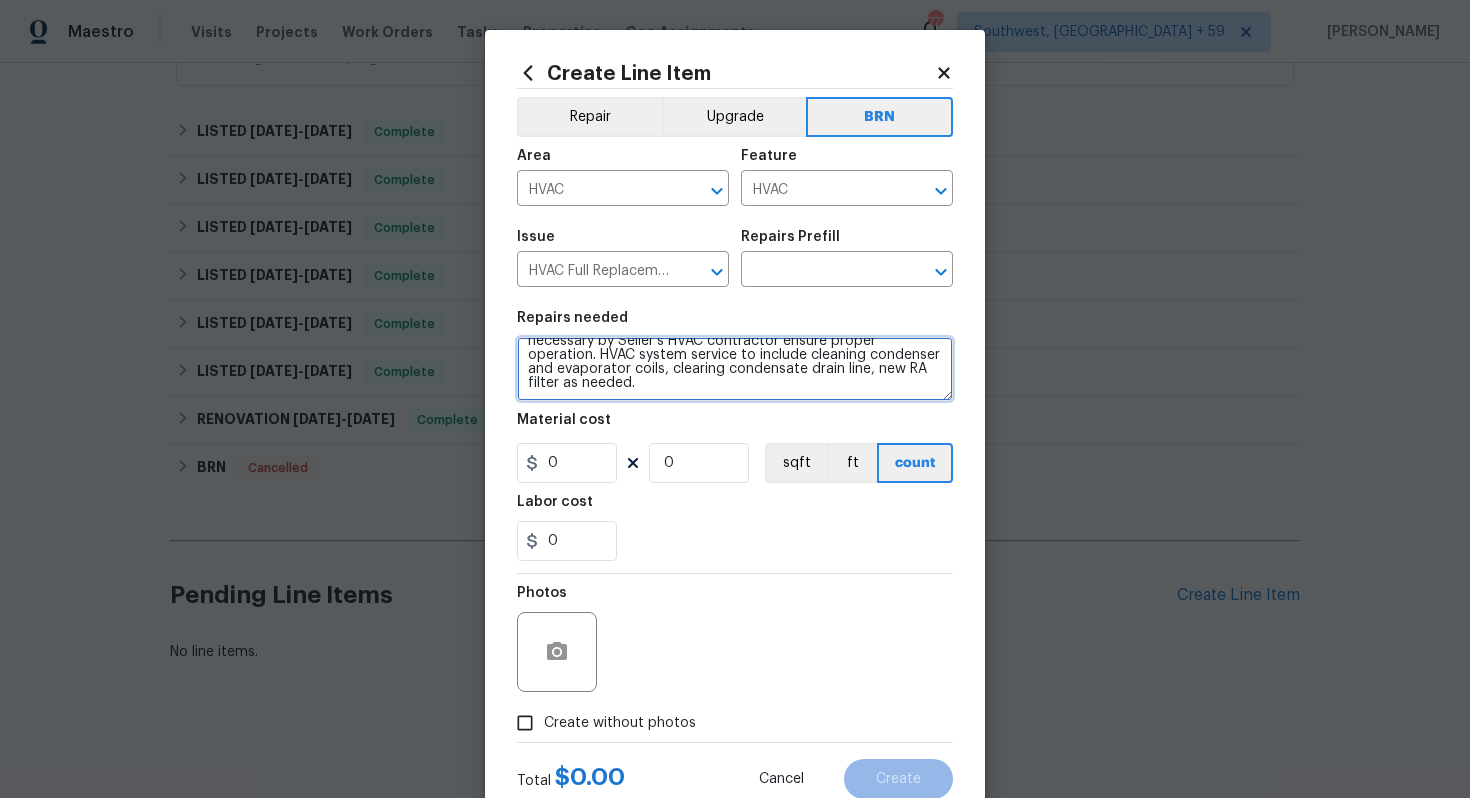 drag, startPoint x: 527, startPoint y: 359, endPoint x: 674, endPoint y: 435, distance: 165.48413 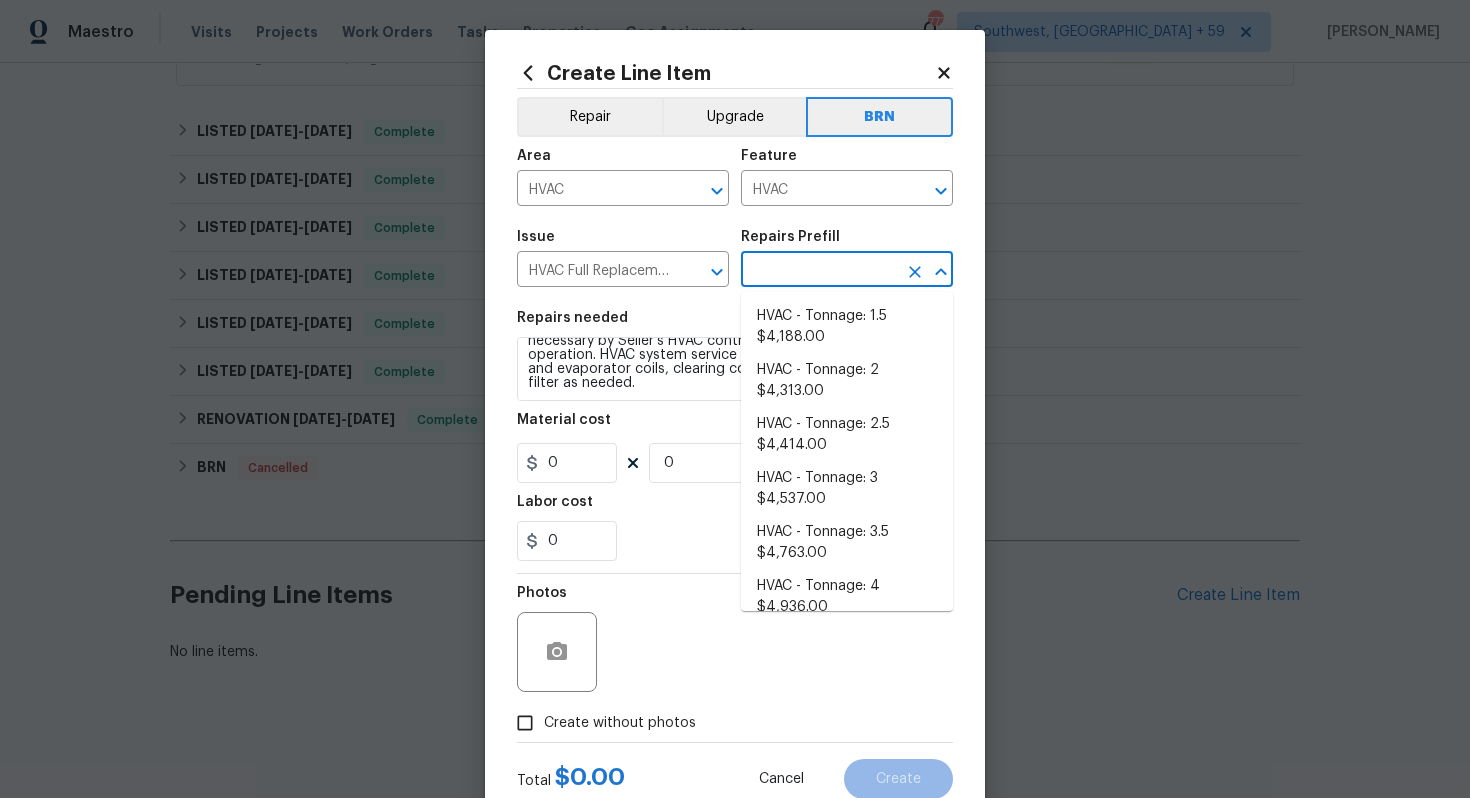 click at bounding box center [819, 271] 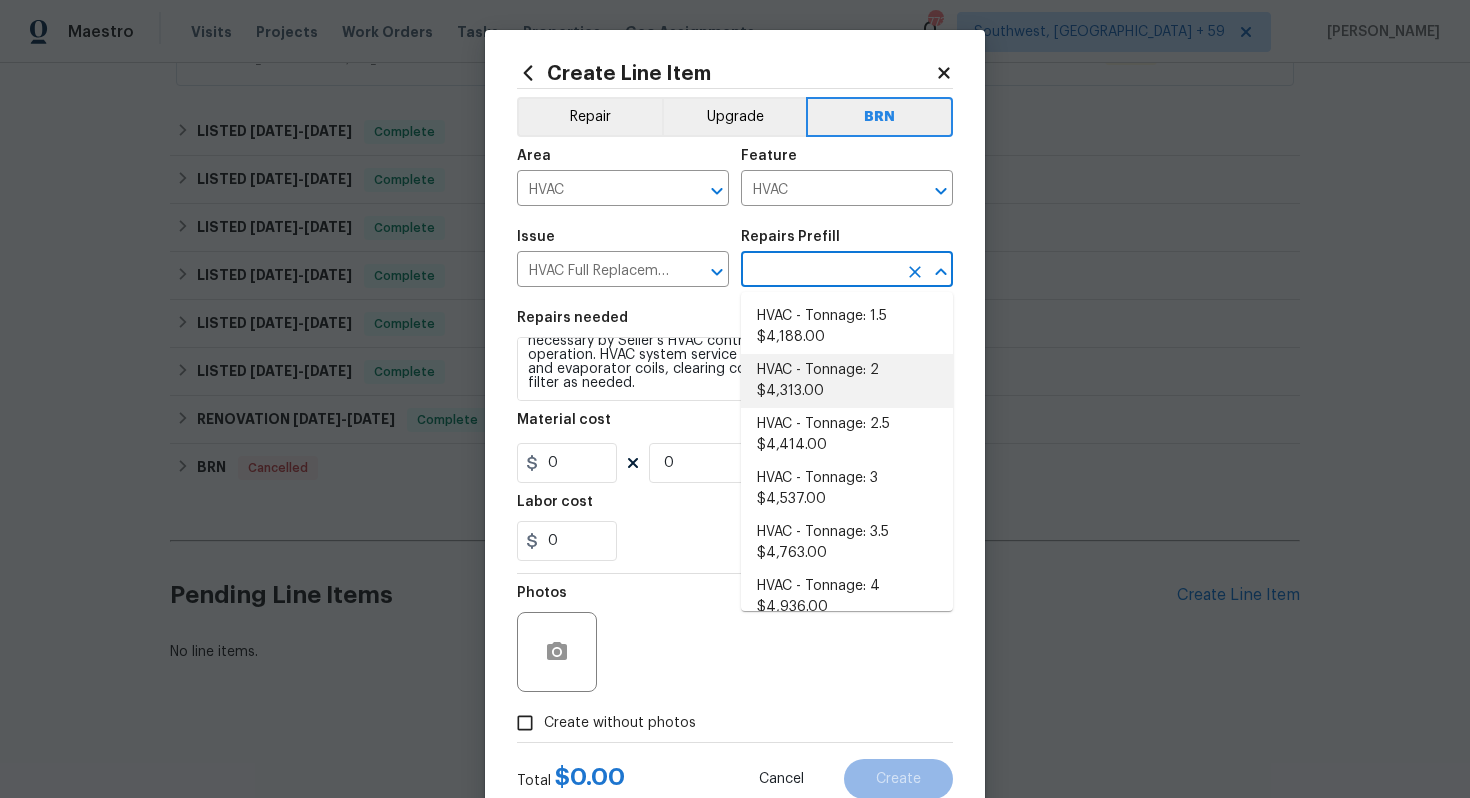 click on "HVAC - Tonnage: 2 $4,313.00" at bounding box center [847, 381] 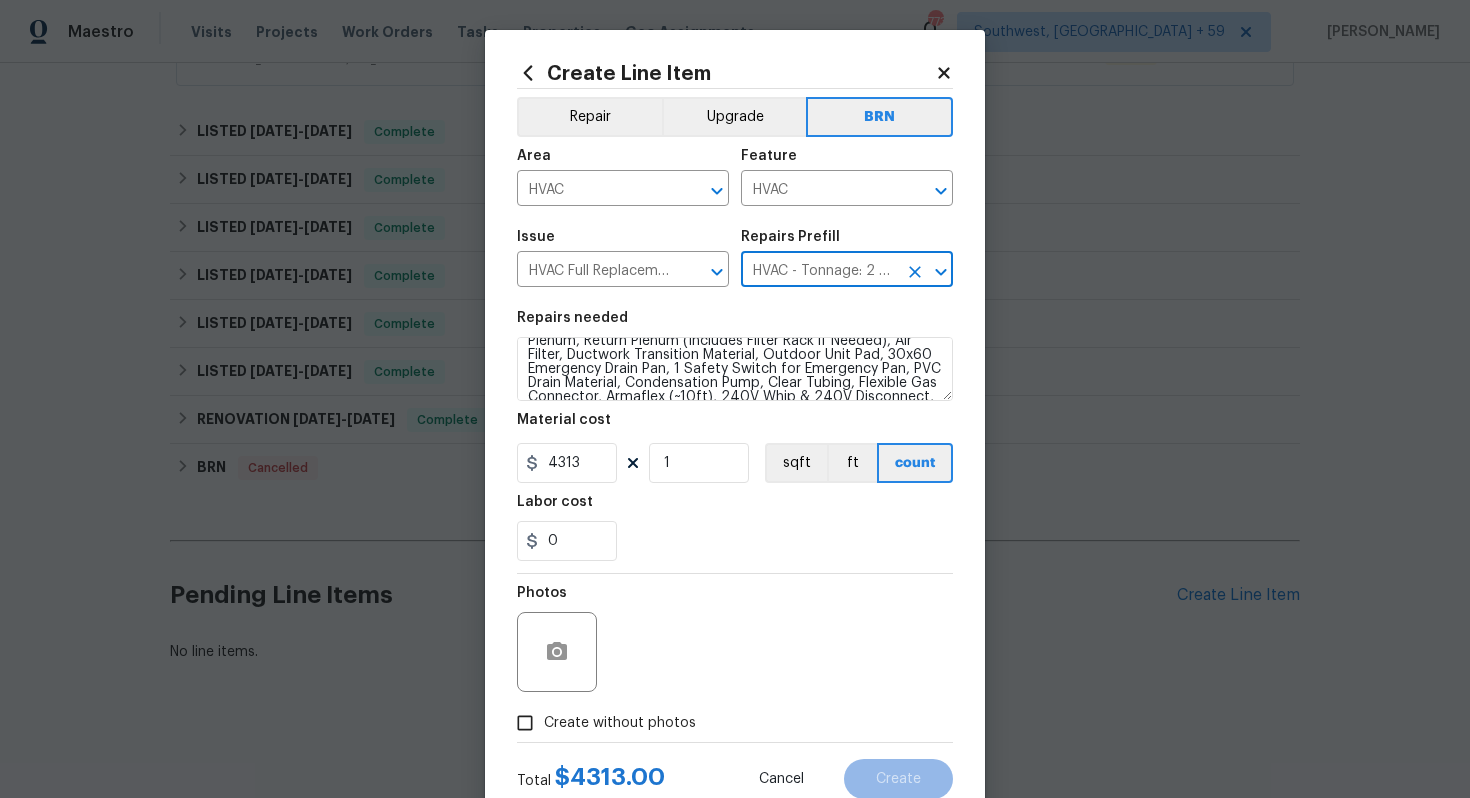 scroll, scrollTop: 0, scrollLeft: 0, axis: both 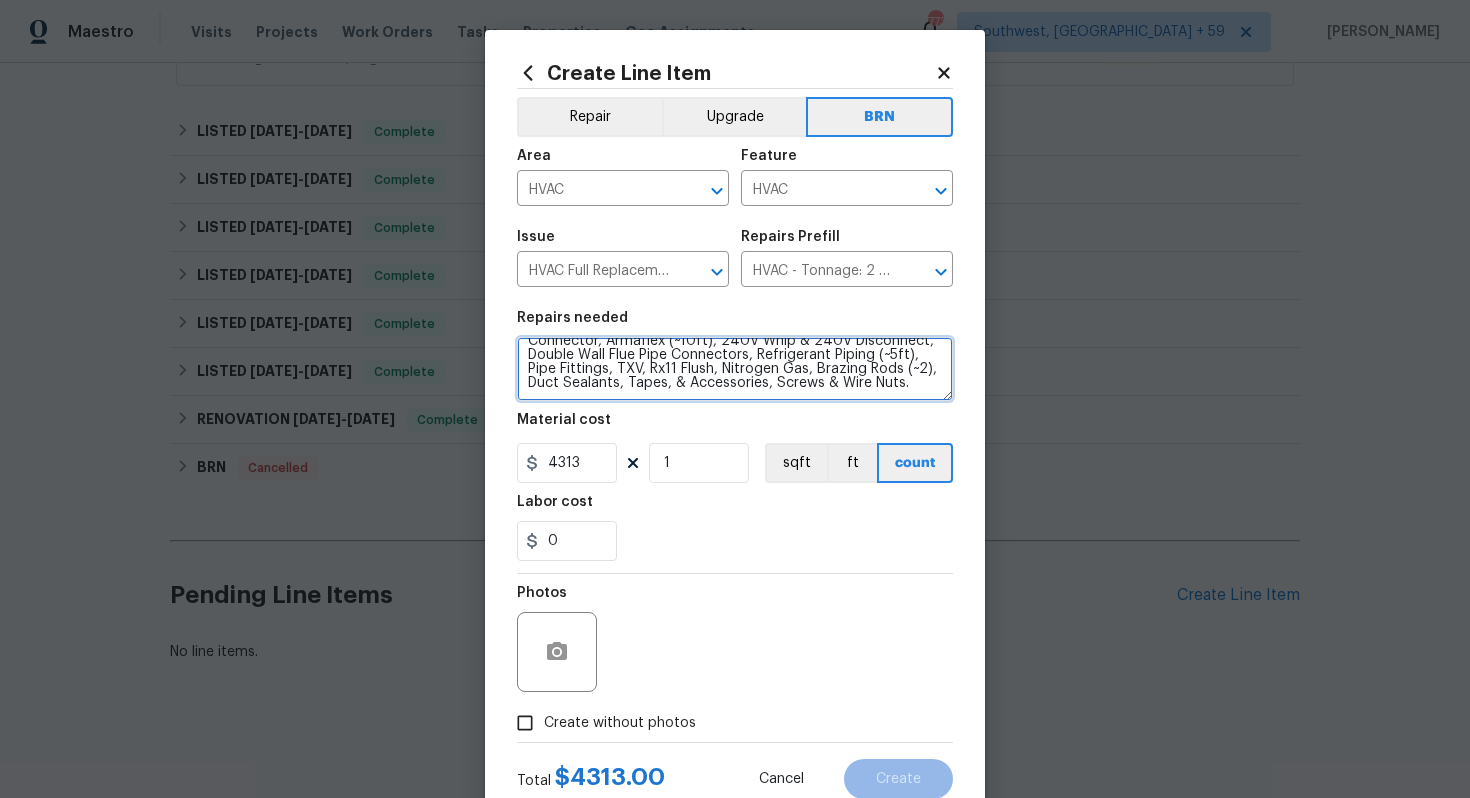 drag, startPoint x: 526, startPoint y: 358, endPoint x: 613, endPoint y: 429, distance: 112.29426 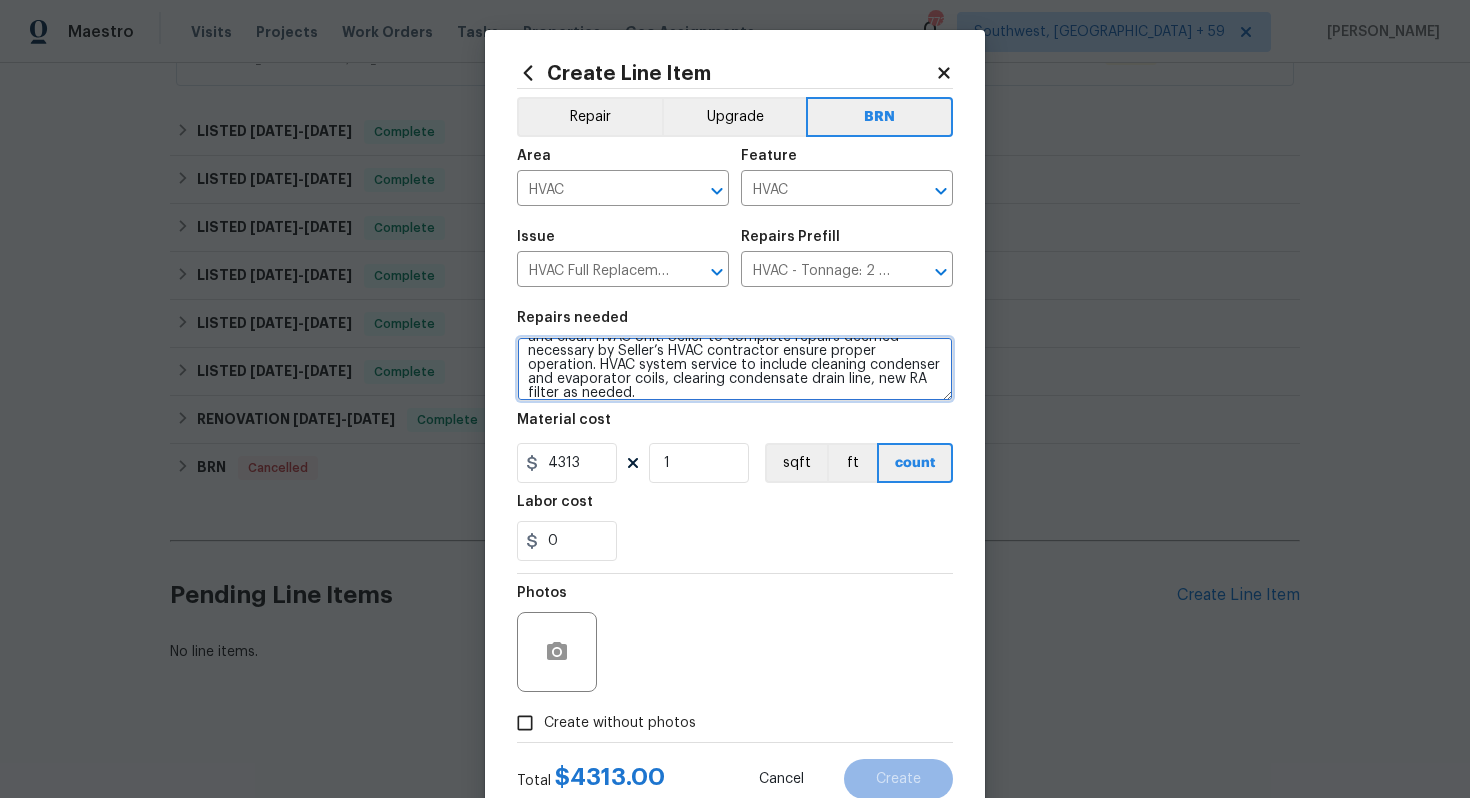 scroll, scrollTop: 0, scrollLeft: 0, axis: both 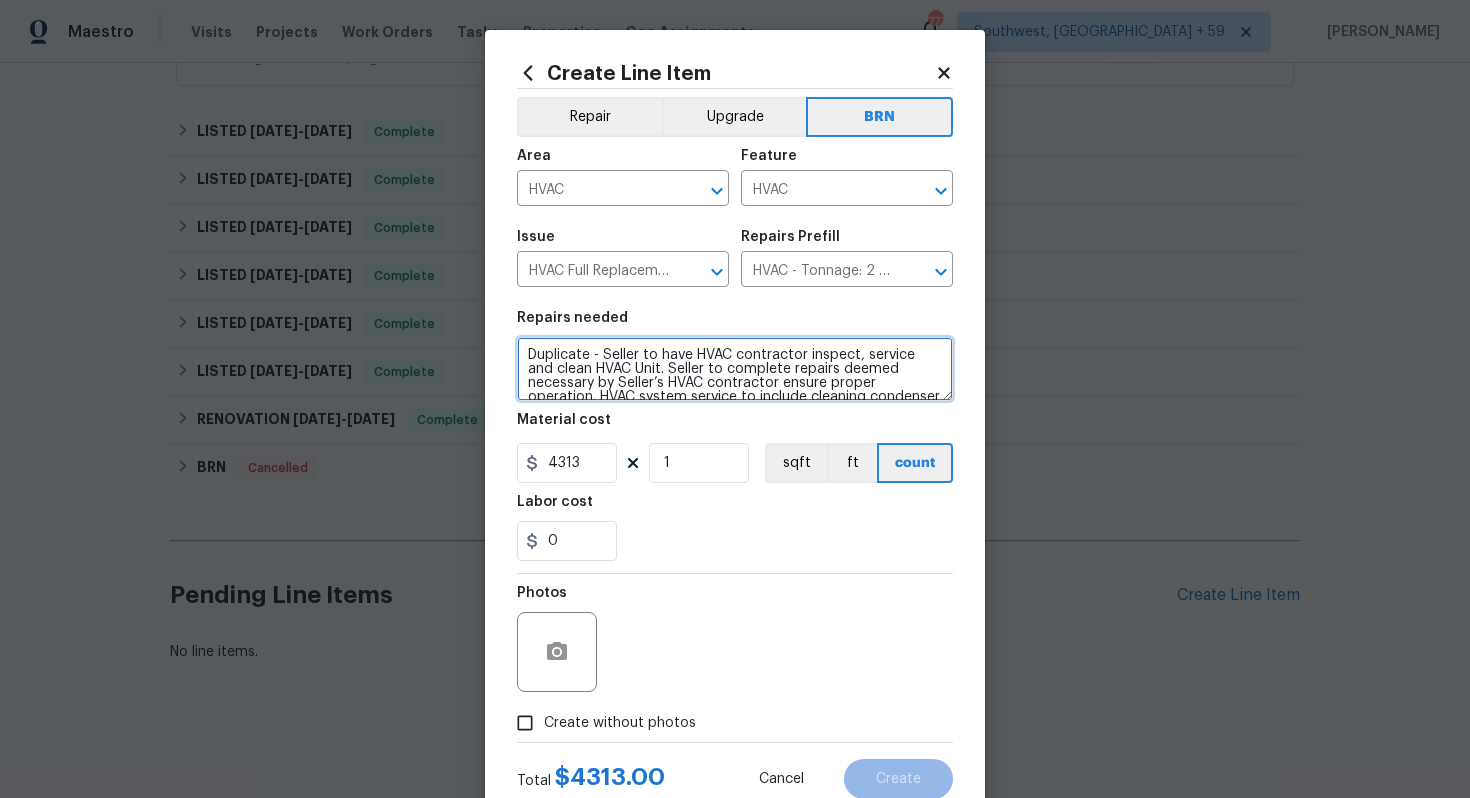 type on "Duplicate - Seller to have HVAC contractor inspect, service and clean HVAC Unit. Seller to complete repairs deemed necessary by Seller’s HVAC contractor ensure proper operation. HVAC system service to include cleaning condenser and evaporator coils, clearing condensate drain line, new RA filter as needed." 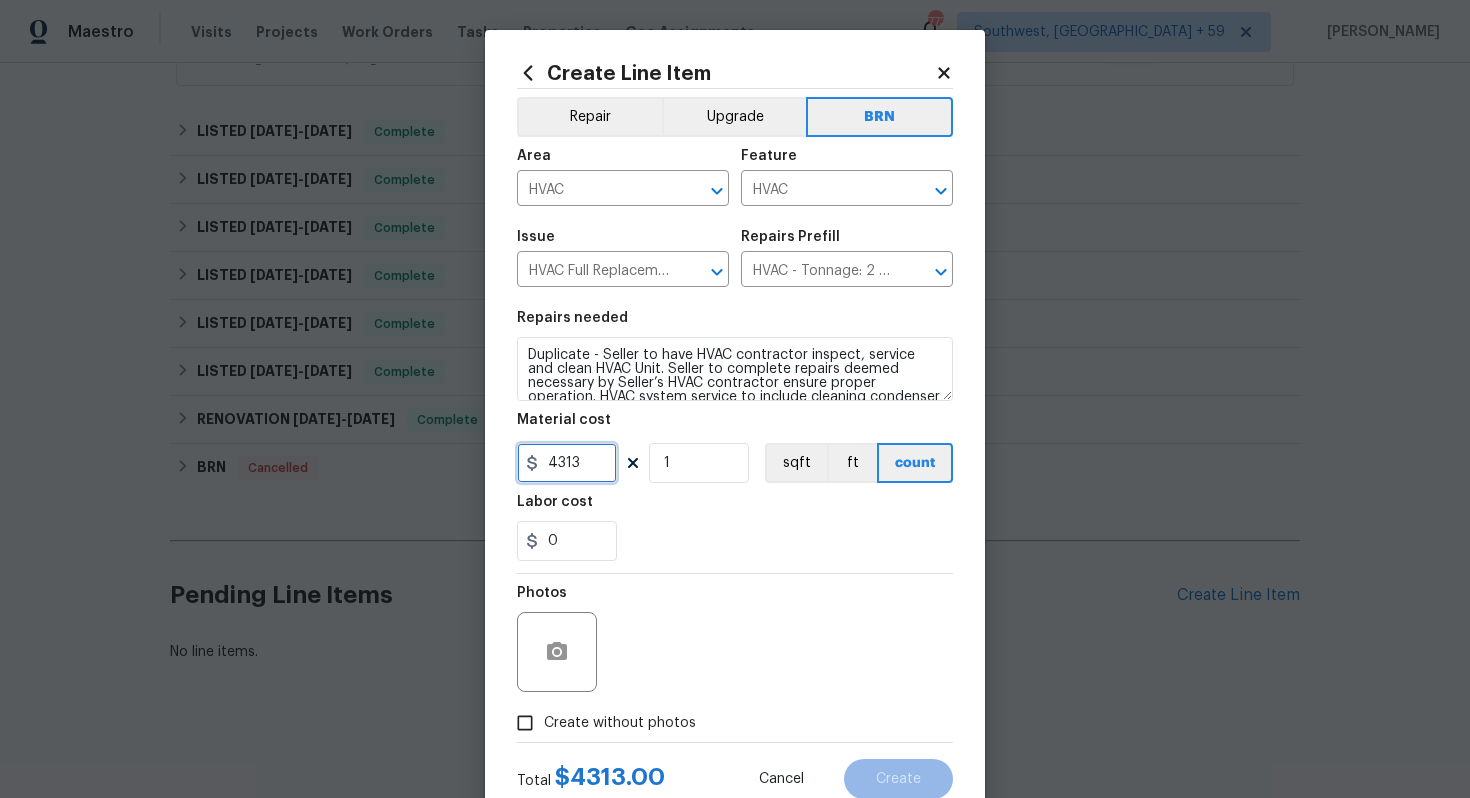 drag, startPoint x: 595, startPoint y: 472, endPoint x: 522, endPoint y: 458, distance: 74.330345 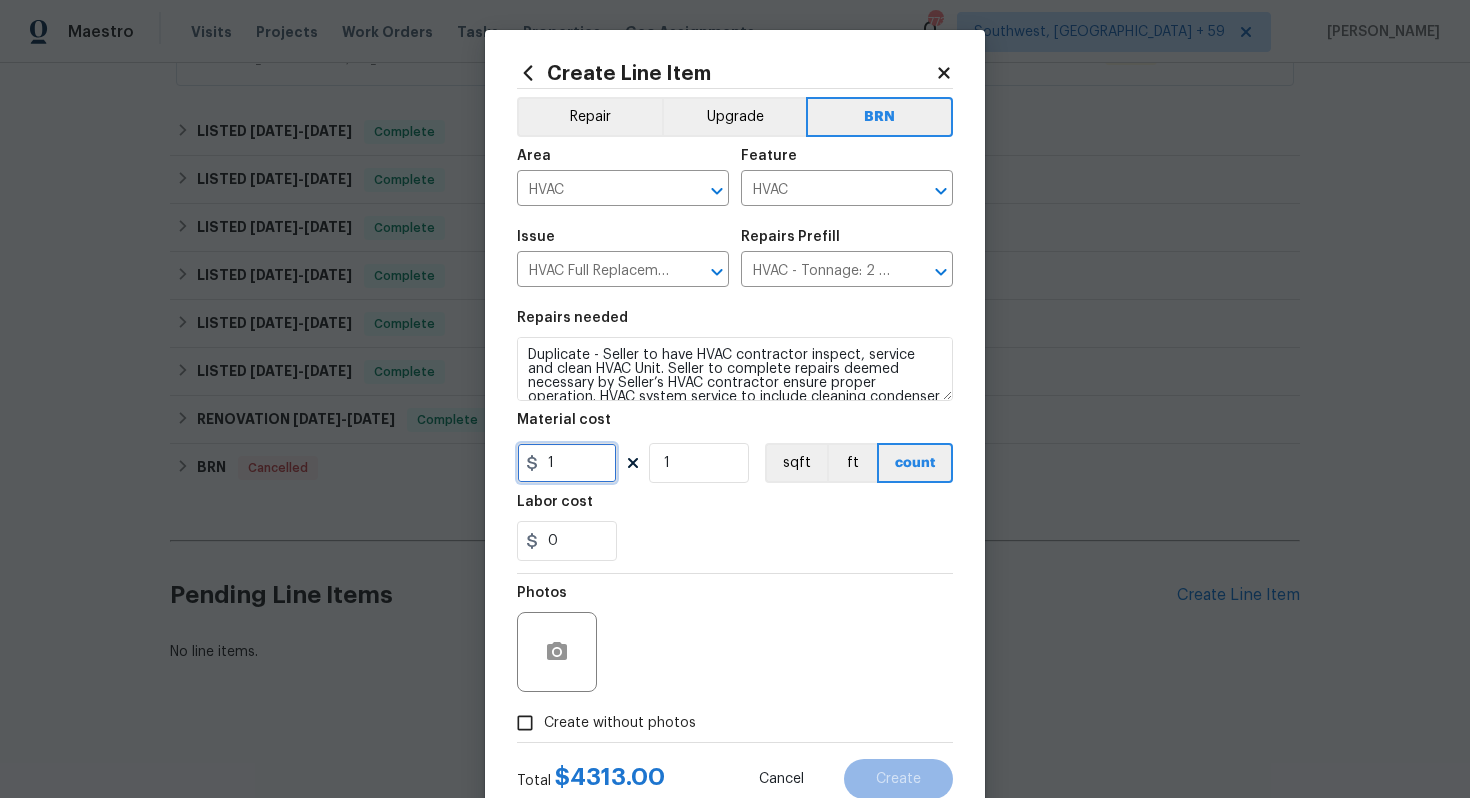 type on "1" 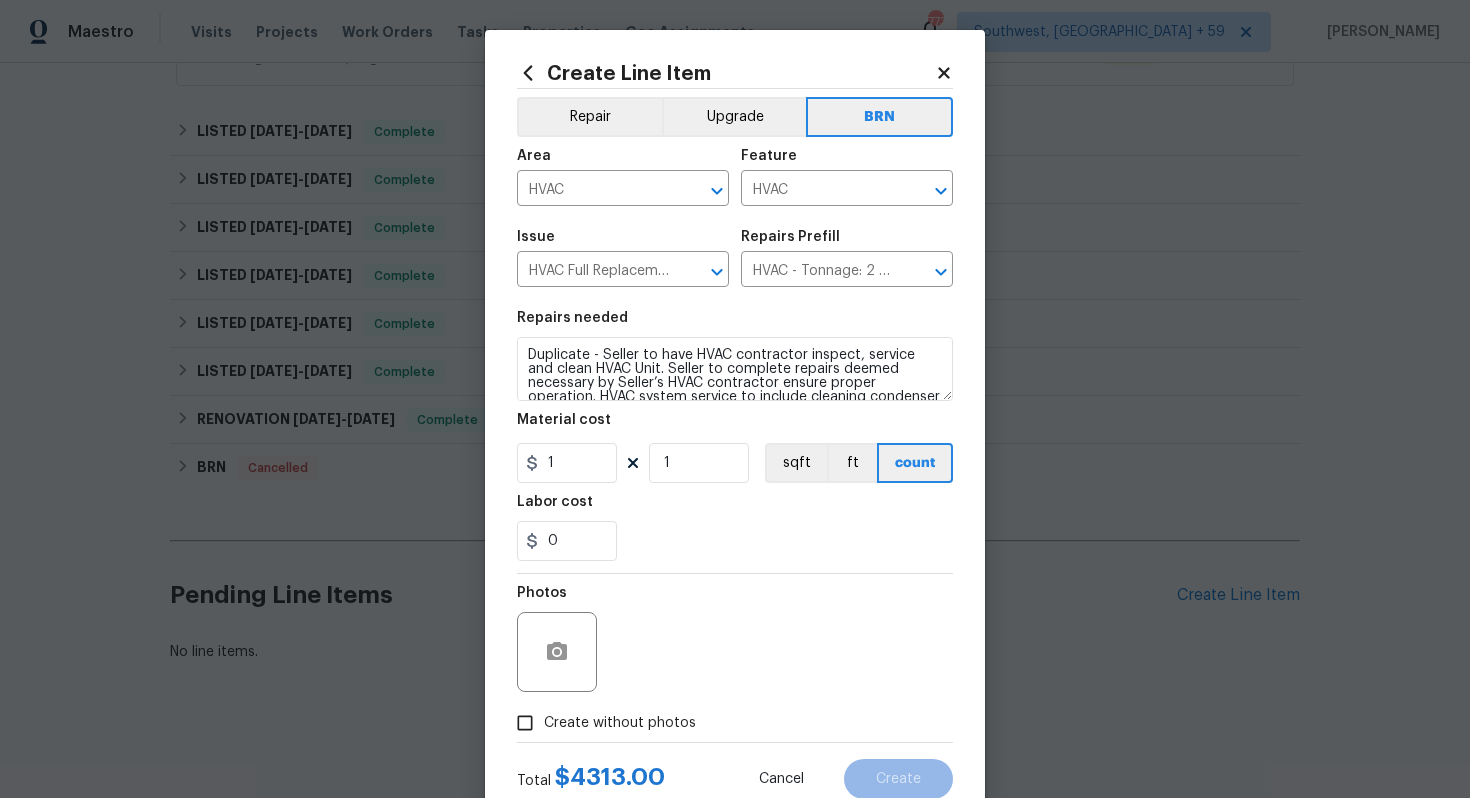click on "0" at bounding box center (735, 541) 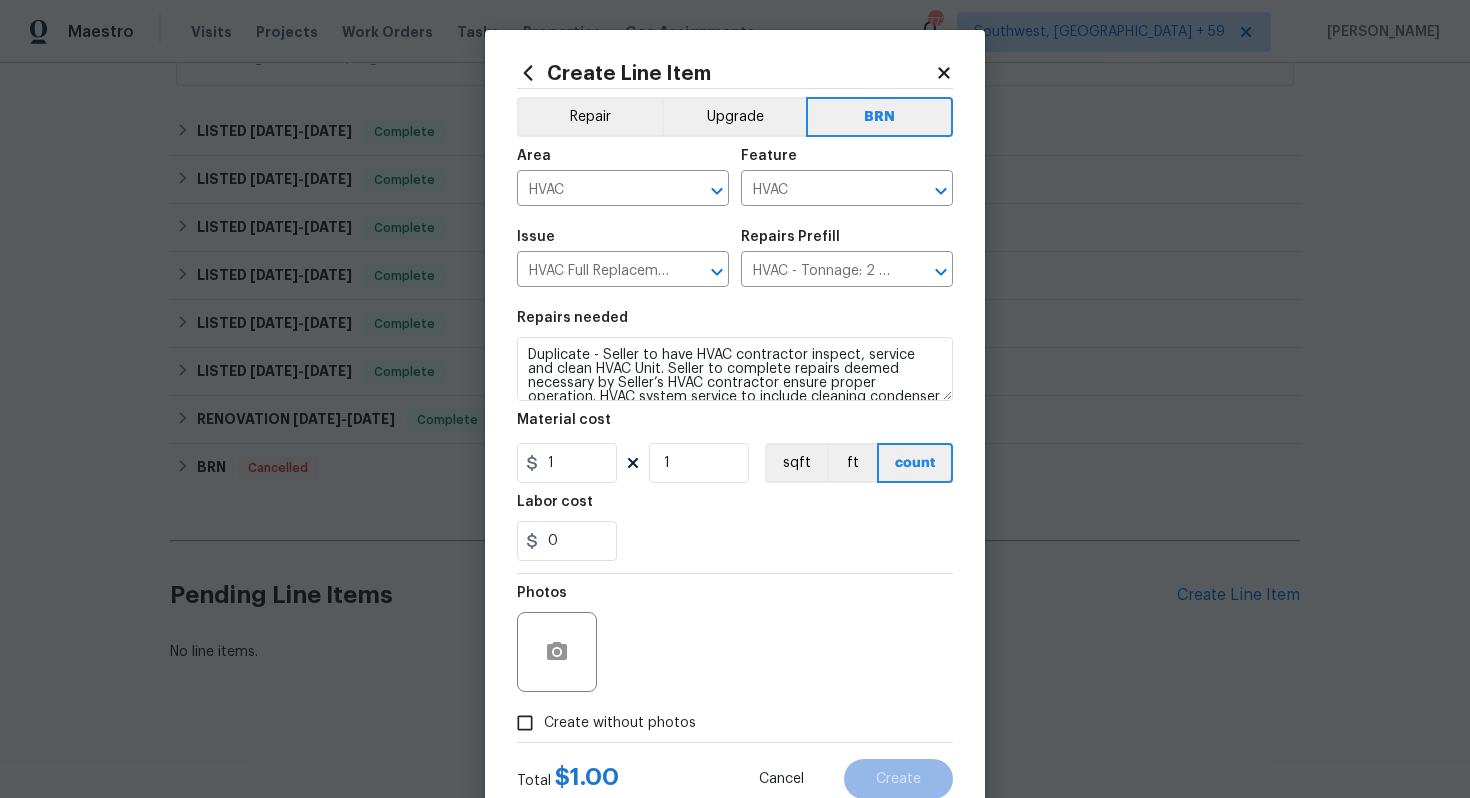 scroll, scrollTop: 64, scrollLeft: 0, axis: vertical 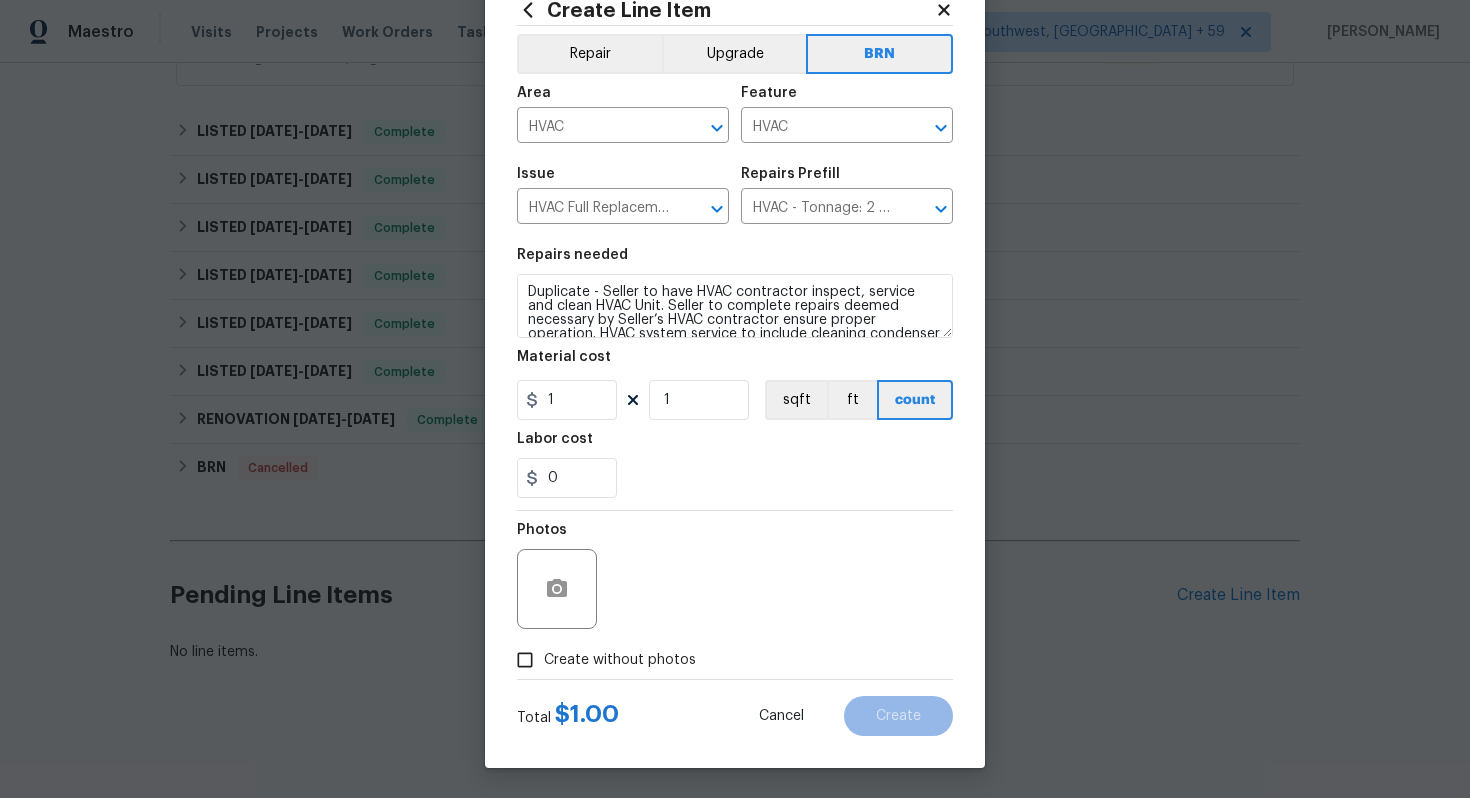 click on "Create without photos" at bounding box center (620, 660) 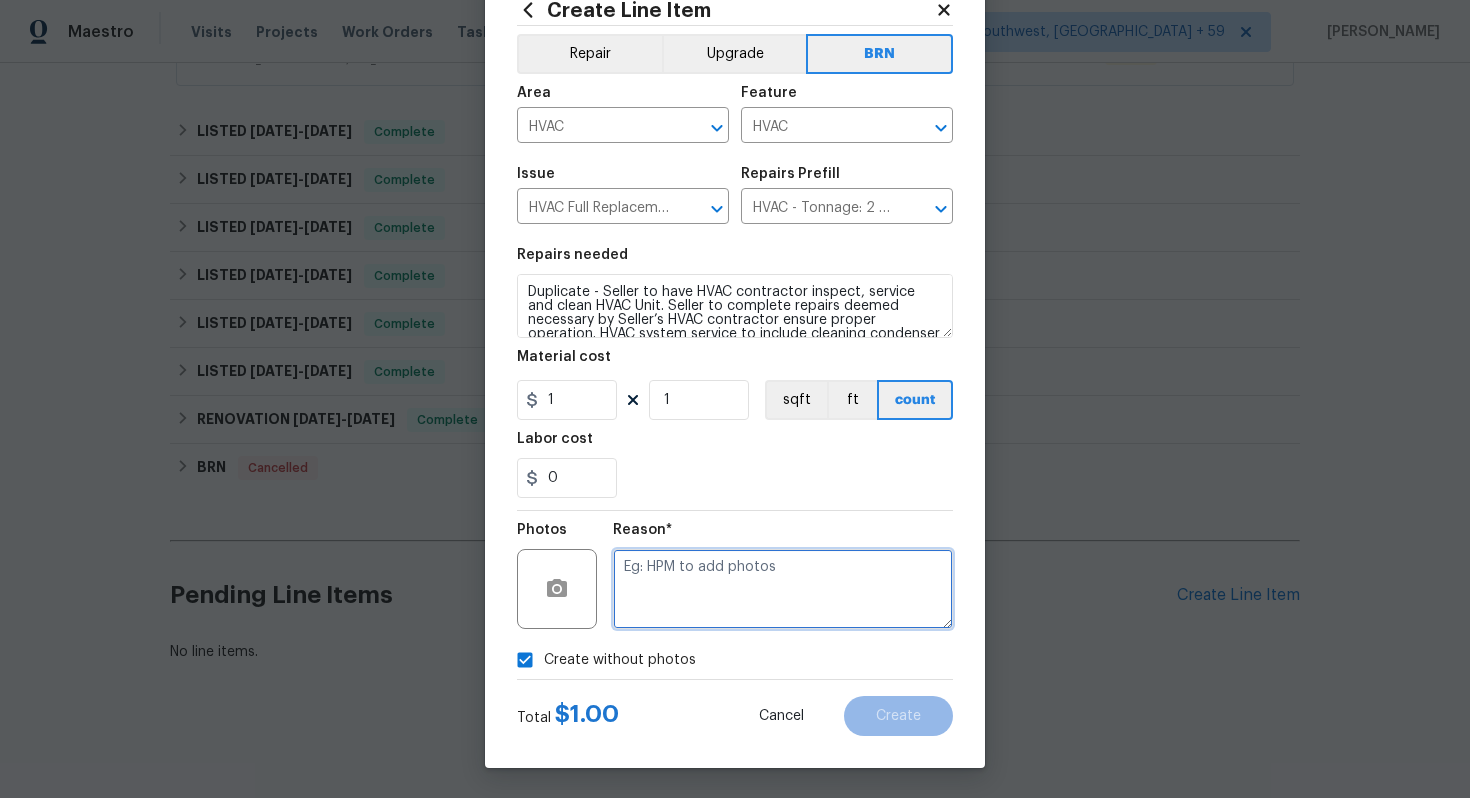 click at bounding box center [783, 589] 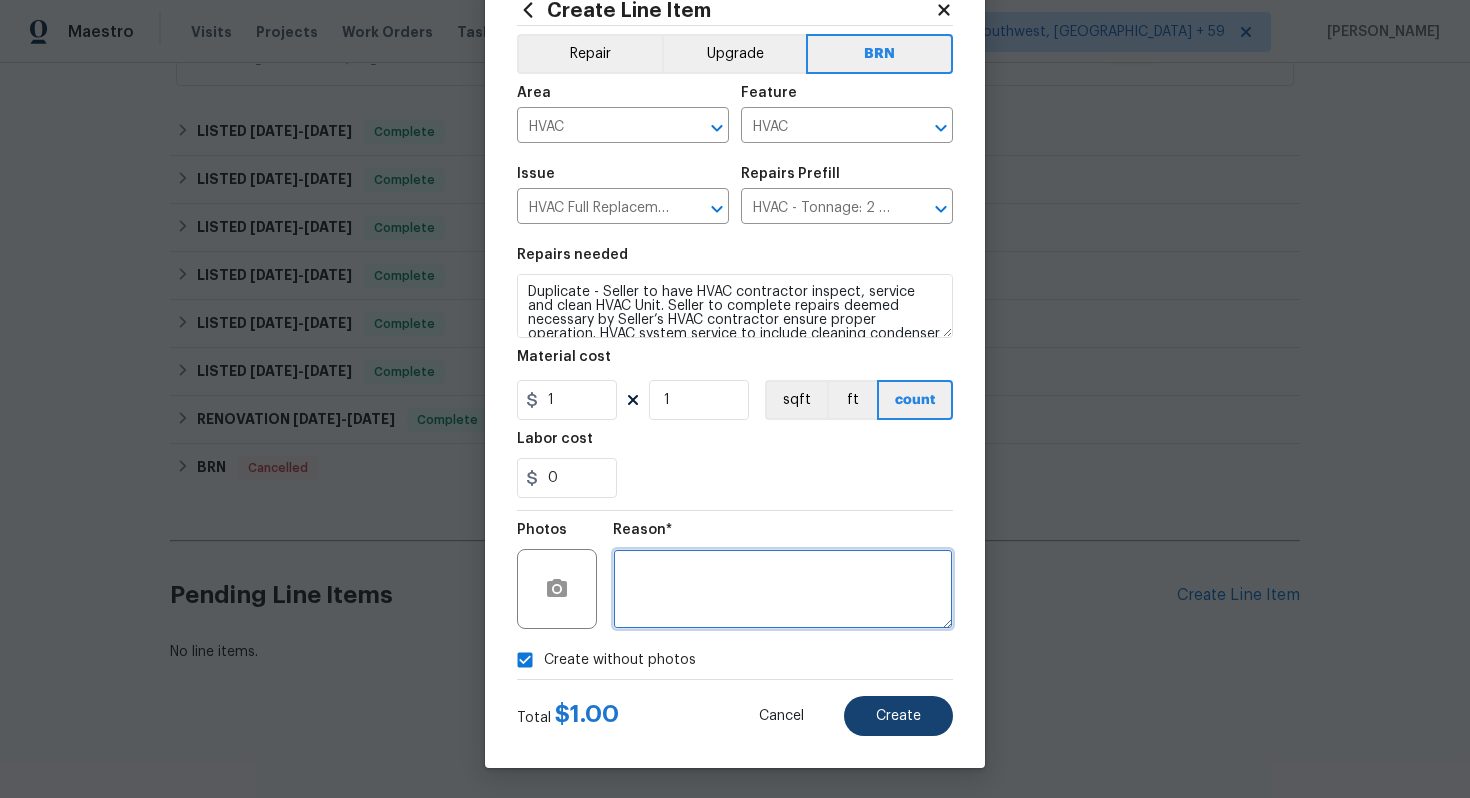 type 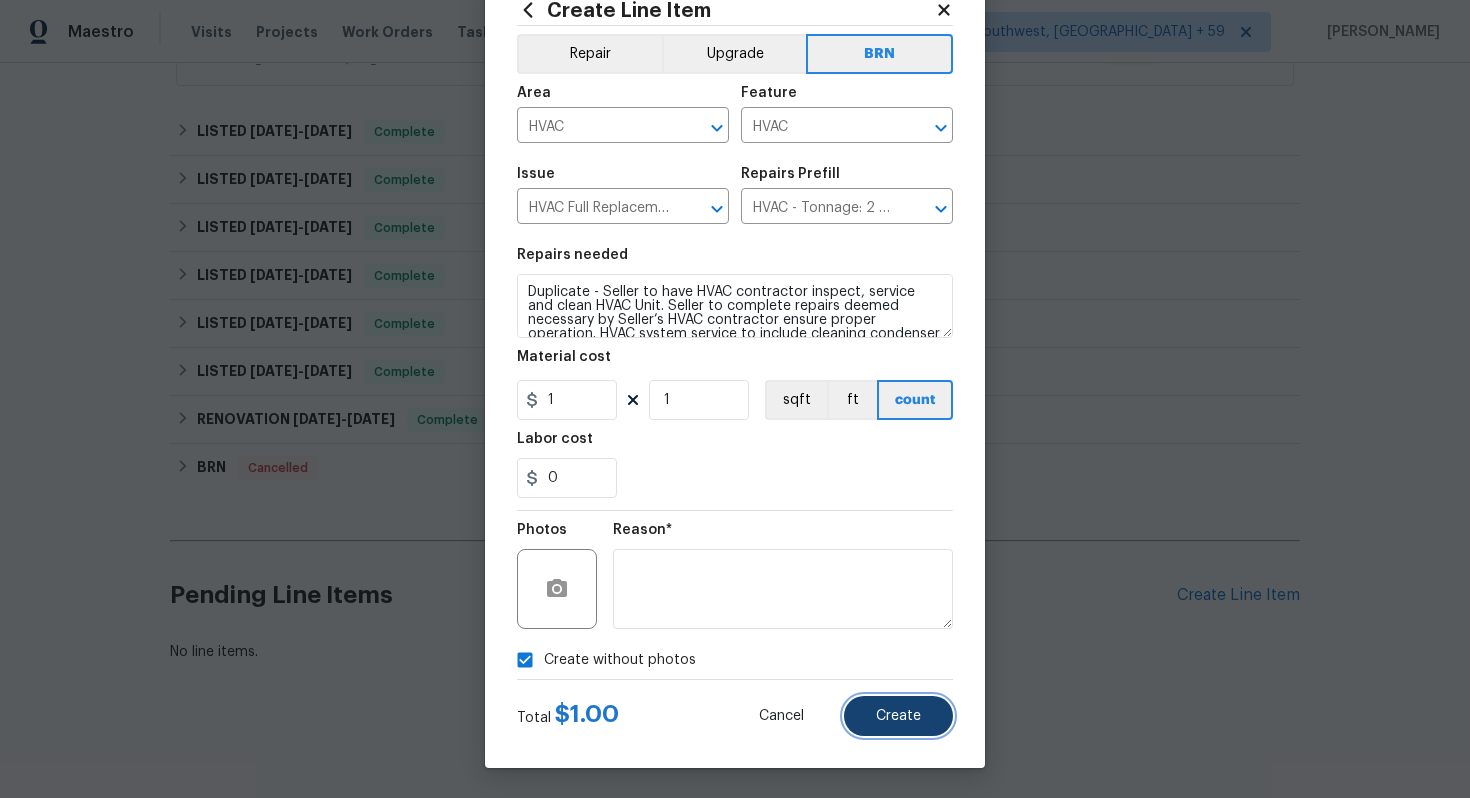click on "Create" at bounding box center (898, 716) 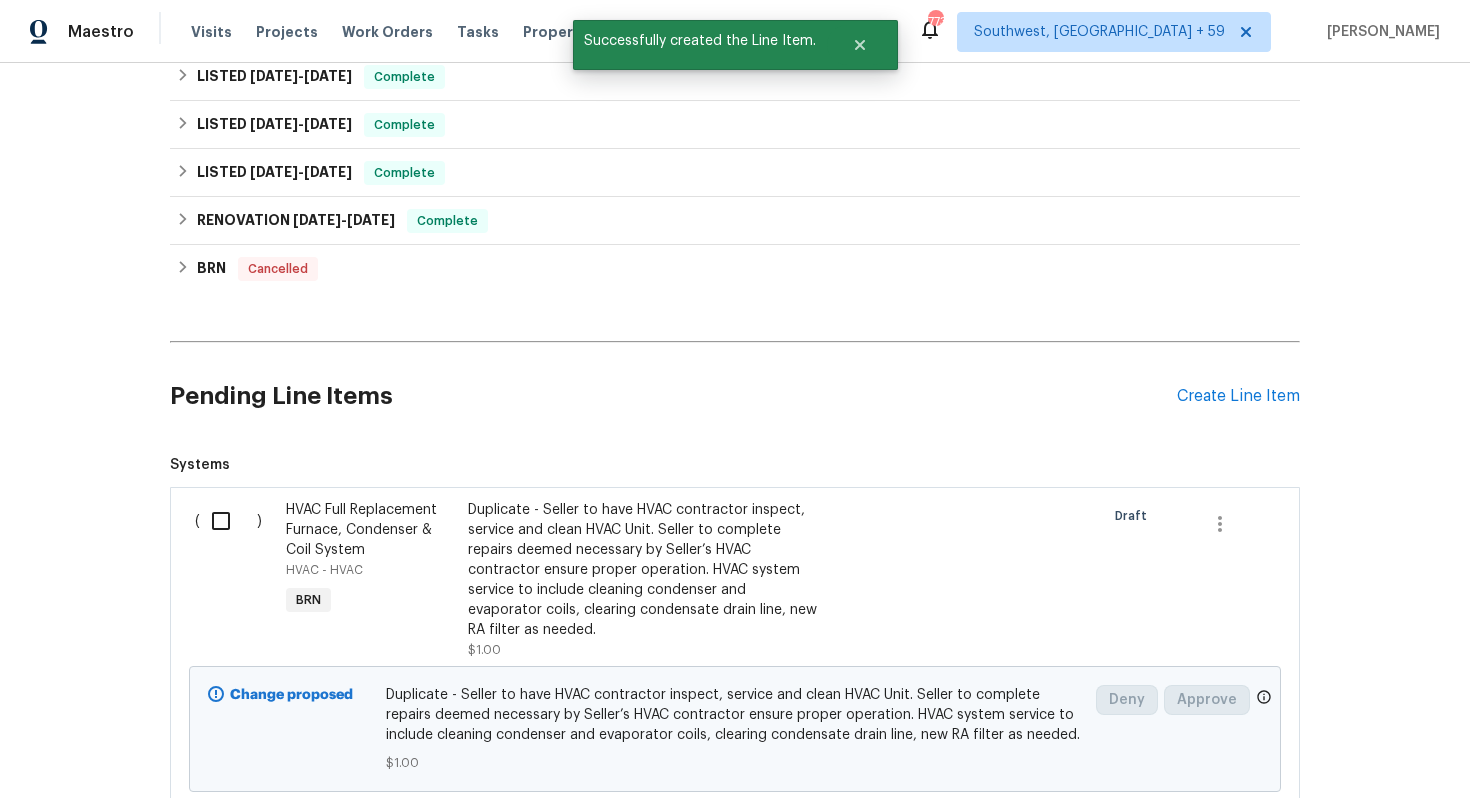 scroll, scrollTop: 945, scrollLeft: 0, axis: vertical 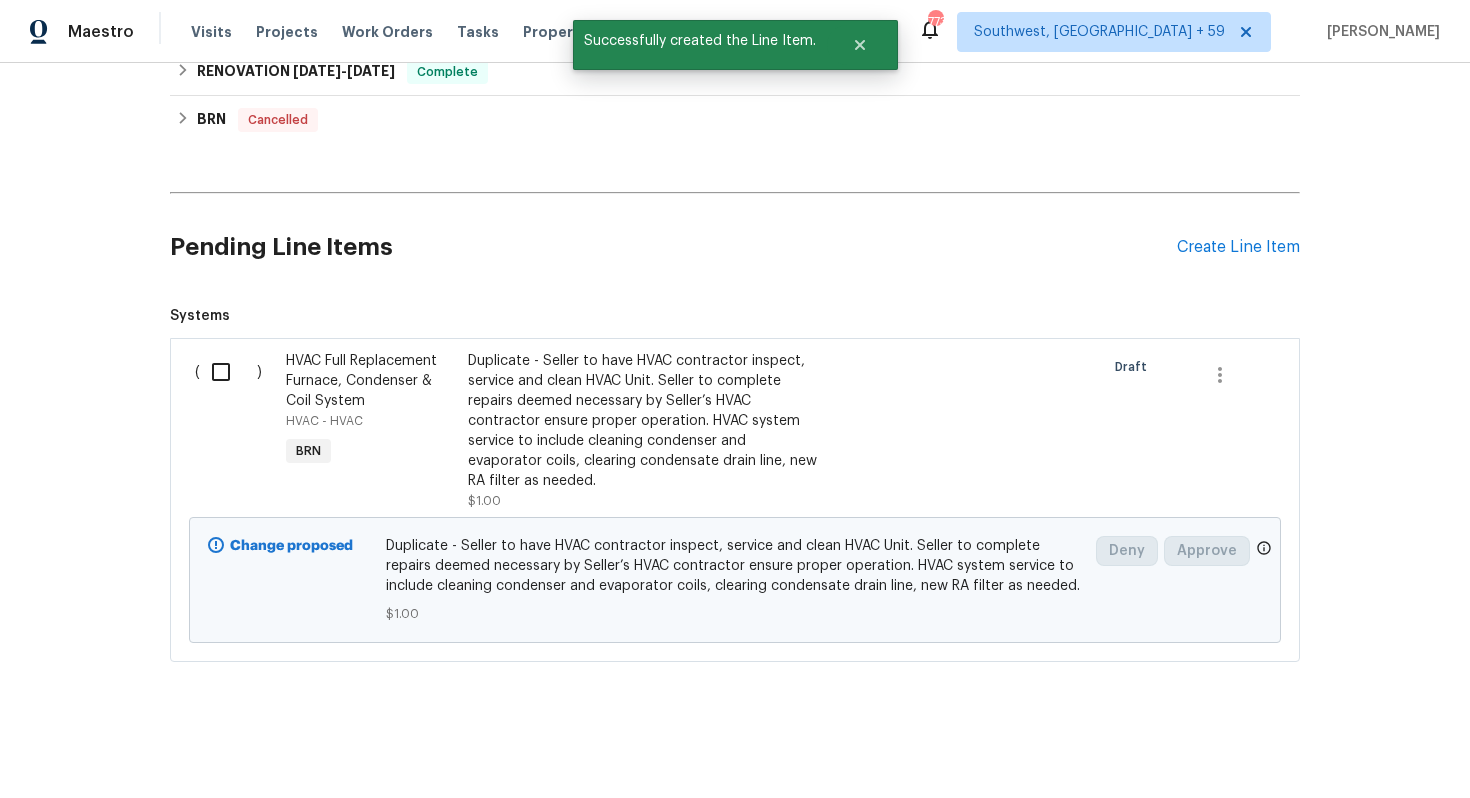 click at bounding box center [228, 372] 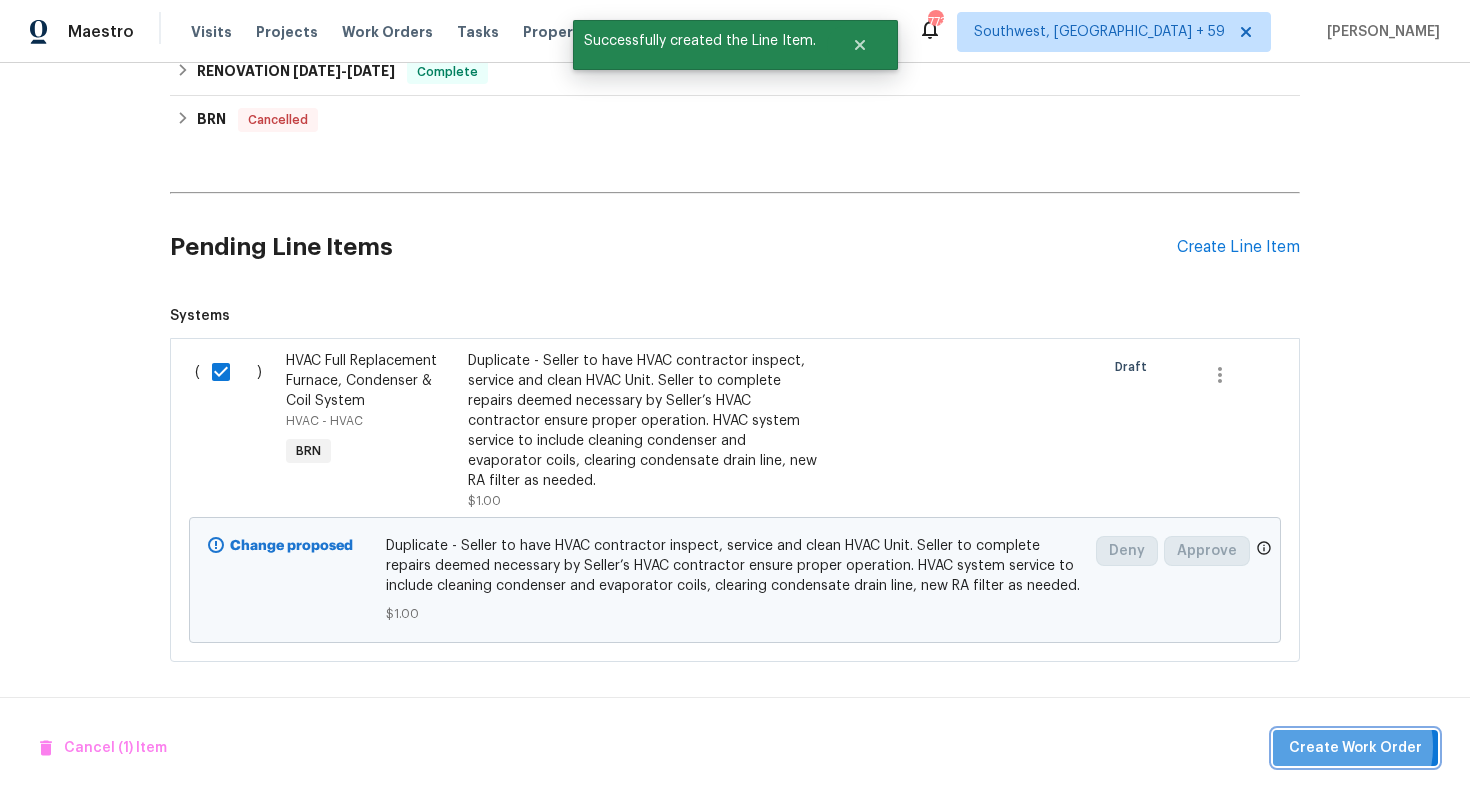 click on "Create Work Order" at bounding box center (1355, 748) 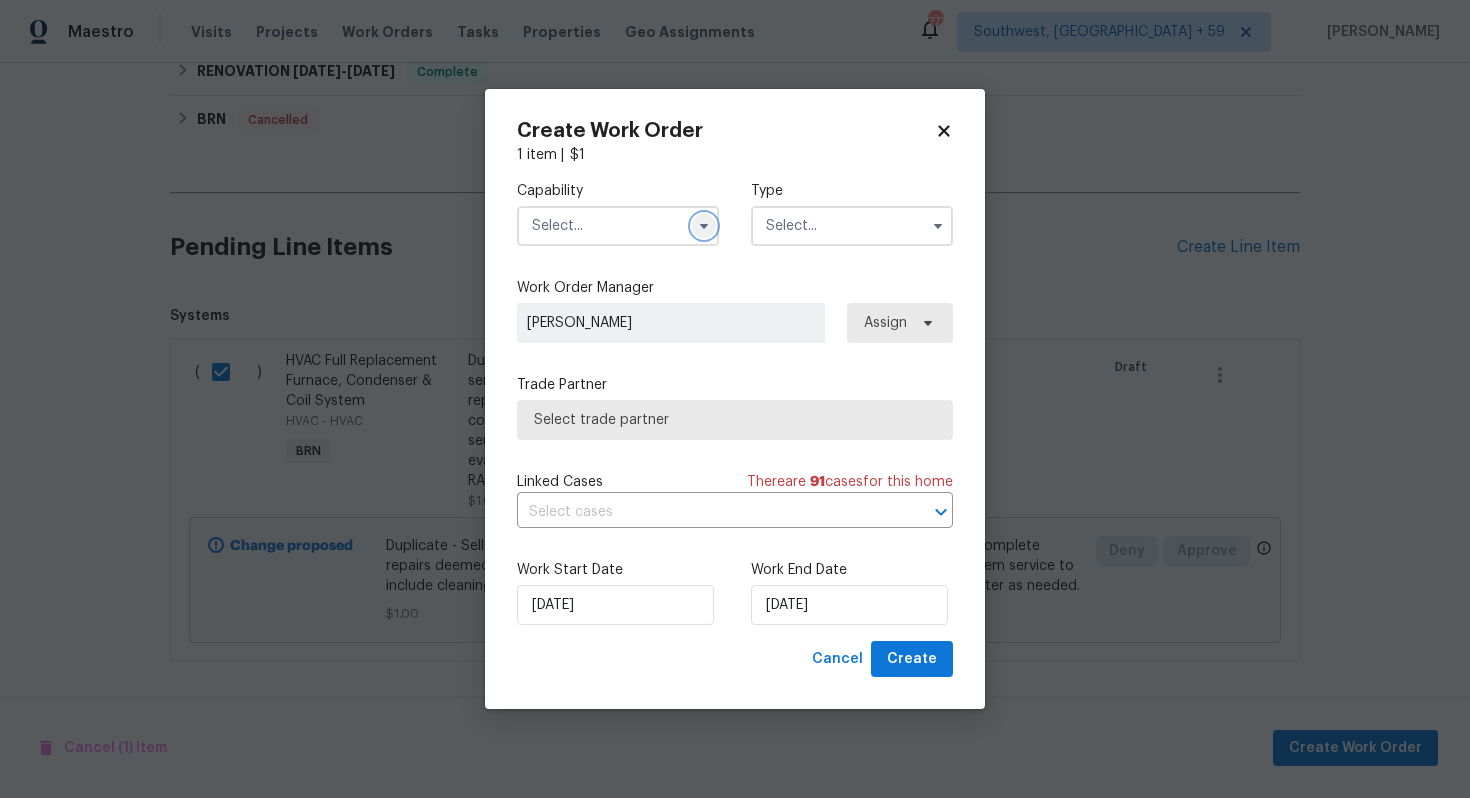 click 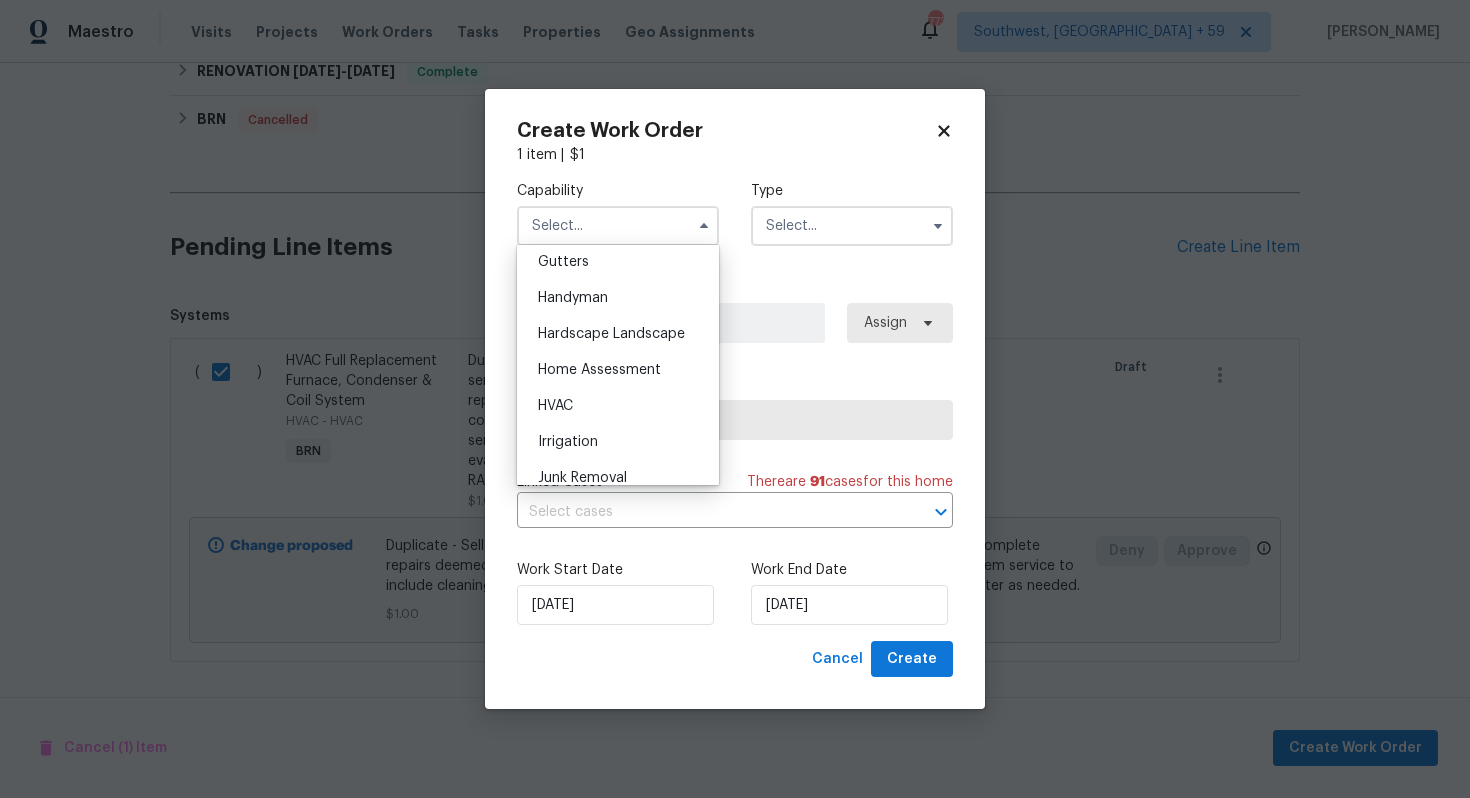 scroll, scrollTop: 1073, scrollLeft: 0, axis: vertical 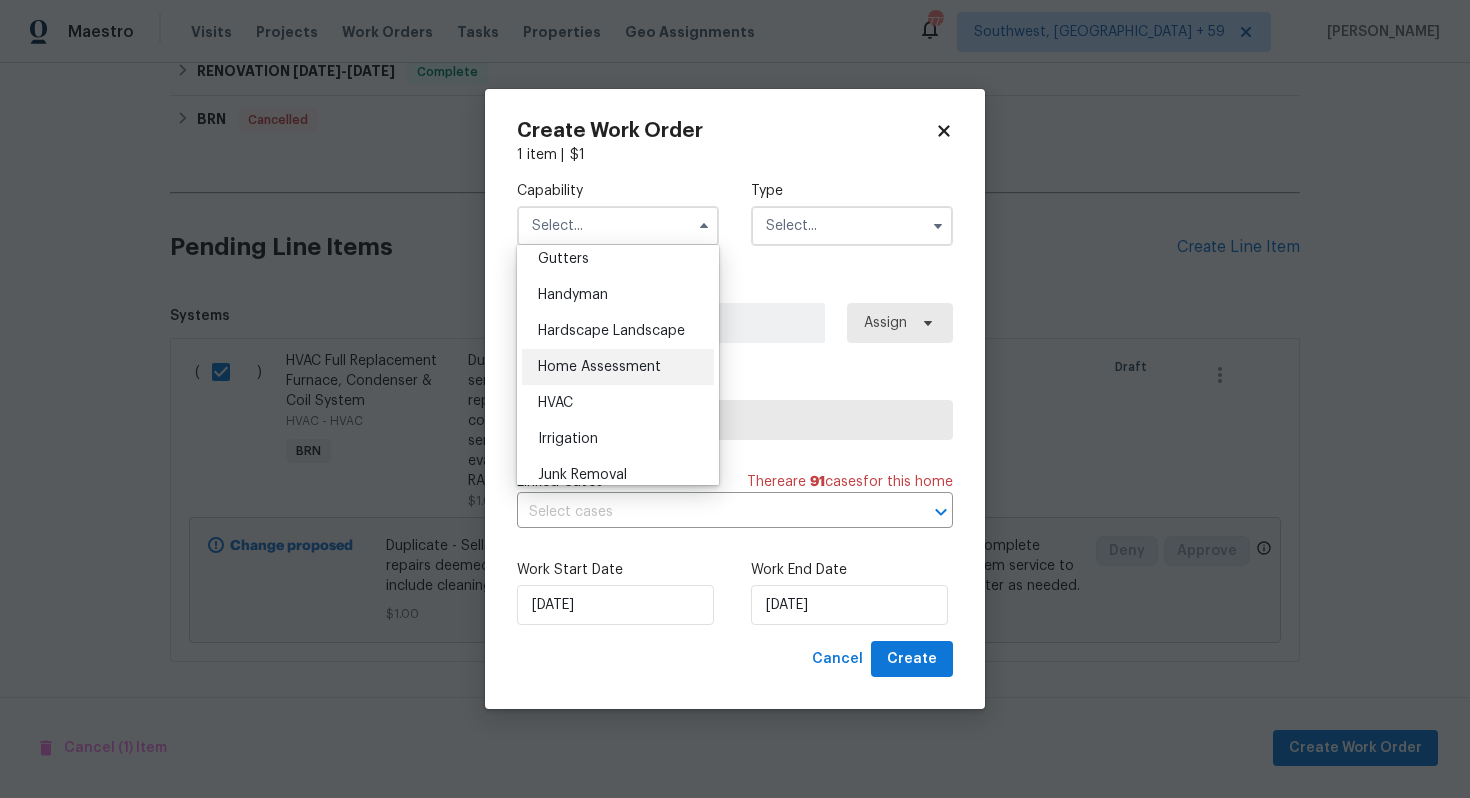 click on "Home Assessment" at bounding box center (618, 367) 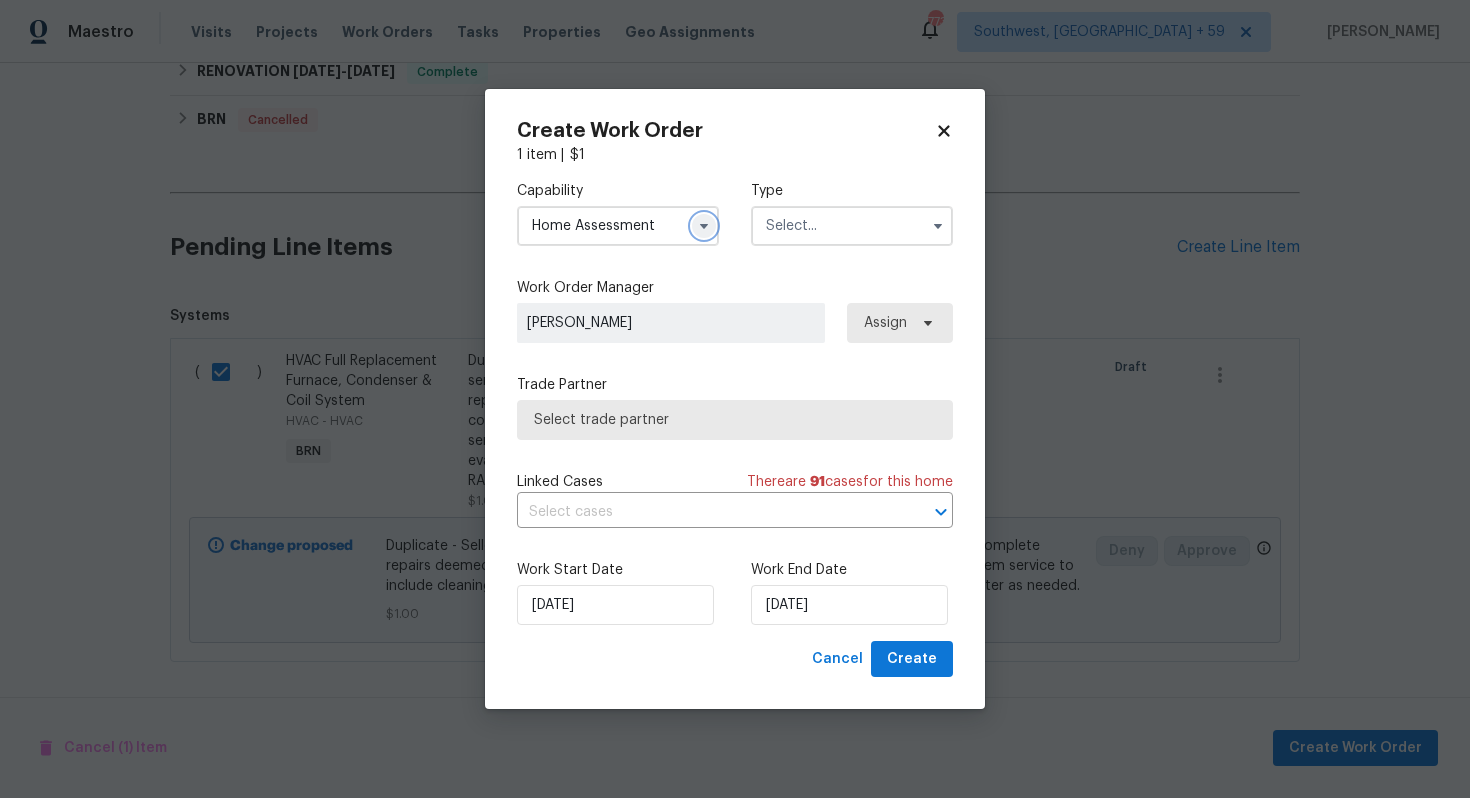 click at bounding box center (704, 226) 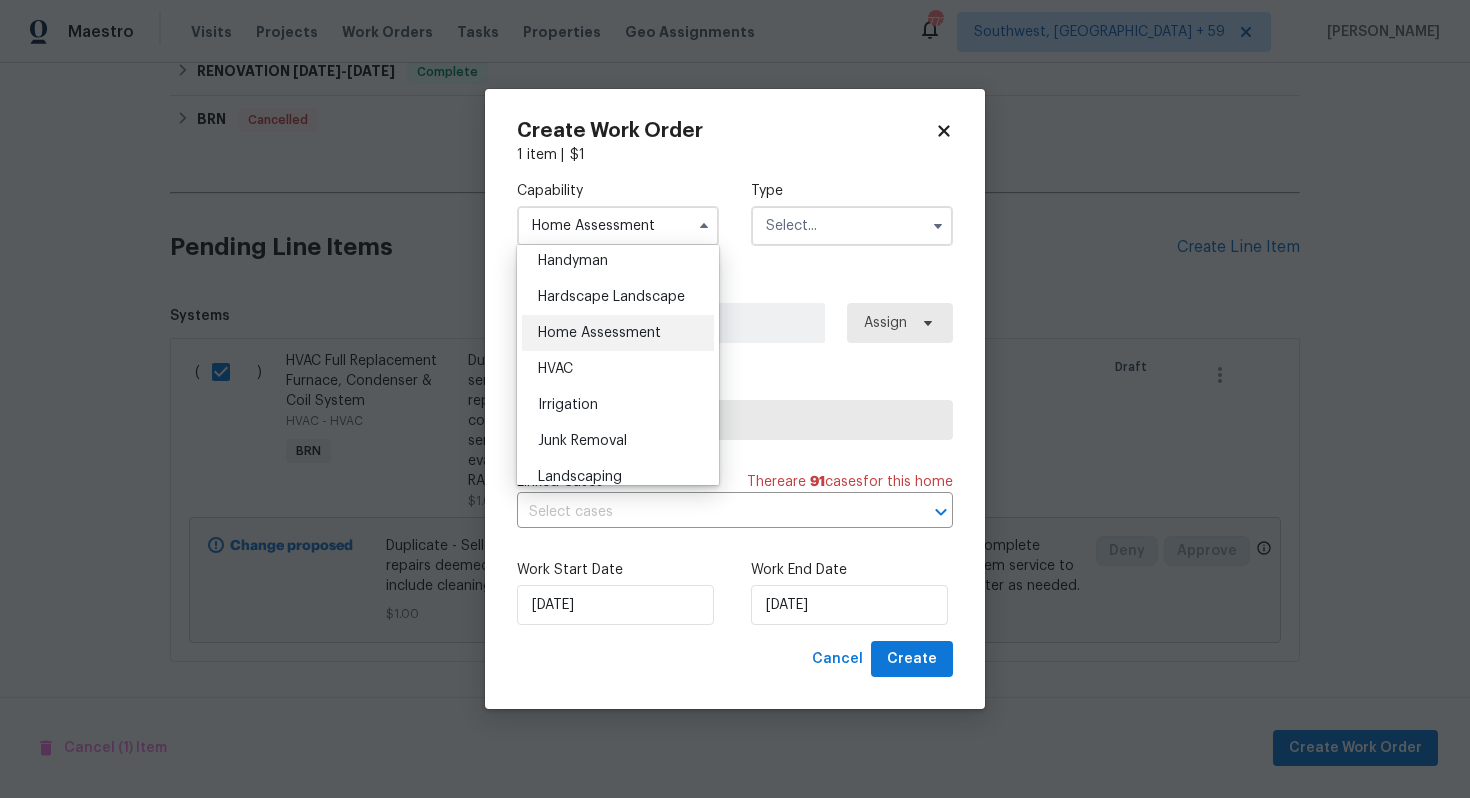 scroll, scrollTop: 1119, scrollLeft: 0, axis: vertical 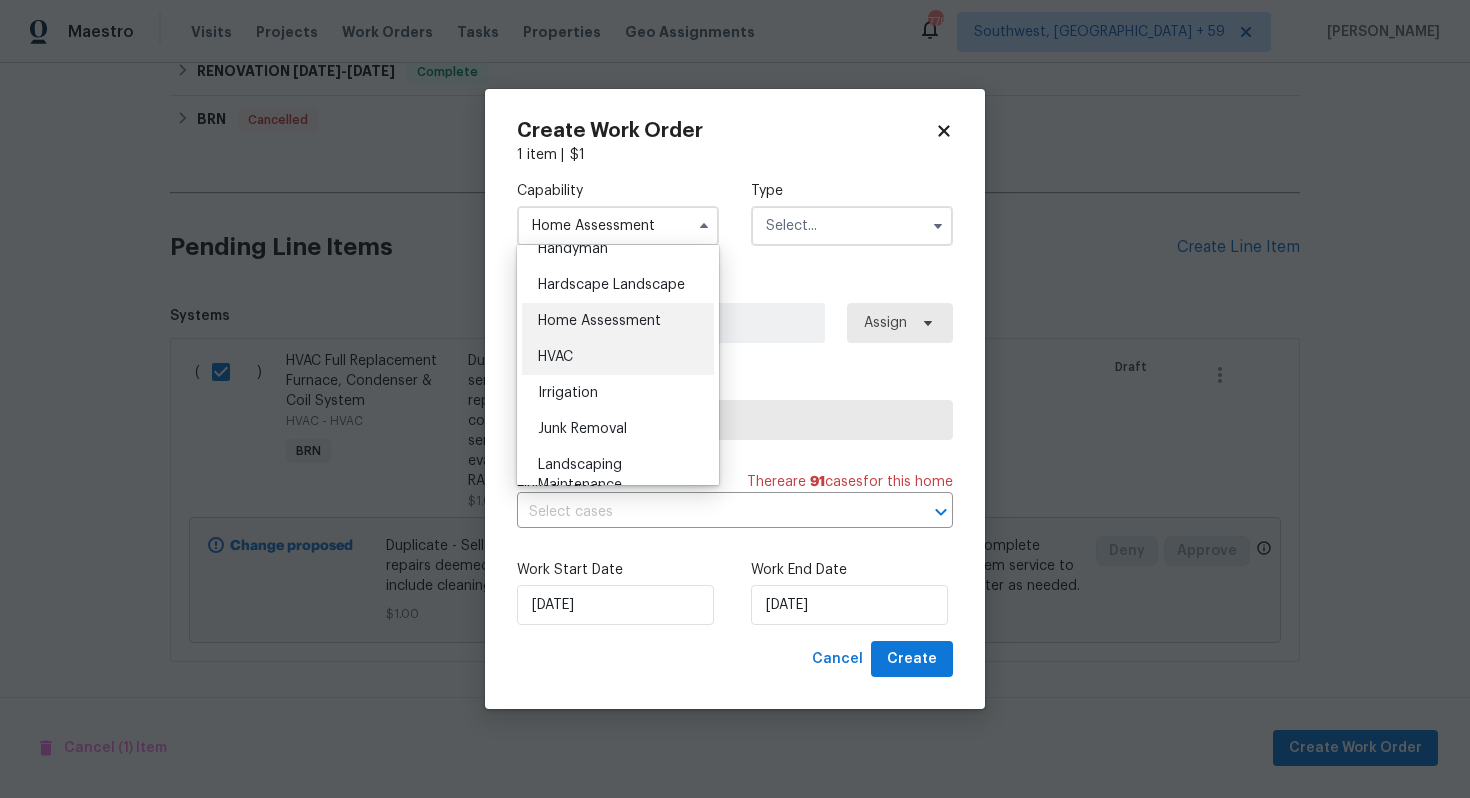 click on "HVAC" at bounding box center (618, 357) 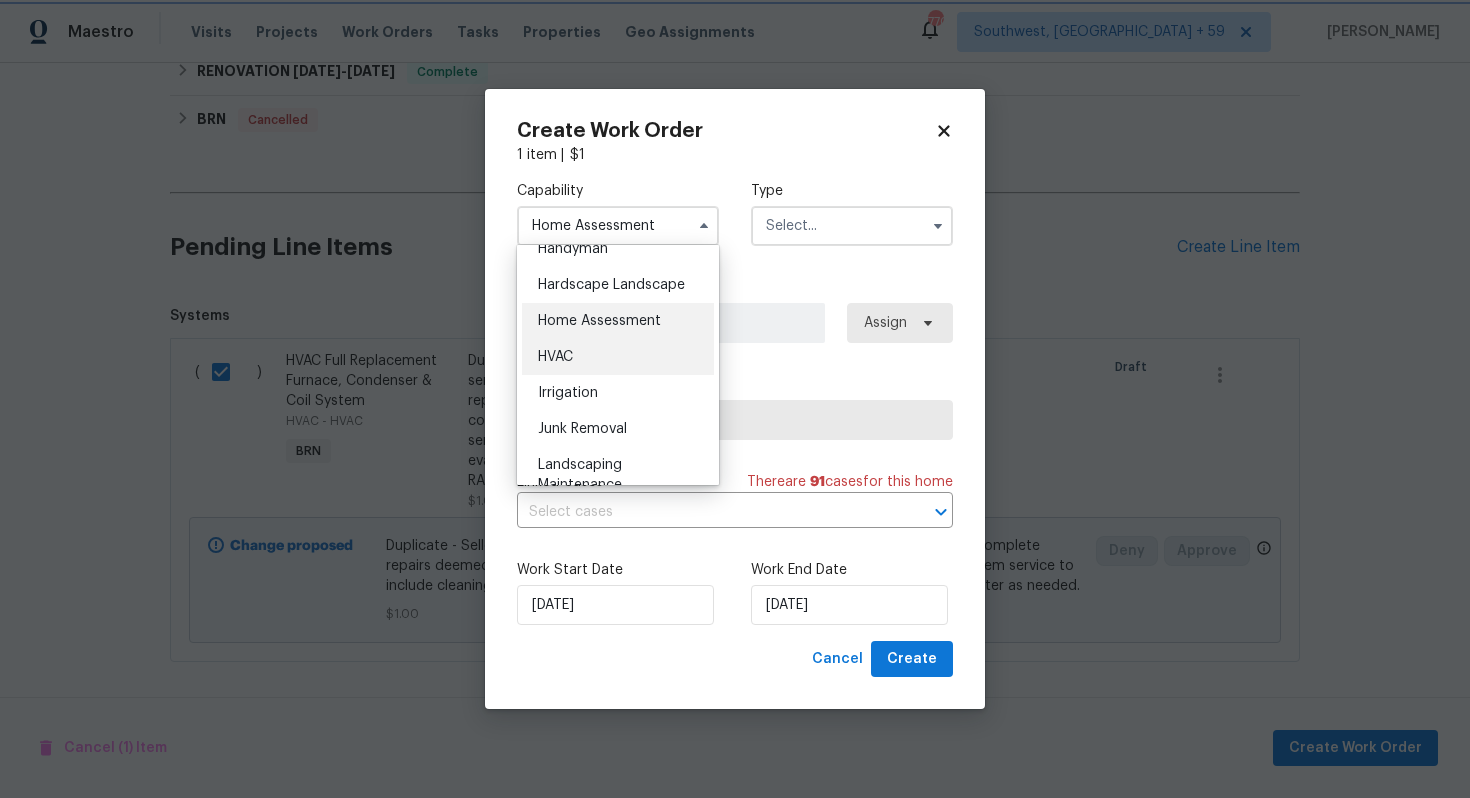 type on "HVAC" 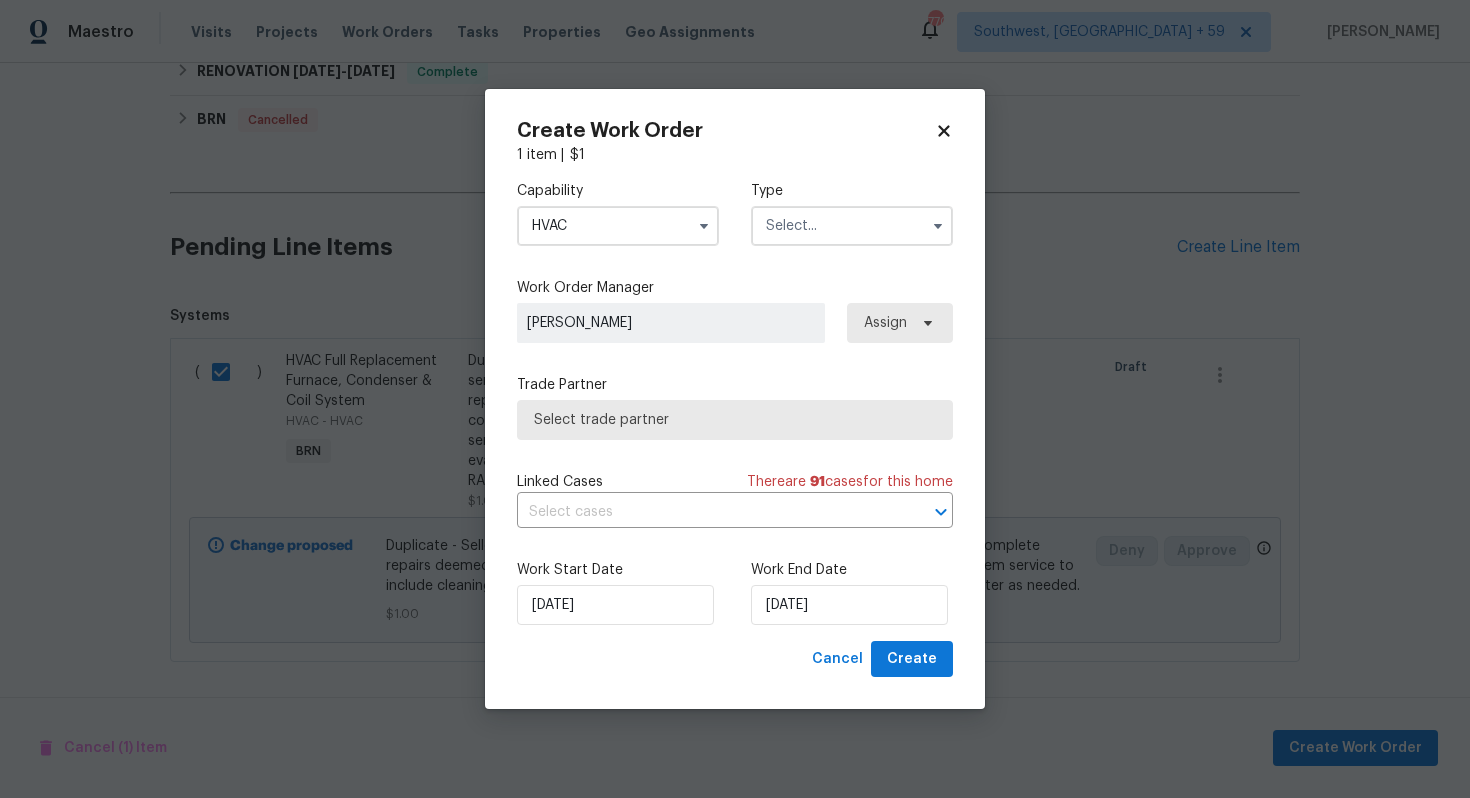 click at bounding box center (852, 226) 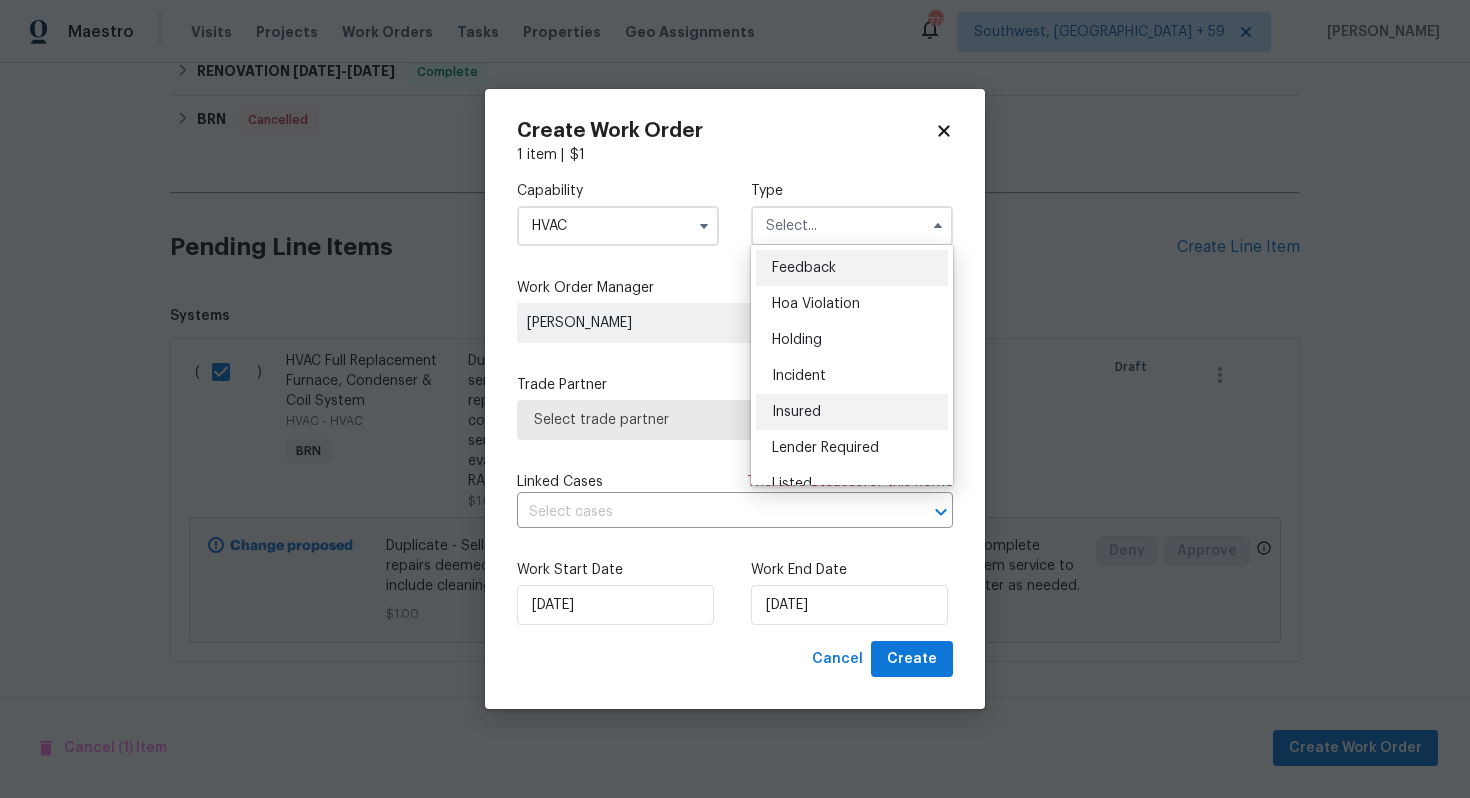 scroll, scrollTop: 454, scrollLeft: 0, axis: vertical 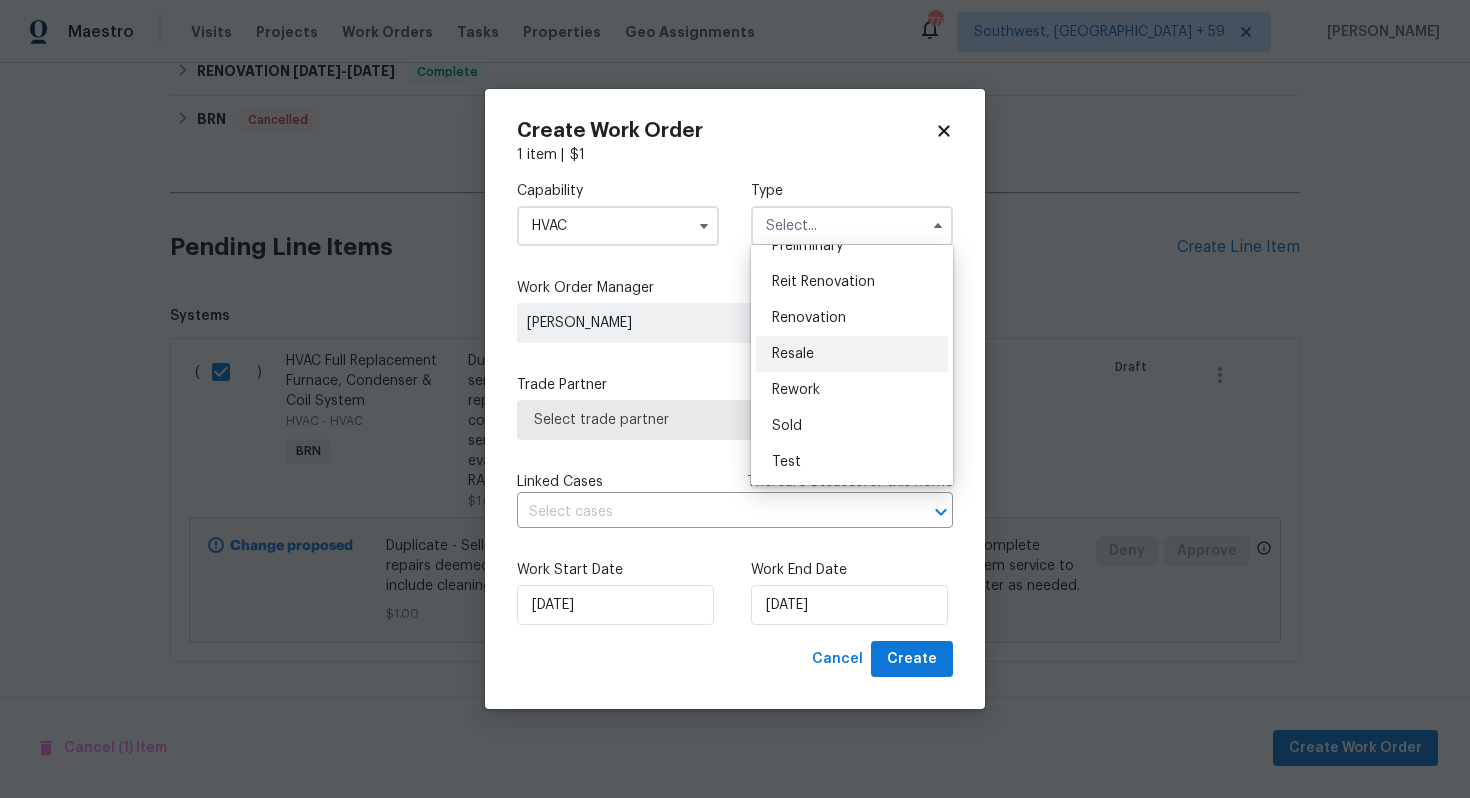 click on "Resale" at bounding box center (852, 354) 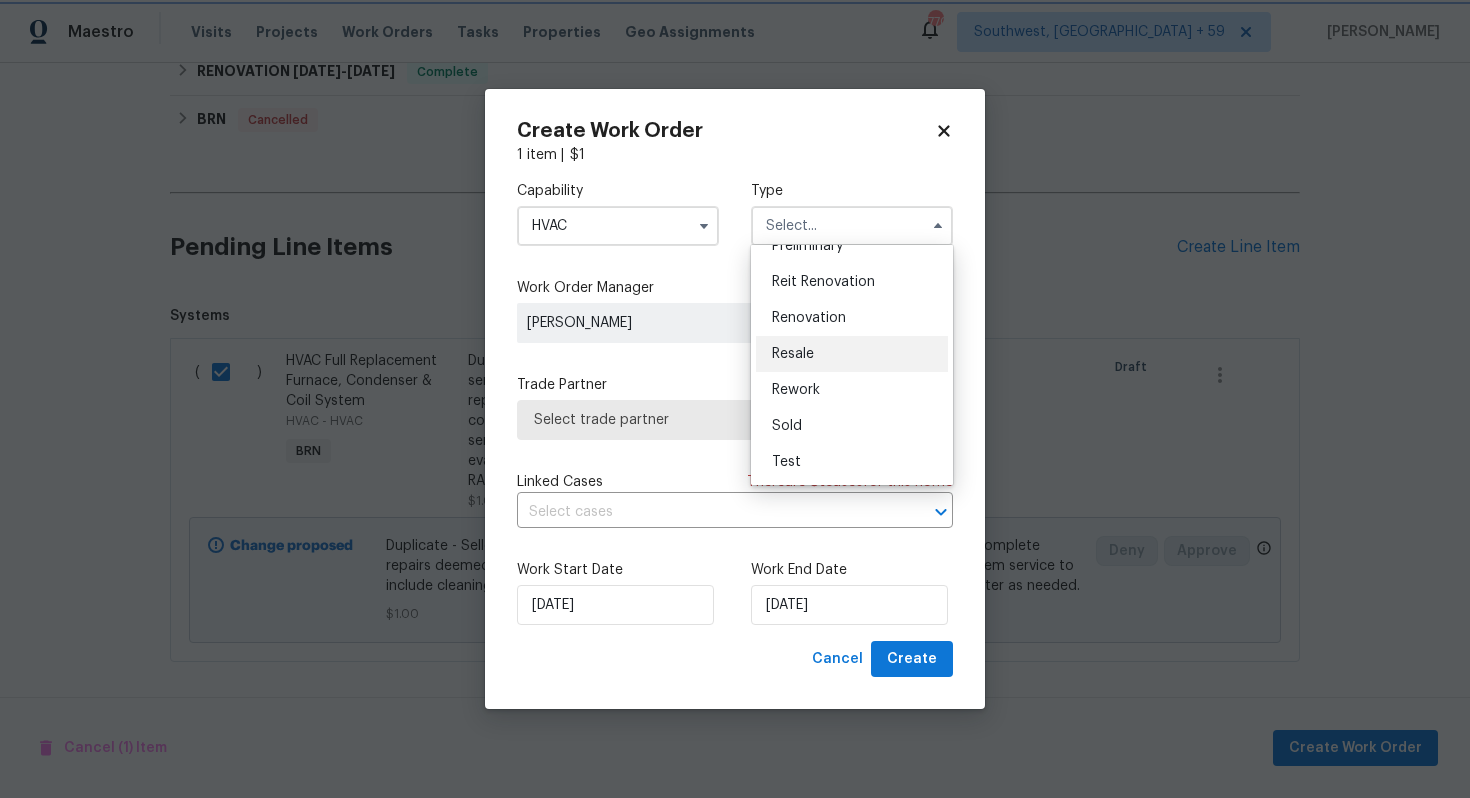 type on "Resale" 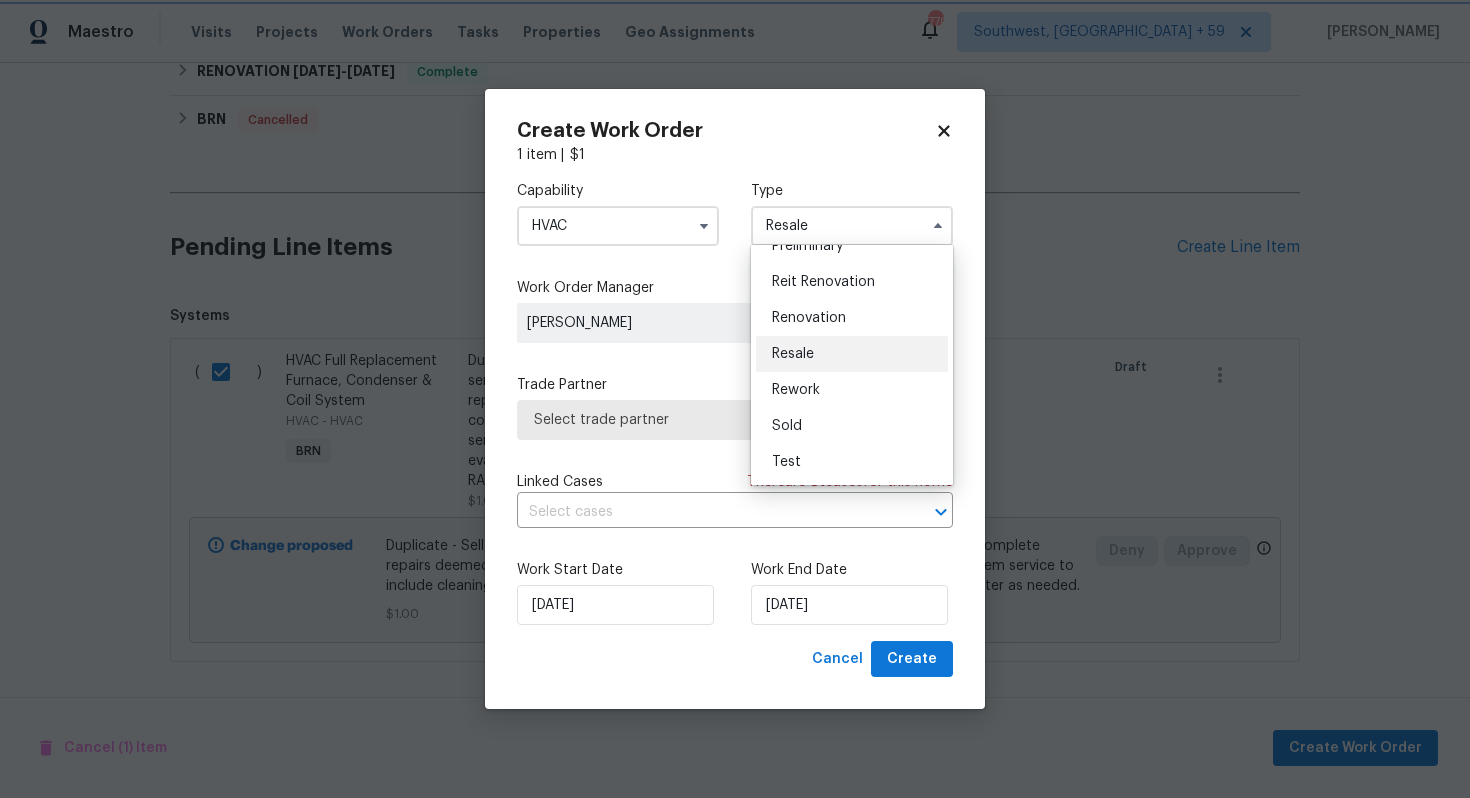 scroll, scrollTop: 0, scrollLeft: 0, axis: both 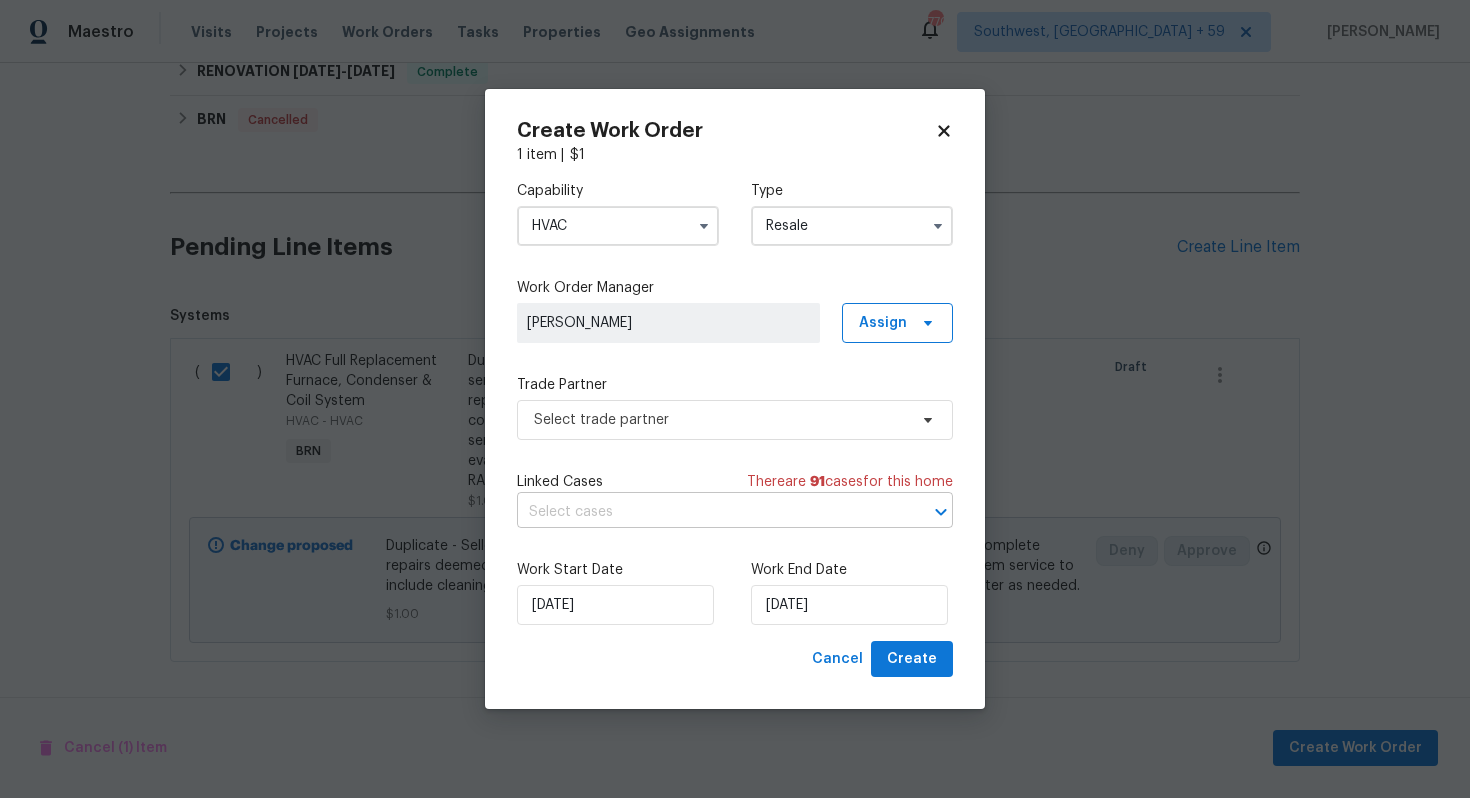 click at bounding box center (707, 512) 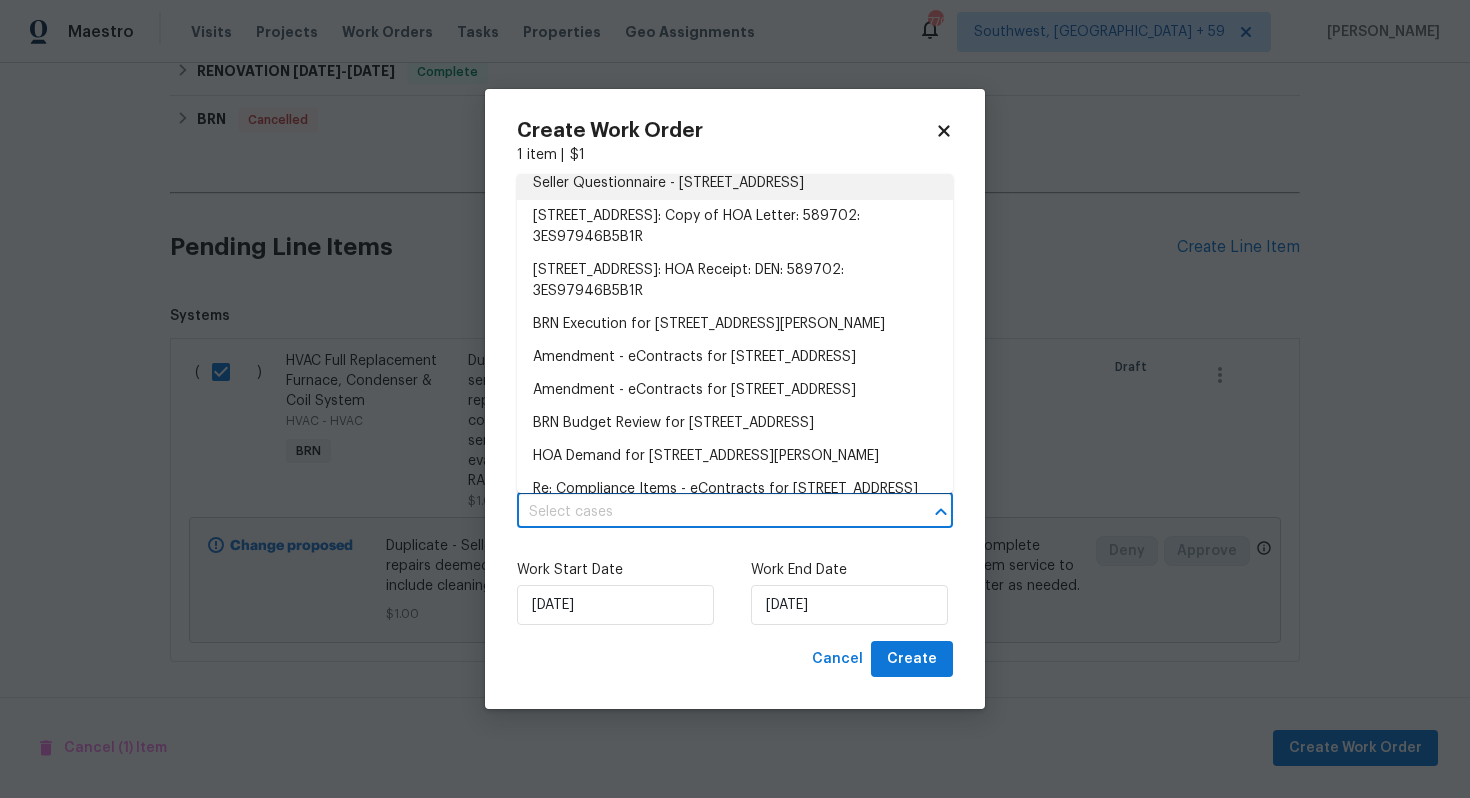 scroll, scrollTop: 169, scrollLeft: 0, axis: vertical 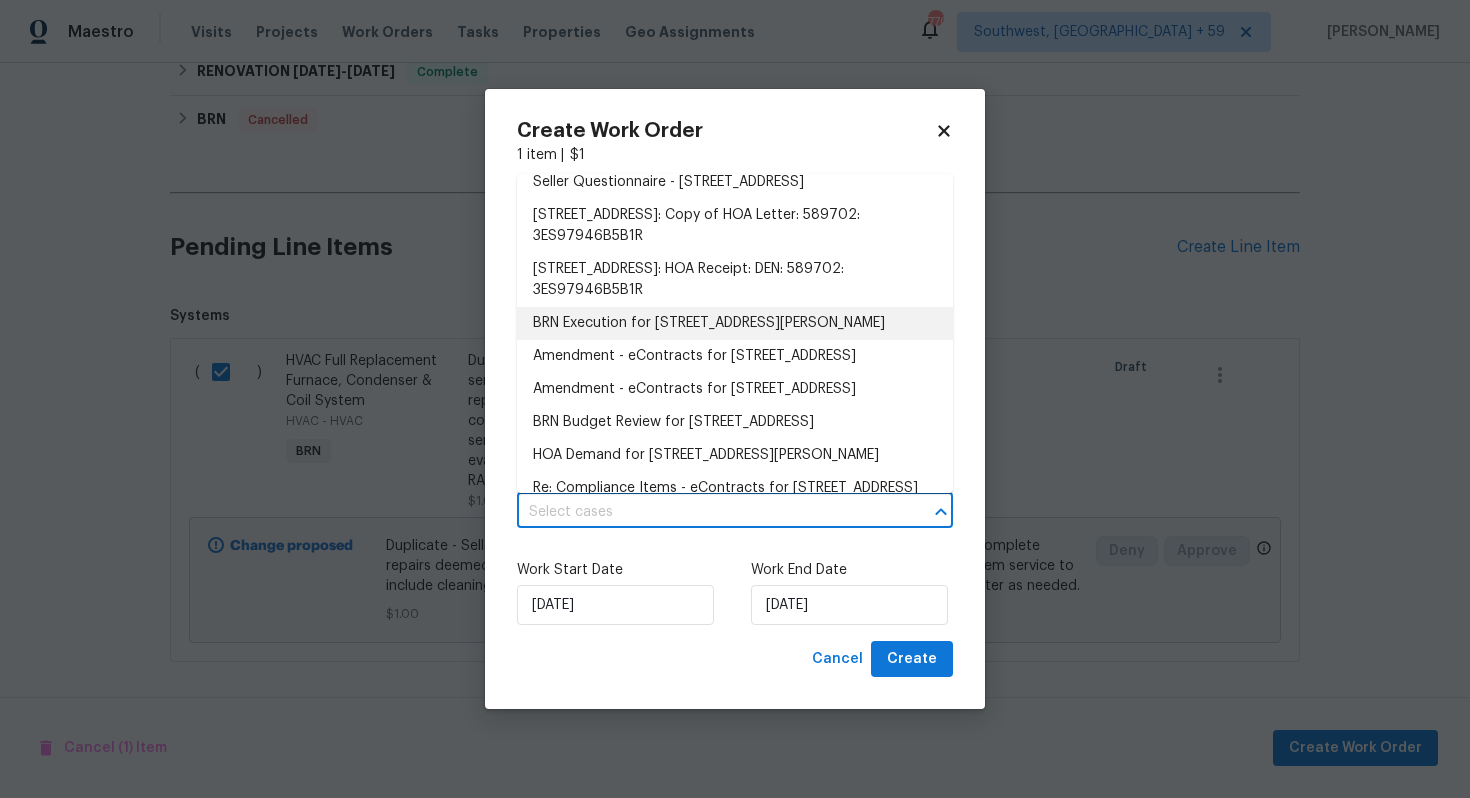 click on "BRN Execution for 1058 W 88th Ave, Thornton, CO 80260" at bounding box center [735, 323] 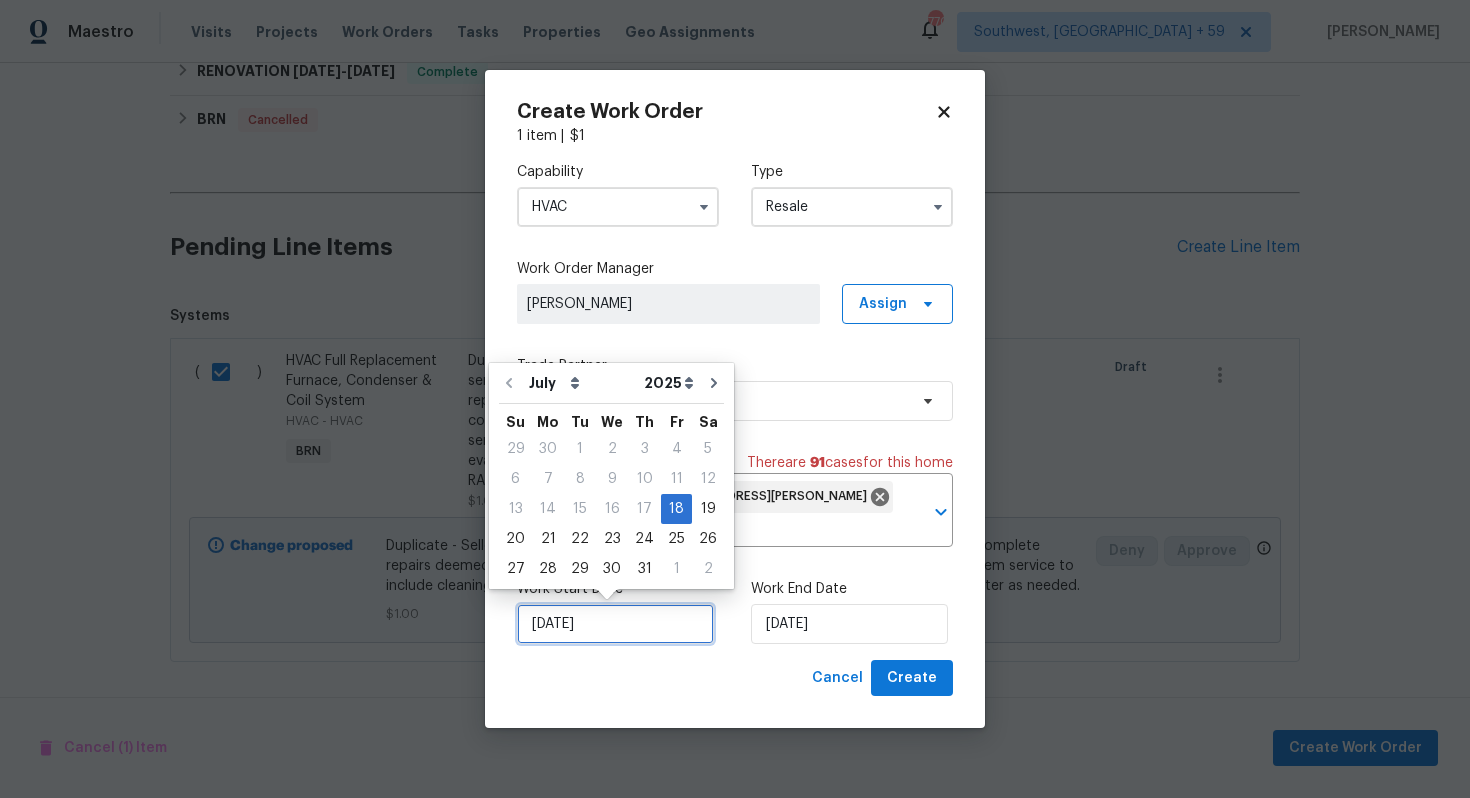 click on "[DATE]" at bounding box center (615, 624) 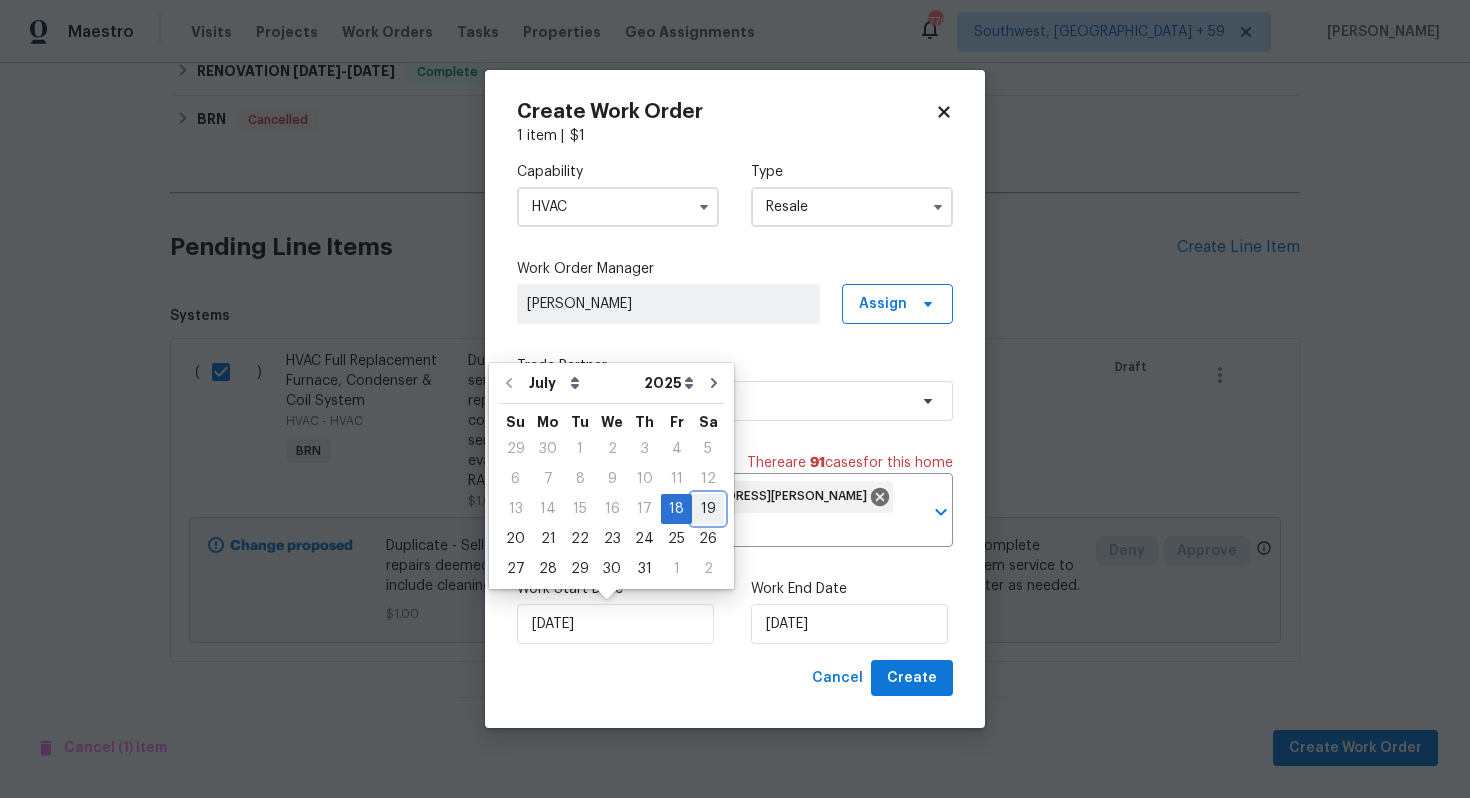 click on "19" at bounding box center (708, 509) 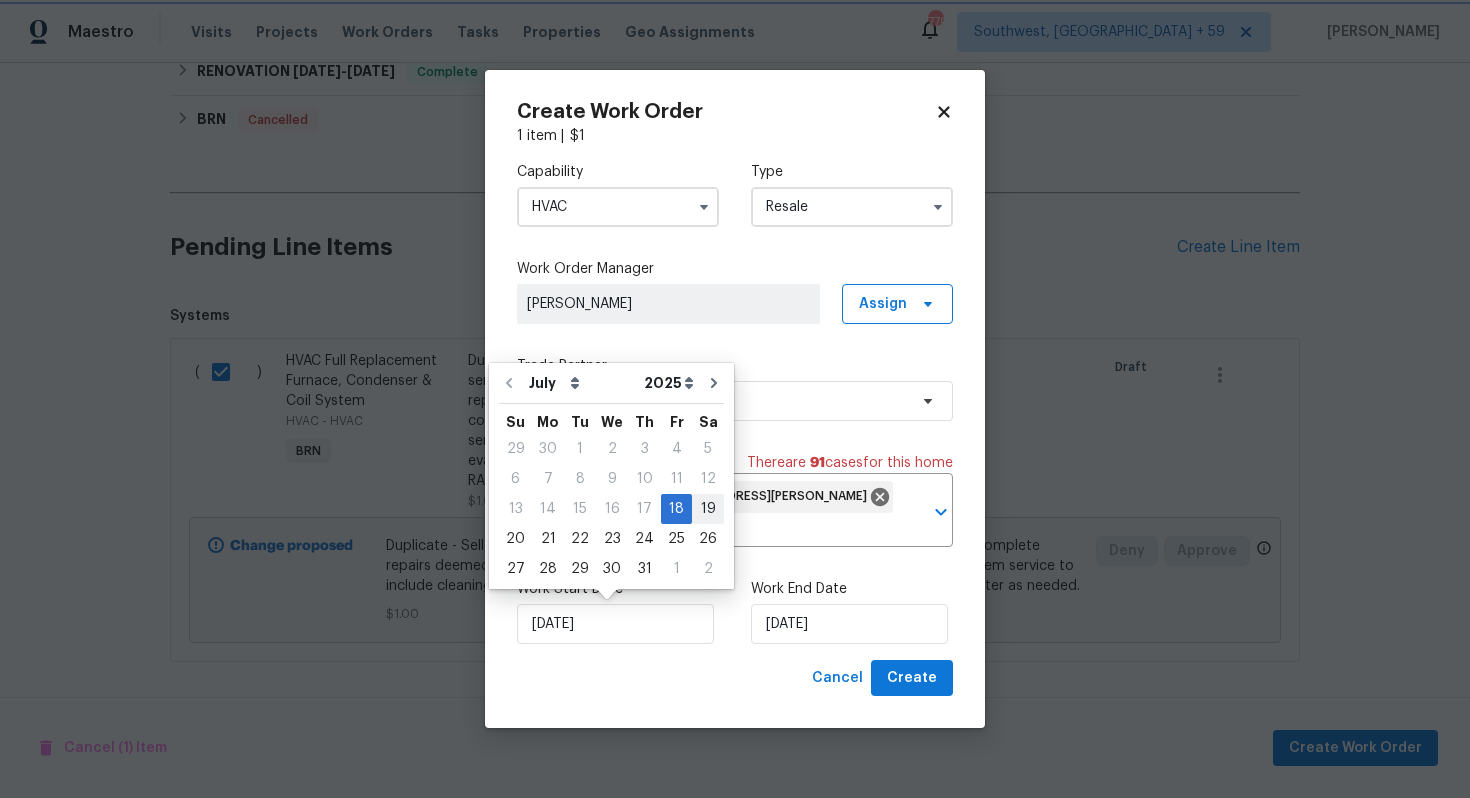 type on "[DATE]" 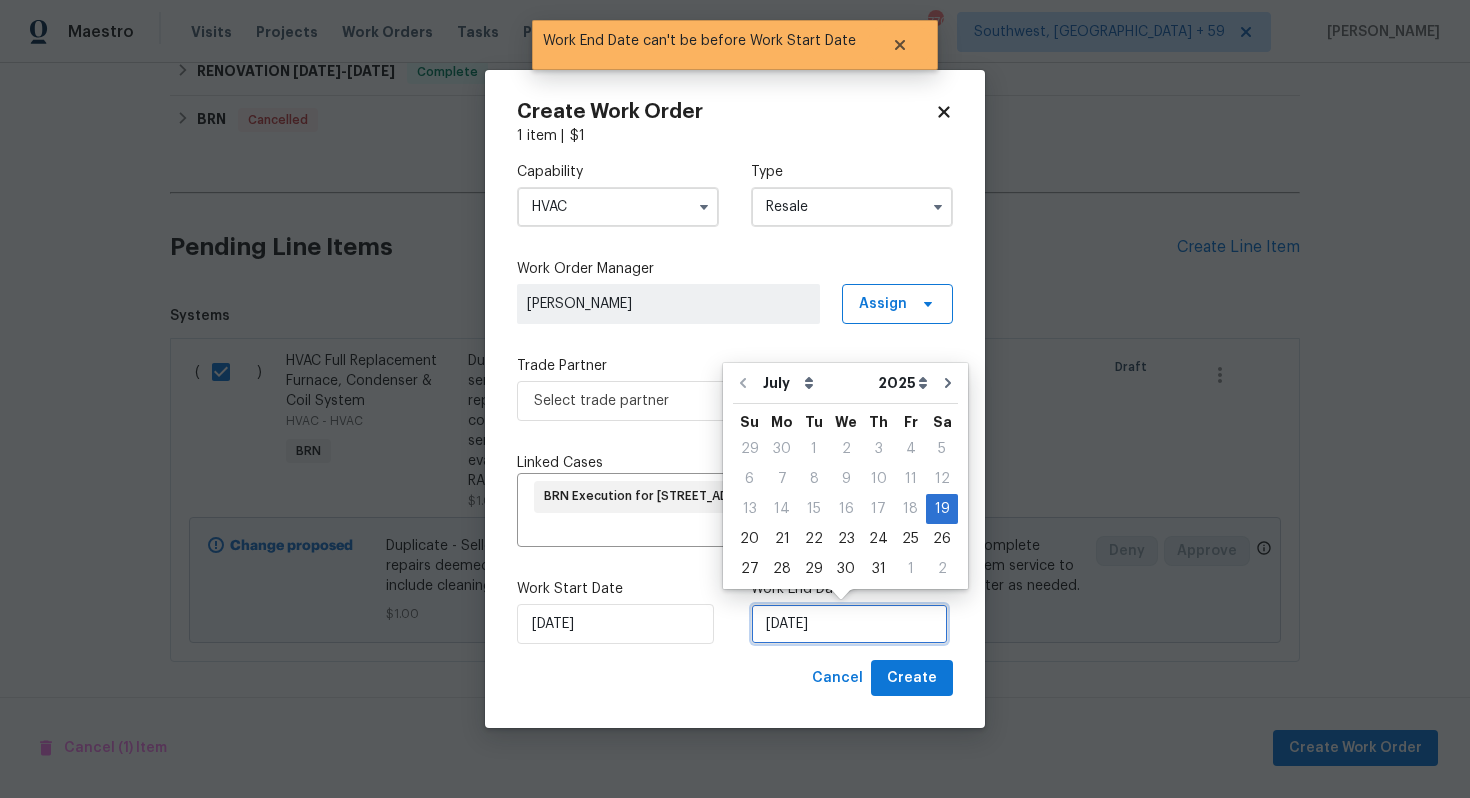 click on "[DATE]" at bounding box center [849, 624] 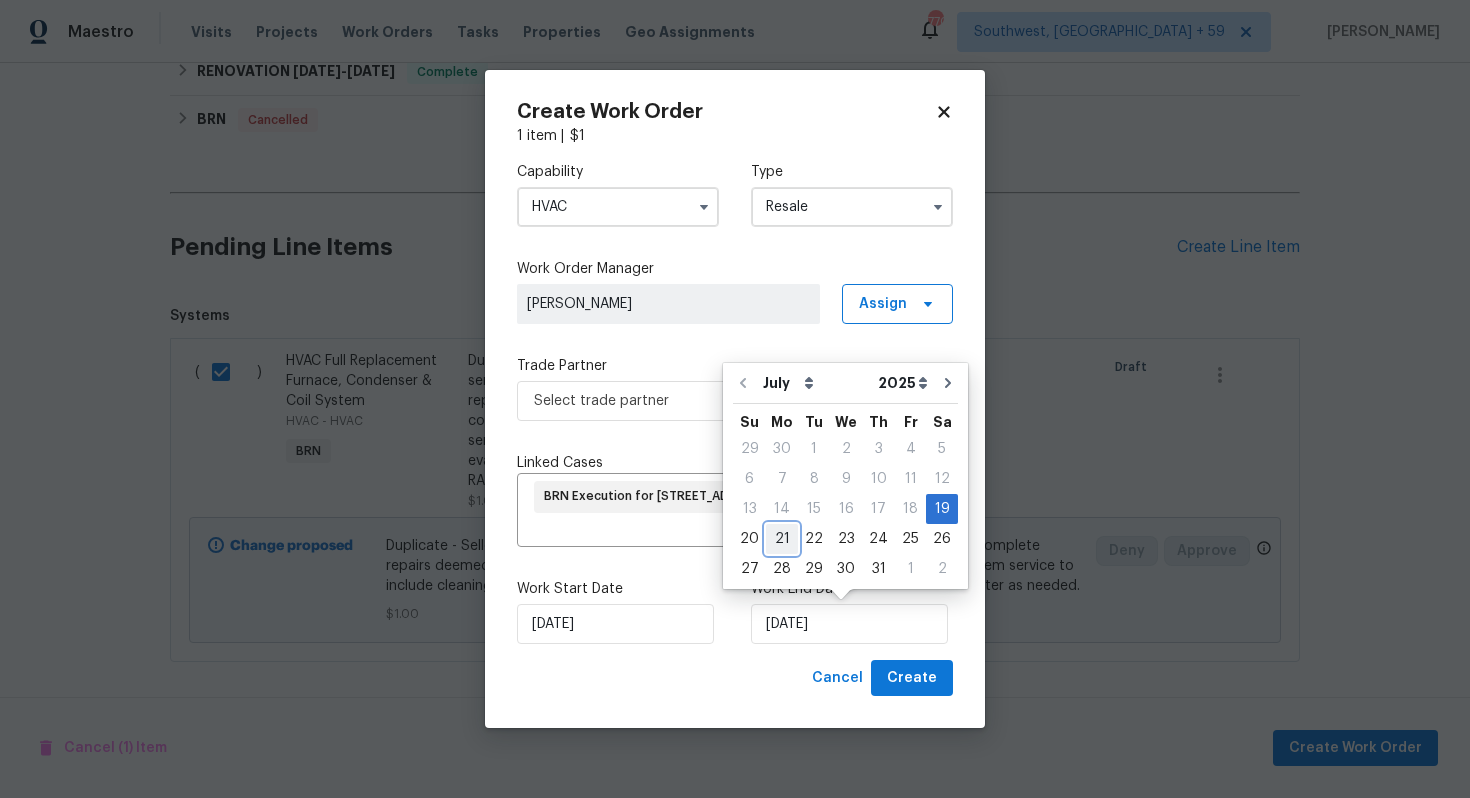 click on "21" at bounding box center (782, 539) 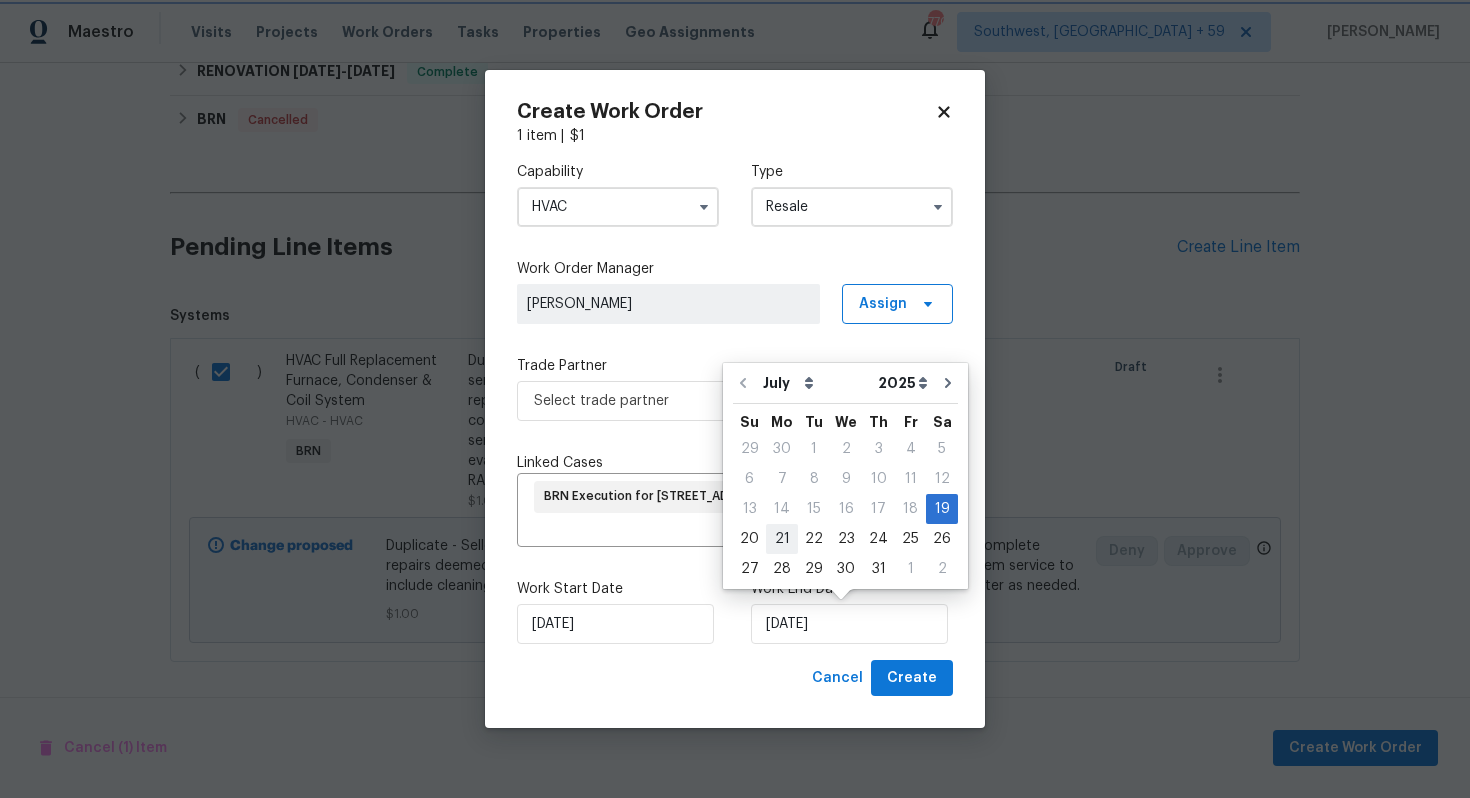 type on "[DATE]" 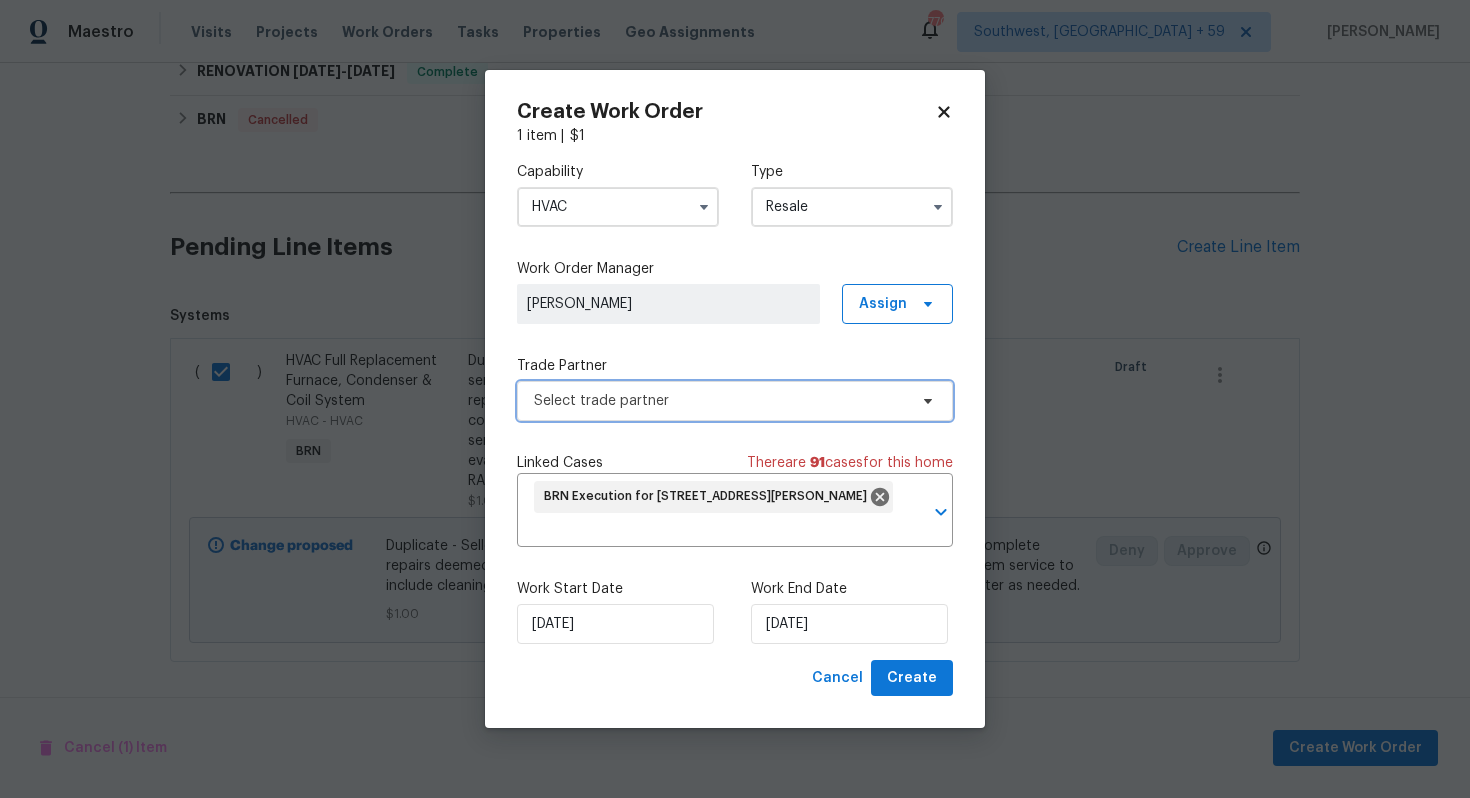 click on "Select trade partner" at bounding box center [720, 401] 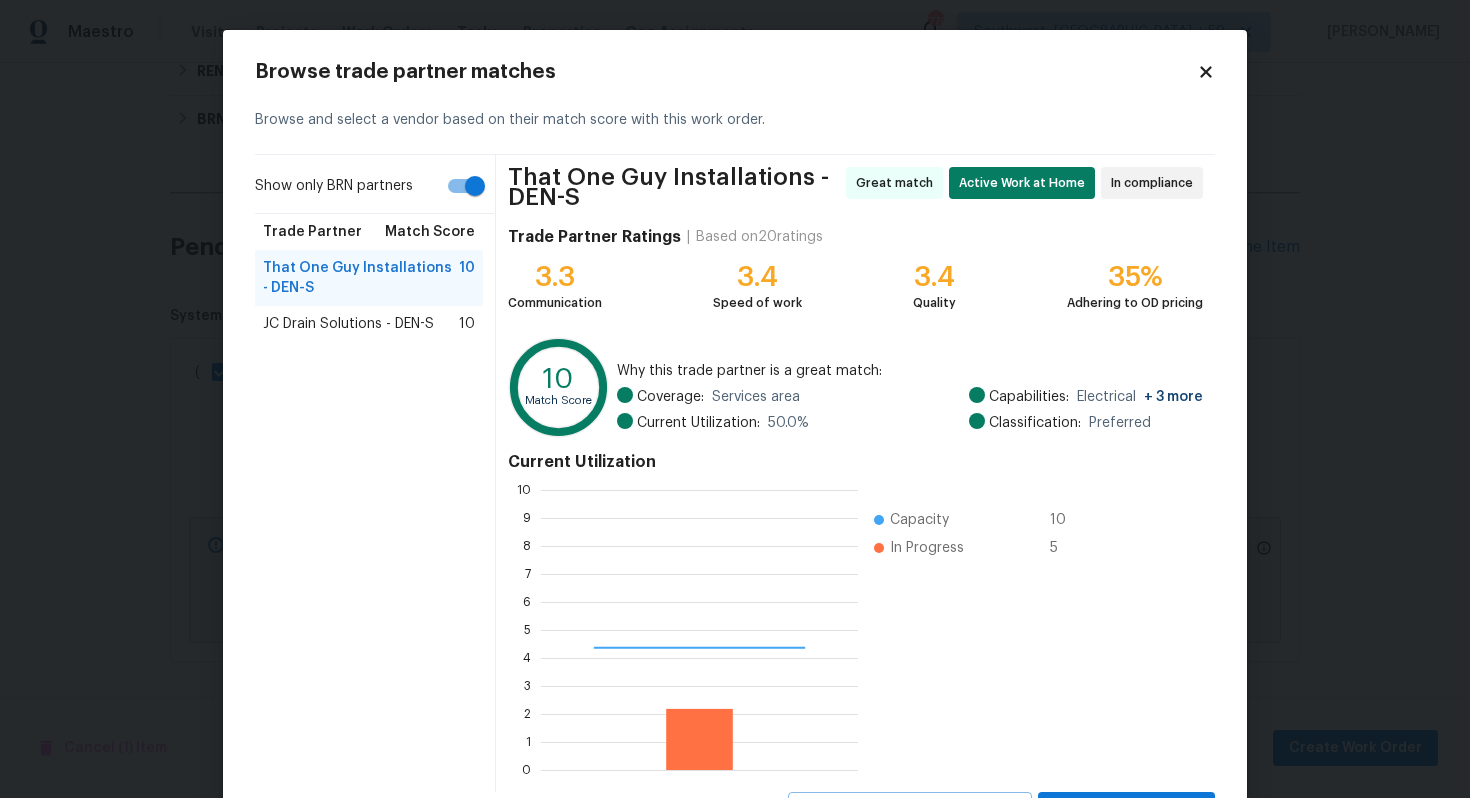 scroll, scrollTop: 2, scrollLeft: 2, axis: both 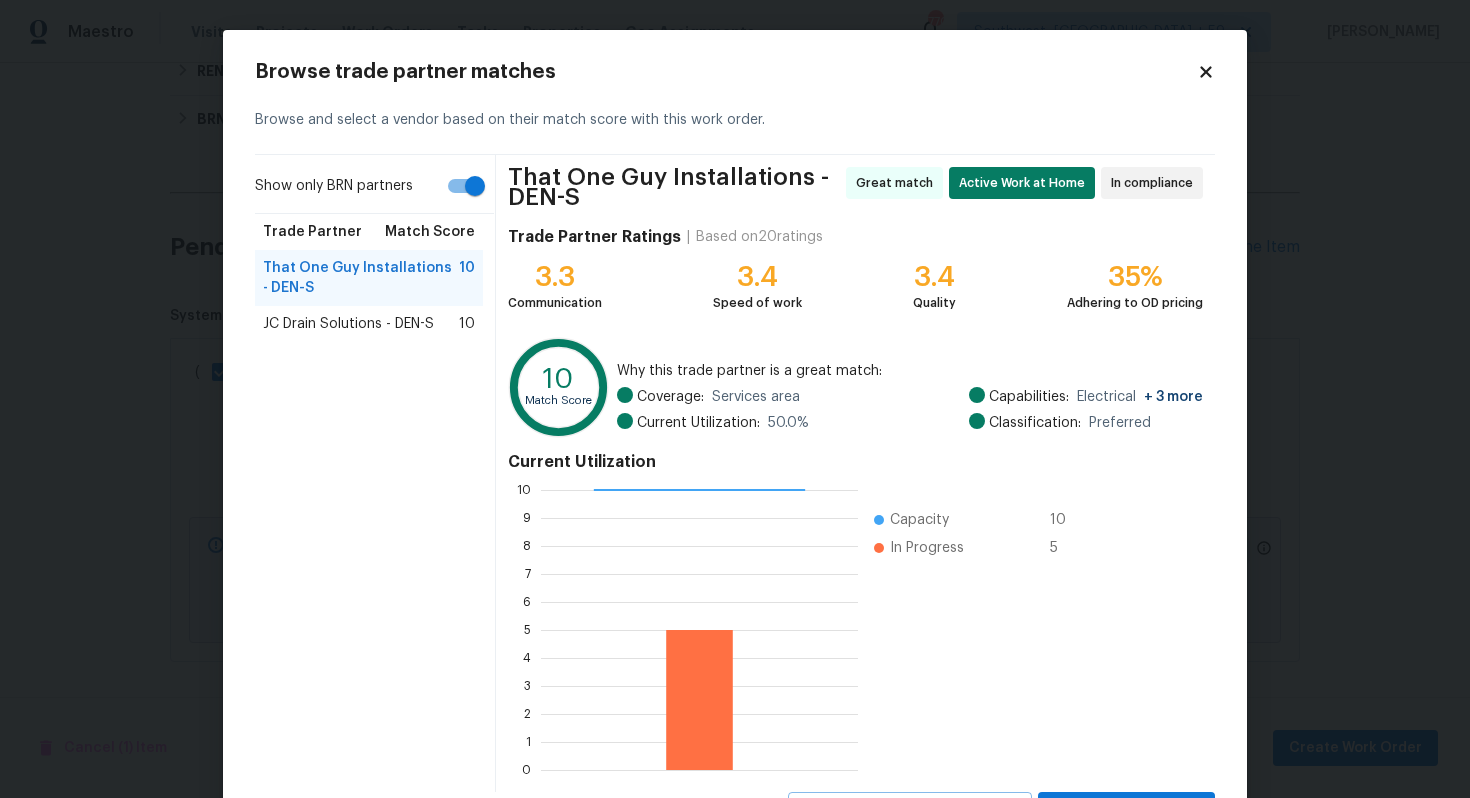 click on "JC Drain Solutions - DEN-S" at bounding box center (348, 324) 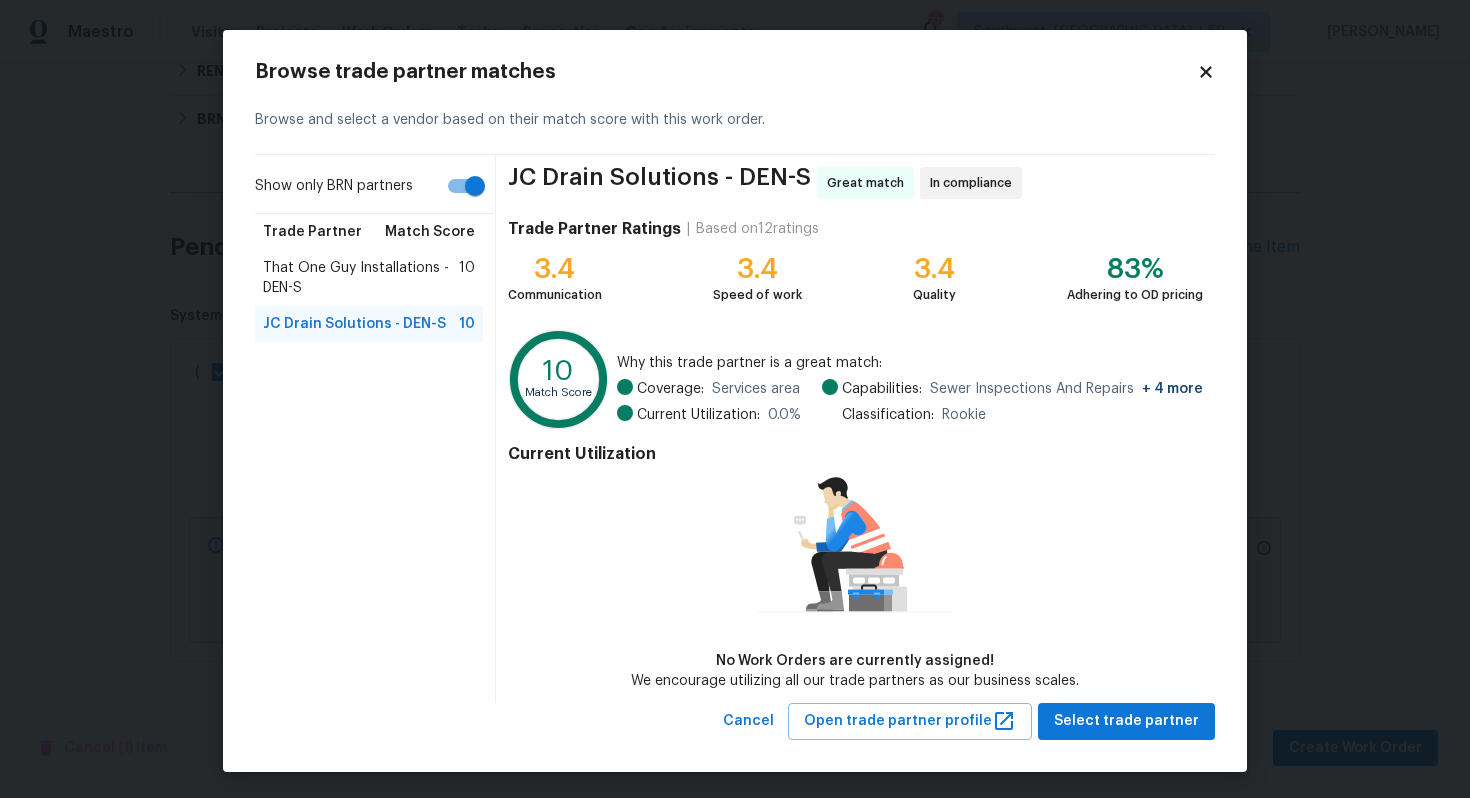click on "Show only BRN partners" at bounding box center [475, 186] 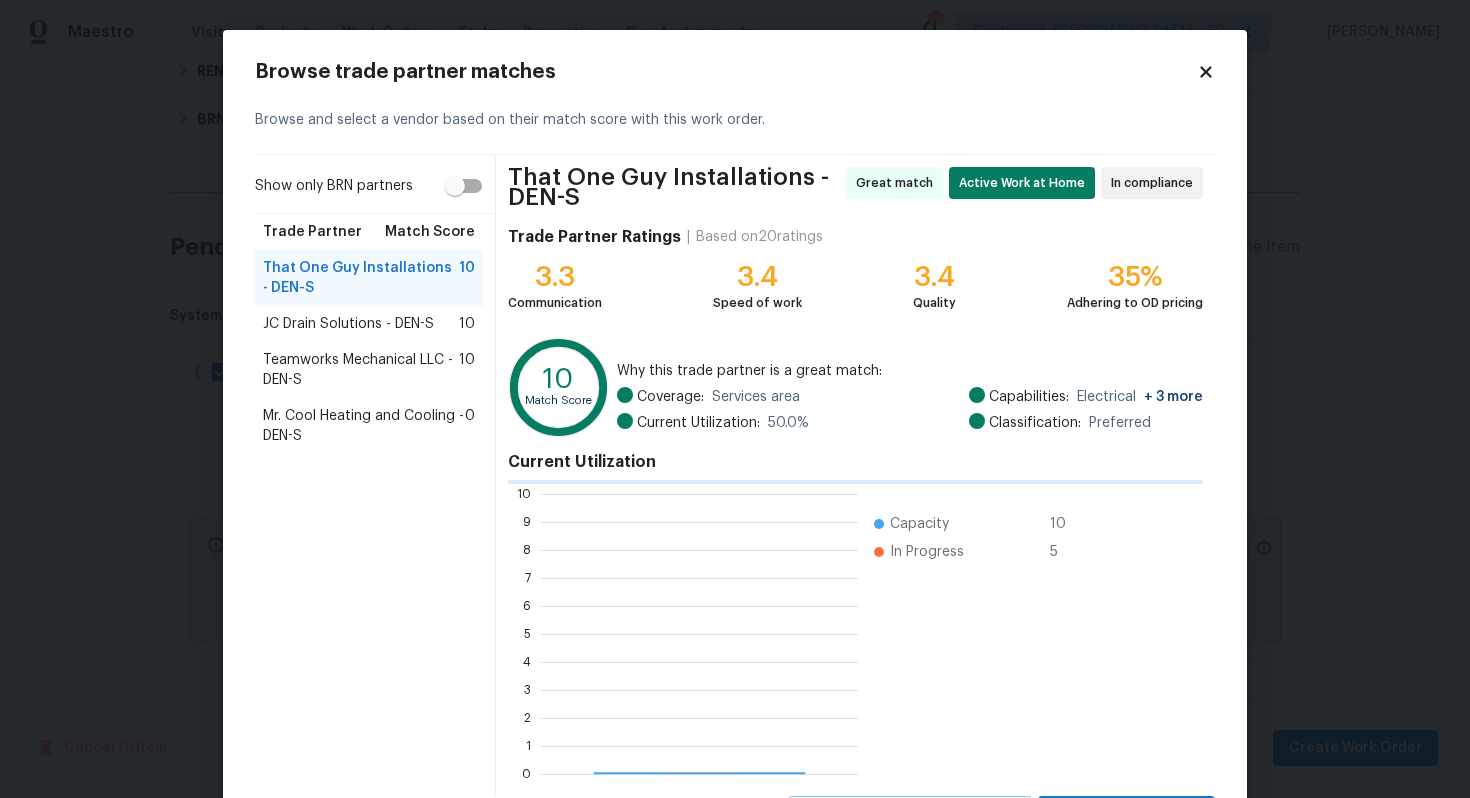 scroll, scrollTop: 2, scrollLeft: 2, axis: both 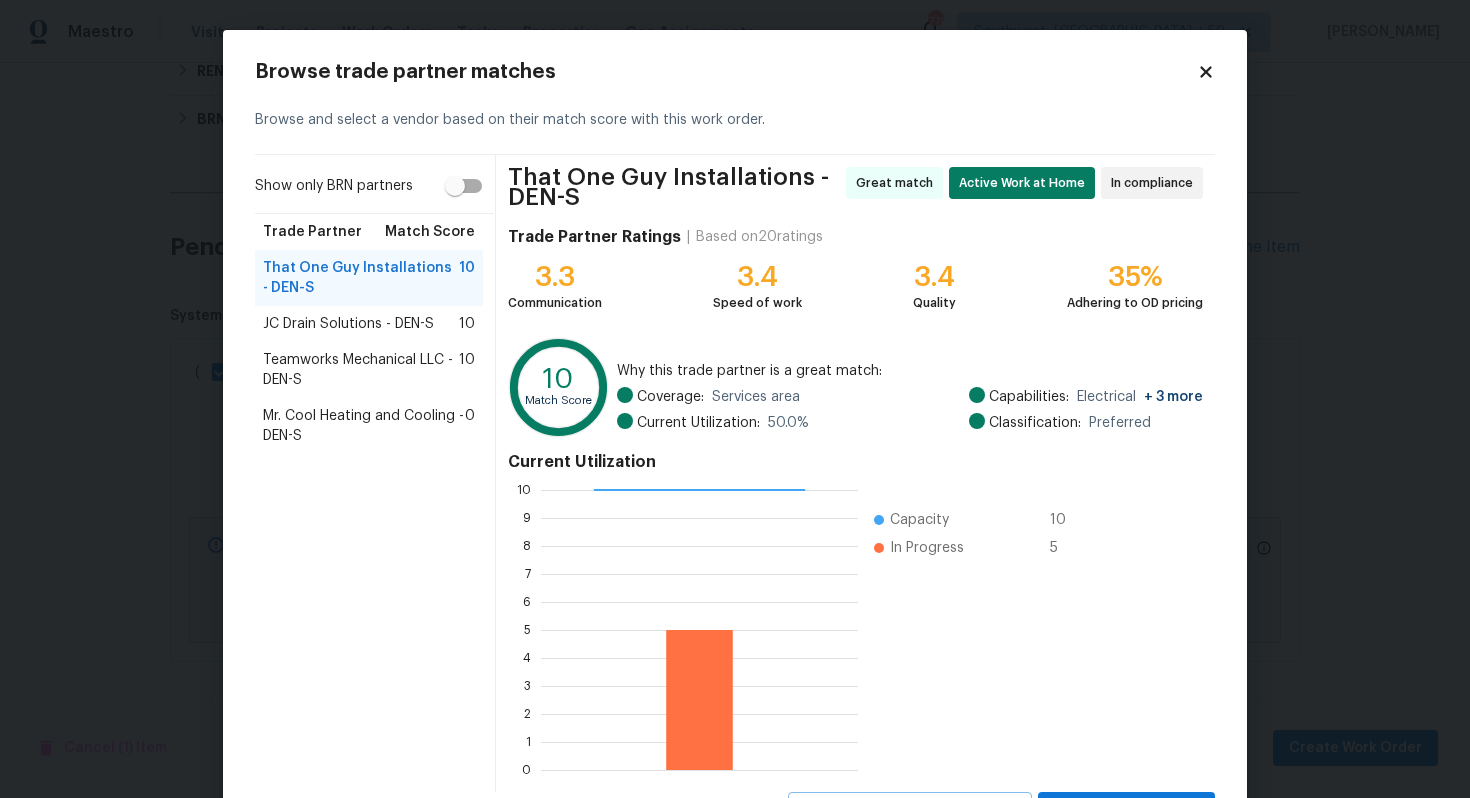 click on "Teamworks Mechanical LLC - DEN-S" at bounding box center (361, 370) 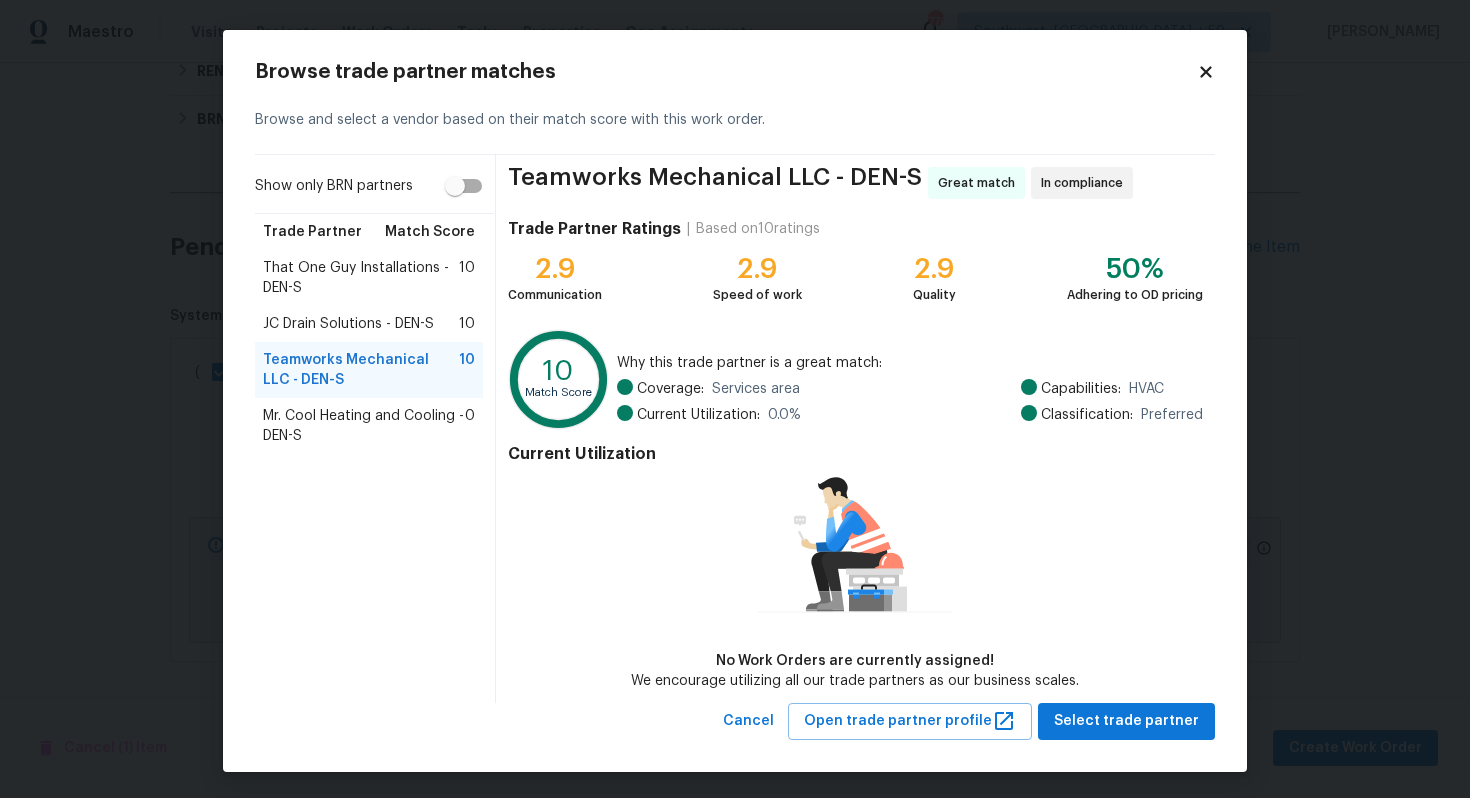 click on "Mr. Cool Heating and Cooling - DEN-S" at bounding box center (364, 426) 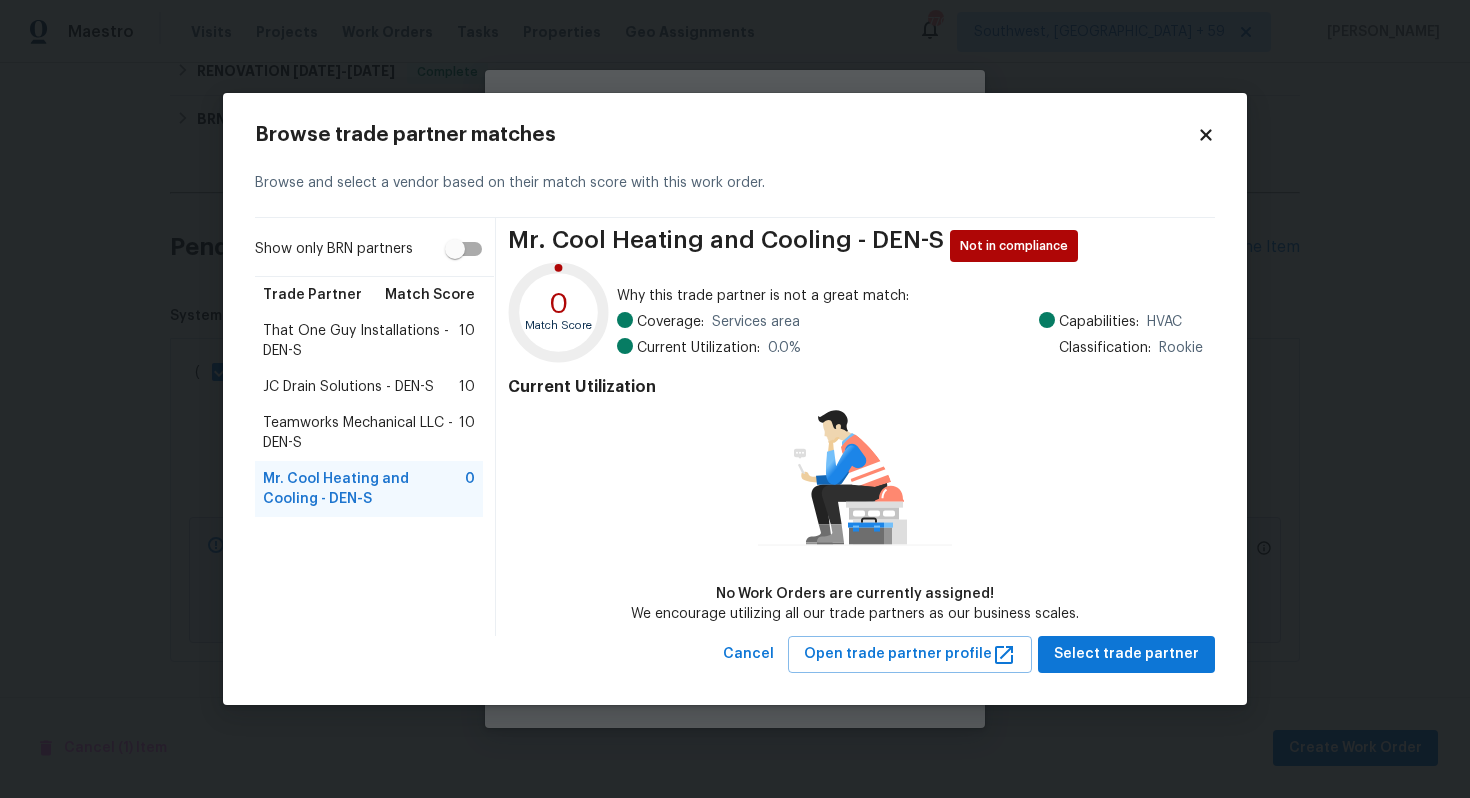 click on "JC Drain Solutions - DEN-S" at bounding box center [348, 387] 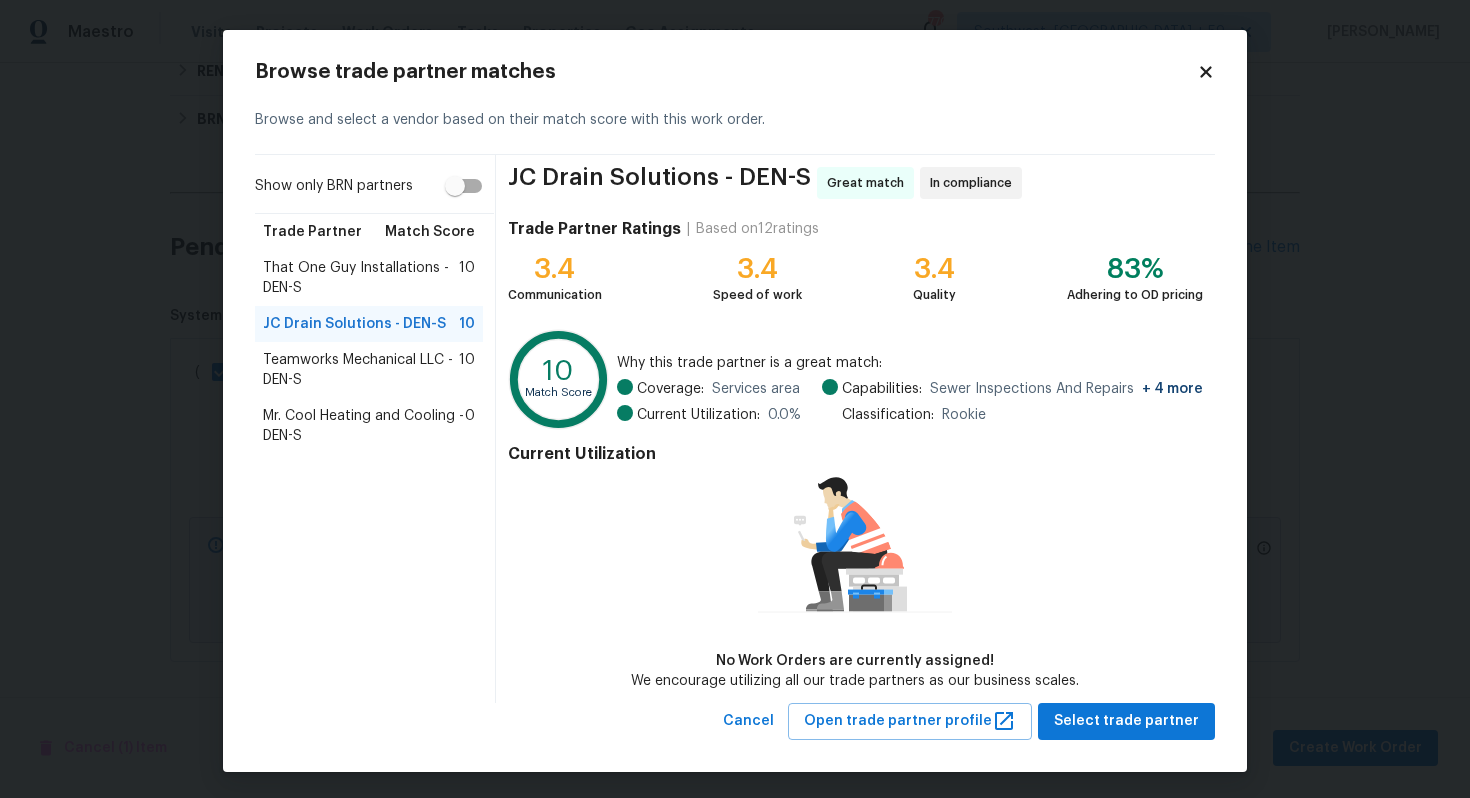 scroll, scrollTop: 2, scrollLeft: 0, axis: vertical 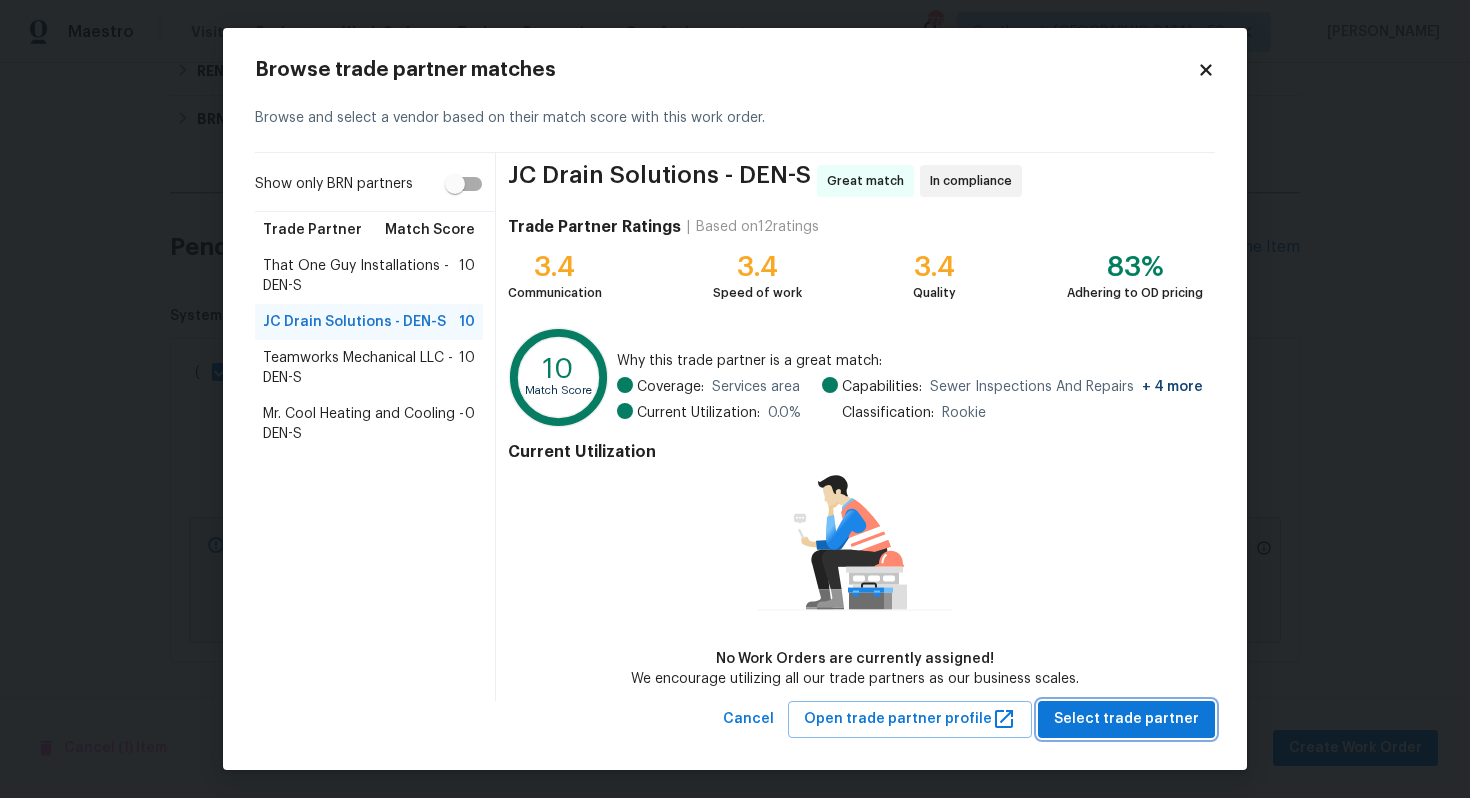click on "Select trade partner" at bounding box center (1126, 719) 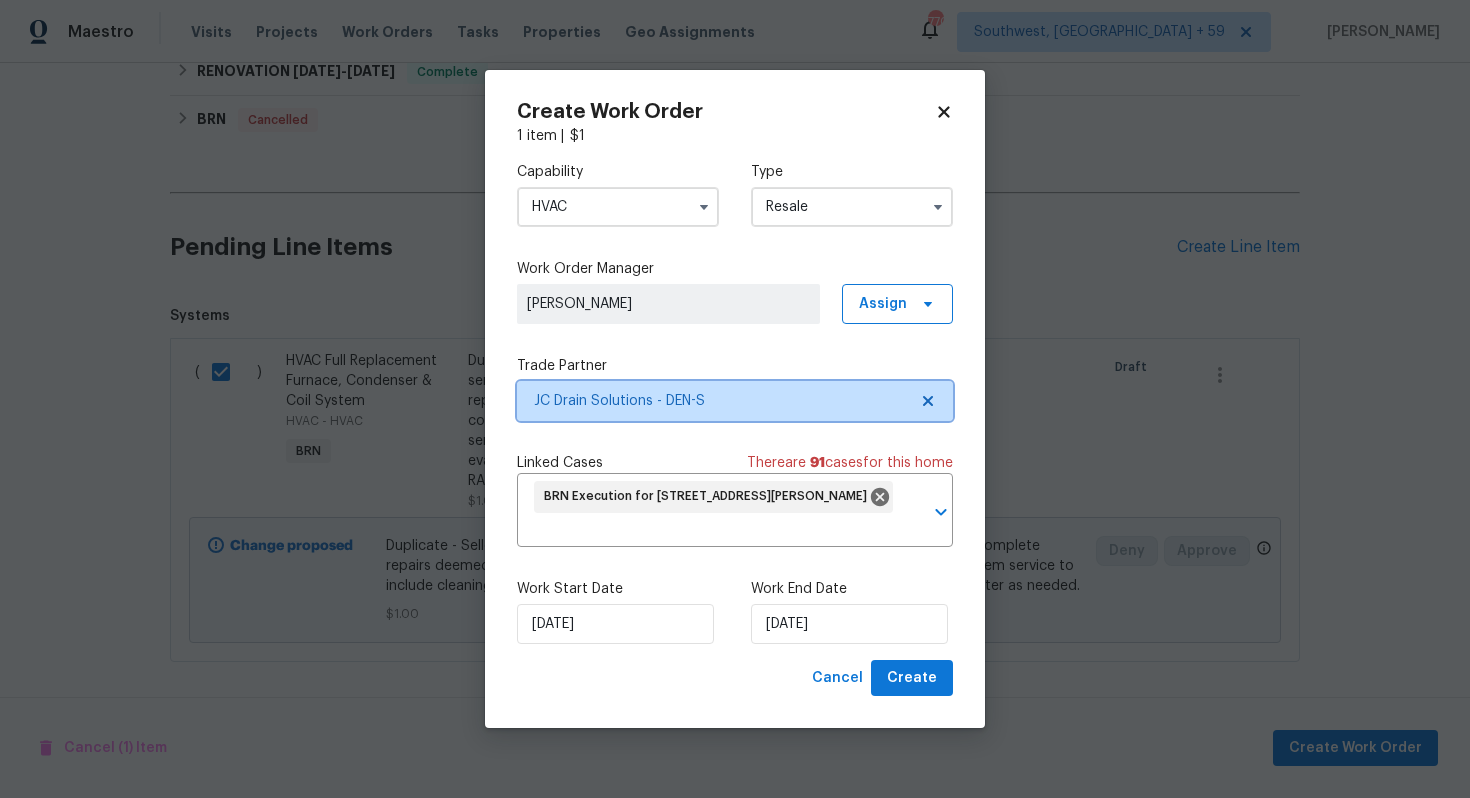 scroll, scrollTop: 0, scrollLeft: 0, axis: both 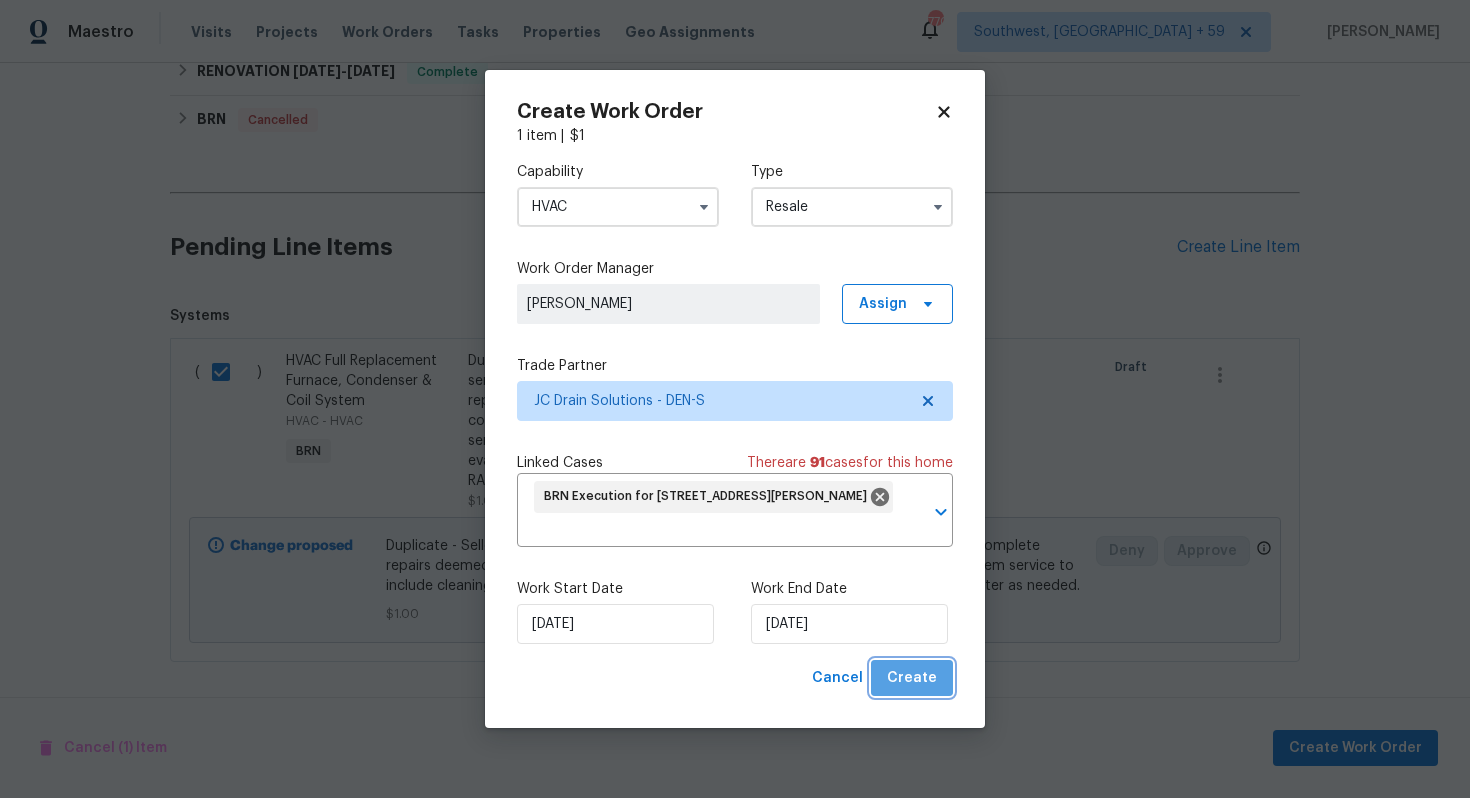 click on "Create" at bounding box center [912, 678] 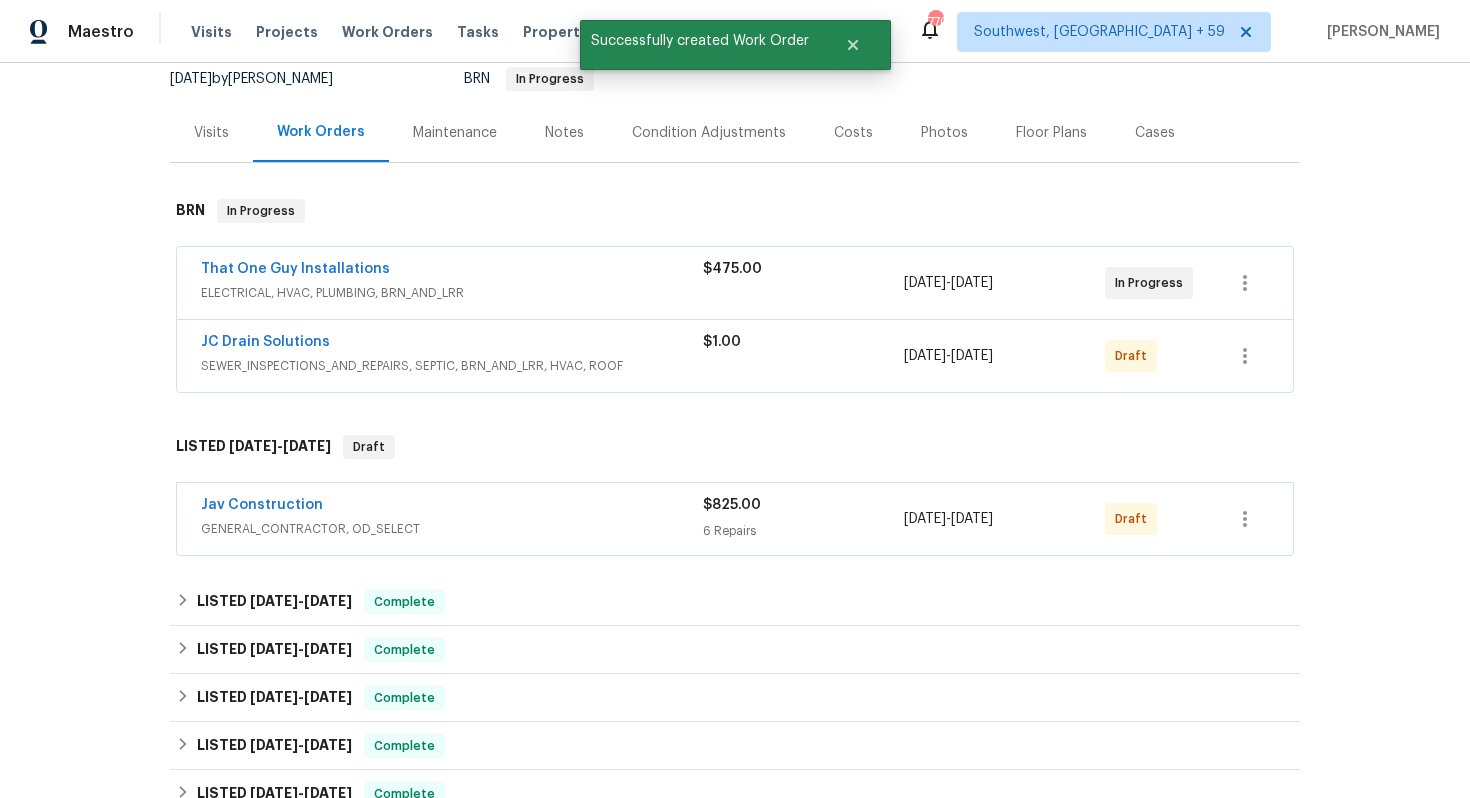 scroll, scrollTop: 0, scrollLeft: 0, axis: both 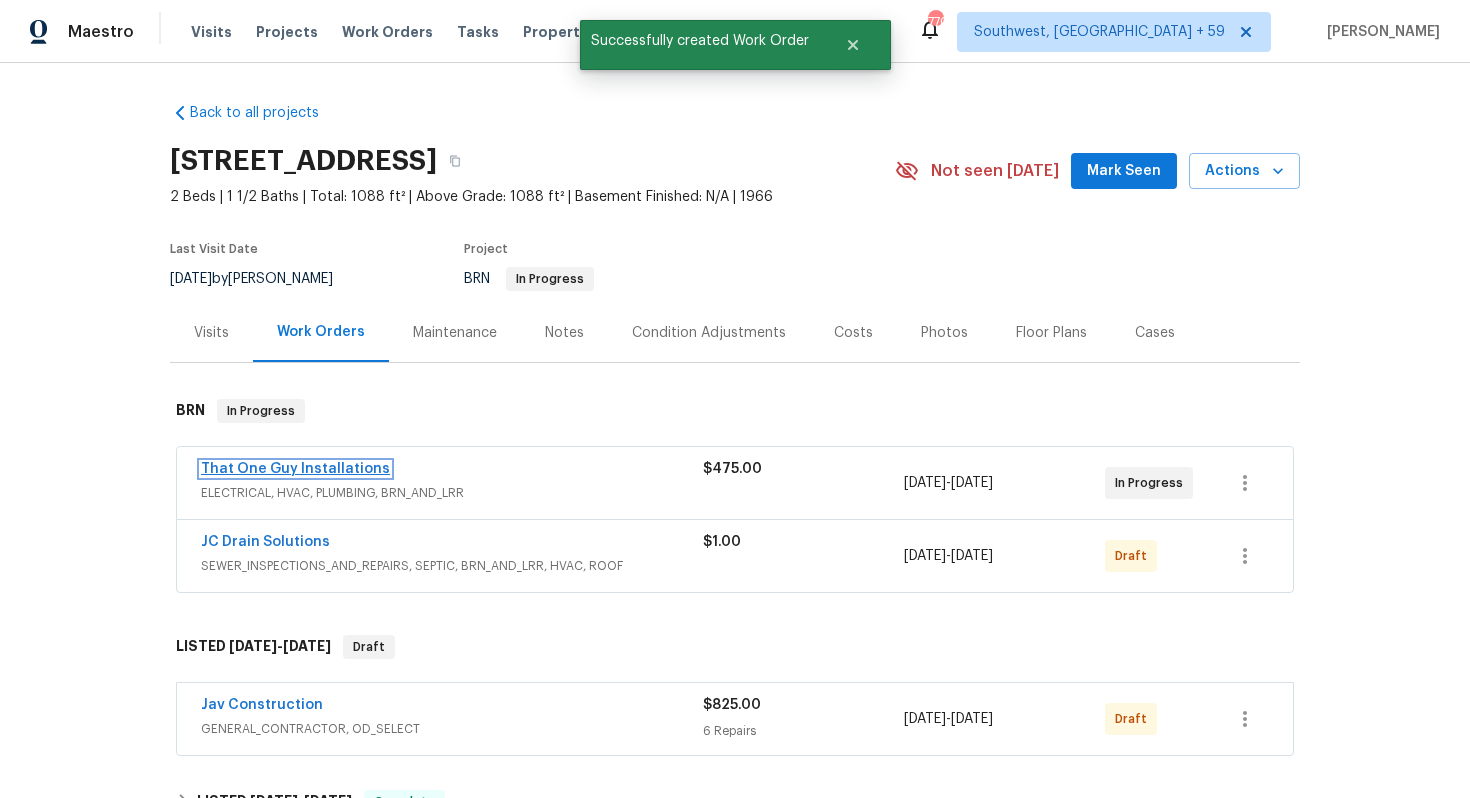 click on "That One Guy Installations" at bounding box center (295, 469) 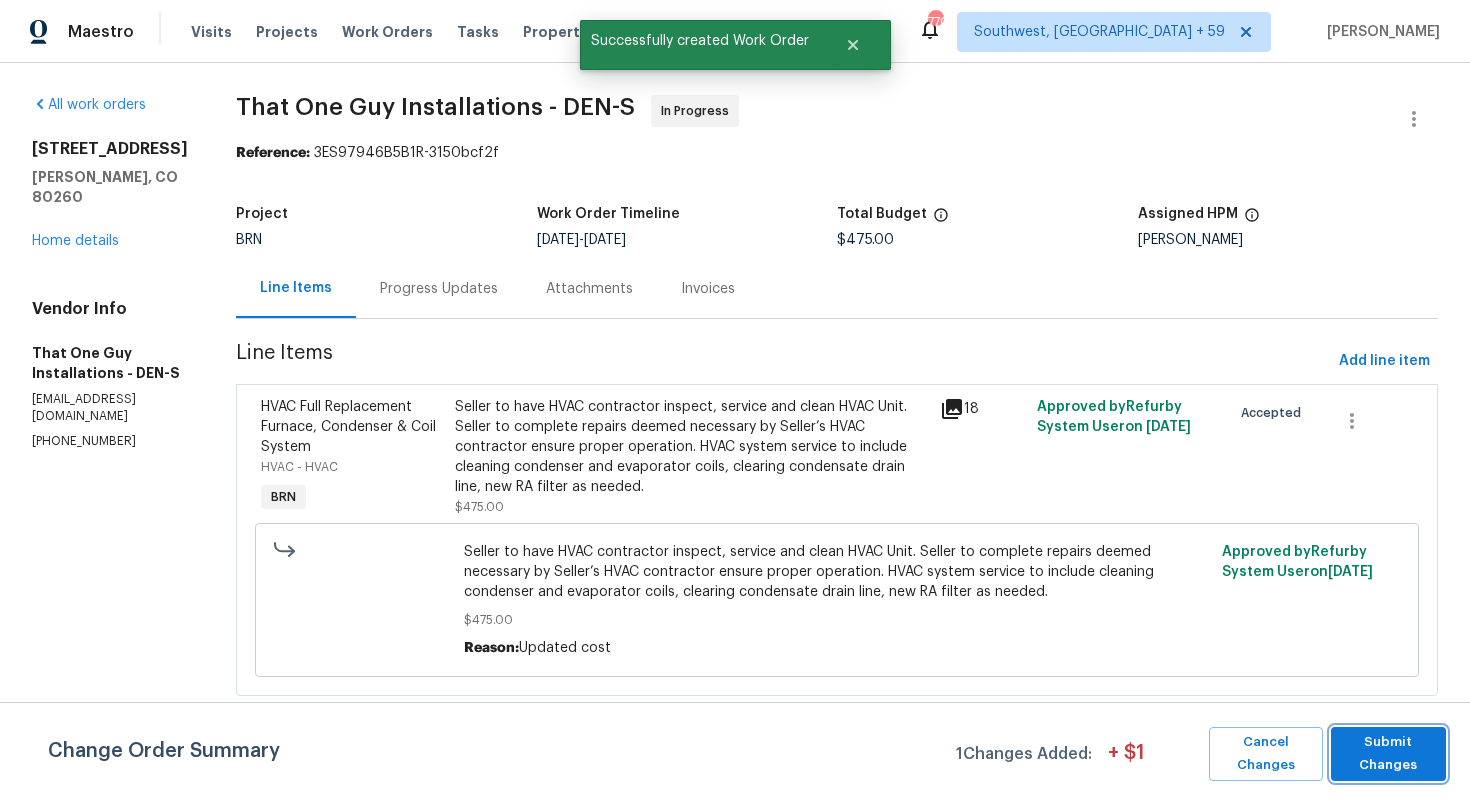 click on "Submit Changes" at bounding box center [1388, 754] 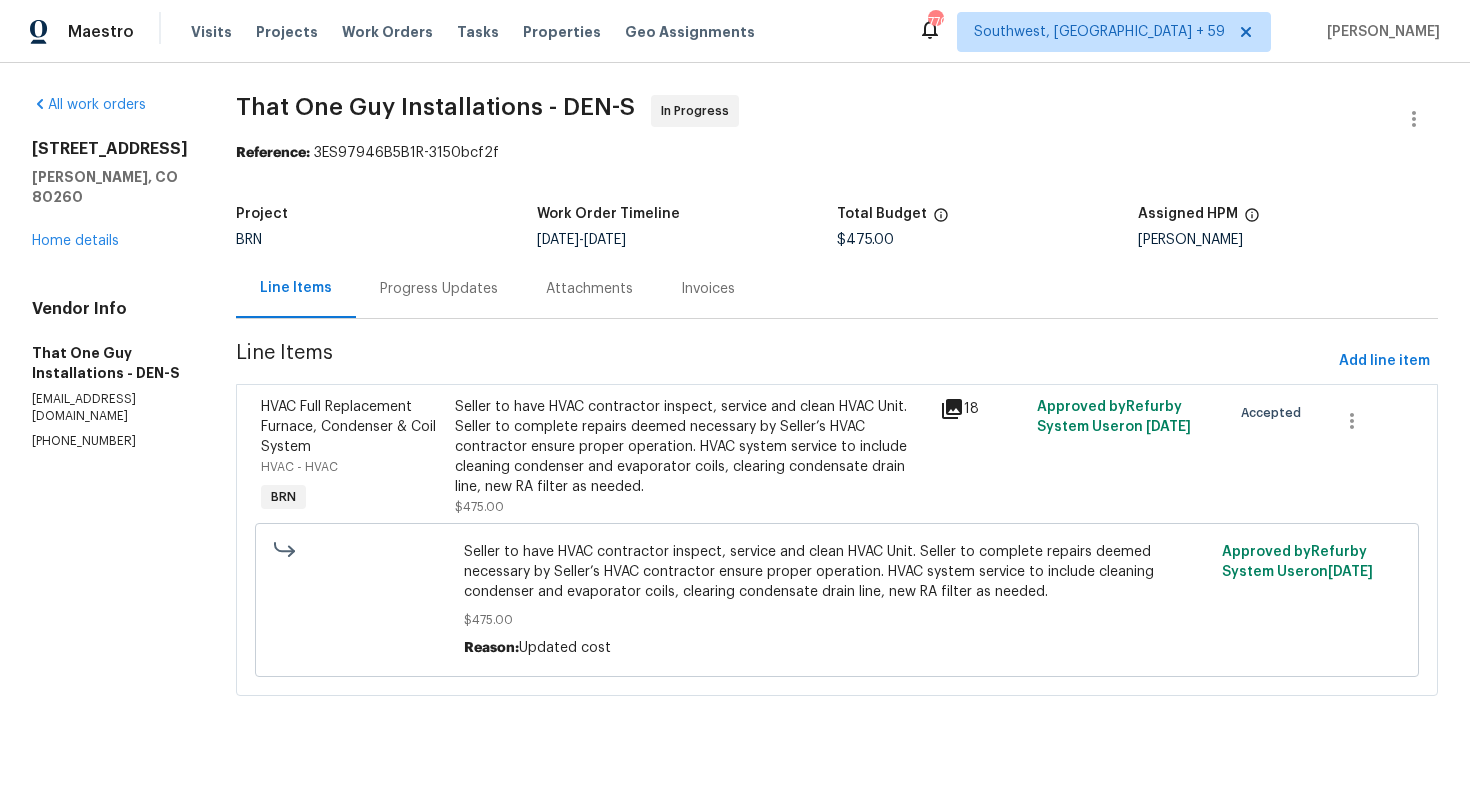 click on "Progress Updates" at bounding box center (439, 288) 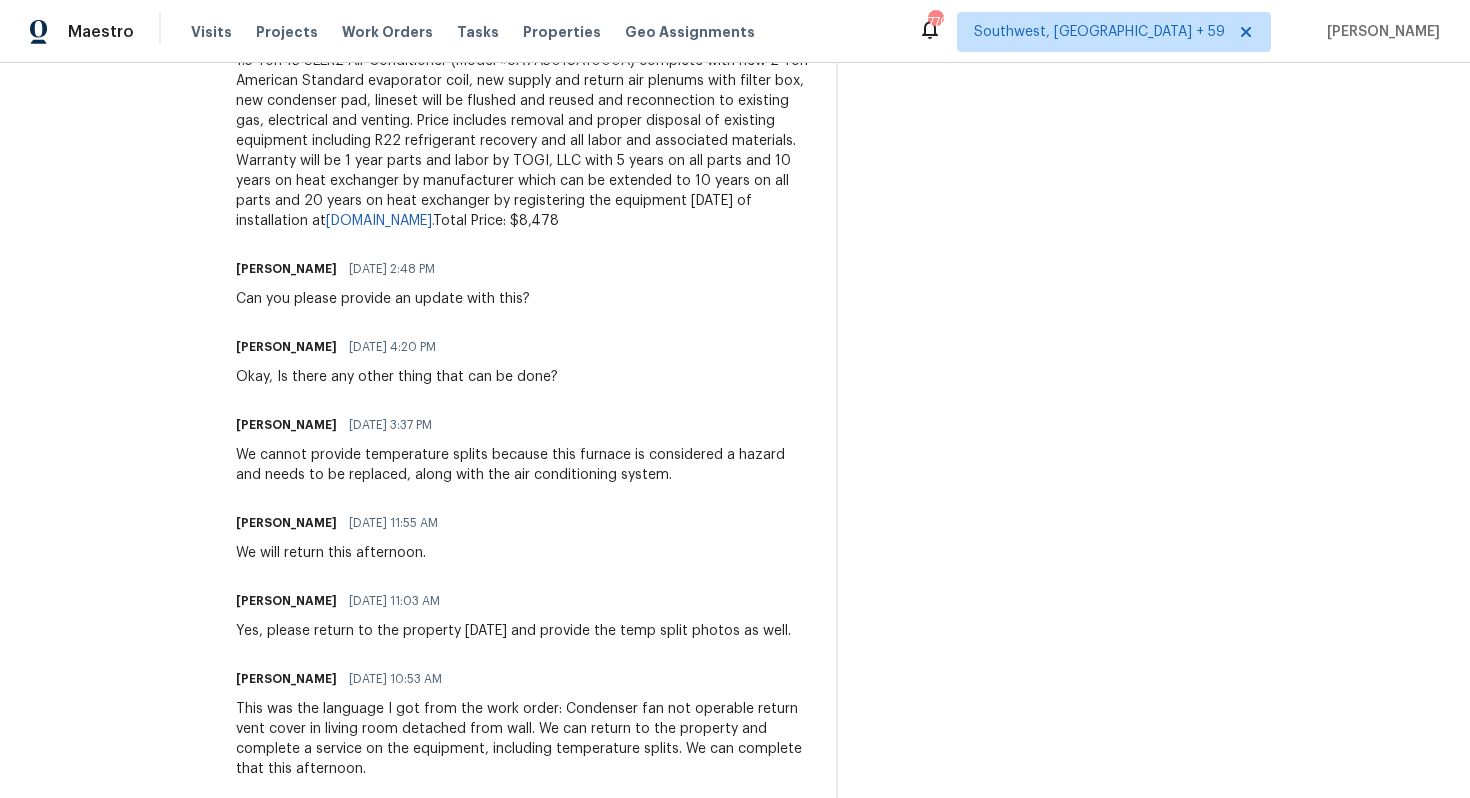 scroll, scrollTop: 1517, scrollLeft: 0, axis: vertical 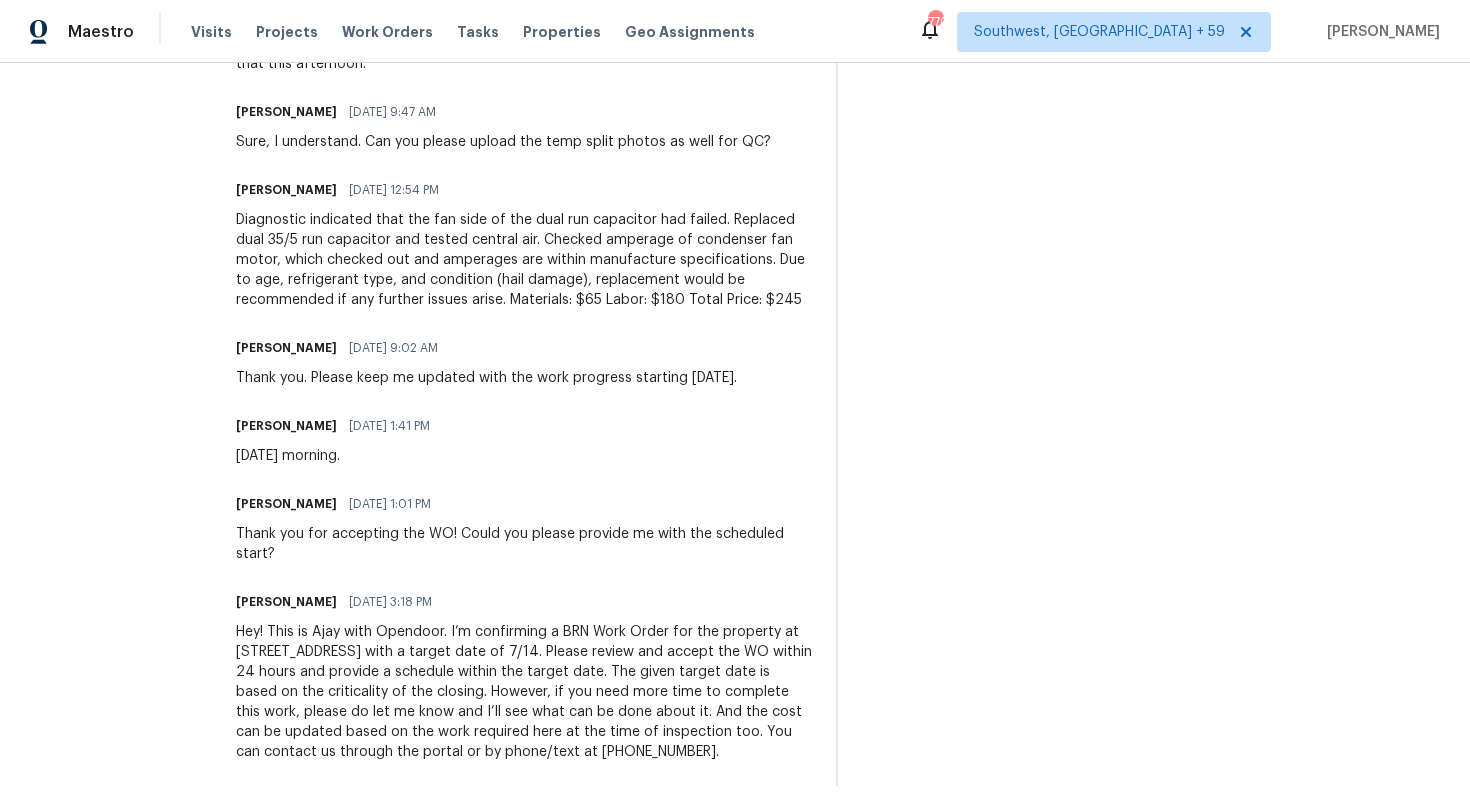 click on "Hey! This is Ajay with Opendoor. I’m confirming a BRN Work Order for the property at 1058 W 88th Ave, Thornton, CO 80260 with a target date of 7/14. Please review and accept the WO within 24 hours and provide a schedule within the target date. The given target date is based on the criticality of the closing. However, if you need more time to complete this work, please do let me know and I’ll see what can be done about it. And the cost can be updated based on the work required here at the time of inspection too. You can contact us through the portal or by phone/text at 650-800-9524." at bounding box center [524, 692] 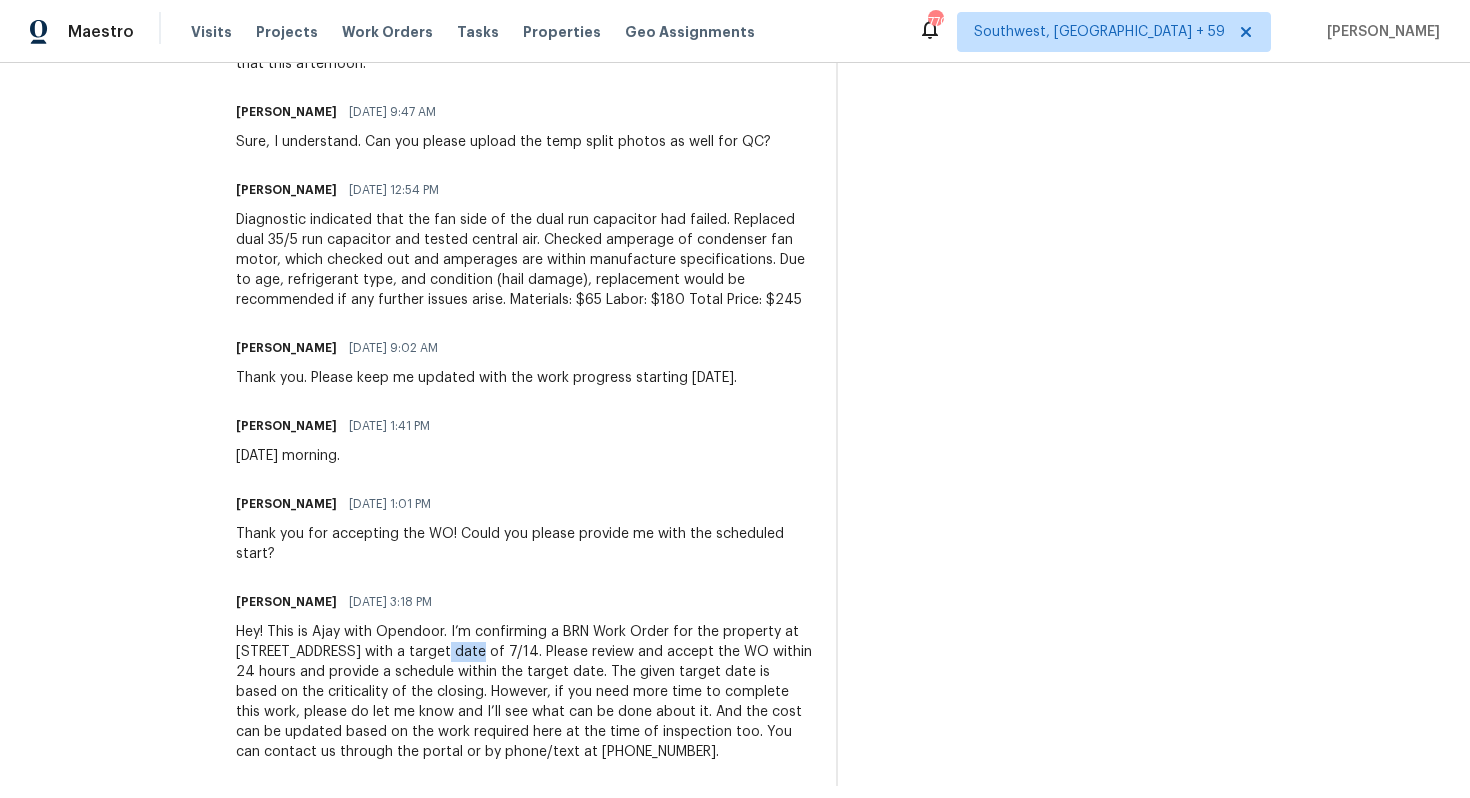 click on "Hey! This is Ajay with Opendoor. I’m confirming a BRN Work Order for the property at 1058 W 88th Ave, Thornton, CO 80260 with a target date of 7/14. Please review and accept the WO within 24 hours and provide a schedule within the target date. The given target date is based on the criticality of the closing. However, if you need more time to complete this work, please do let me know and I’ll see what can be done about it. And the cost can be updated based on the work required here at the time of inspection too. You can contact us through the portal or by phone/text at 650-800-9524." at bounding box center [524, 692] 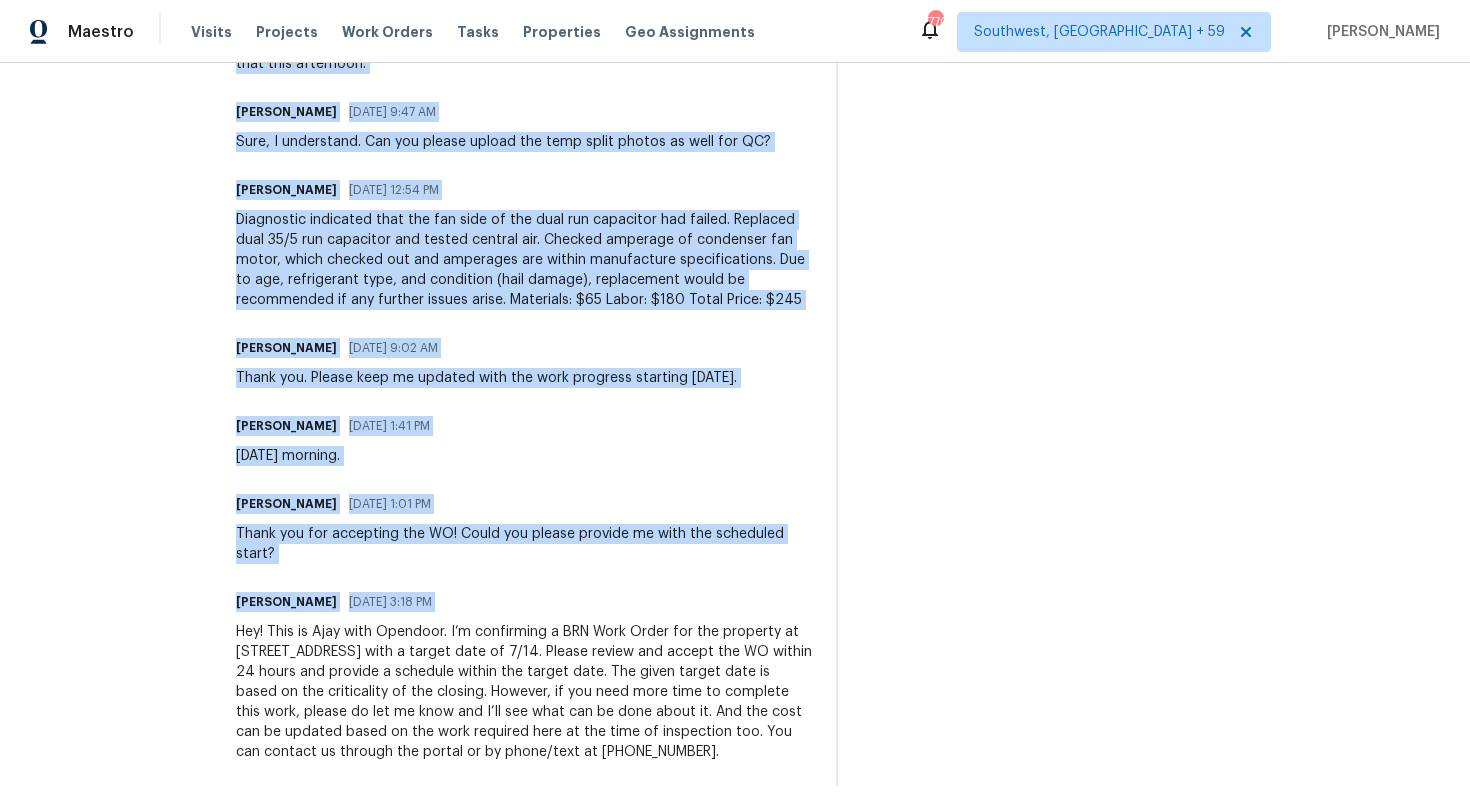 copy on "Trade Partner Updates Ajay Godson 07/18/2025 3:19 PM Thank you. I'll review this and provide an update. Matt Bailey 07/18/2025 7:44 AM Estimate:
We propose to Furnish and install one new American Standard 40,000 BTU 80% efficient Furnace (Model #S8B1A040M3PSCA) and one new American Standard 1.5-Ton 13 SEER2 Air Conditioner (Model #5A7A3018A1000A) complete with new 2-Ton American Standard evaporator coil, new supply and return air plenums with filter box, new condenser pad, lineset will be flushed and reused and reconnection to existing gas, electrical and venting.
Price includes removal and proper disposal of existing equipment including R22 refrigerant recovery and all labor and associated materials.
Warranty will be 1 year parts and labor by TOGI, LLC with 5 years on all parts and 10 years on heat exchanger by manufacturer which can be extended to 10 years on all parts and 20 years on heat exchanger by registering the equipment within 60 days of installation at  www.AmericanStandardAir.com.
Total..." 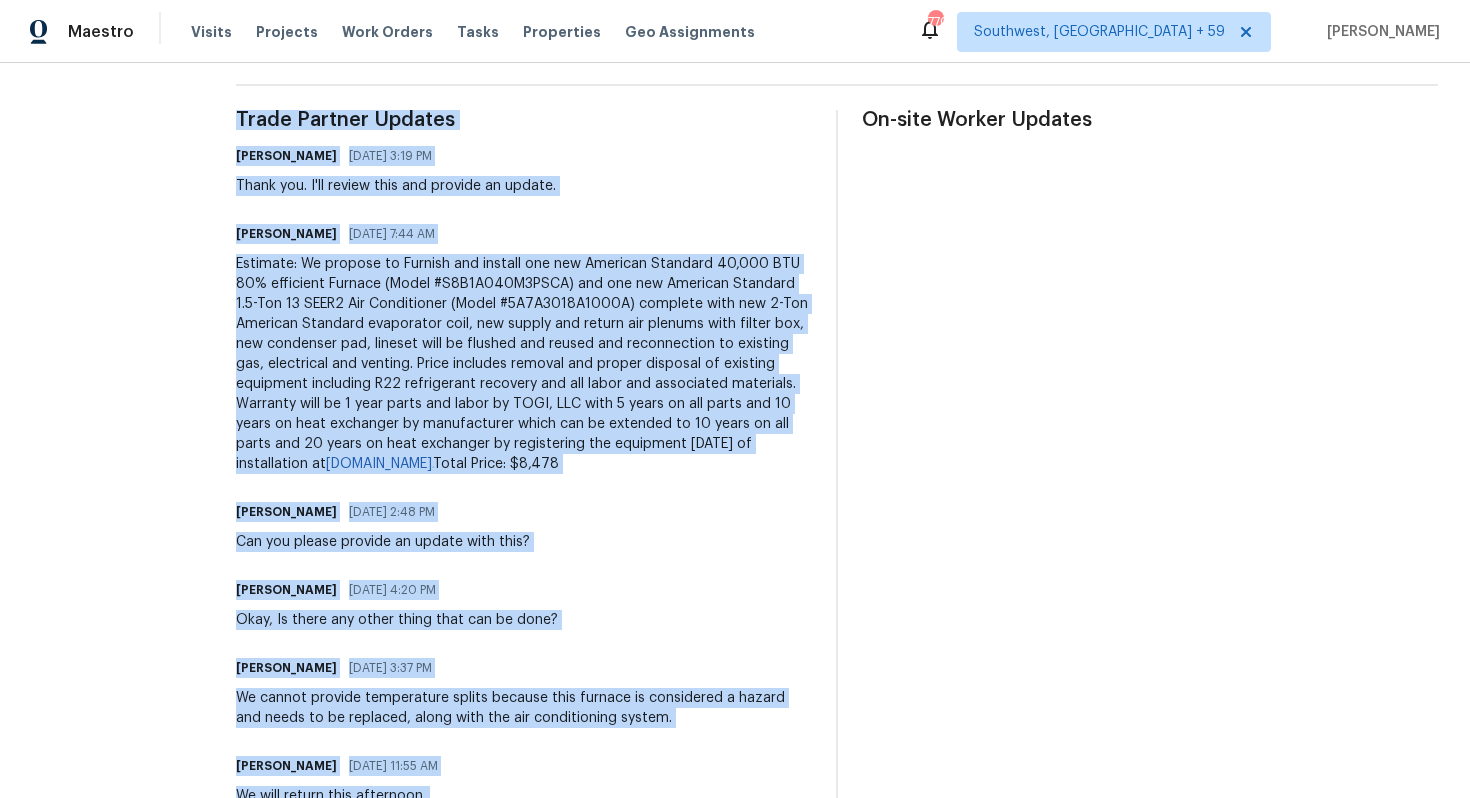 scroll, scrollTop: 0, scrollLeft: 0, axis: both 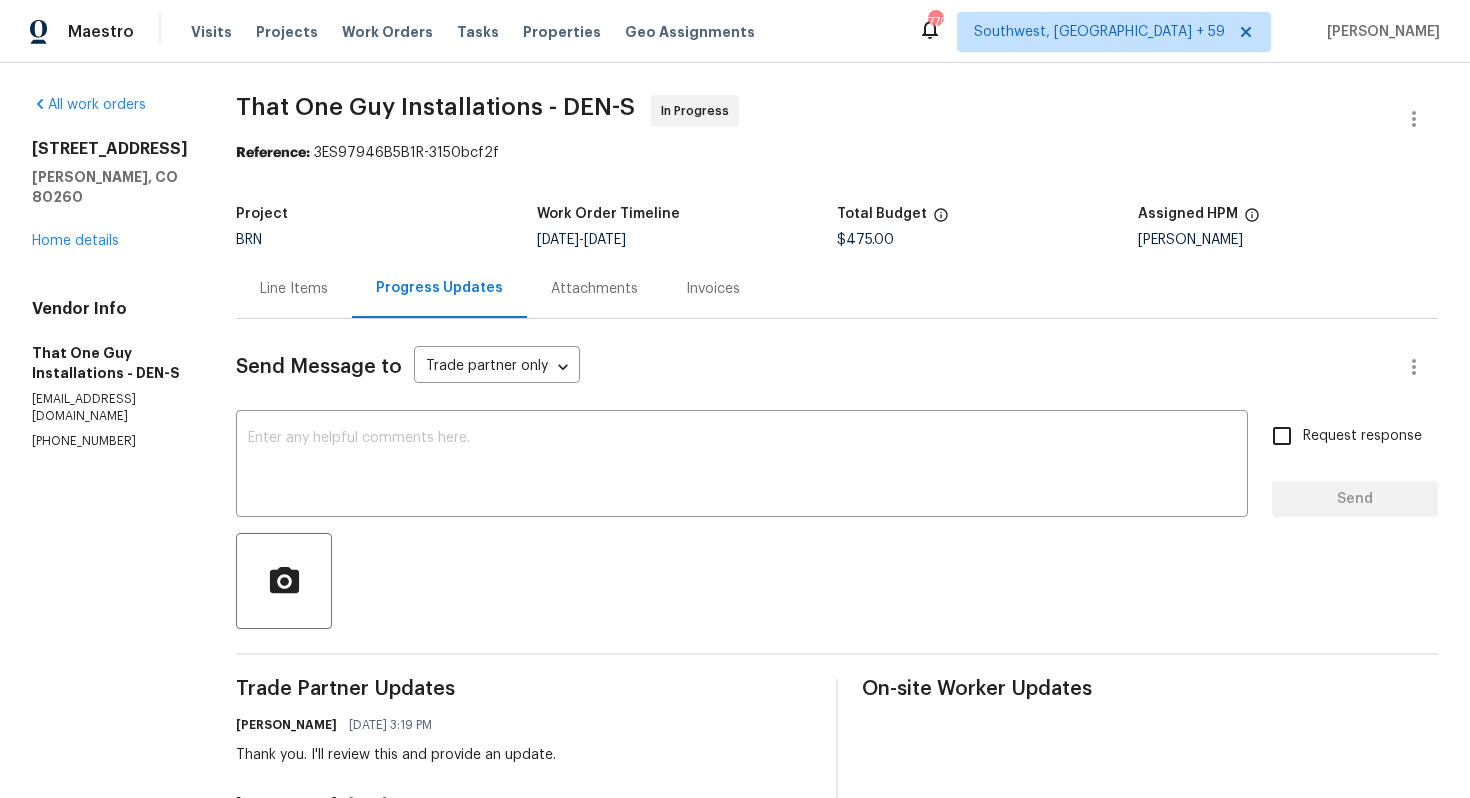 click on "1058 W 88th Ave Thornton, CO 80260 Home details" at bounding box center [110, 195] 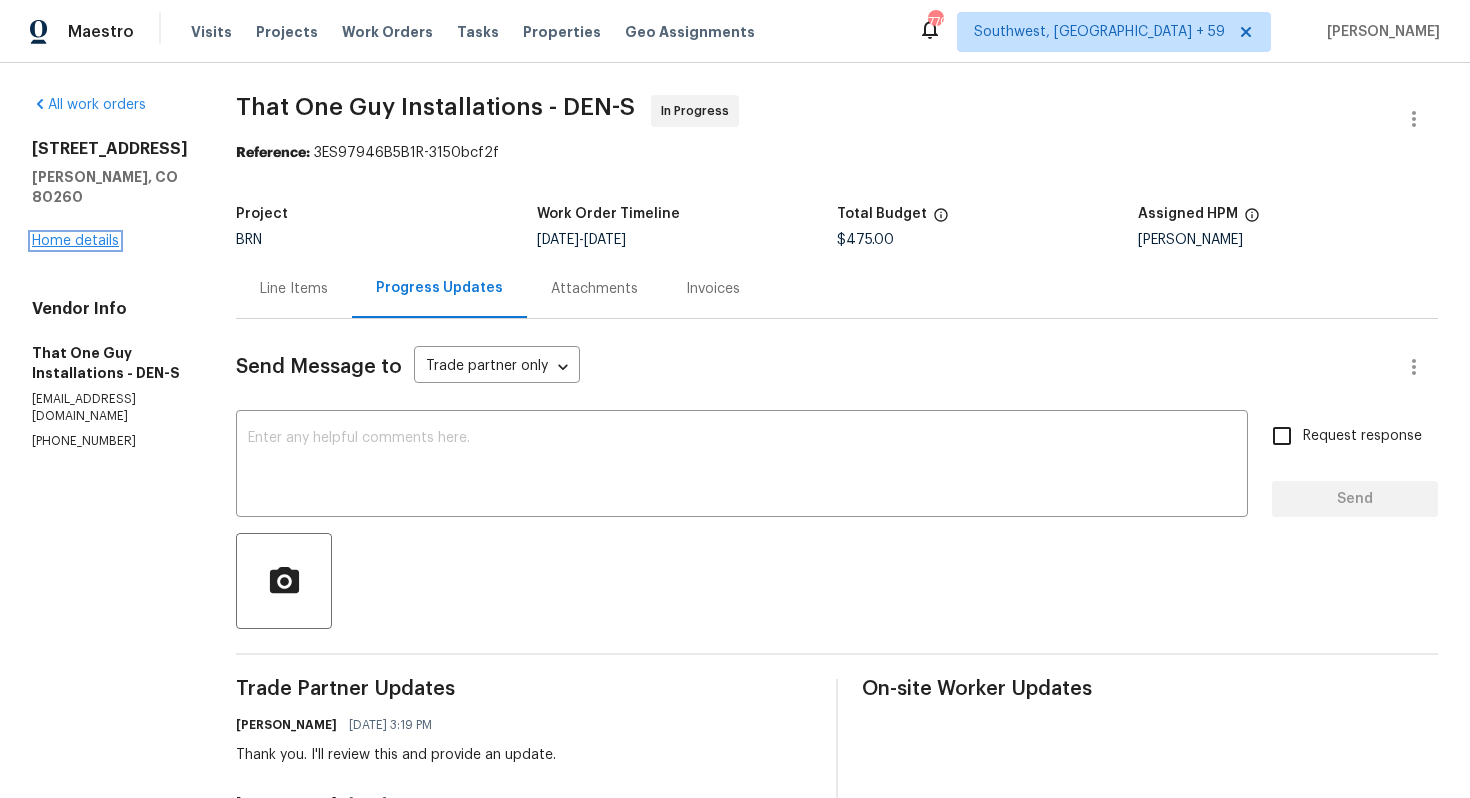 click on "Home details" at bounding box center [75, 241] 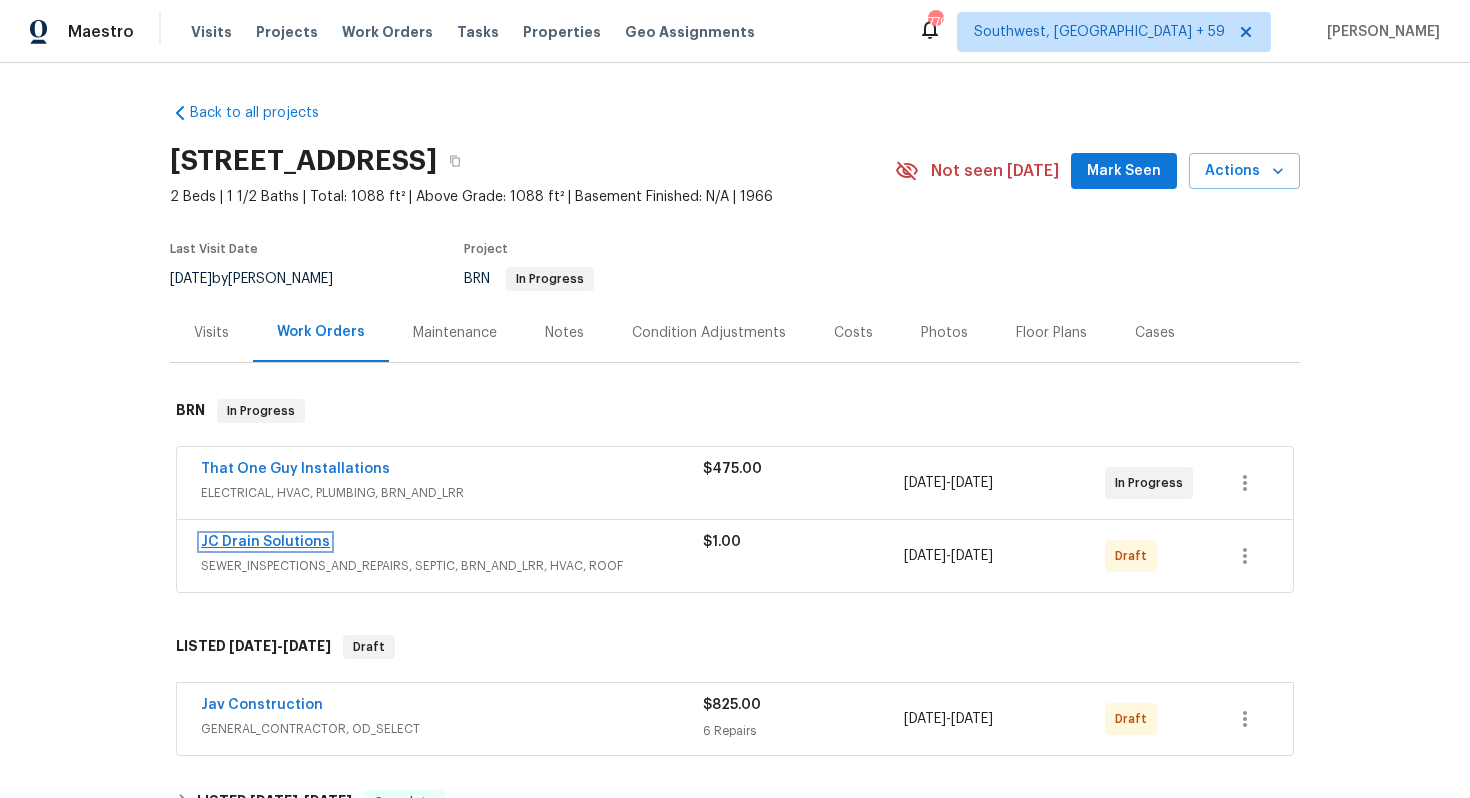 click on "JC Drain Solutions" at bounding box center [265, 542] 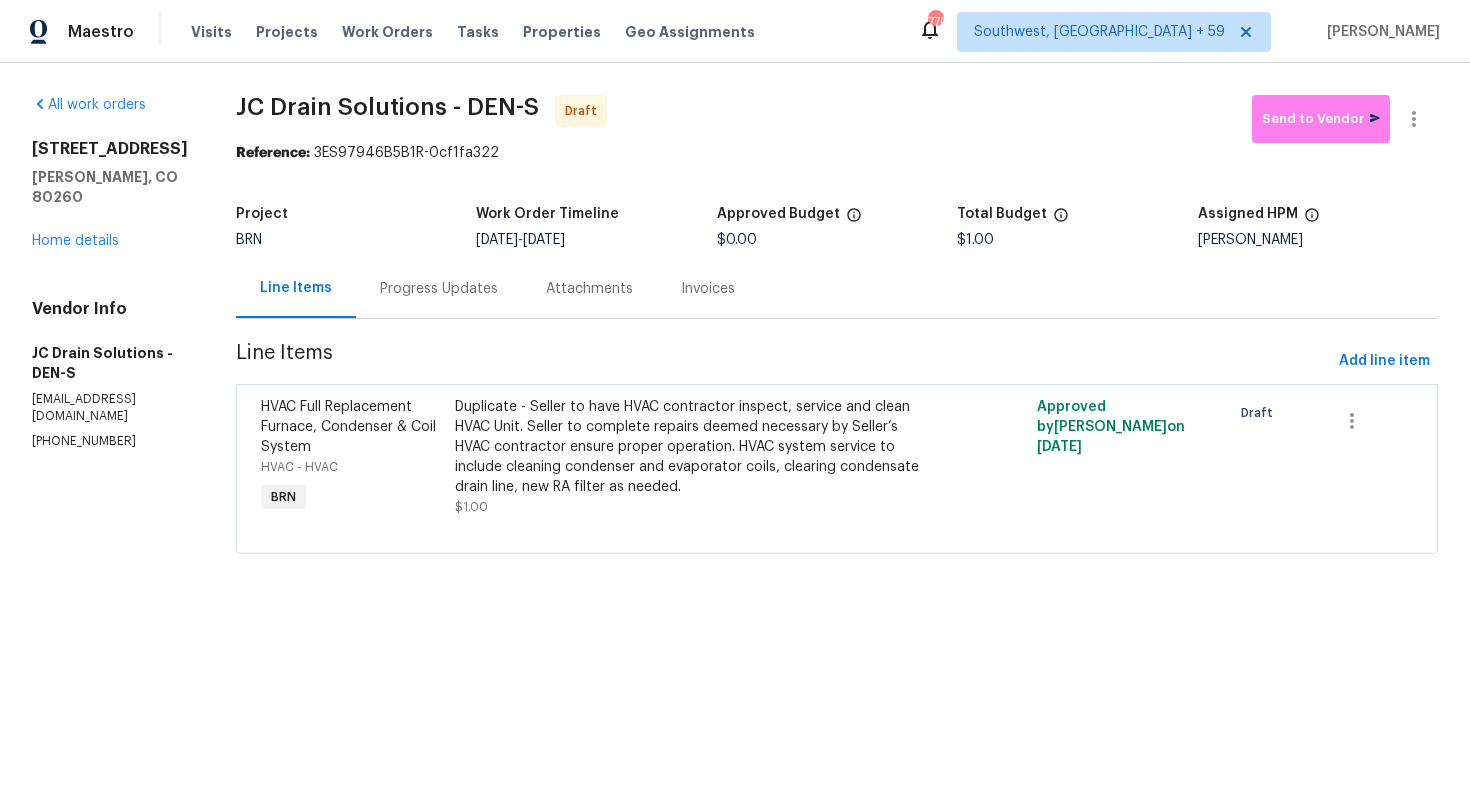 click on "Progress Updates" at bounding box center (439, 289) 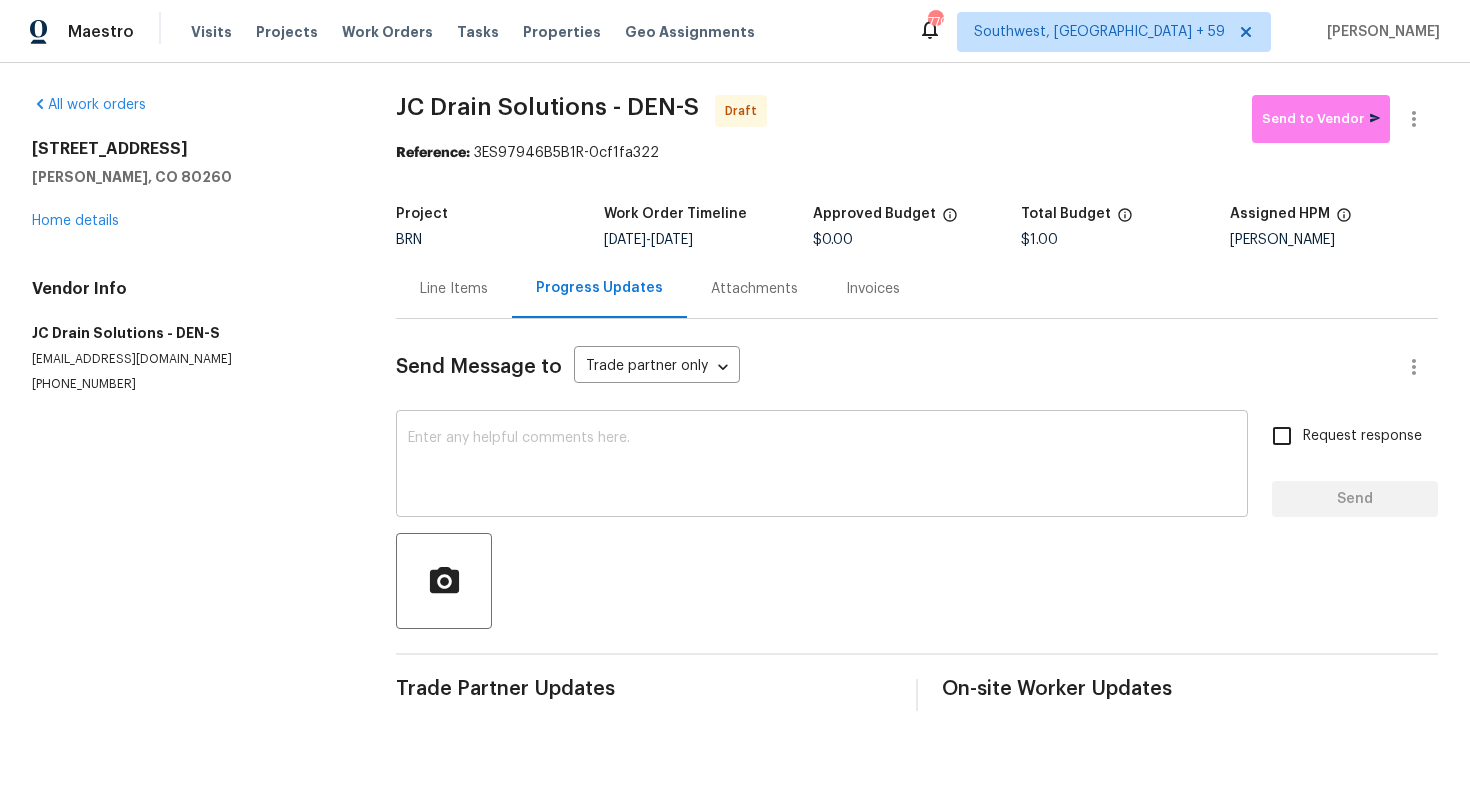click at bounding box center (822, 466) 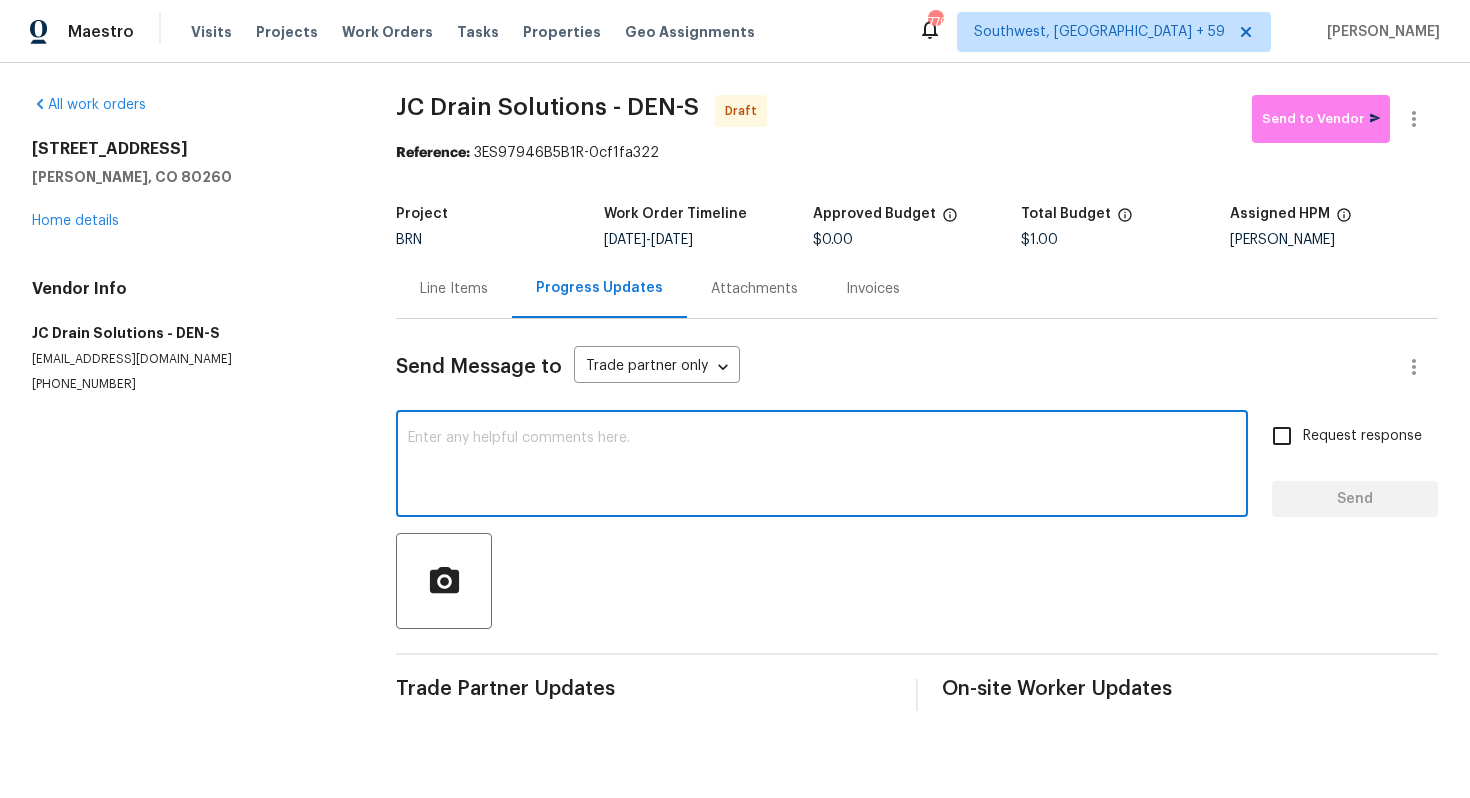 paste on "Hey! This is Ajay with Opendoor. I’m confirming a BRN Work Order for the property at 1058 W 88th Ave, Thornton, CO 80260 with a target date of 7/14. Please review and accept the WO within 24 hours and provide a schedule within the target date. The given target date is based on the criticality of the closing. However, if you need more time to complete this work, please do let me know and I’ll see what can be done about it. And the cost can be updated based on the work required here at the time of inspection too. You can contact us through the portal or by phone/text at 650-800-9524." 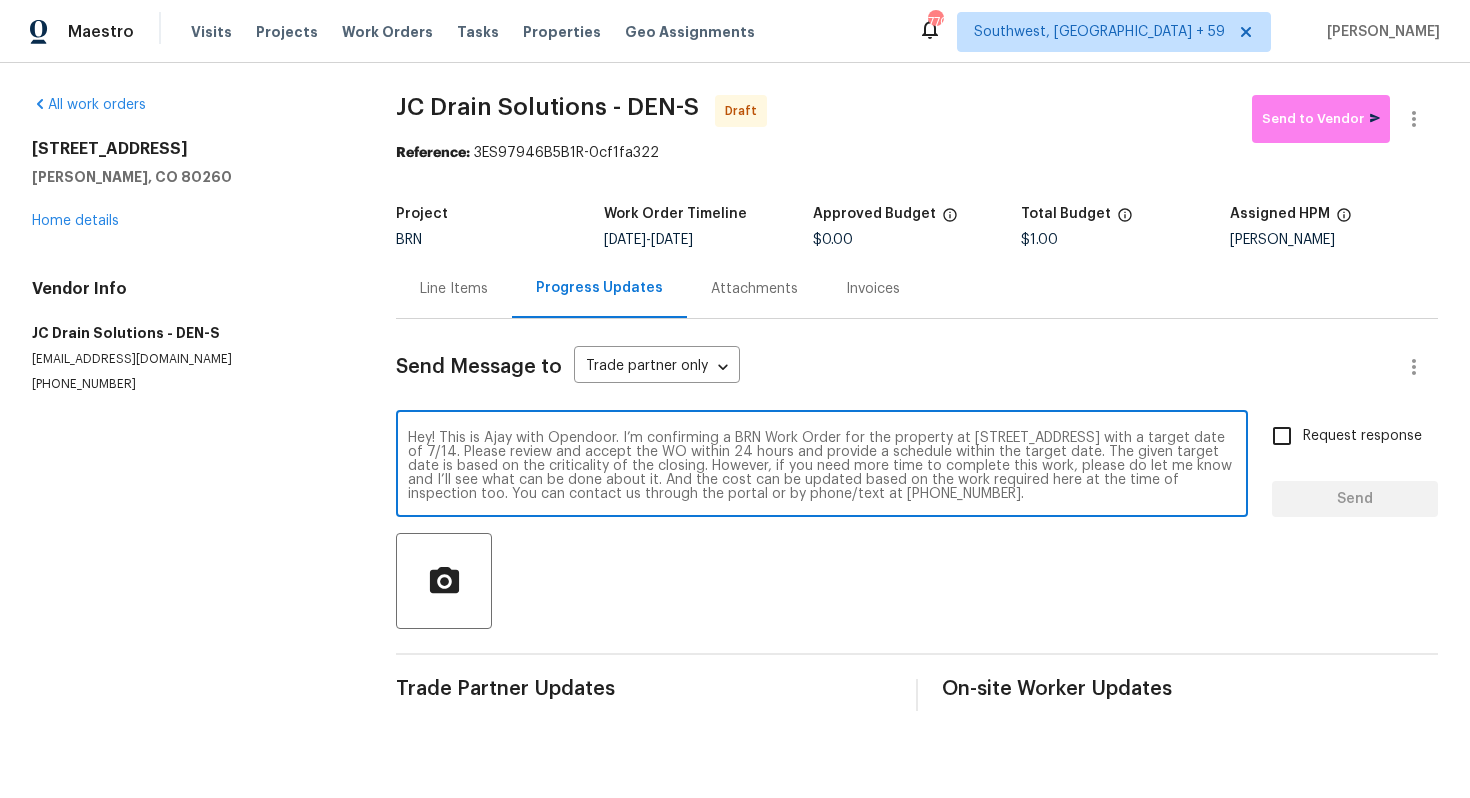 scroll, scrollTop: 14, scrollLeft: 0, axis: vertical 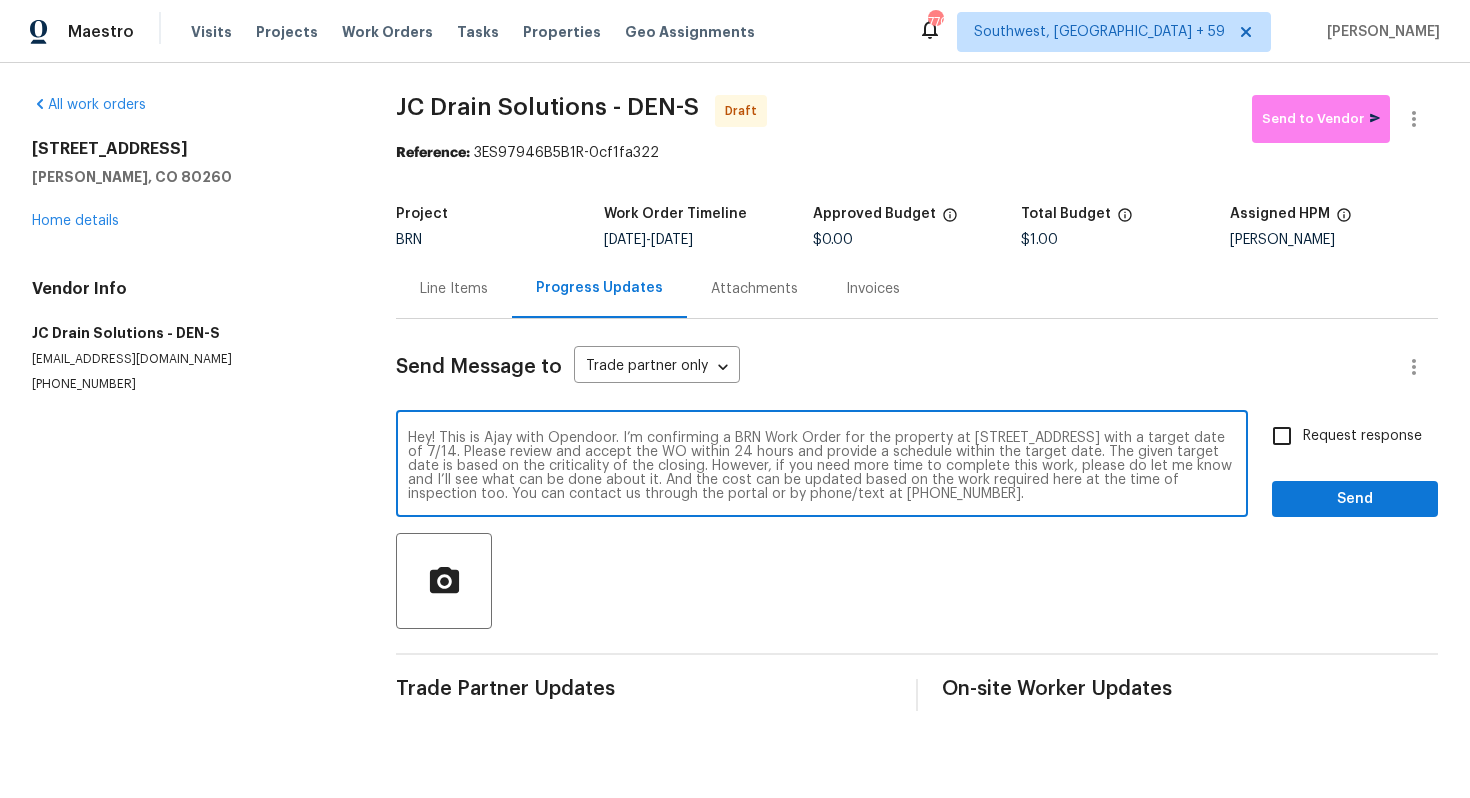 click on "Hey! This is Ajay with Opendoor. I’m confirming a BRN Work Order for the property at 1058 W 88th Ave, Thornton, CO 80260 with a target date of 7/14. Please review and accept the WO within 24 hours and provide a schedule within the target date. The given target date is based on the criticality of the closing. However, if you need more time to complete this work, please do let me know and I’ll see what can be done about it. And the cost can be updated based on the work required here at the time of inspection too. You can contact us through the portal or by phone/text at 650-800-9524." at bounding box center (822, 466) 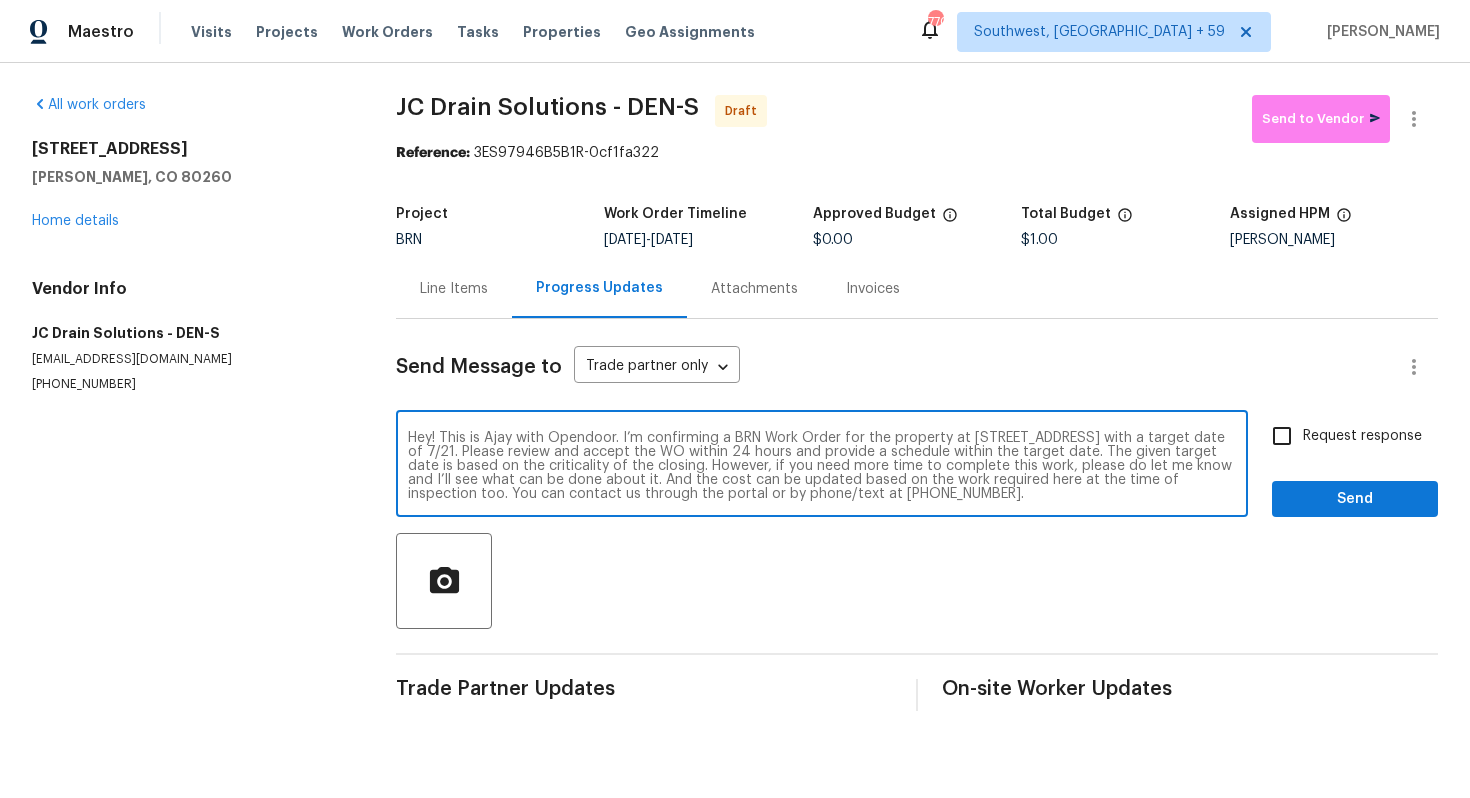 type on "Hey! This is Ajay with Opendoor. I’m confirming a BRN Work Order for the property at 1058 W 88th Ave, Thornton, CO 80260 with a target date of 7/21. Please review and accept the WO within 24 hours and provide a schedule within the target date. The given target date is based on the criticality of the closing. However, if you need more time to complete this work, please do let me know and I’ll see what can be done about it. And the cost can be updated based on the work required here at the time of inspection too. You can contact us through the portal or by phone/text at 650-800-9524." 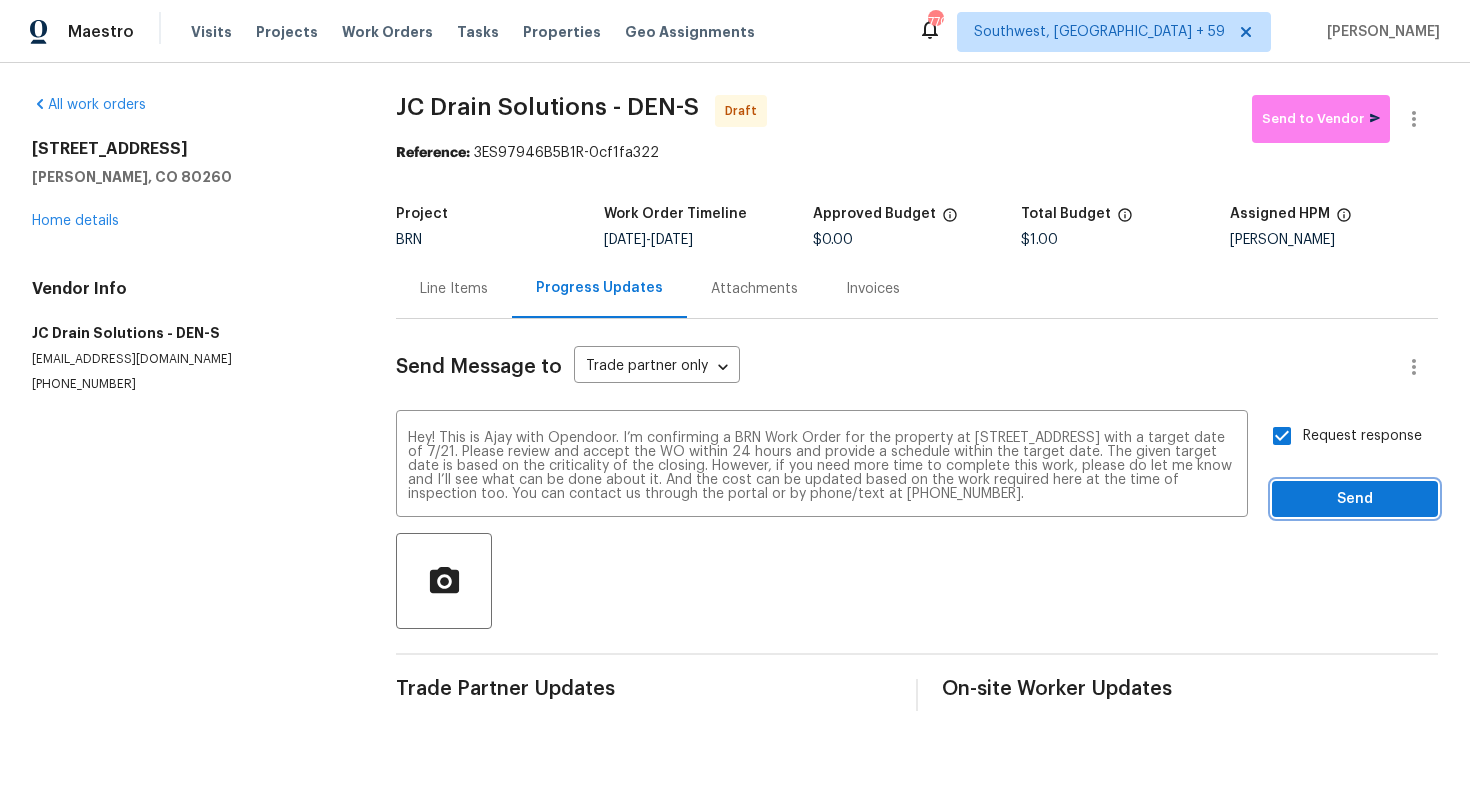 click on "Send" at bounding box center (1355, 499) 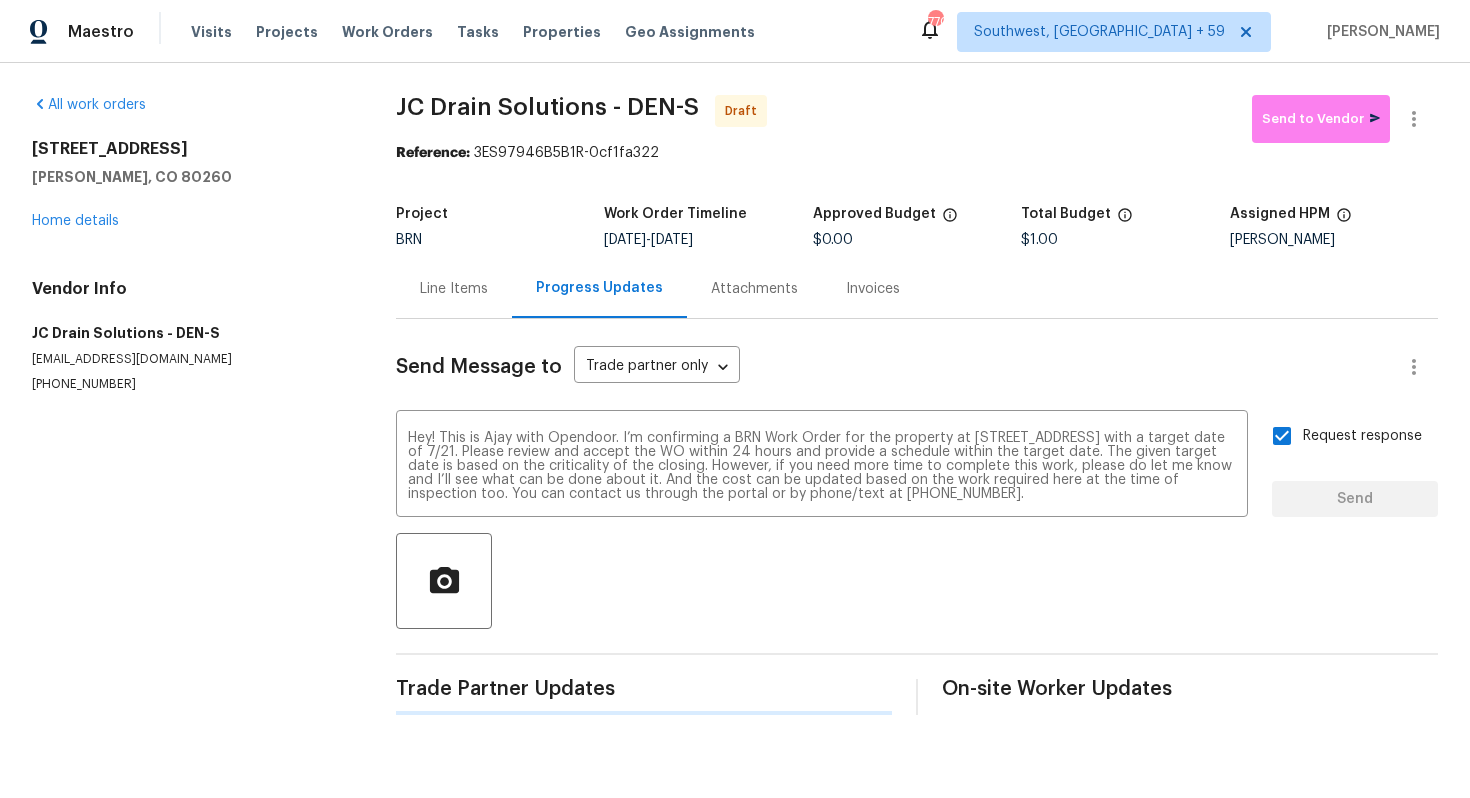 type 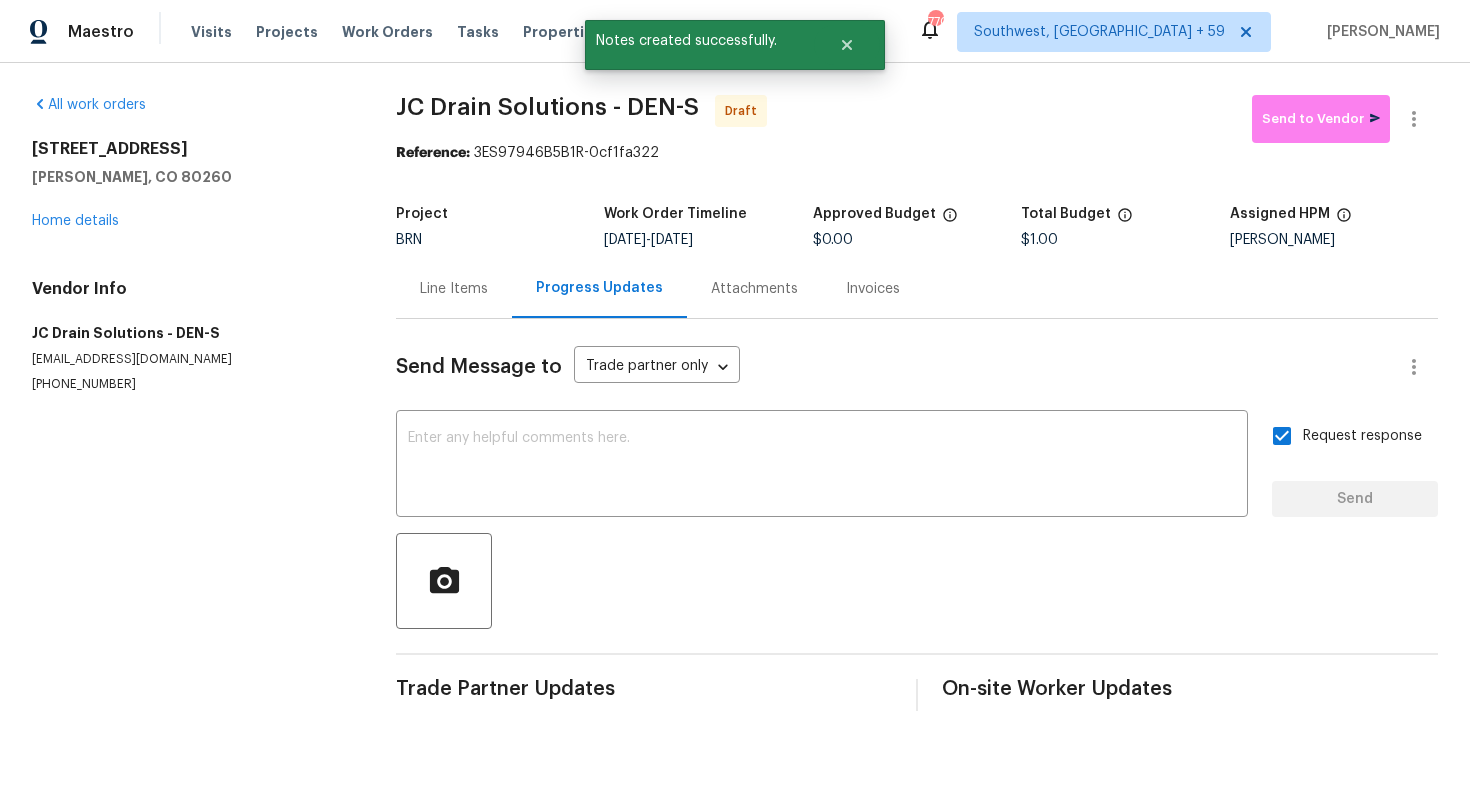 scroll, scrollTop: 0, scrollLeft: 0, axis: both 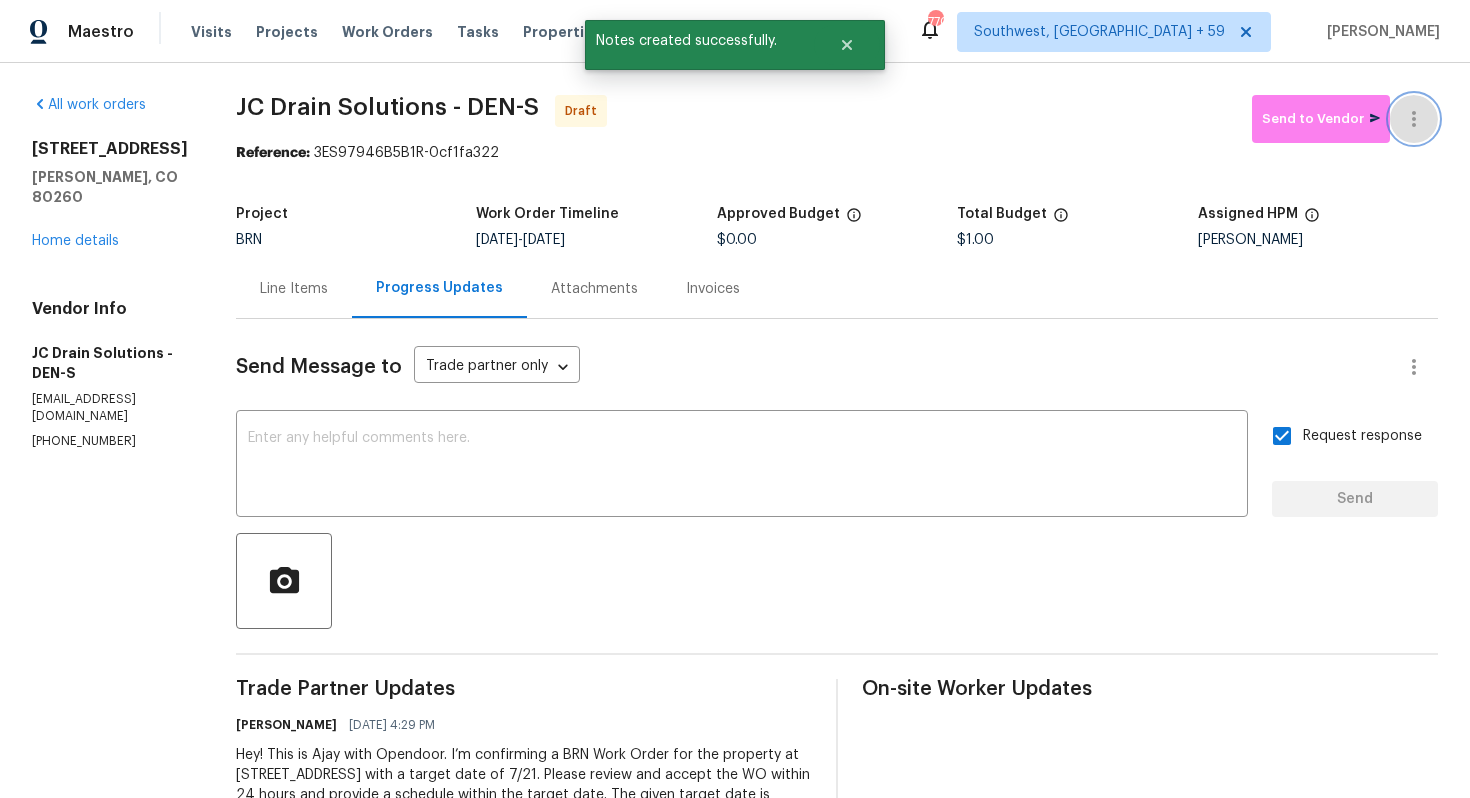 click at bounding box center (1414, 119) 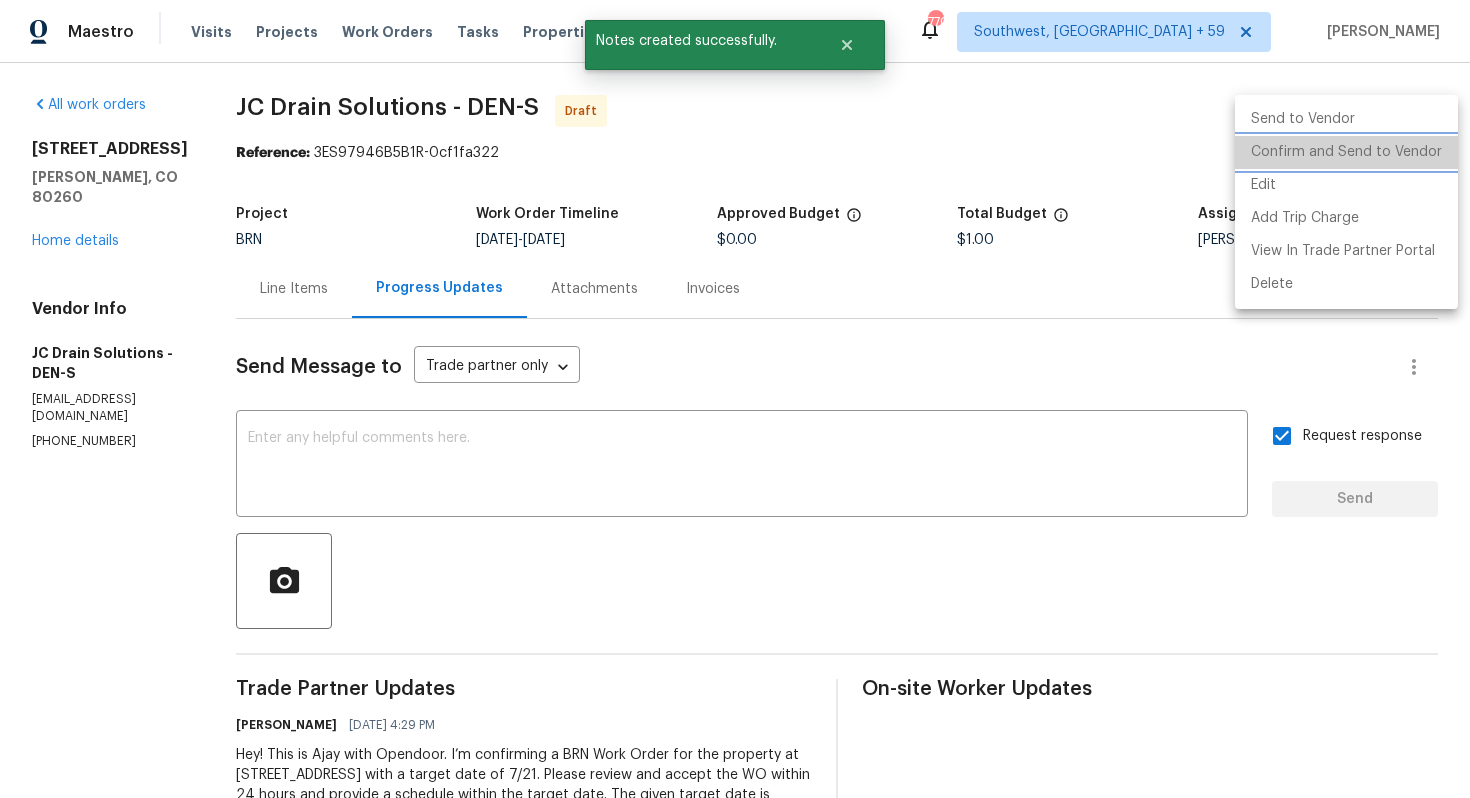 click on "Confirm and Send to Vendor" at bounding box center (1346, 152) 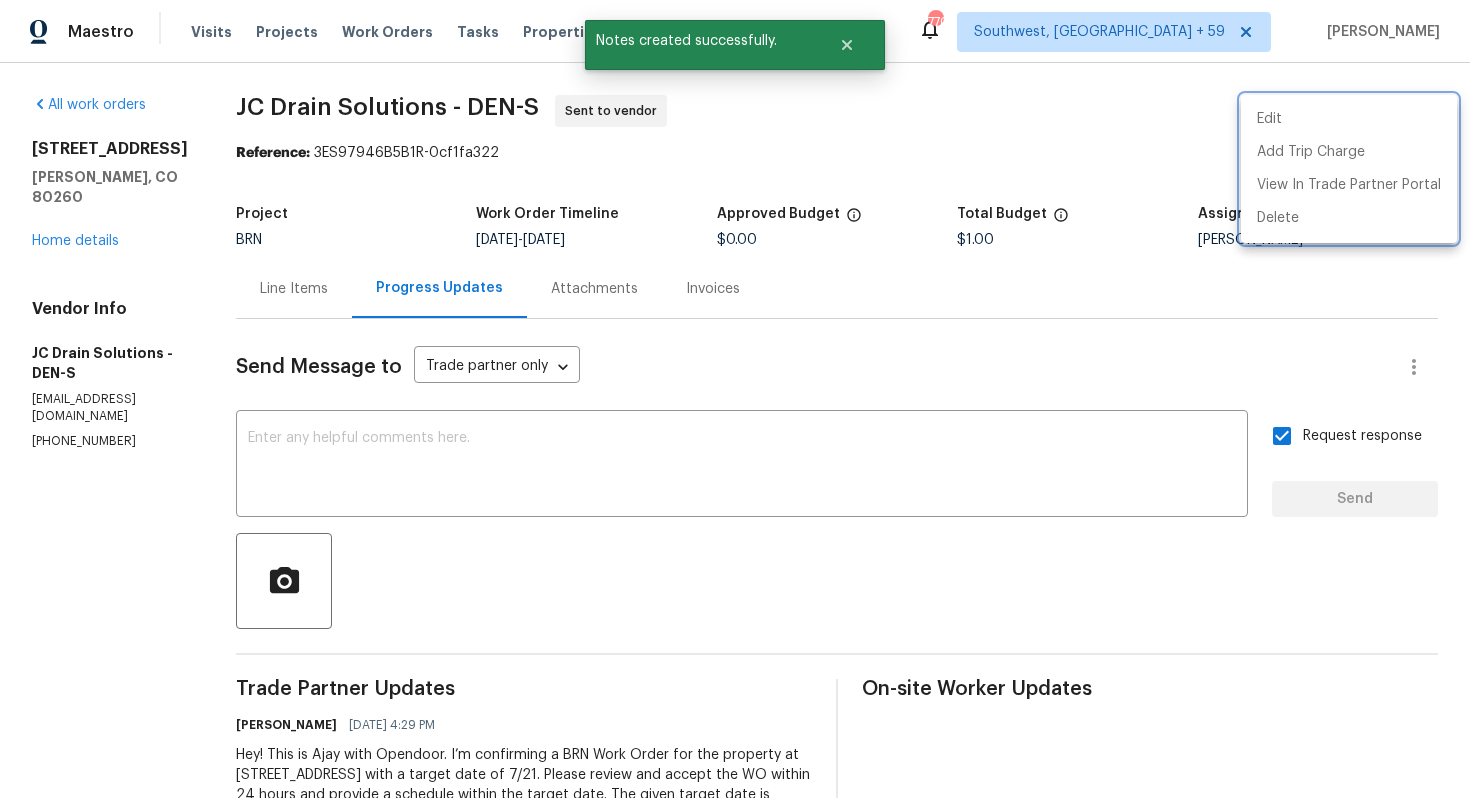 click at bounding box center (735, 399) 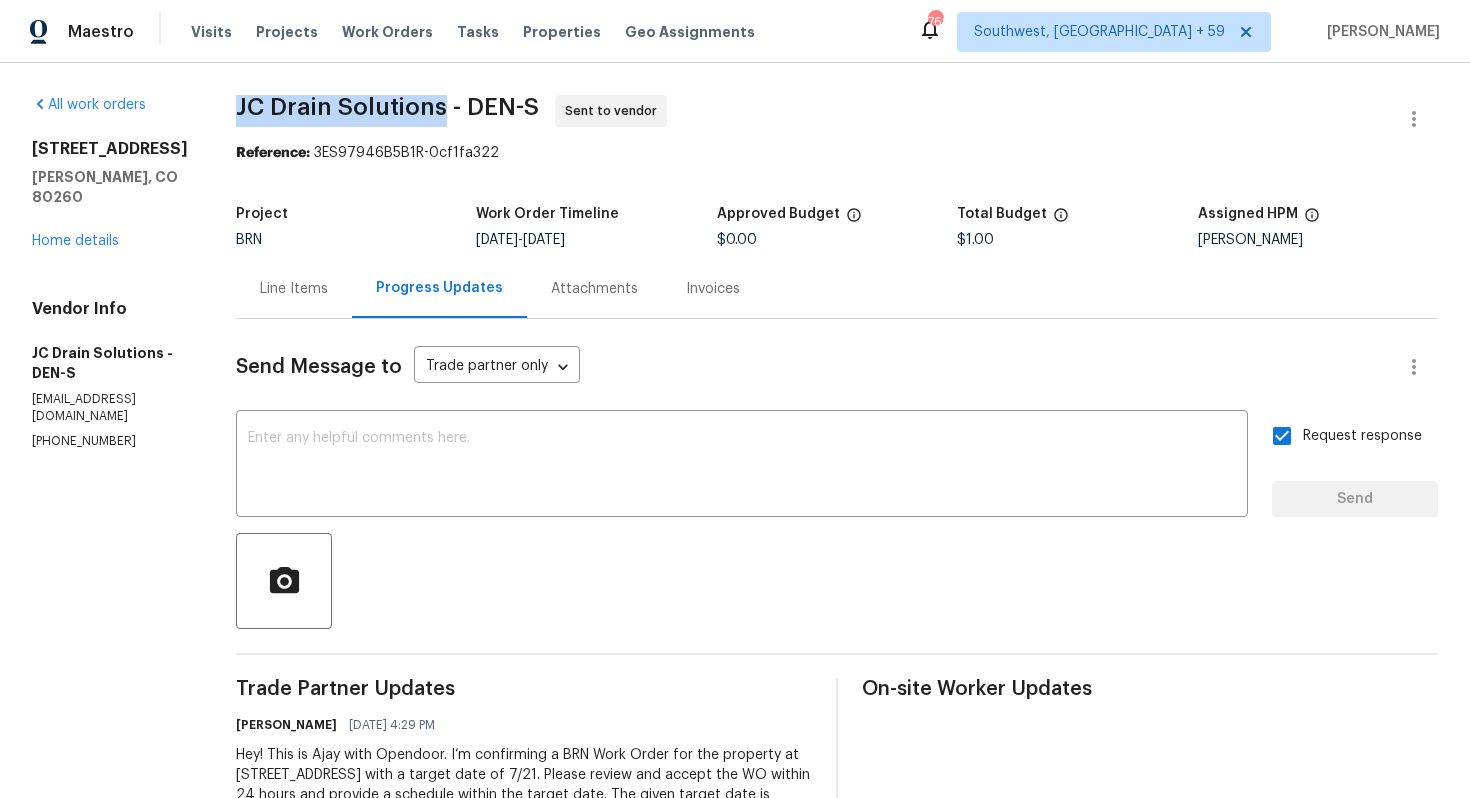 drag, startPoint x: 255, startPoint y: 102, endPoint x: 464, endPoint y: 112, distance: 209.2391 